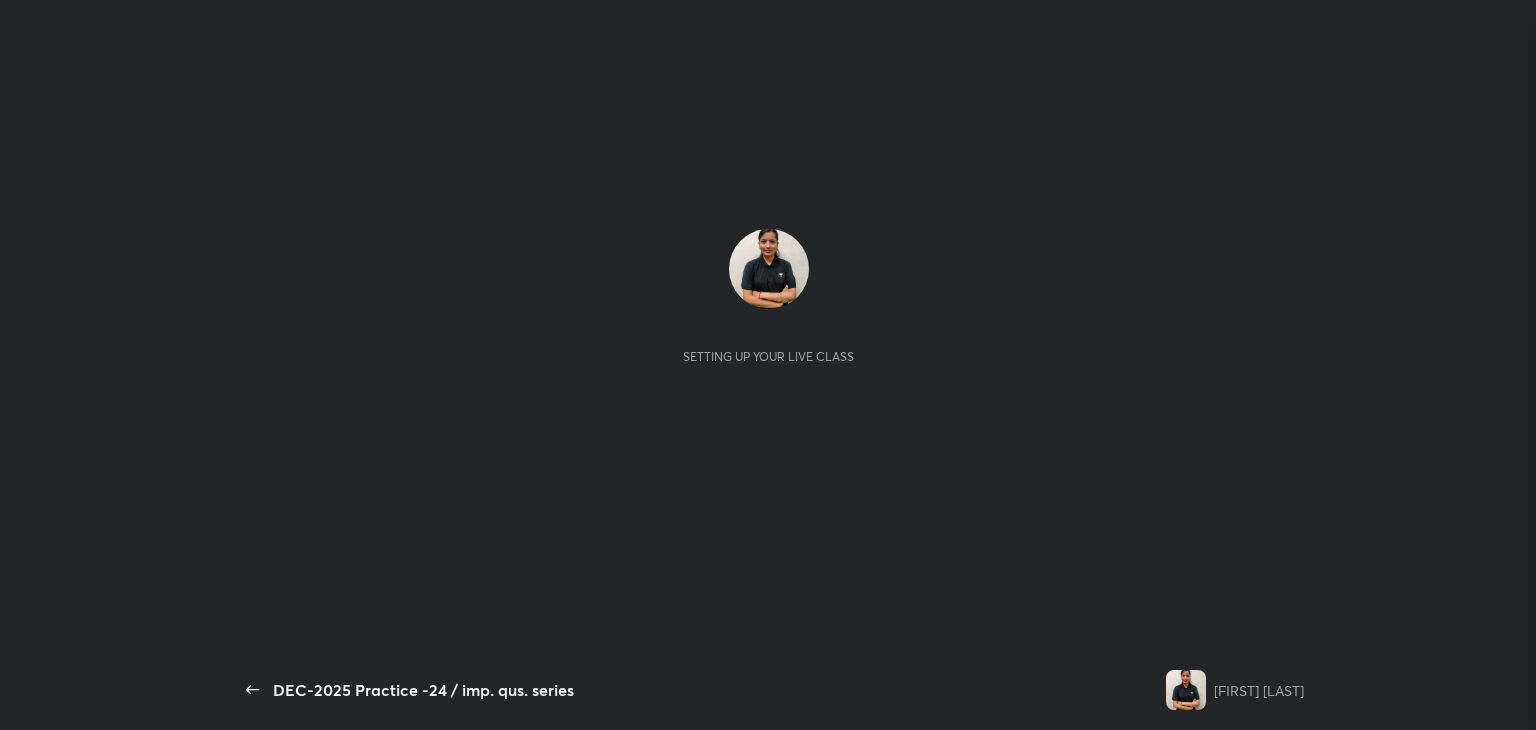 scroll, scrollTop: 0, scrollLeft: 0, axis: both 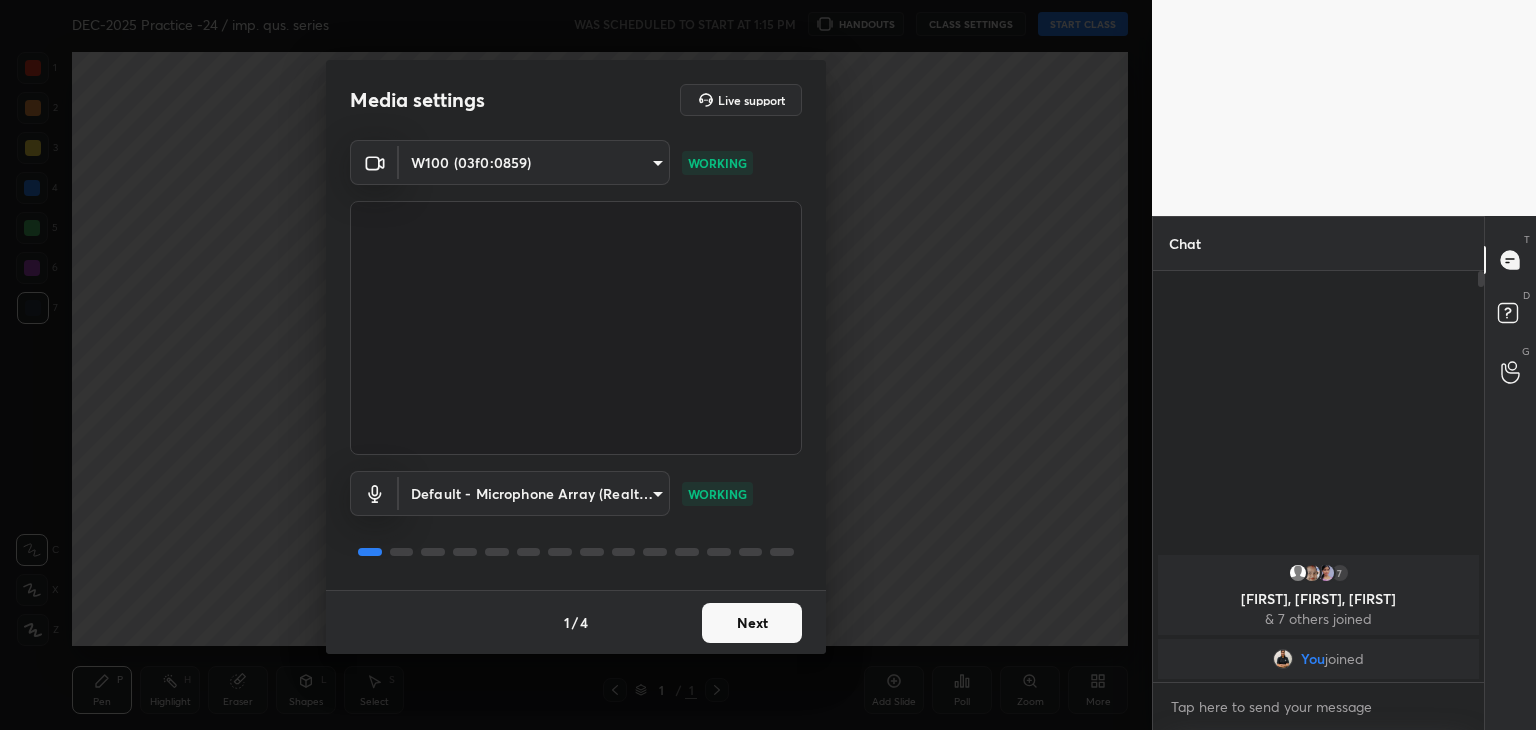click on "Next" at bounding box center (752, 623) 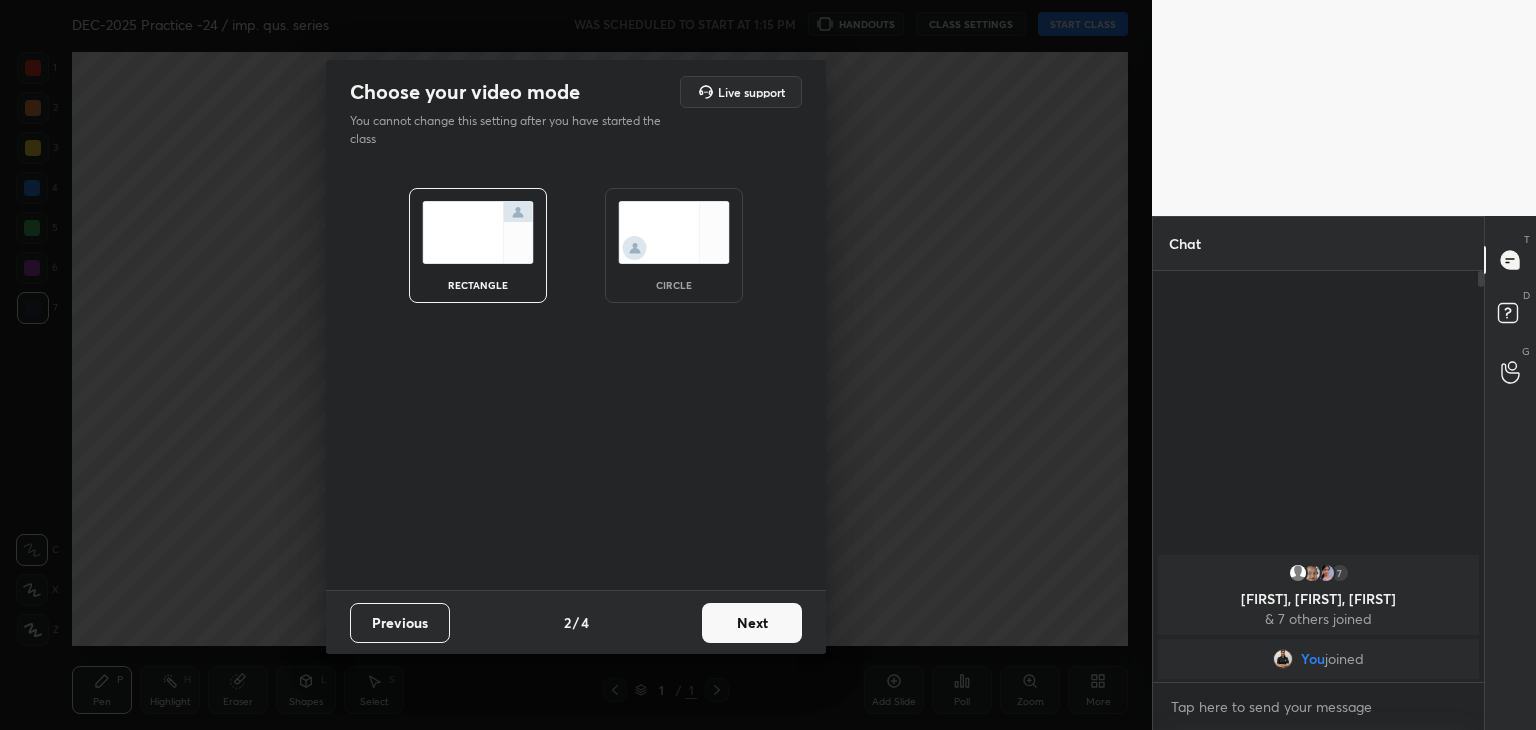 click at bounding box center (674, 232) 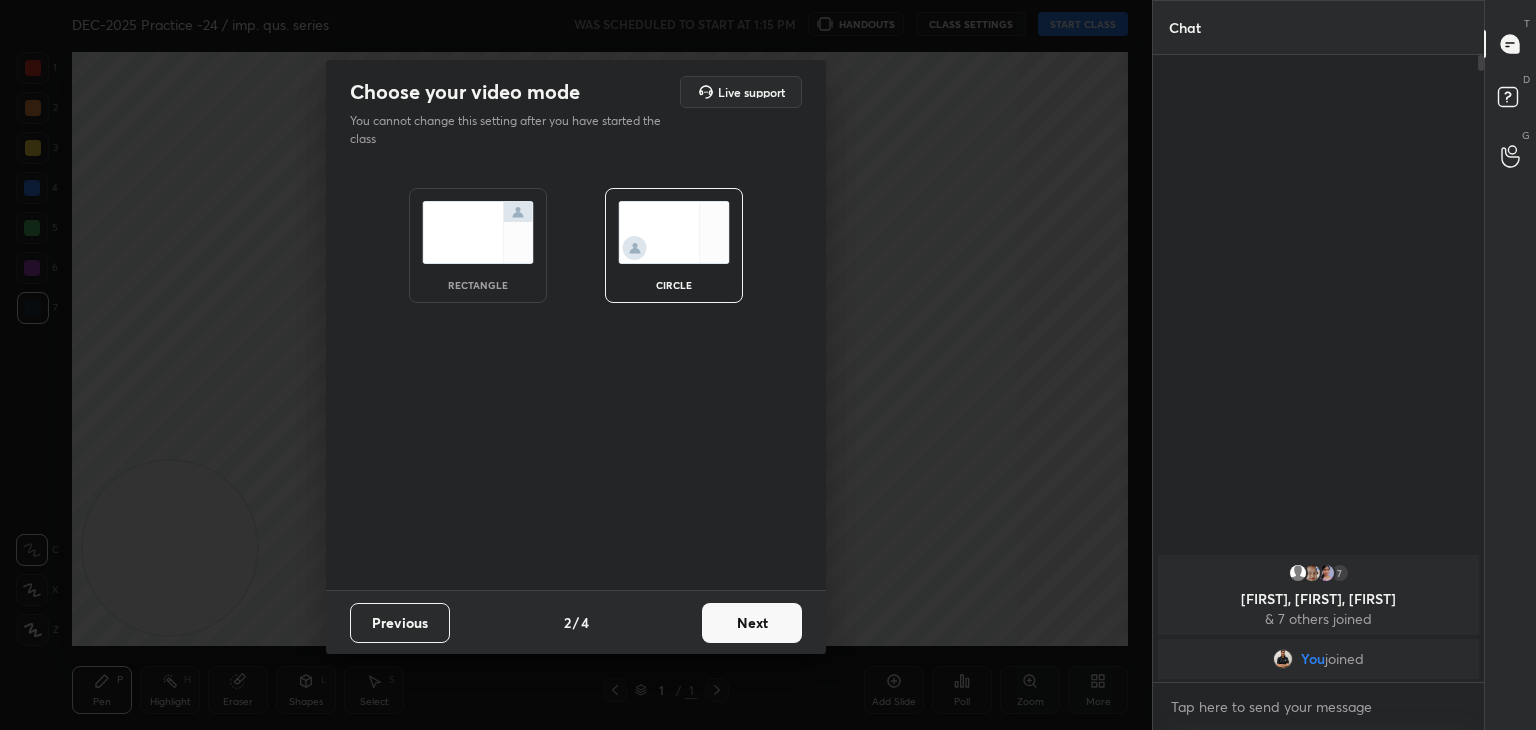 scroll, scrollTop: 6, scrollLeft: 6, axis: both 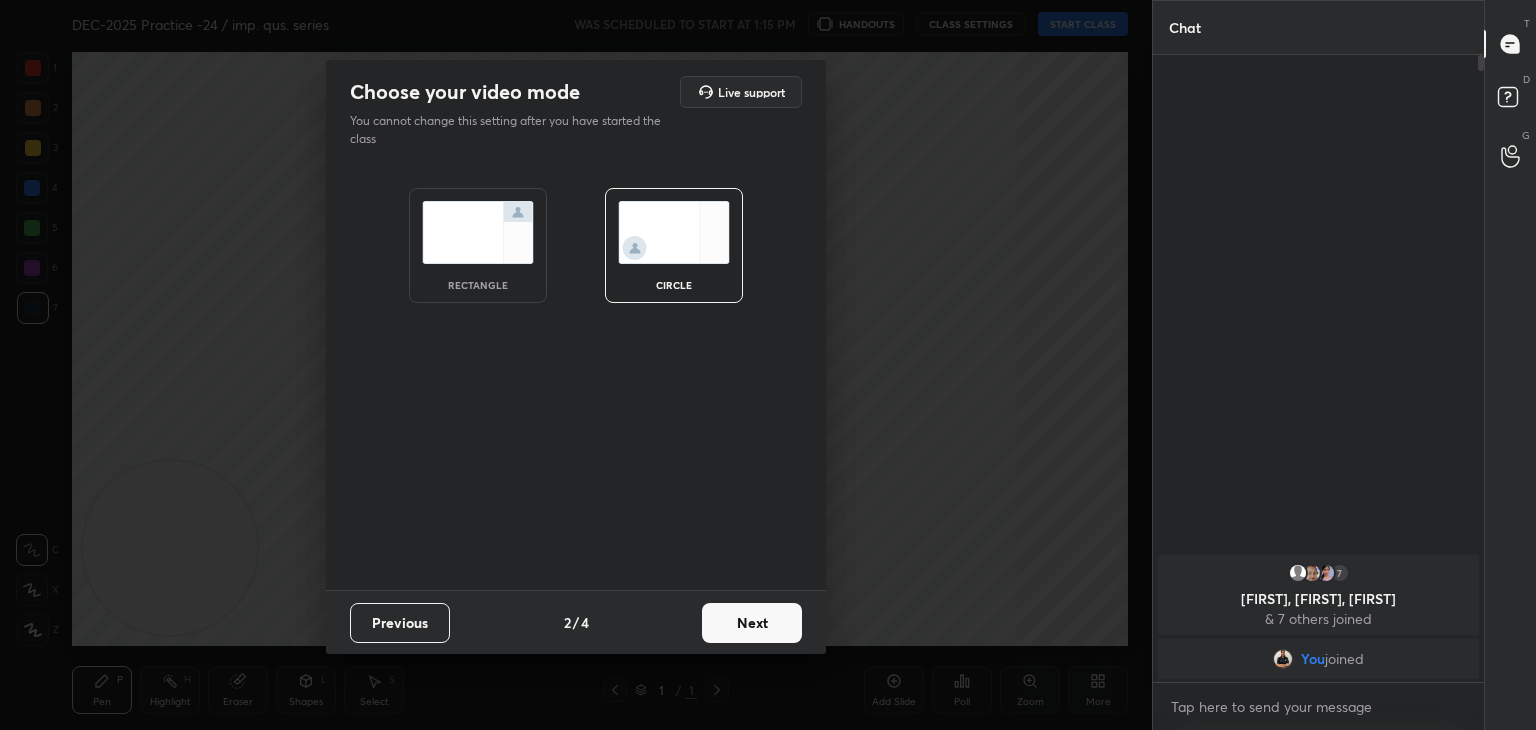 click on "Next" at bounding box center (752, 623) 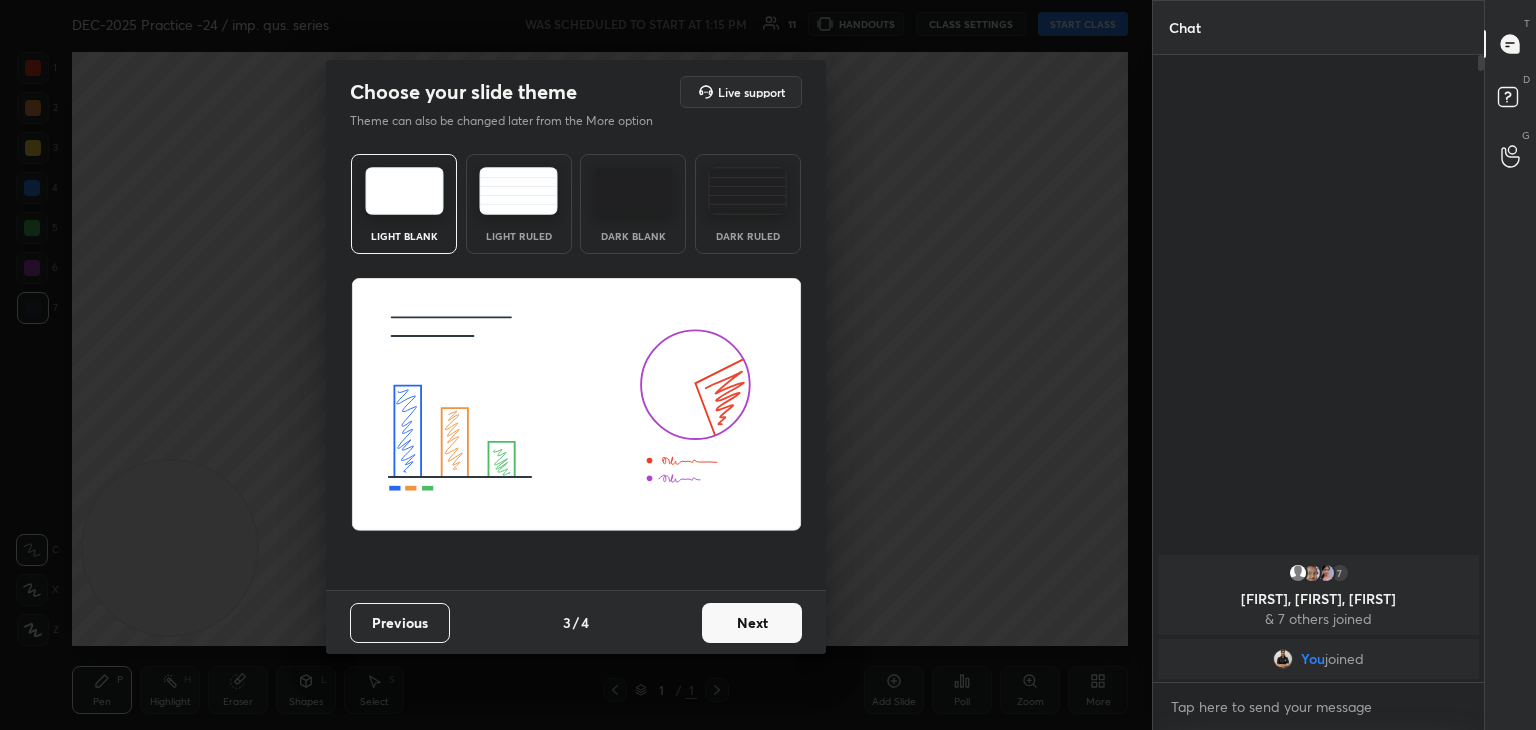 click on "Next" at bounding box center (752, 623) 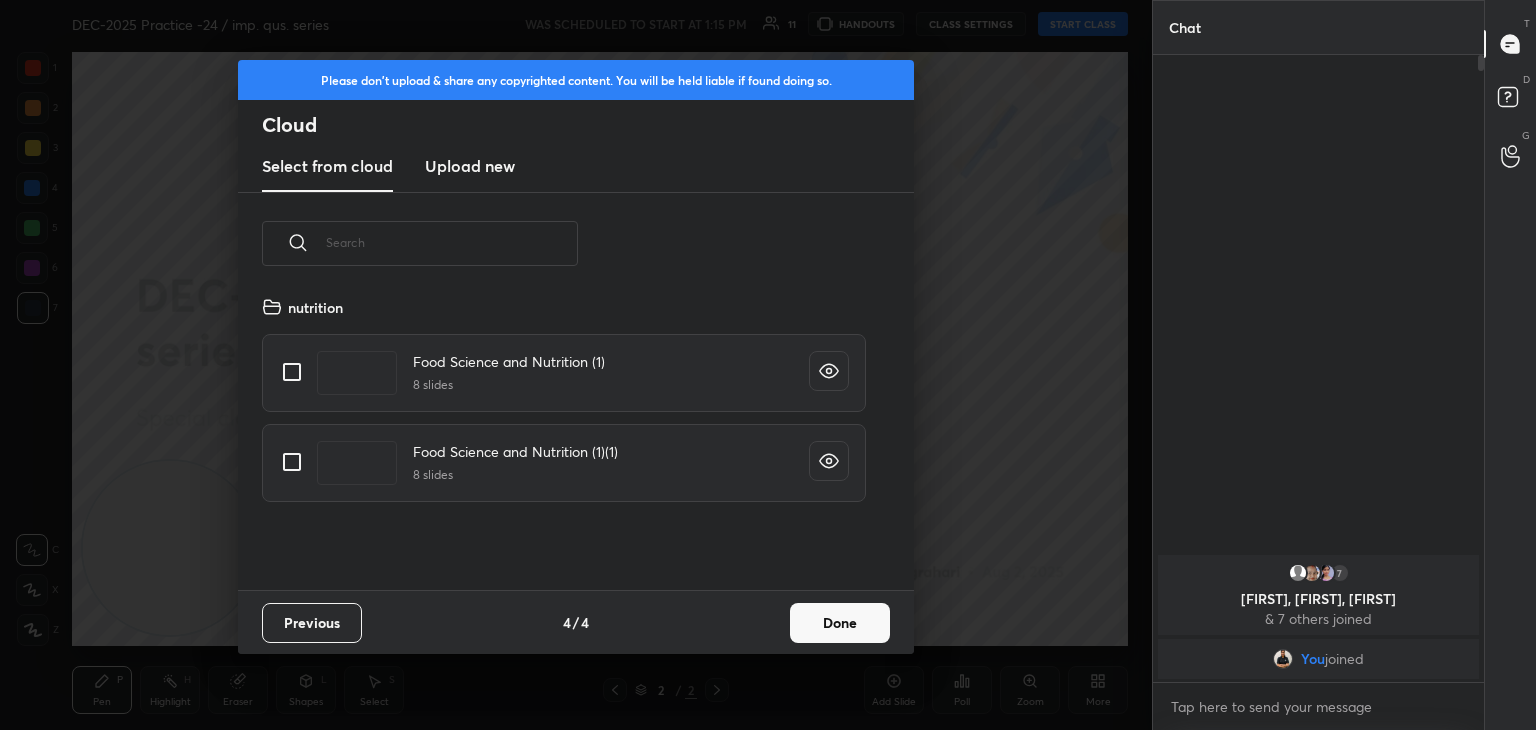 scroll, scrollTop: 6, scrollLeft: 10, axis: both 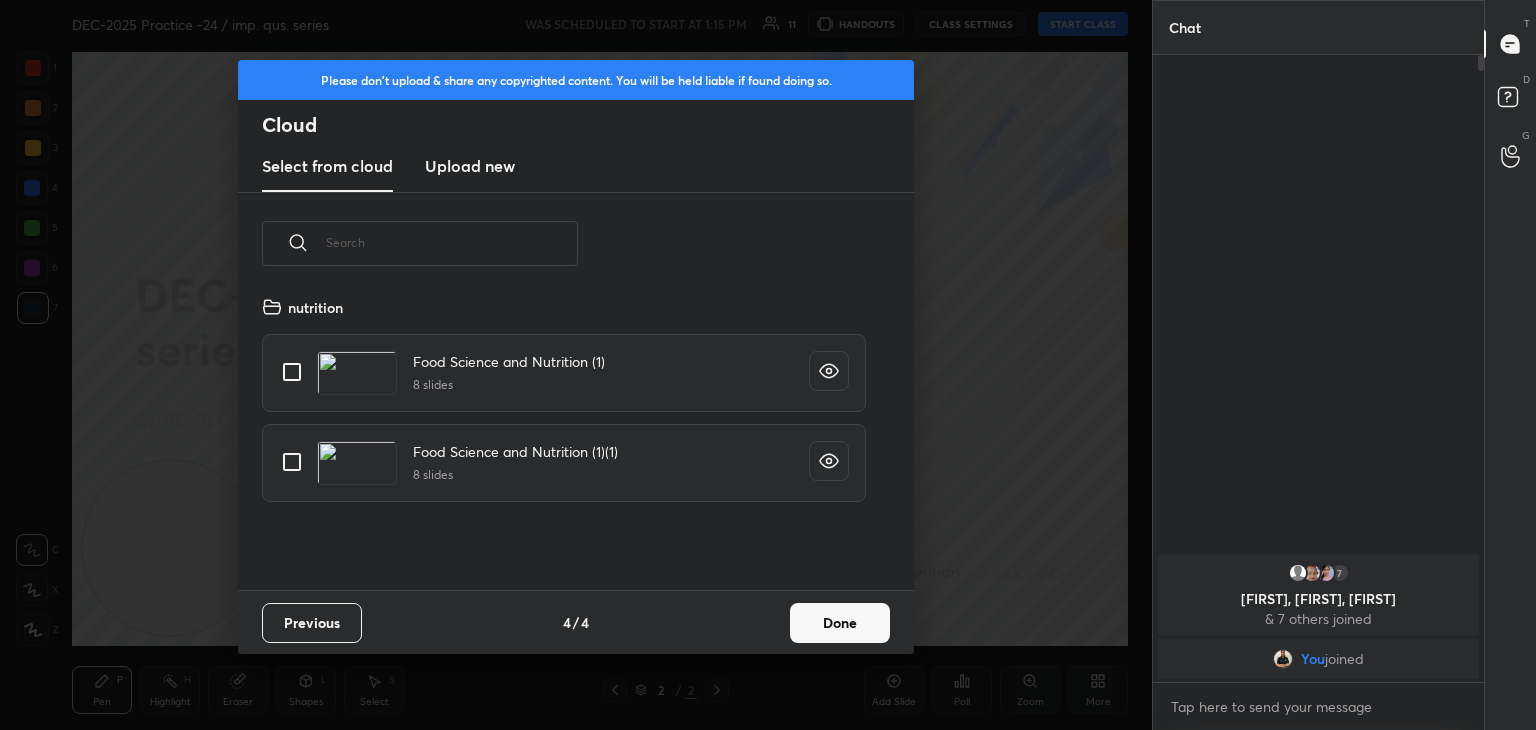 click on "Upload new" at bounding box center [470, 166] 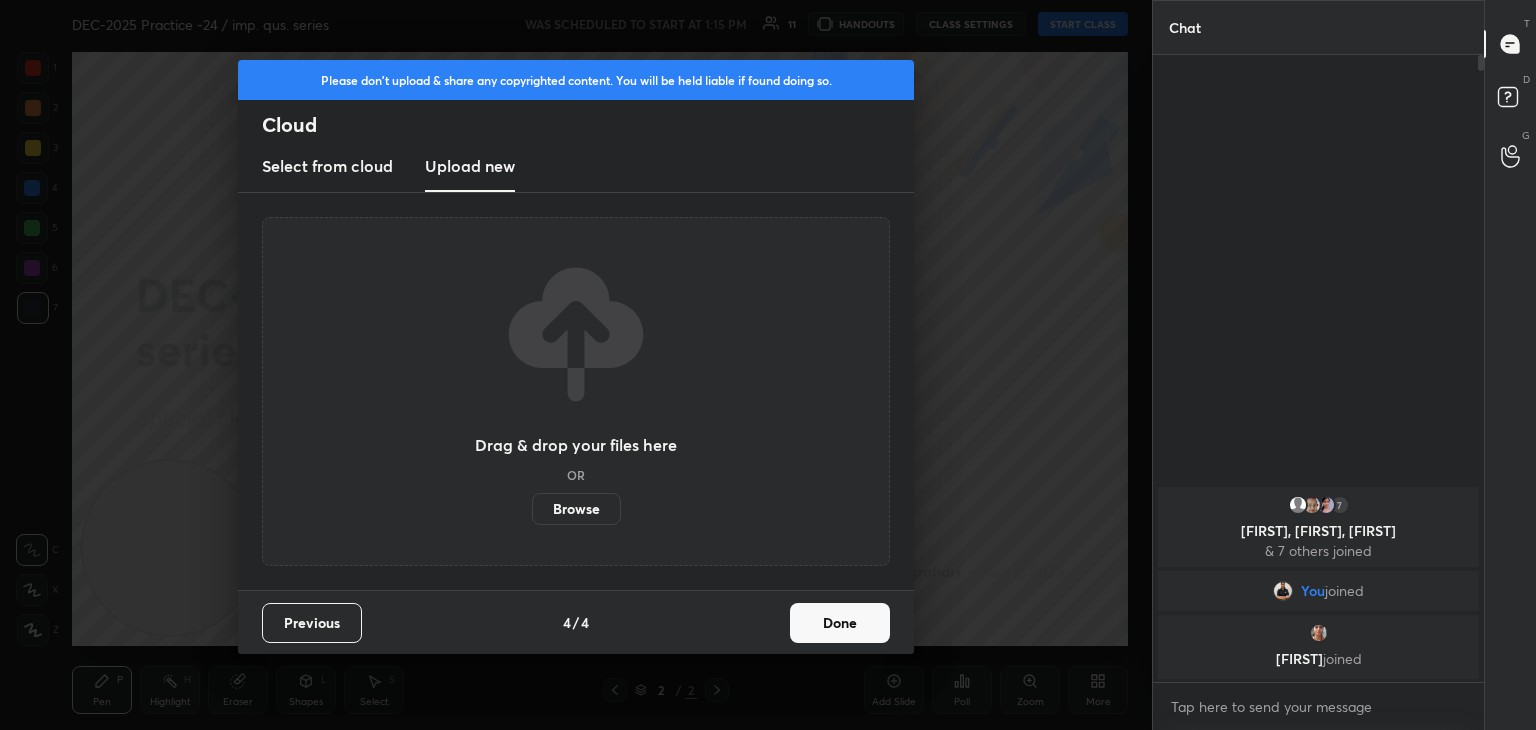 click on "Browse" at bounding box center (576, 509) 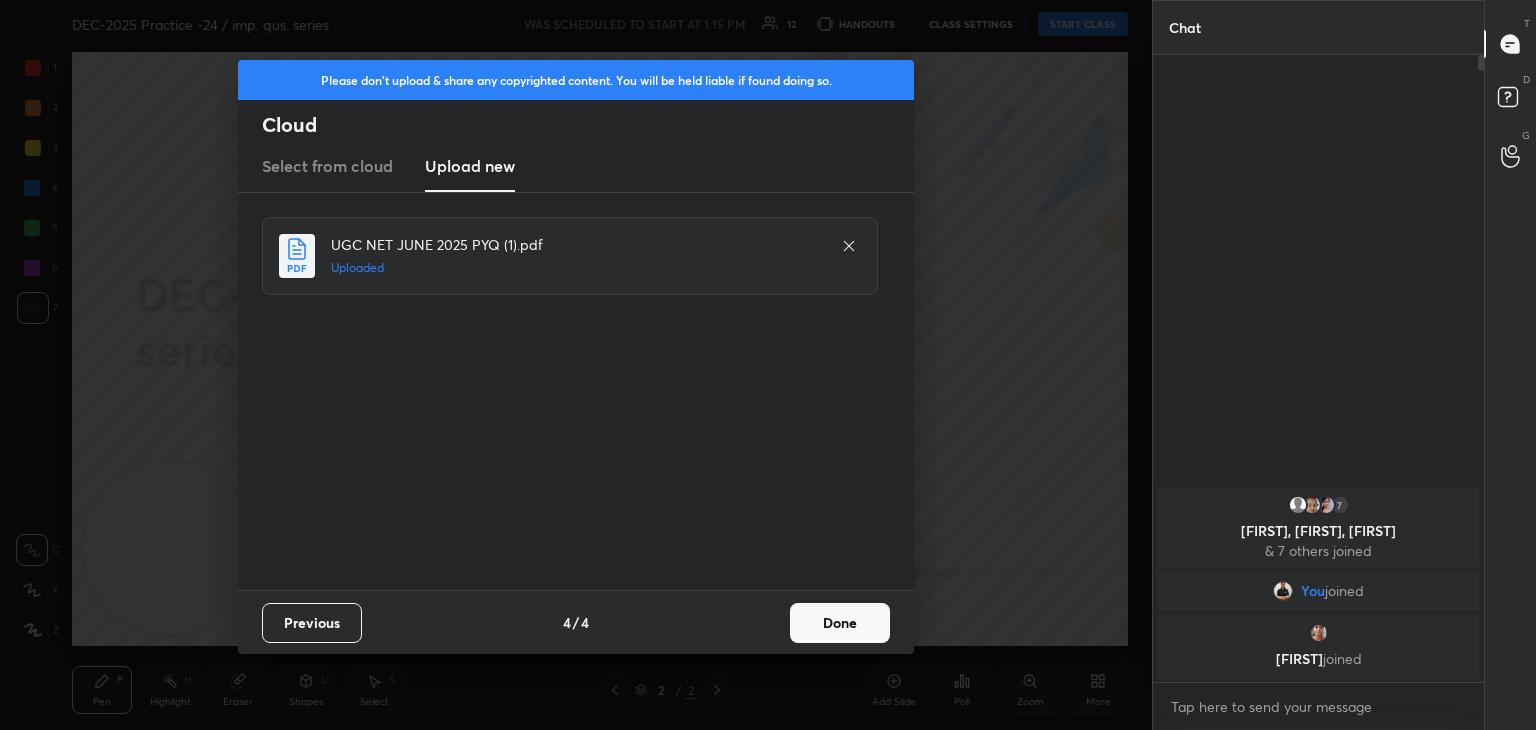 click on "Done" at bounding box center (840, 623) 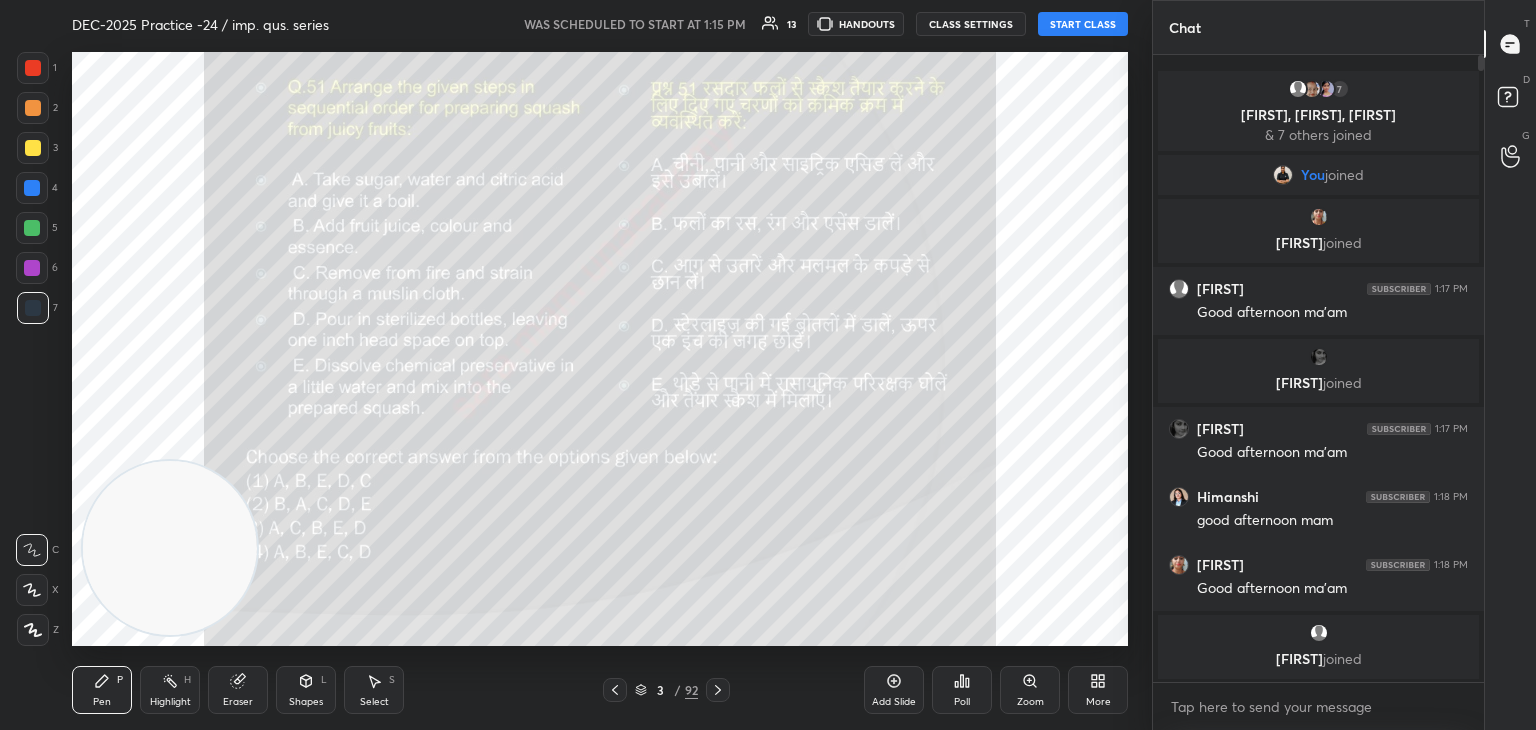 click on "START CLASS" at bounding box center [1083, 24] 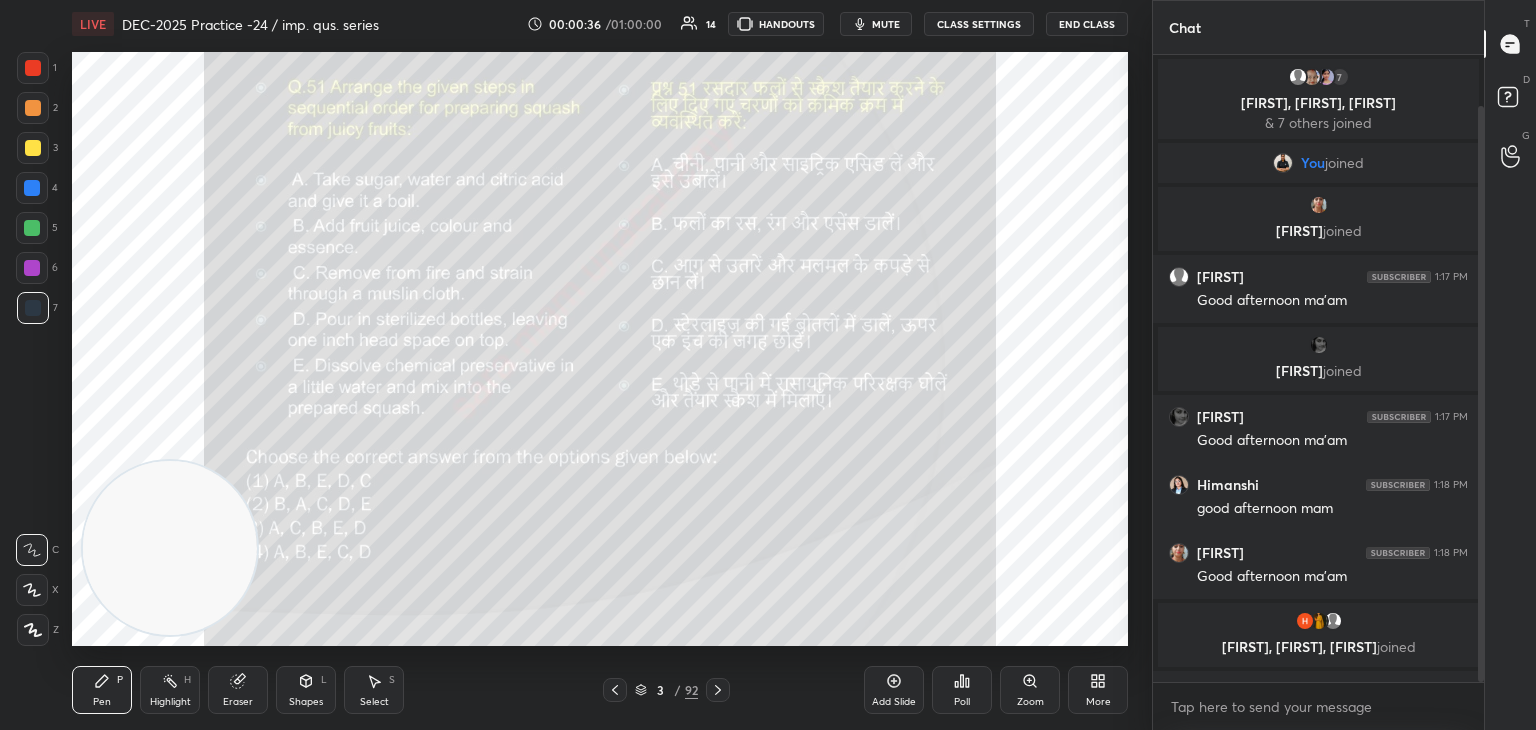 scroll, scrollTop: 56, scrollLeft: 0, axis: vertical 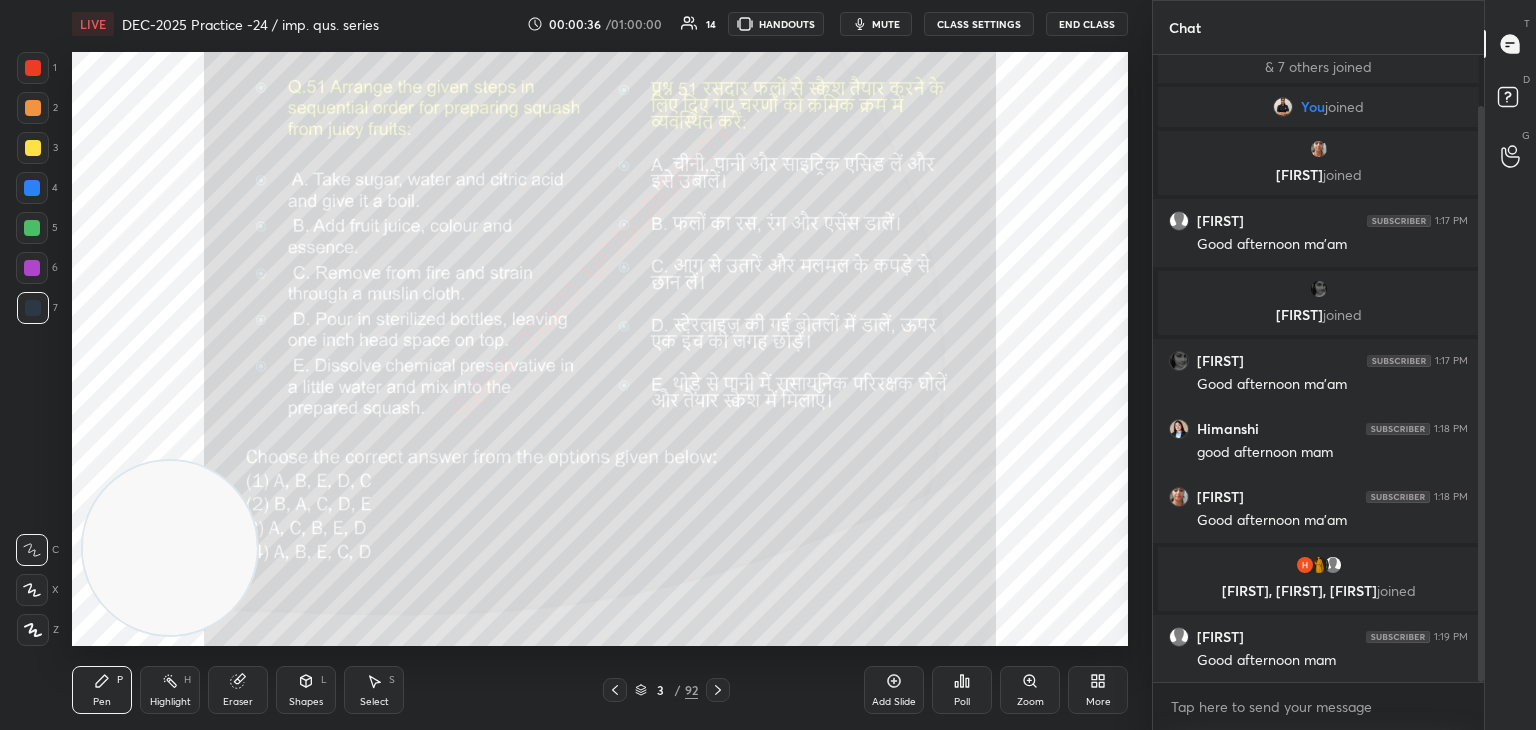 drag, startPoint x: 1480, startPoint y: 447, endPoint x: 1502, endPoint y: 609, distance: 163.487 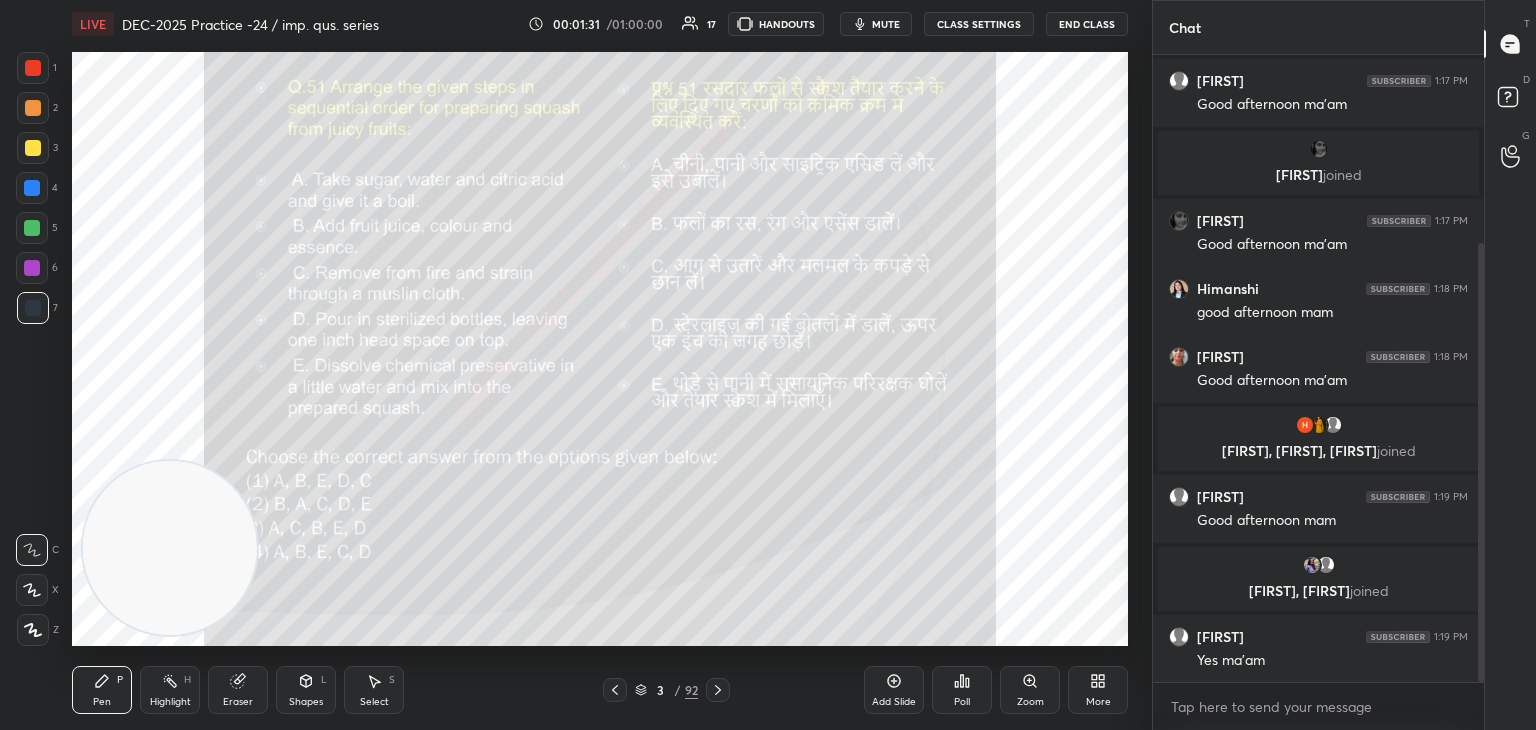 scroll, scrollTop: 268, scrollLeft: 0, axis: vertical 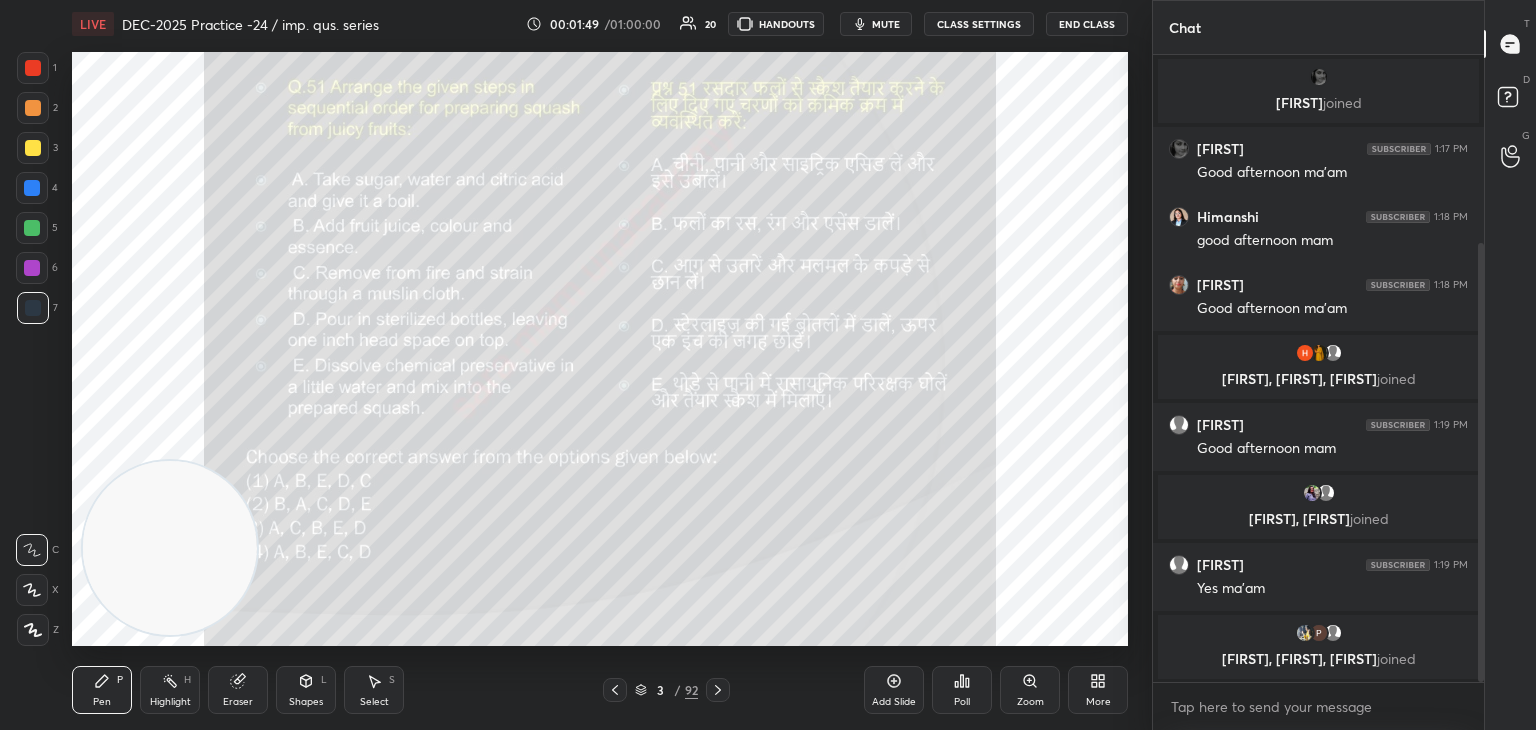click 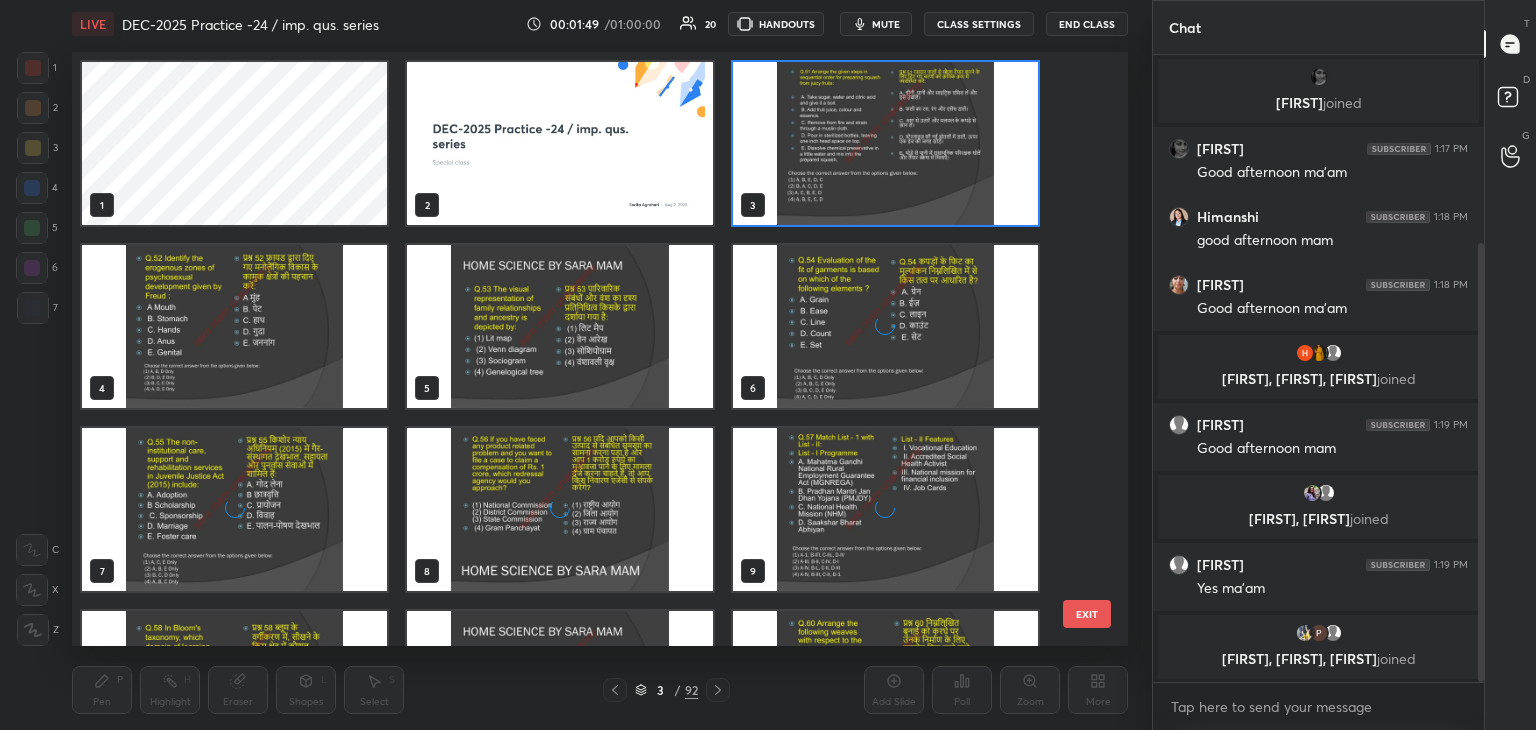 scroll, scrollTop: 6, scrollLeft: 10, axis: both 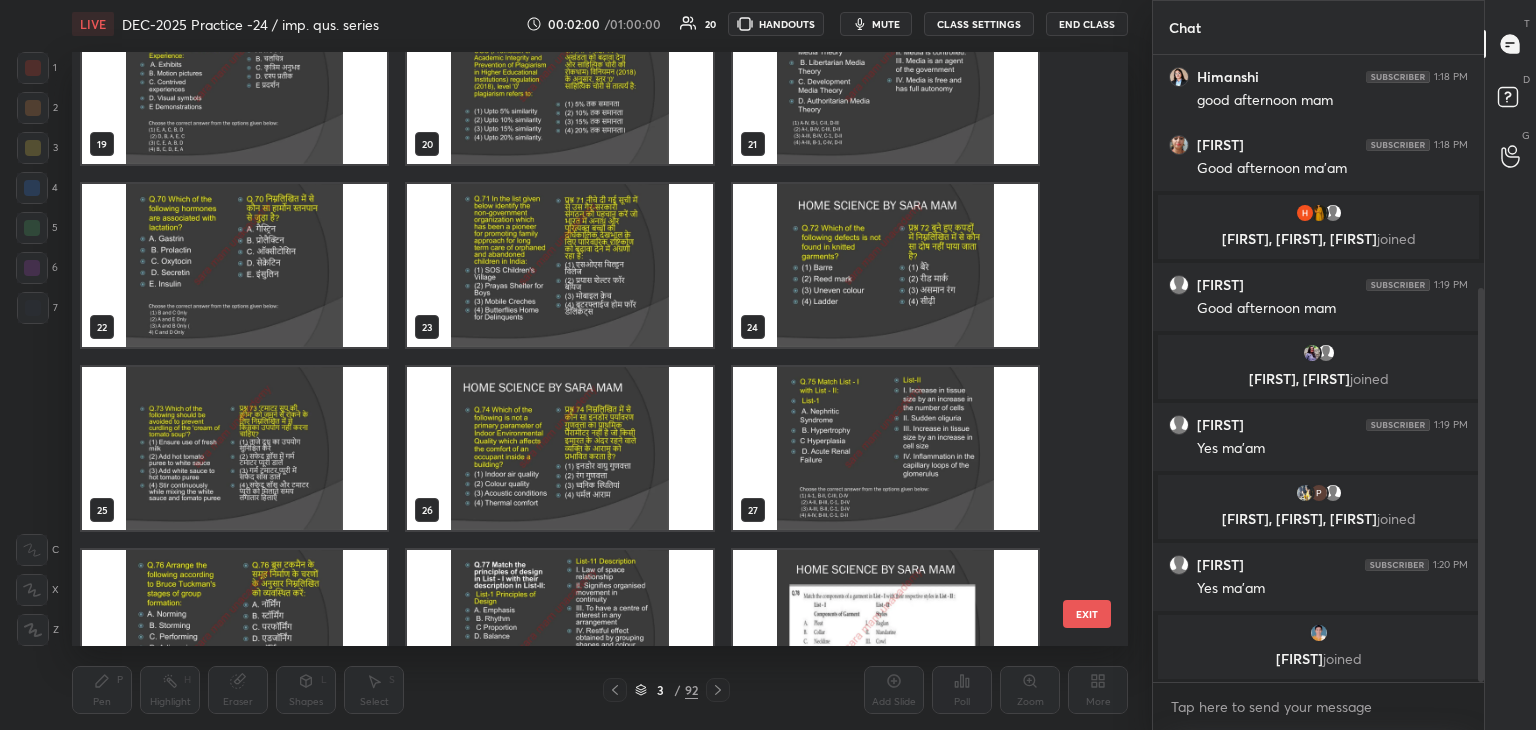 click at bounding box center [234, 265] 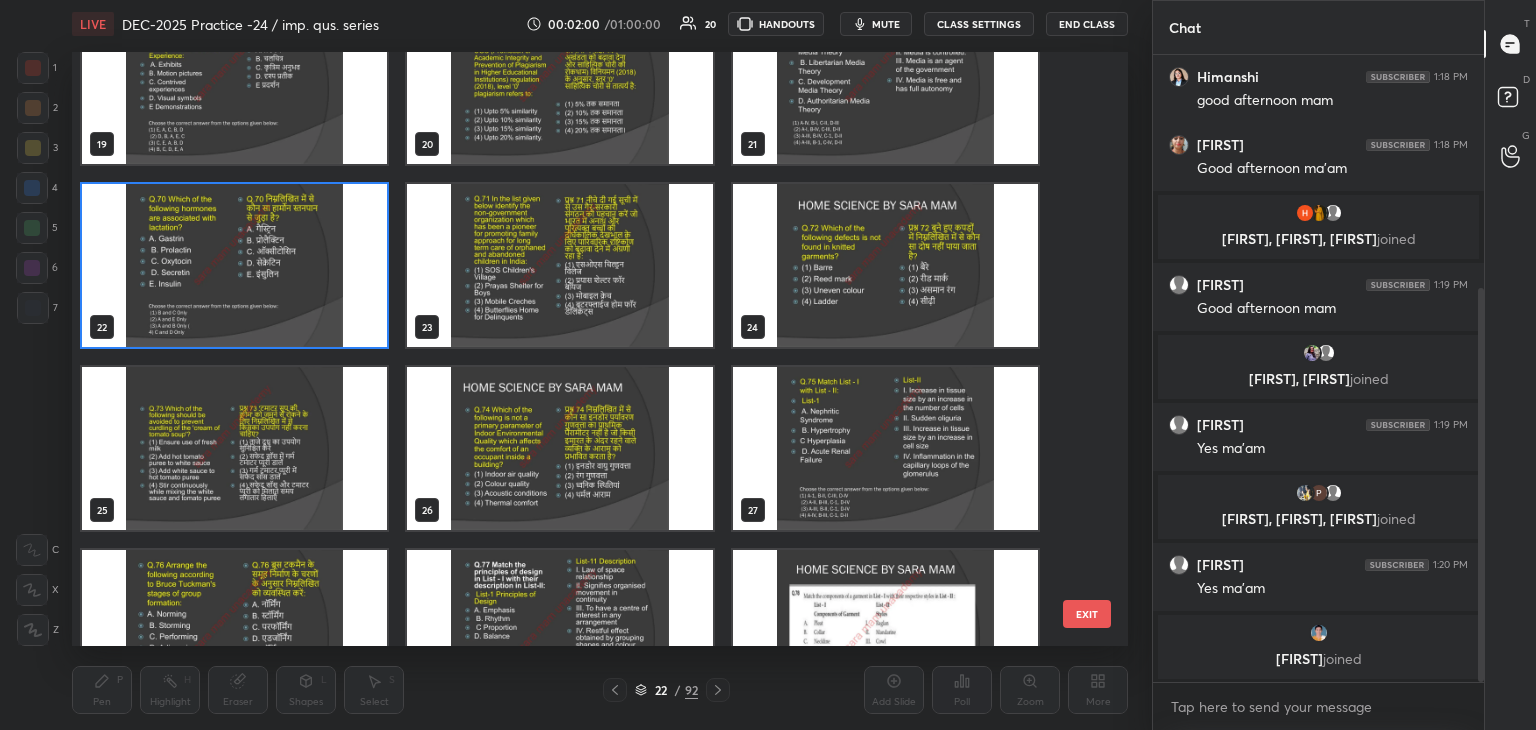 click at bounding box center [234, 265] 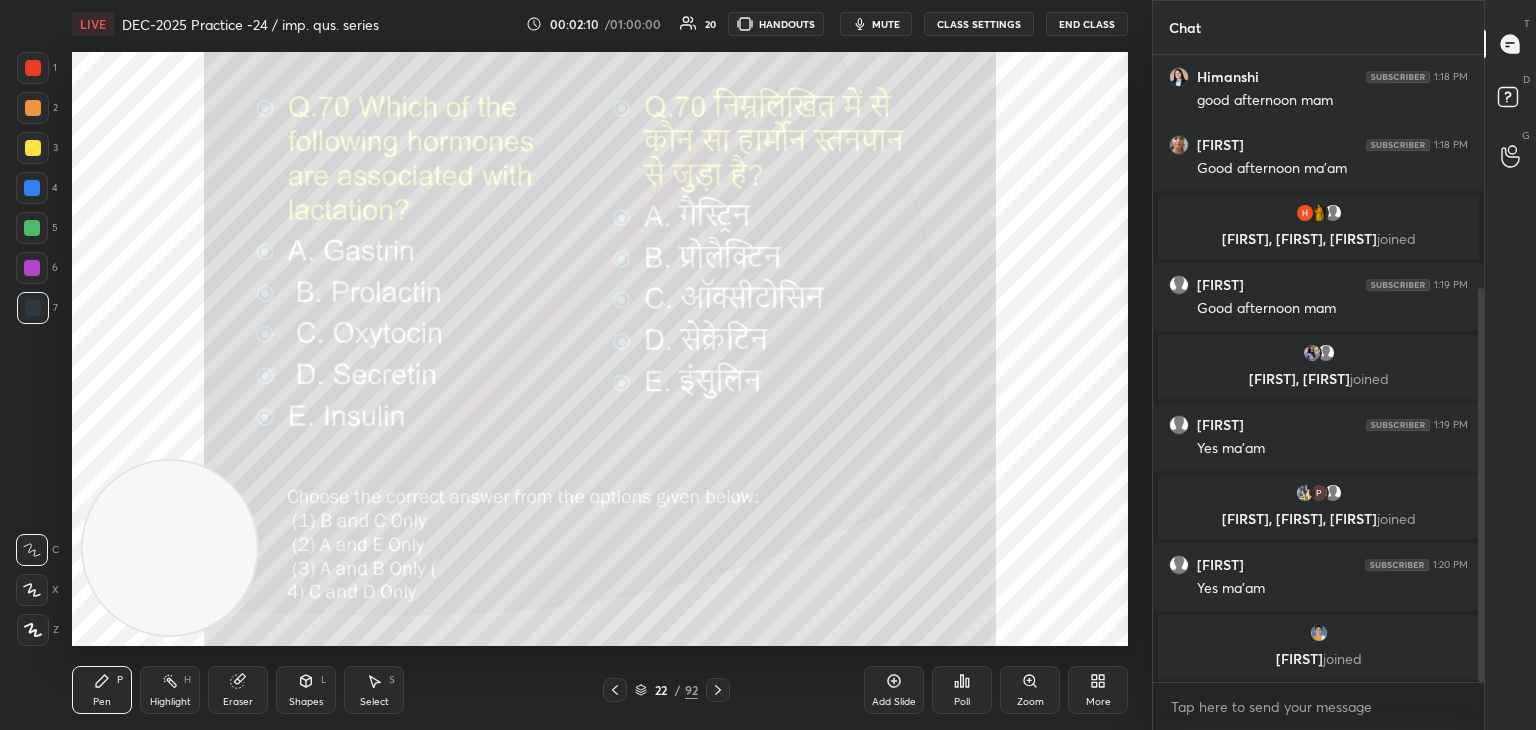 click 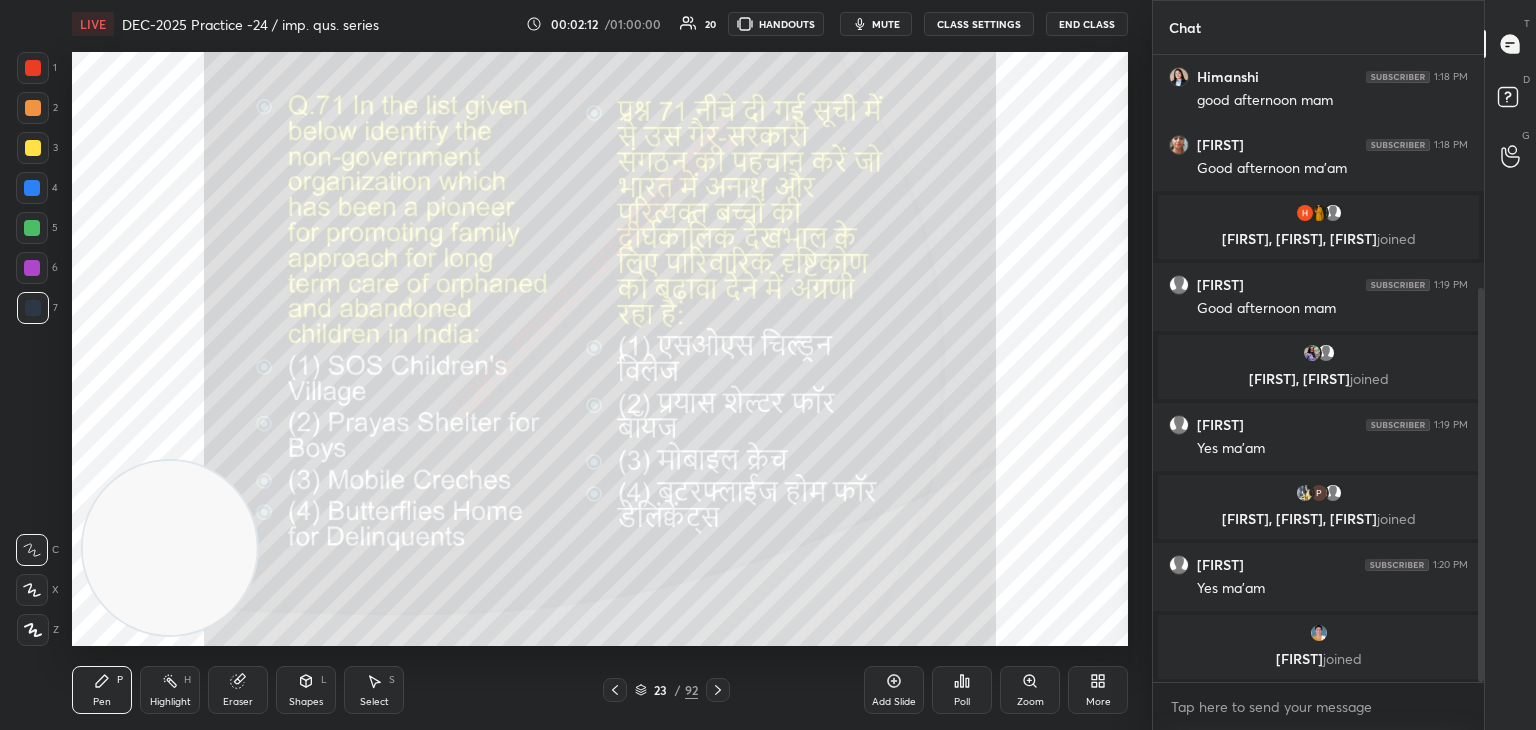 click 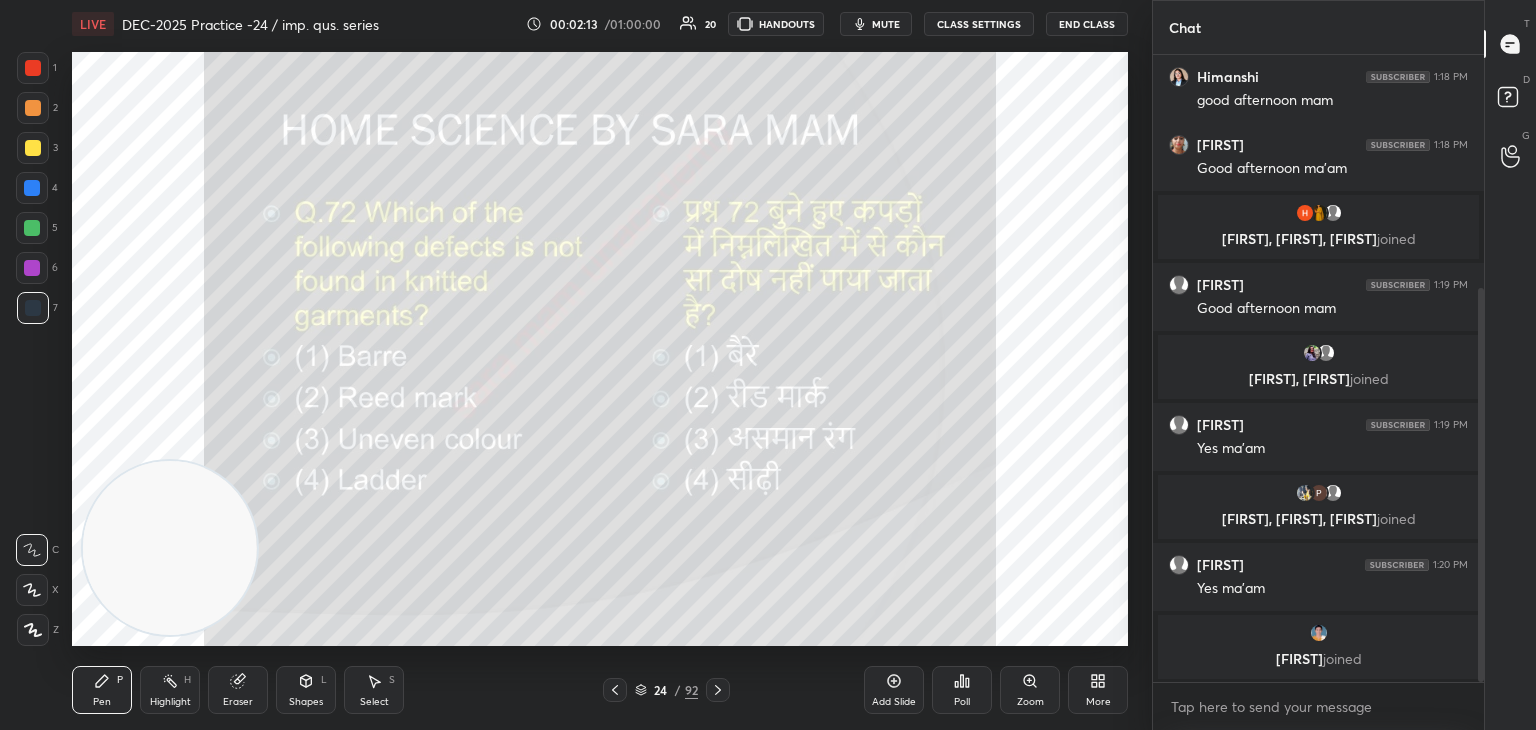 click 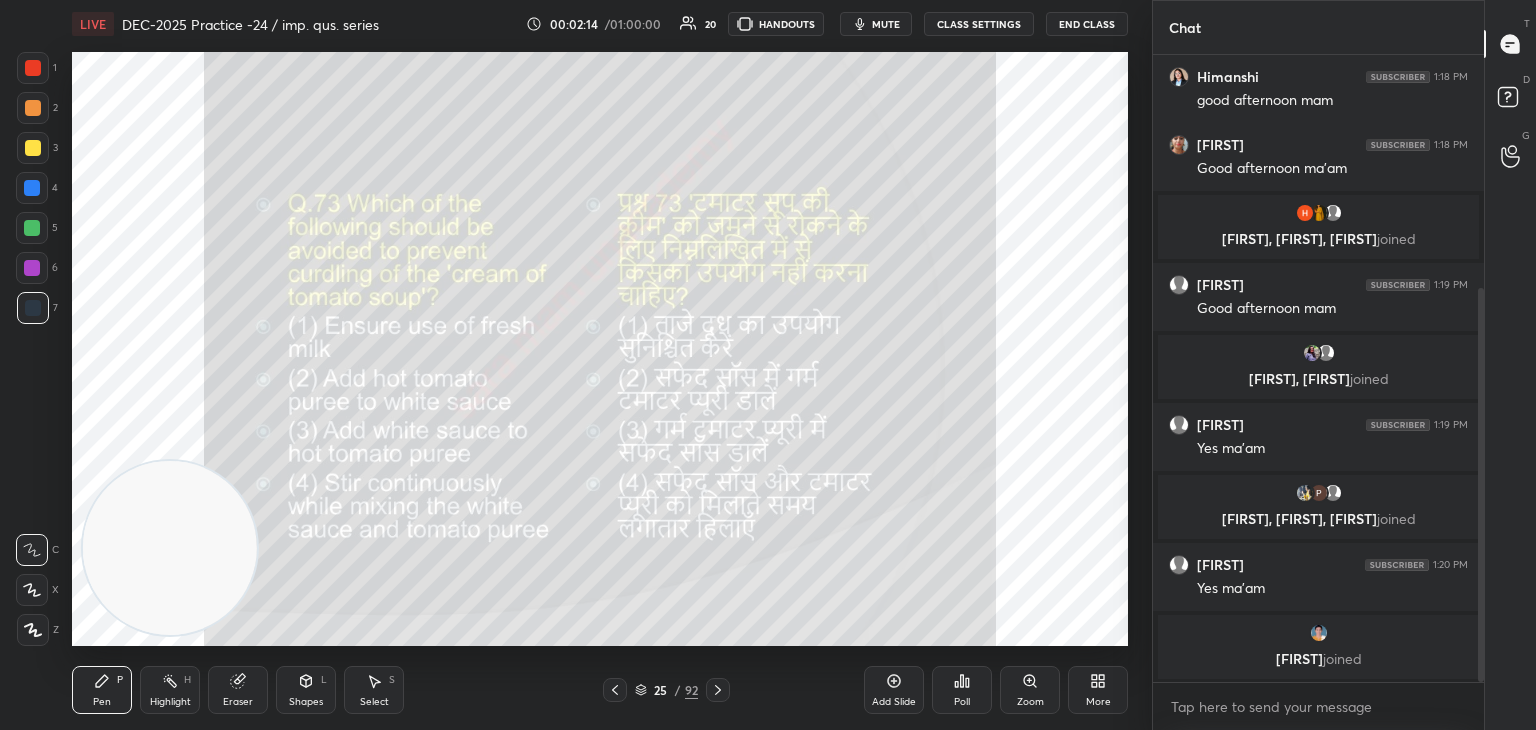 click 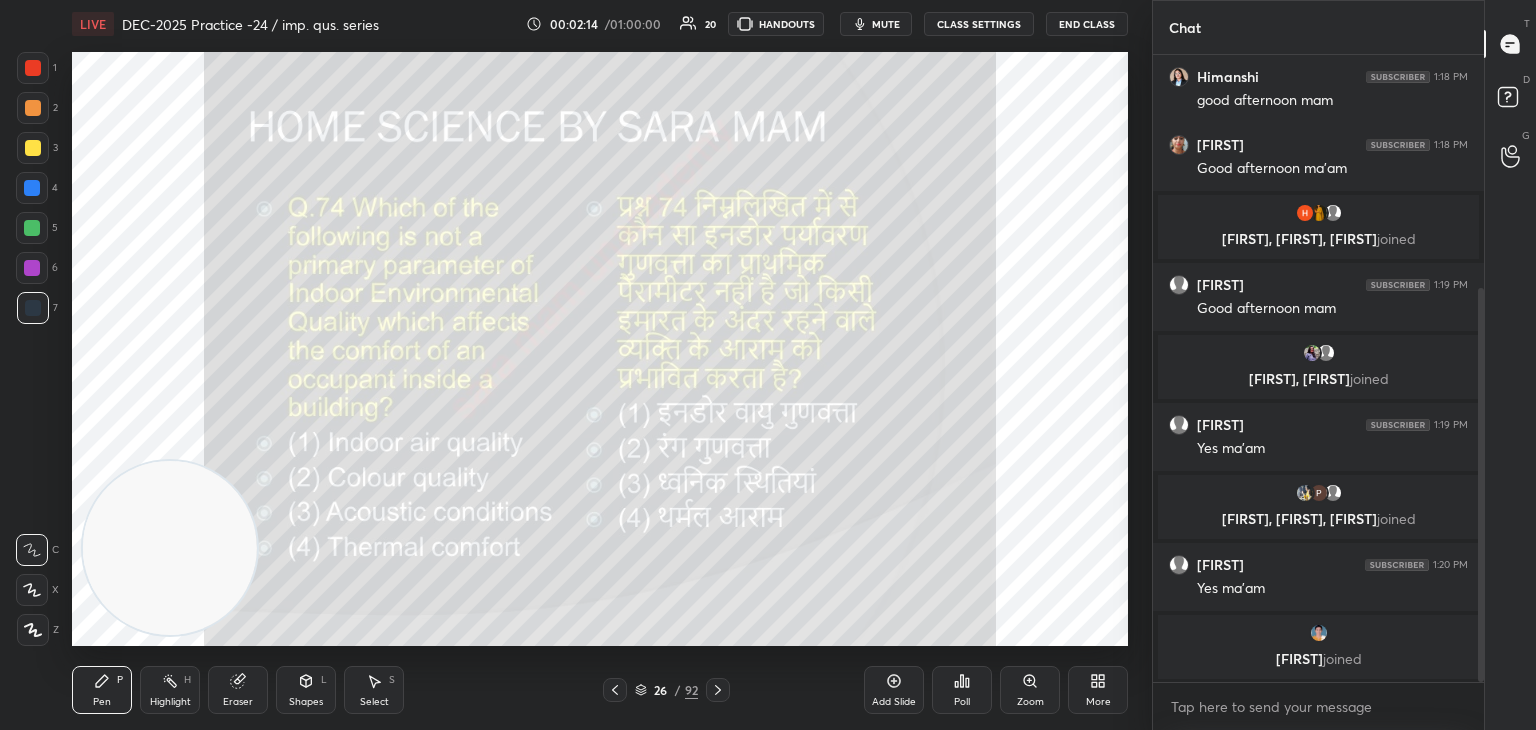 click 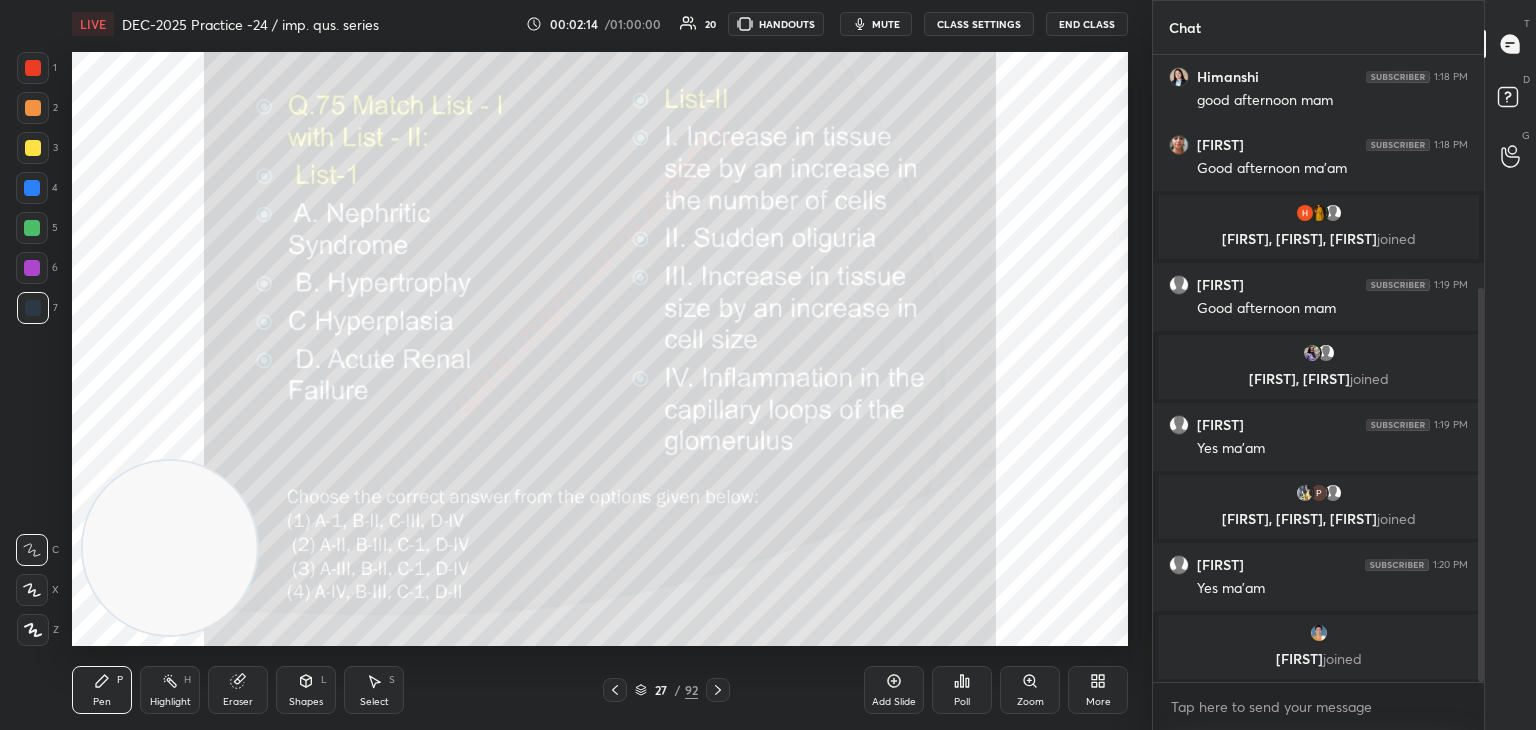 click 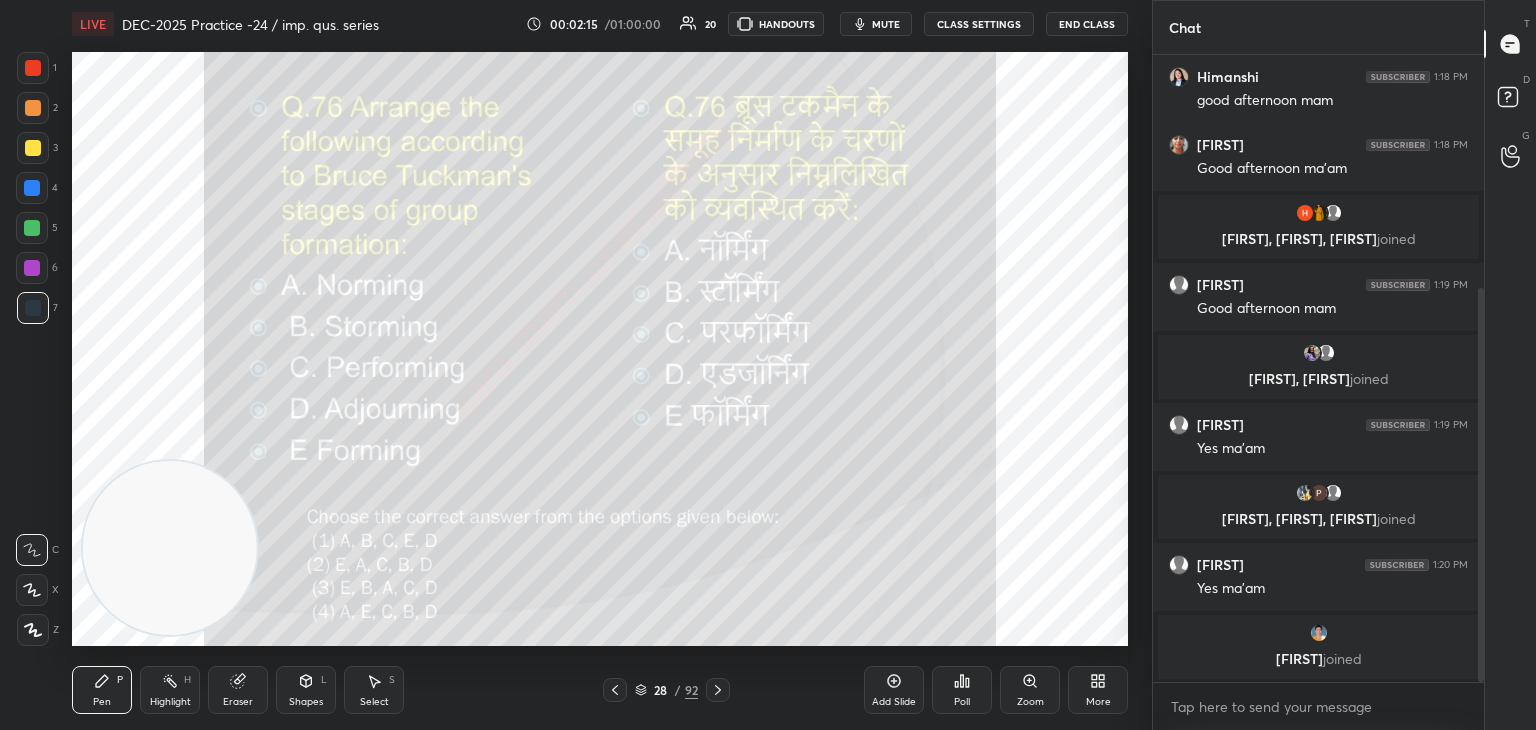 click 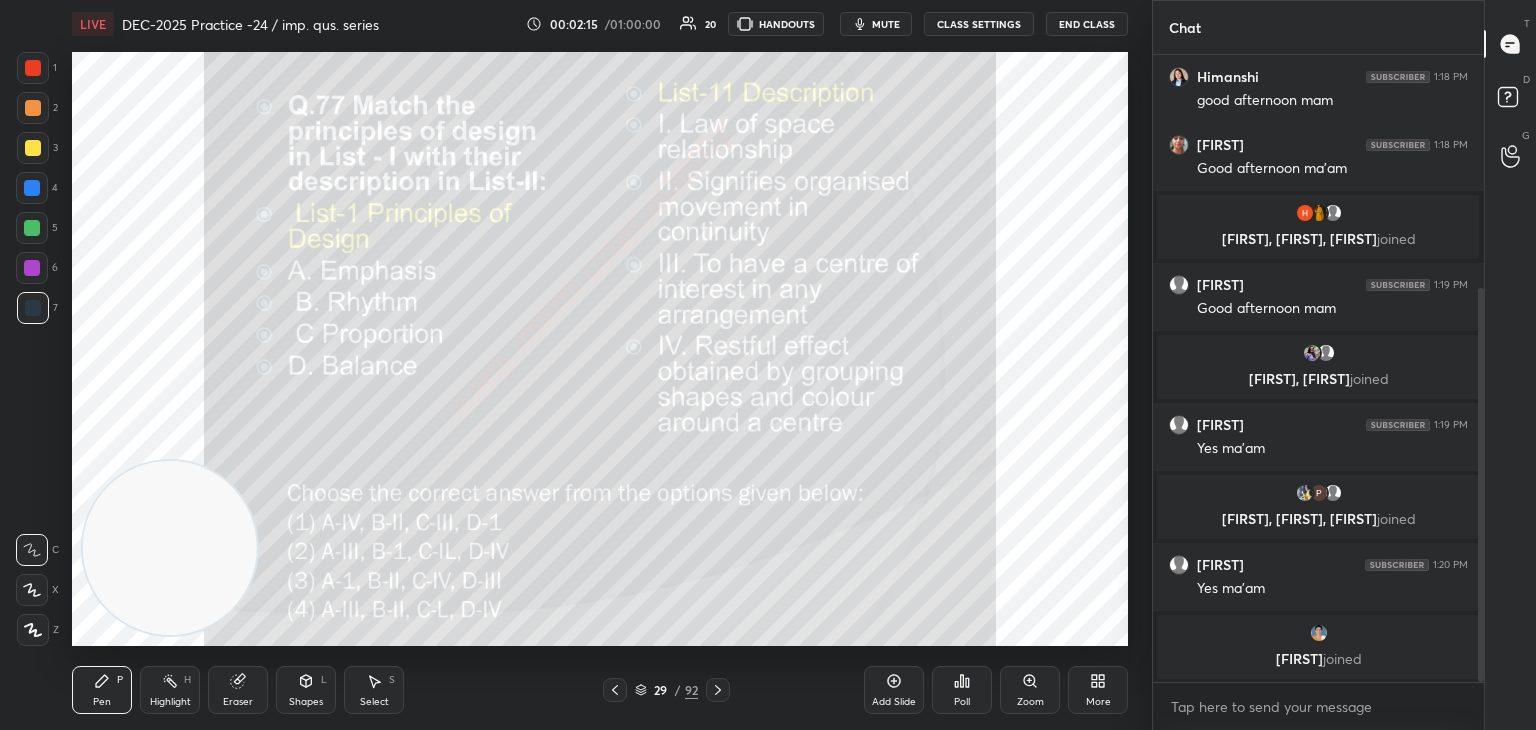 click 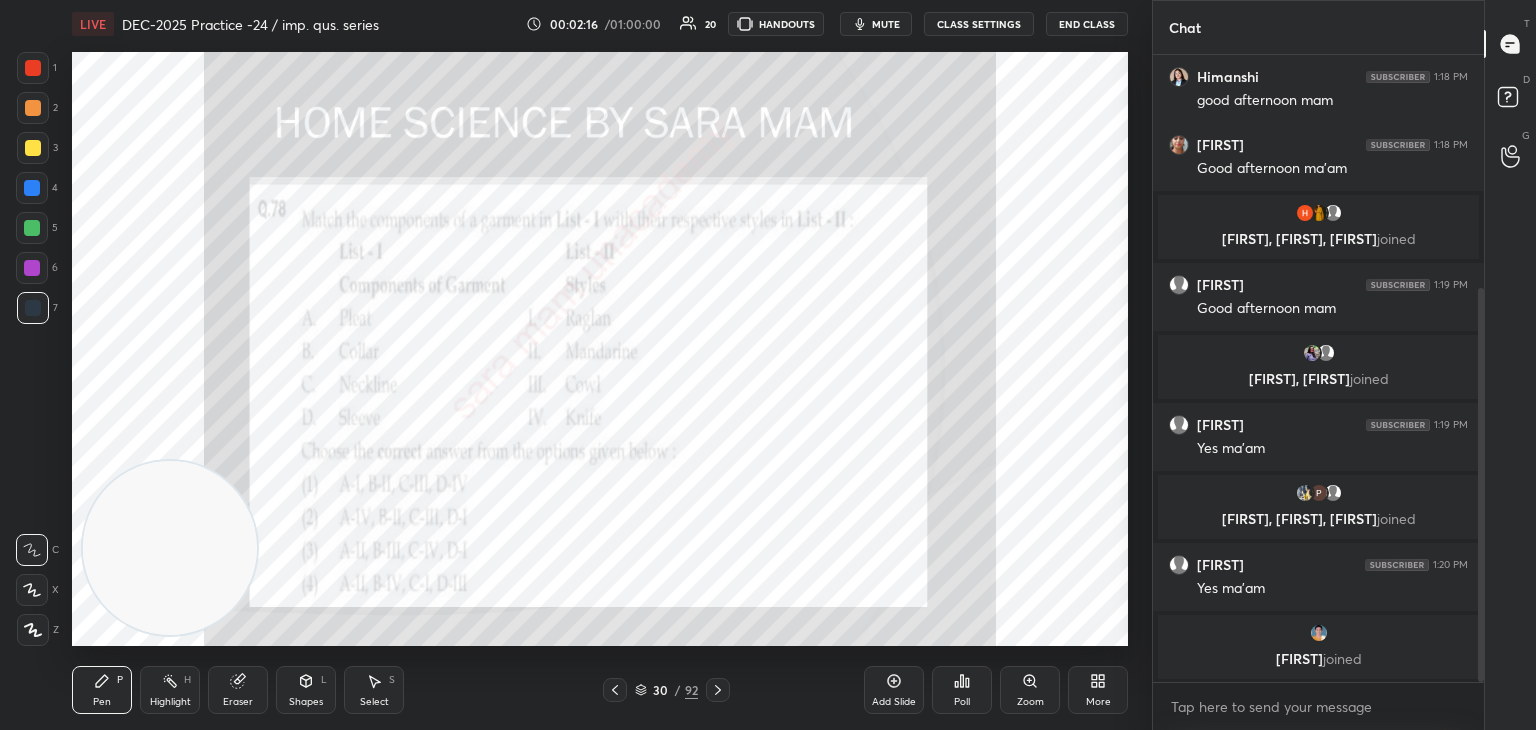 click 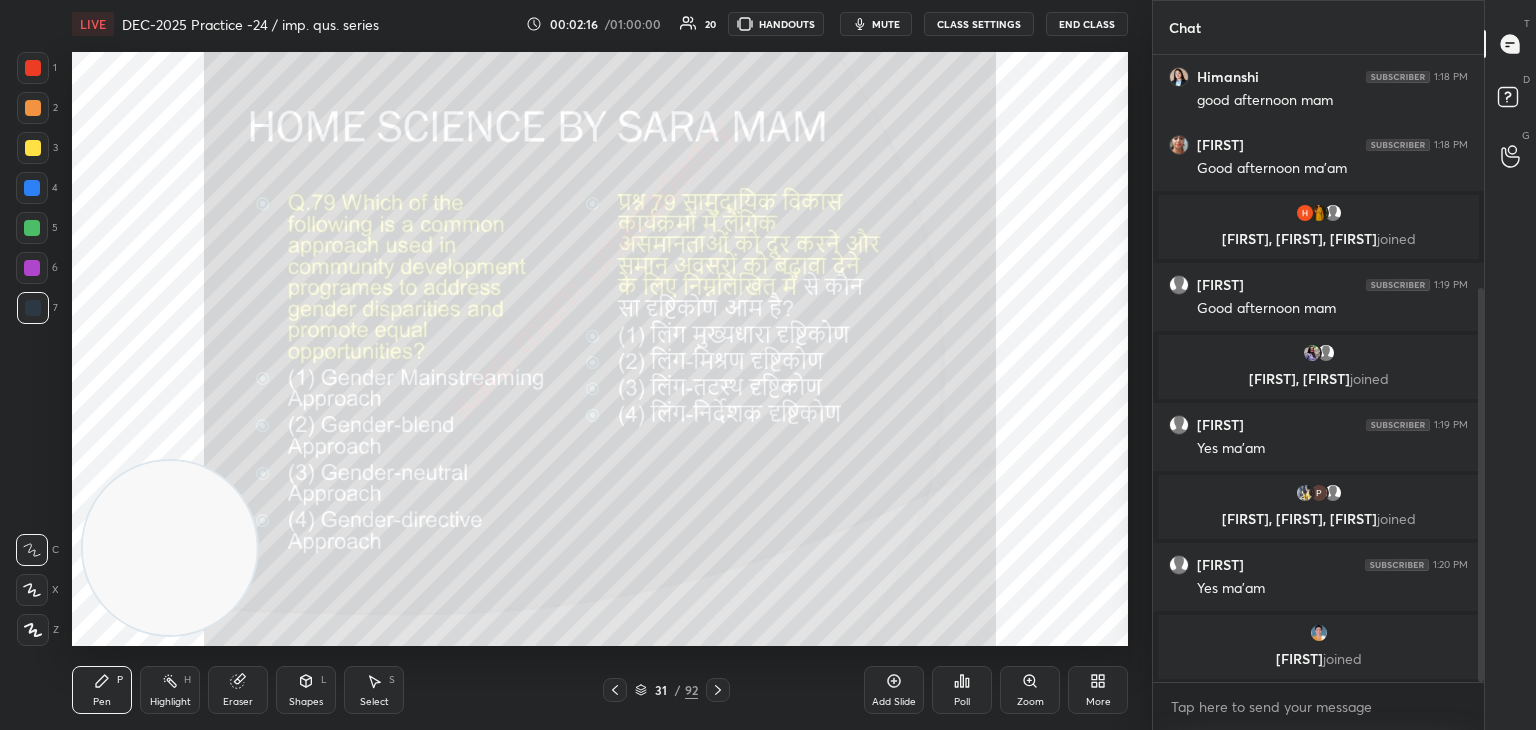 click 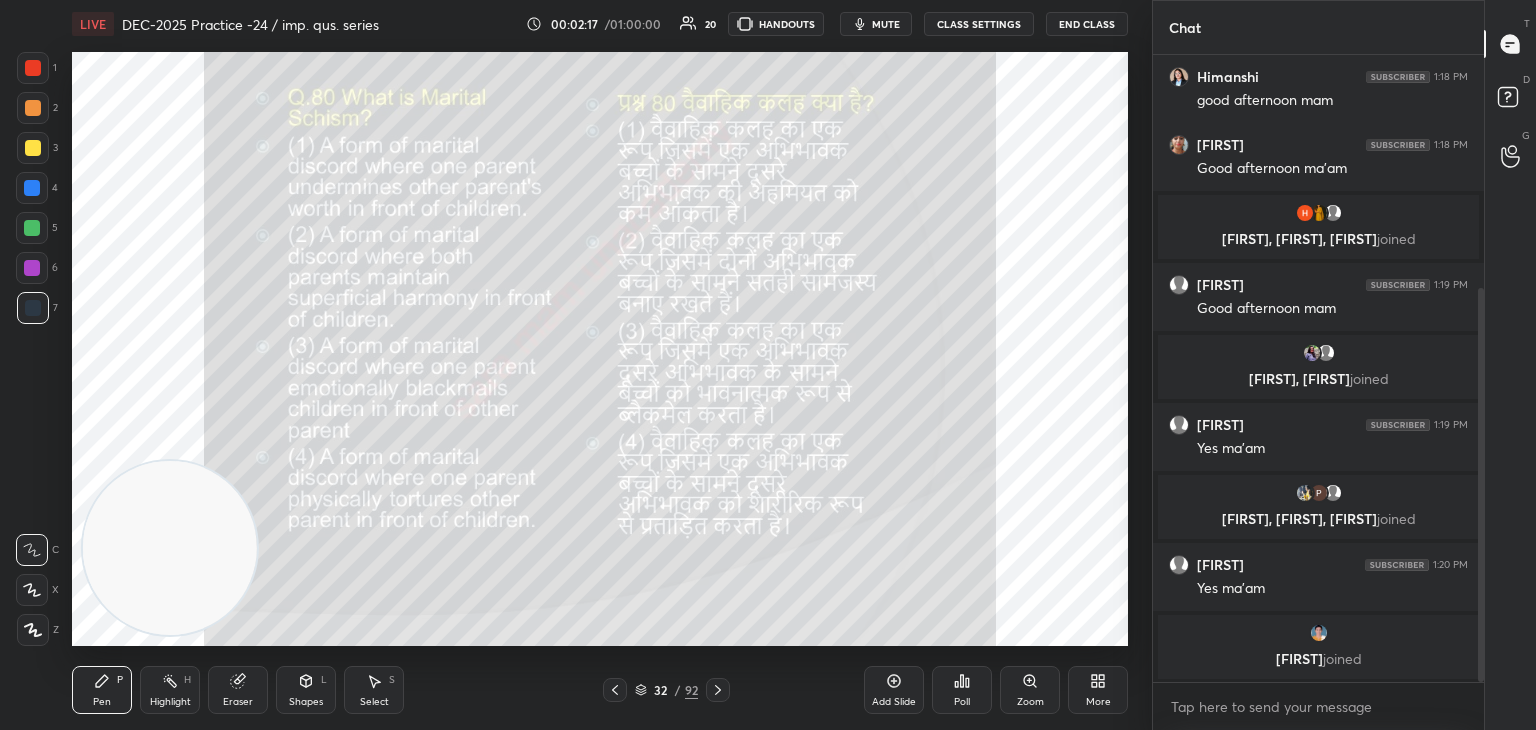 click 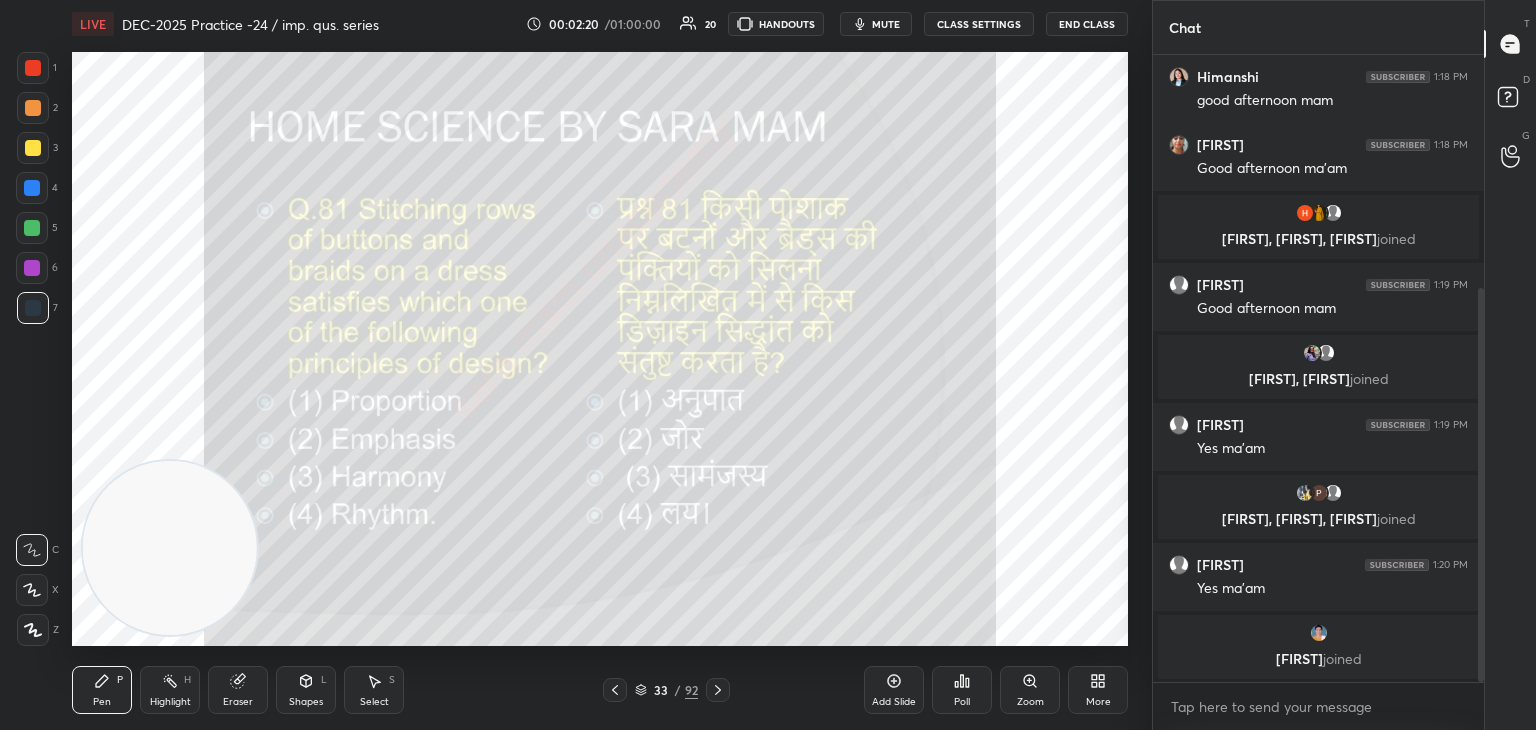click 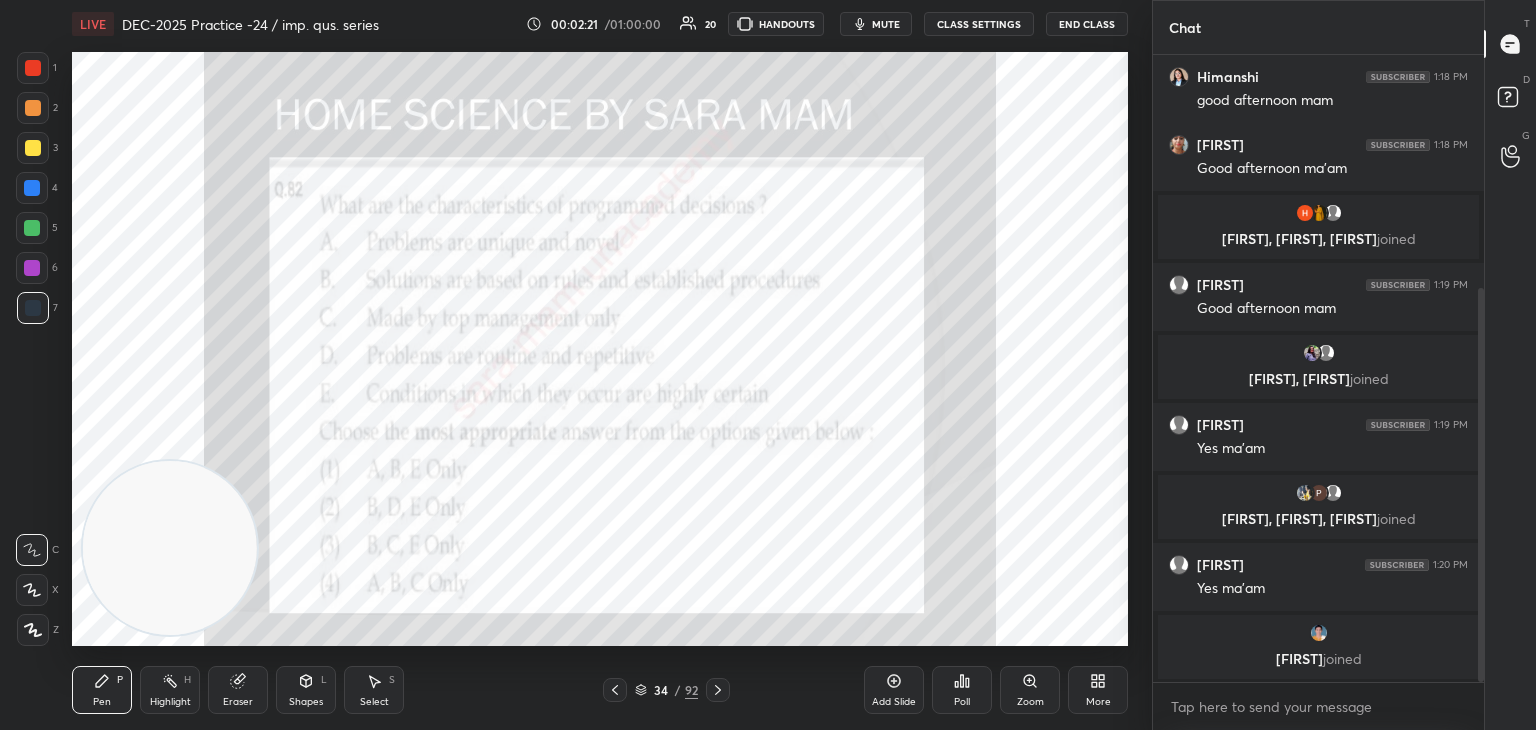 click 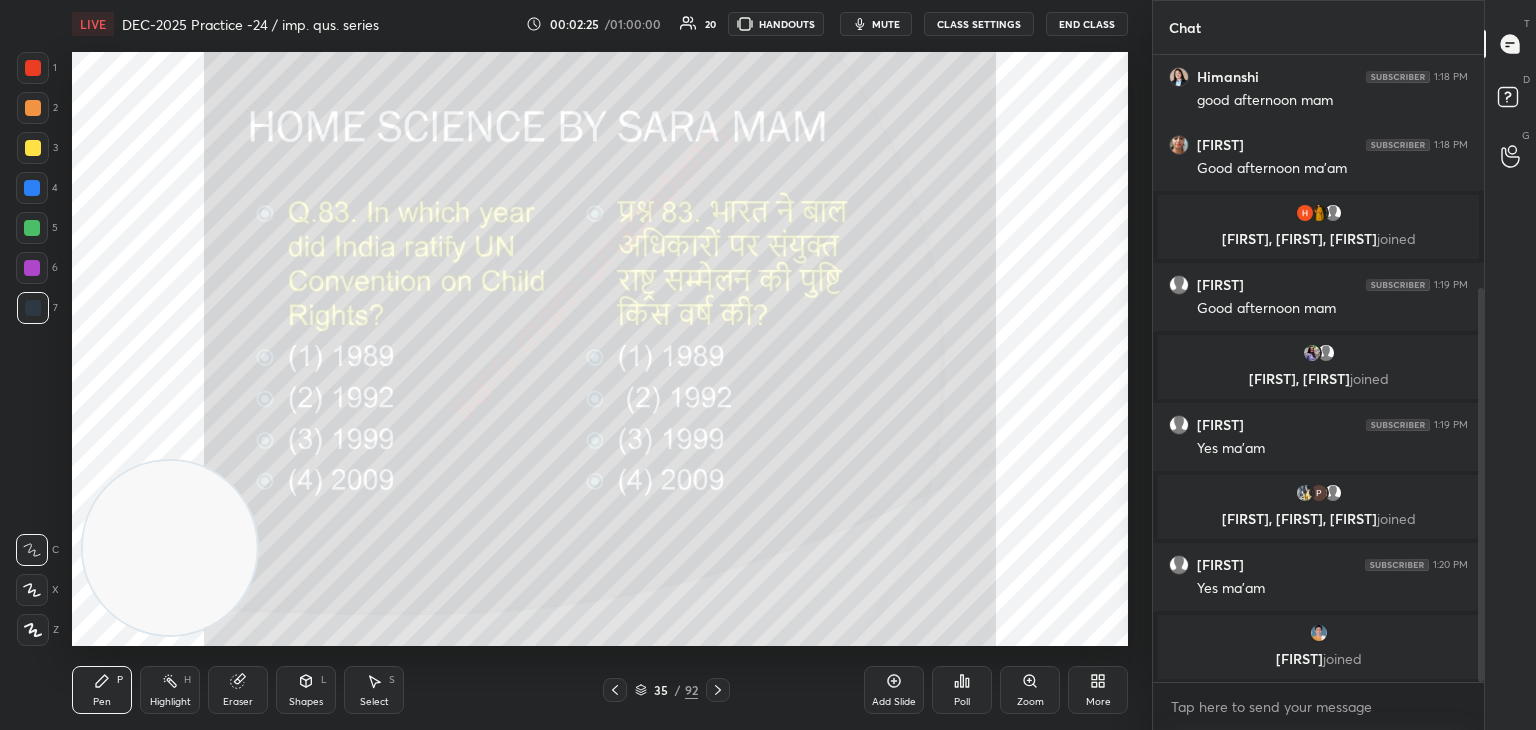 click 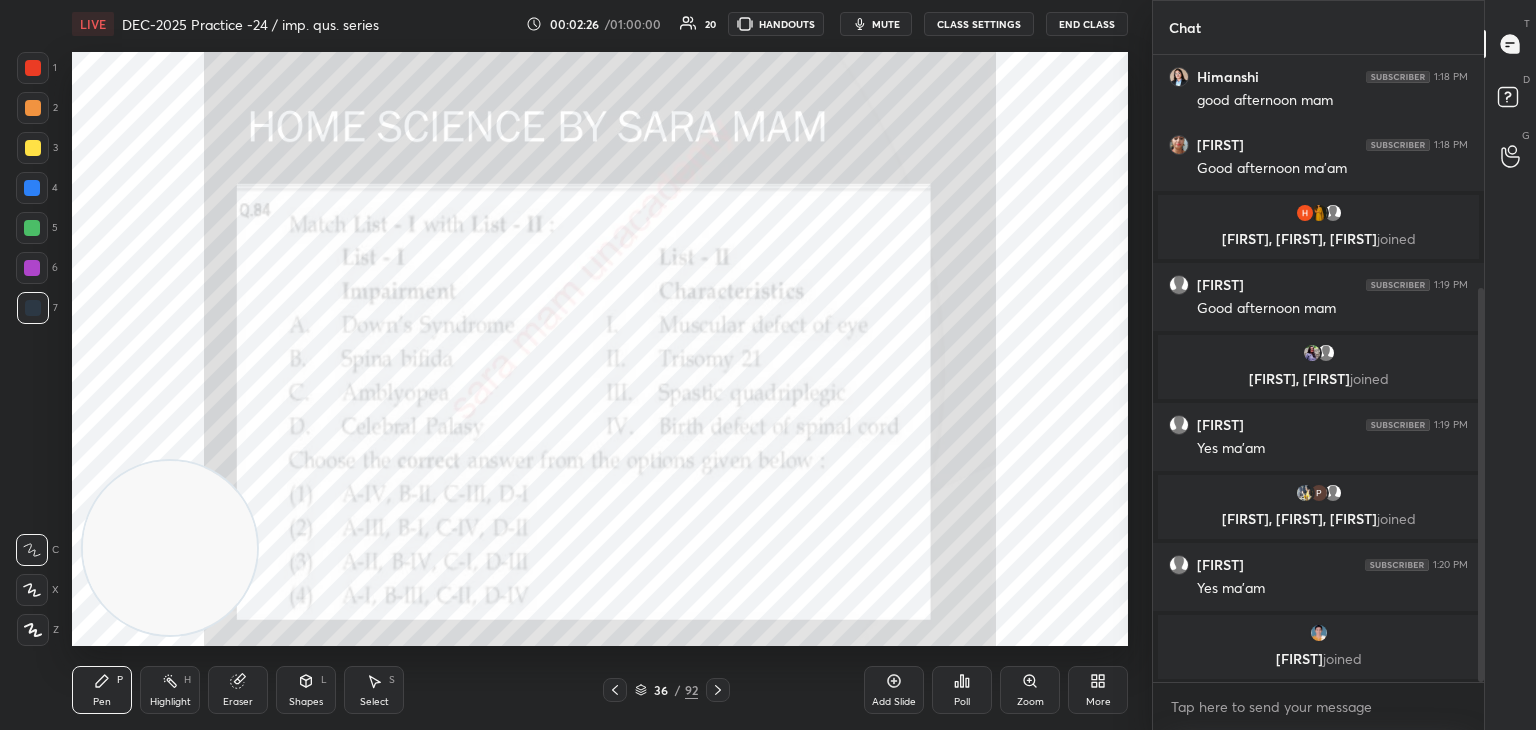 click 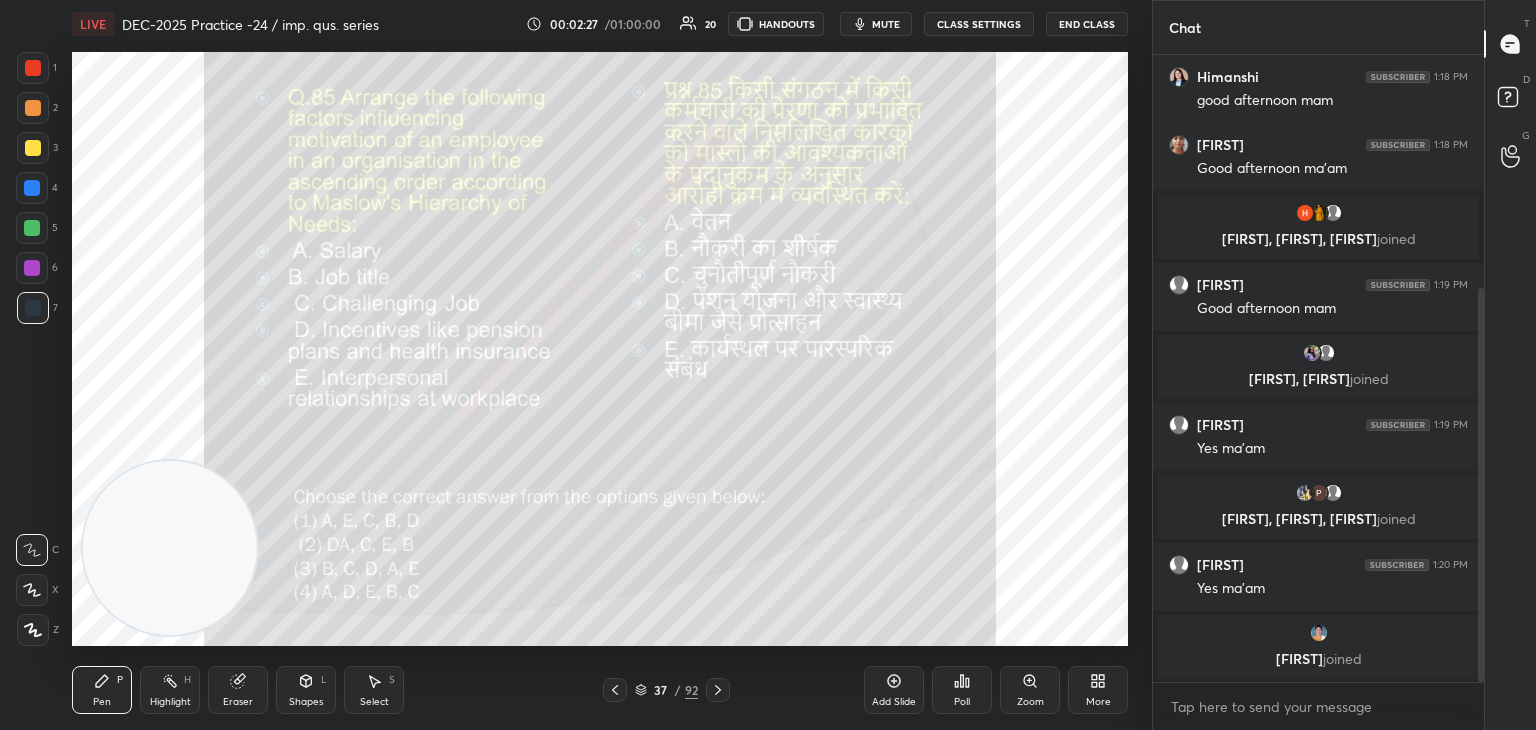 click 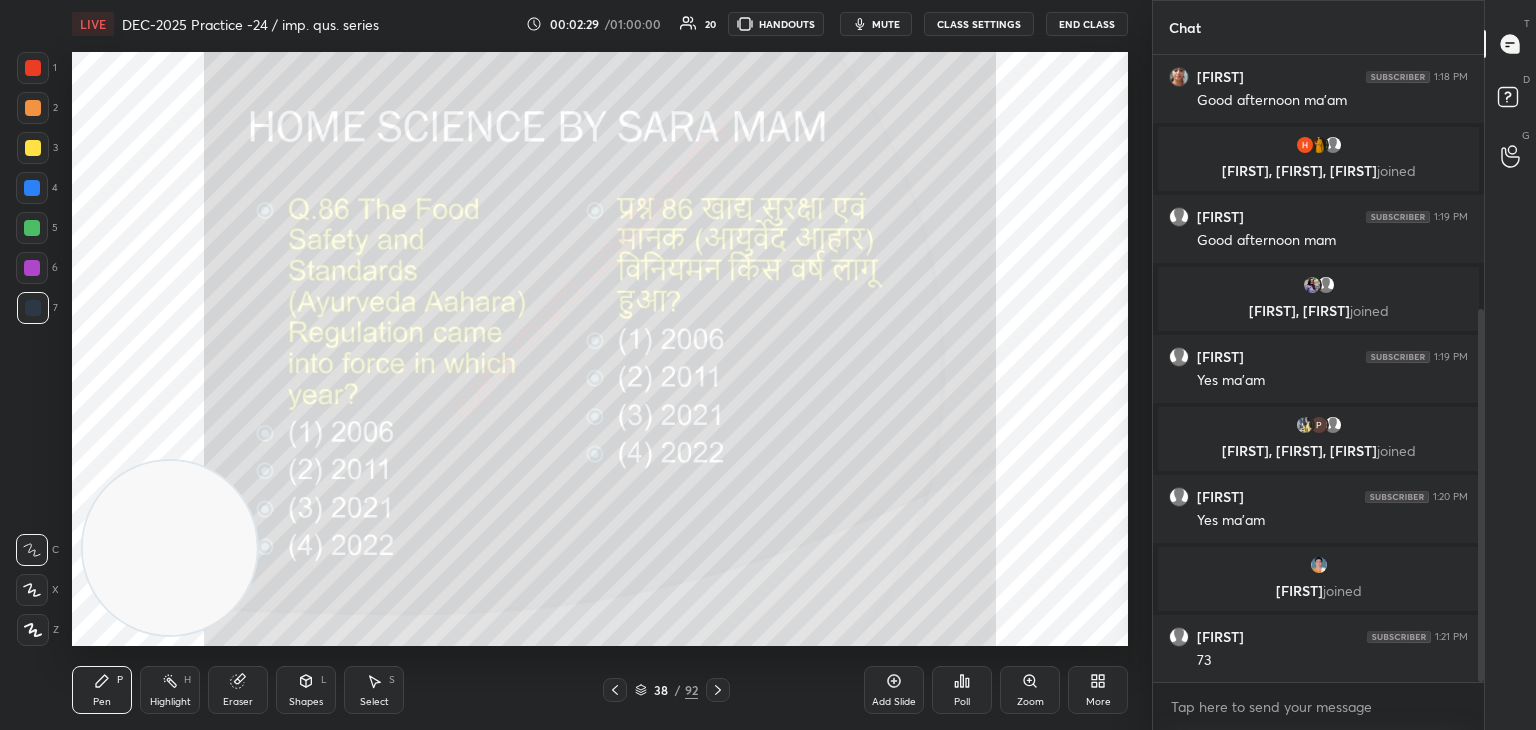 scroll, scrollTop: 498, scrollLeft: 0, axis: vertical 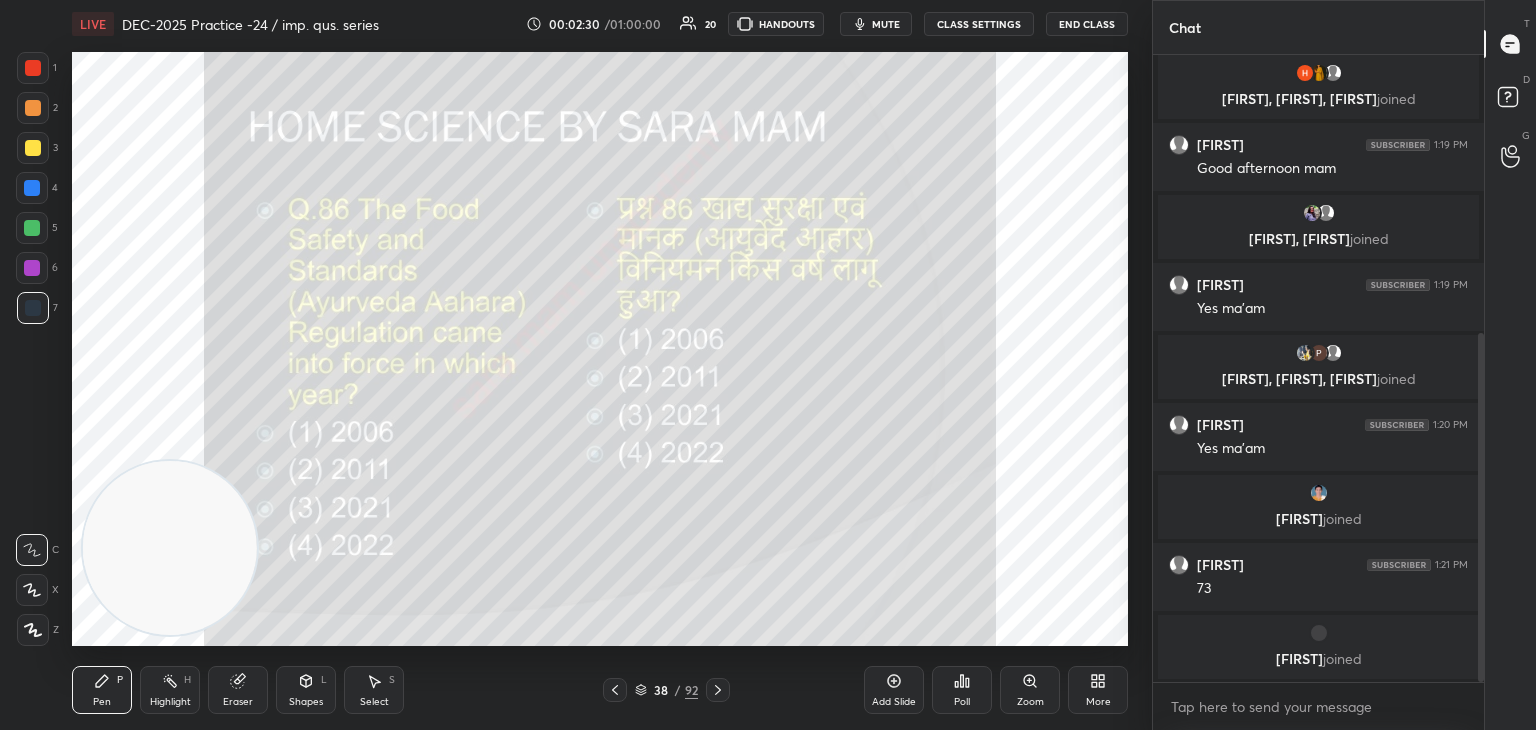 click 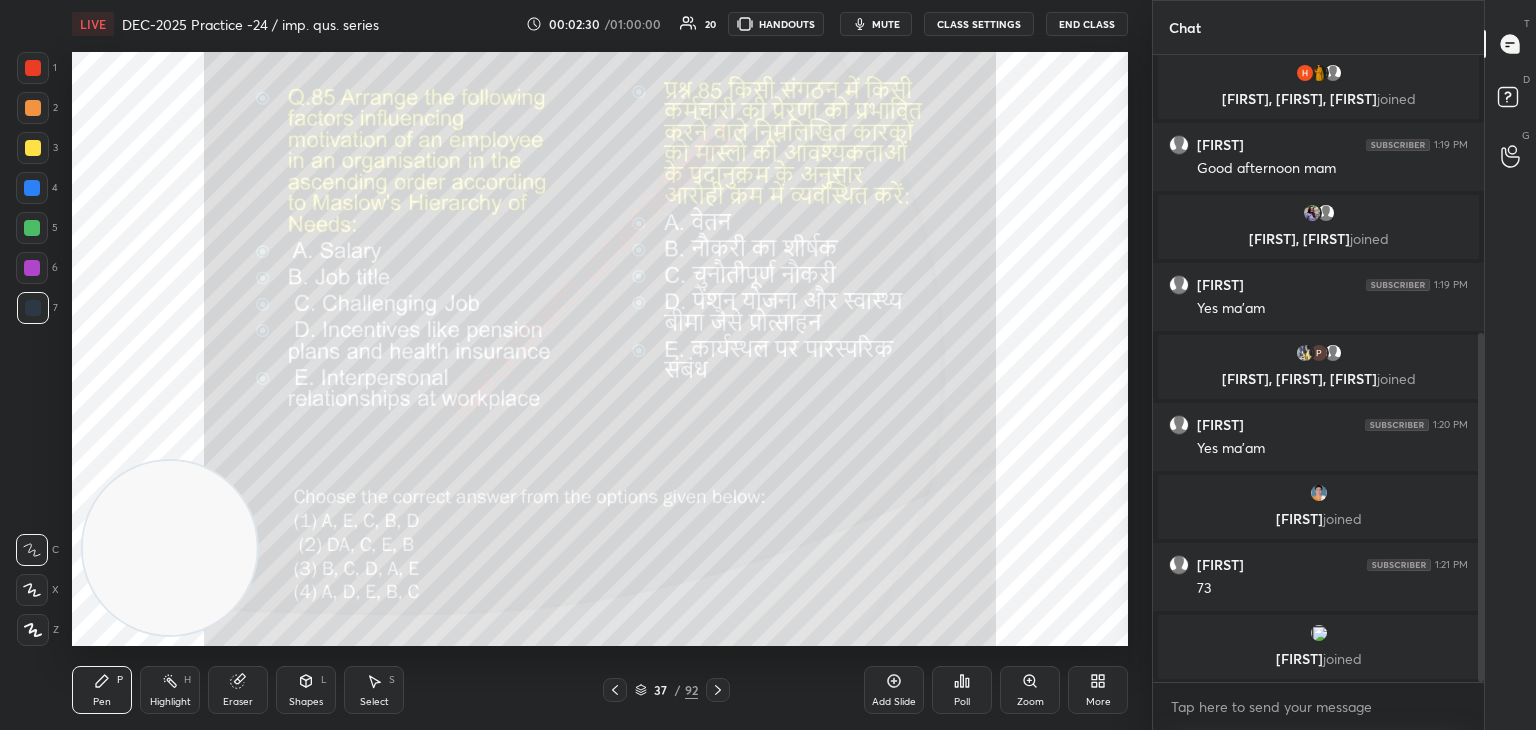 click 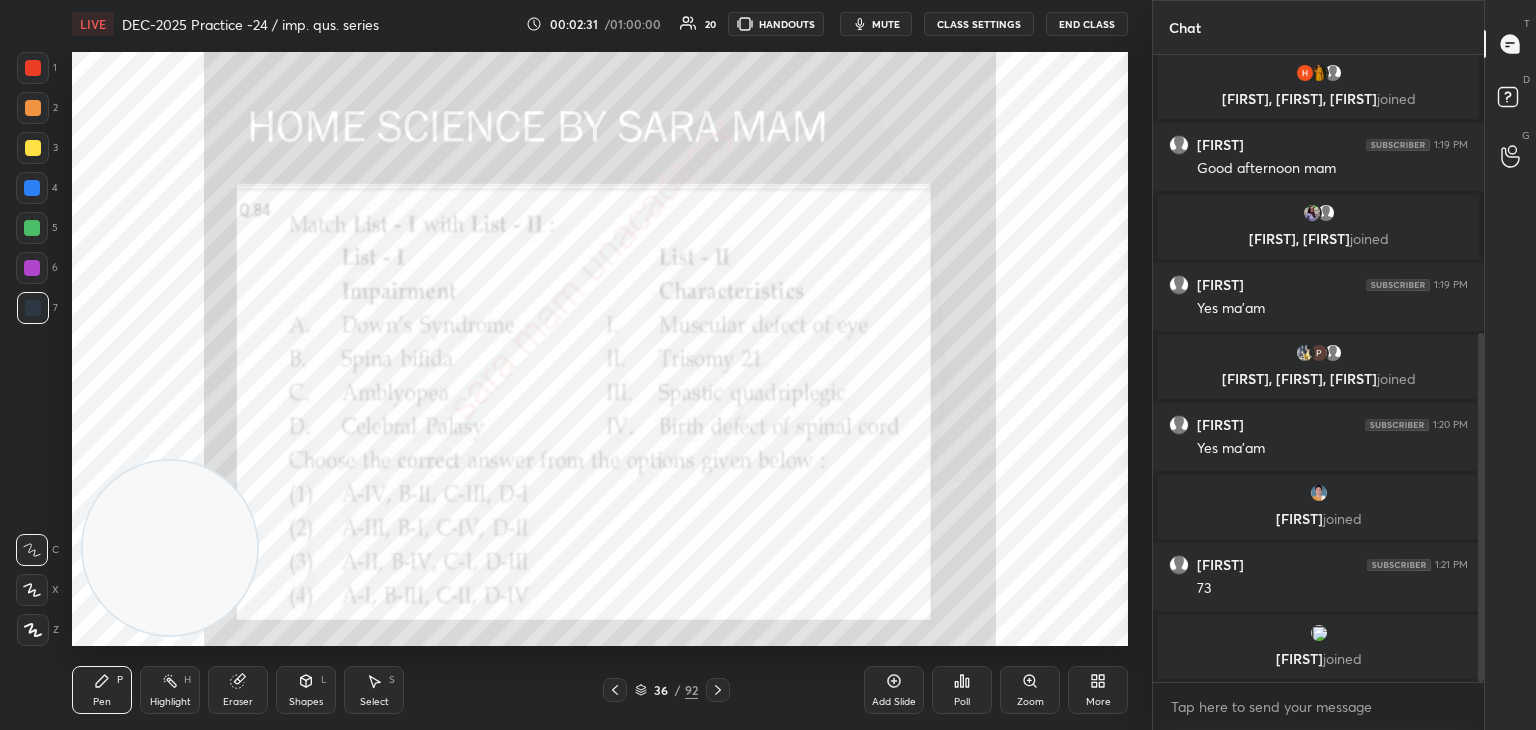 click 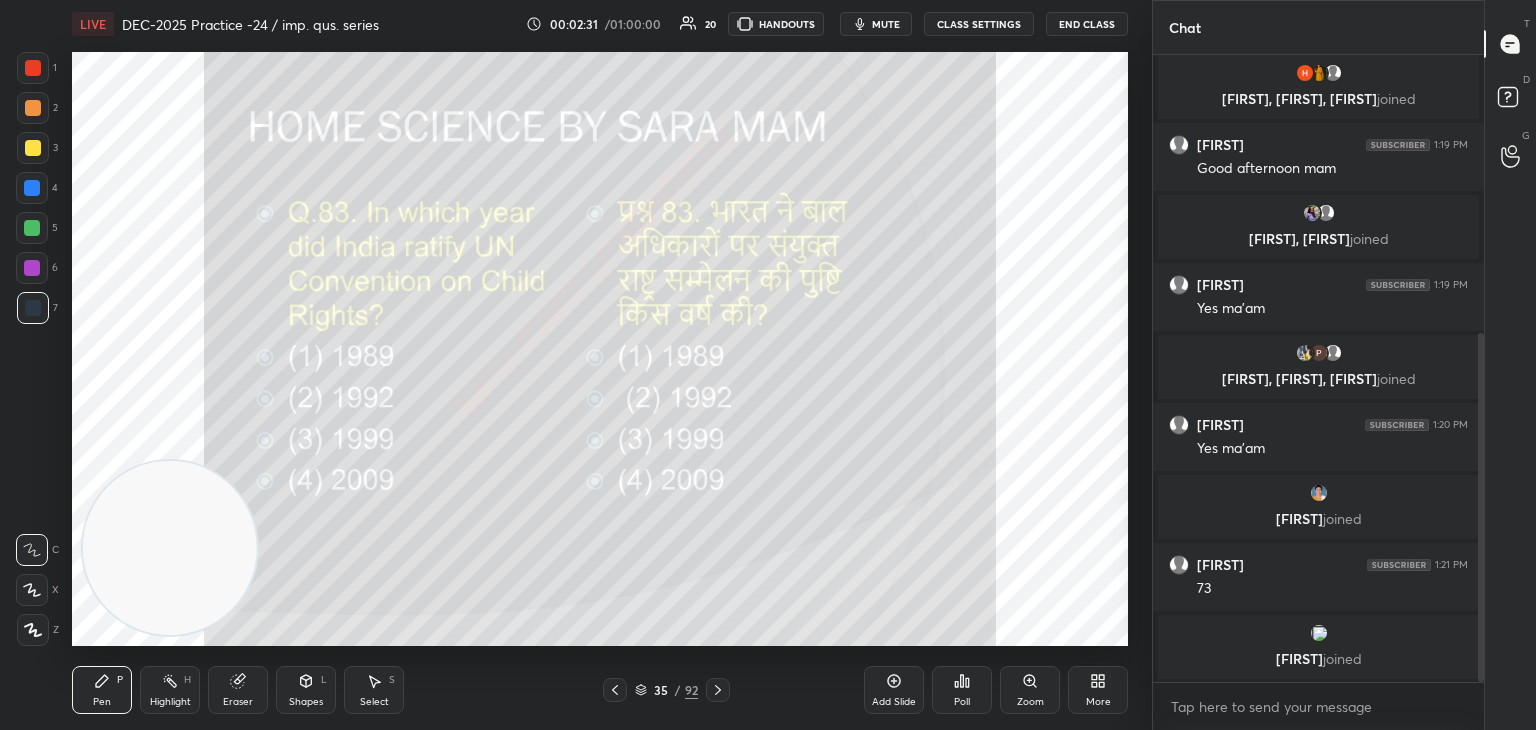 click 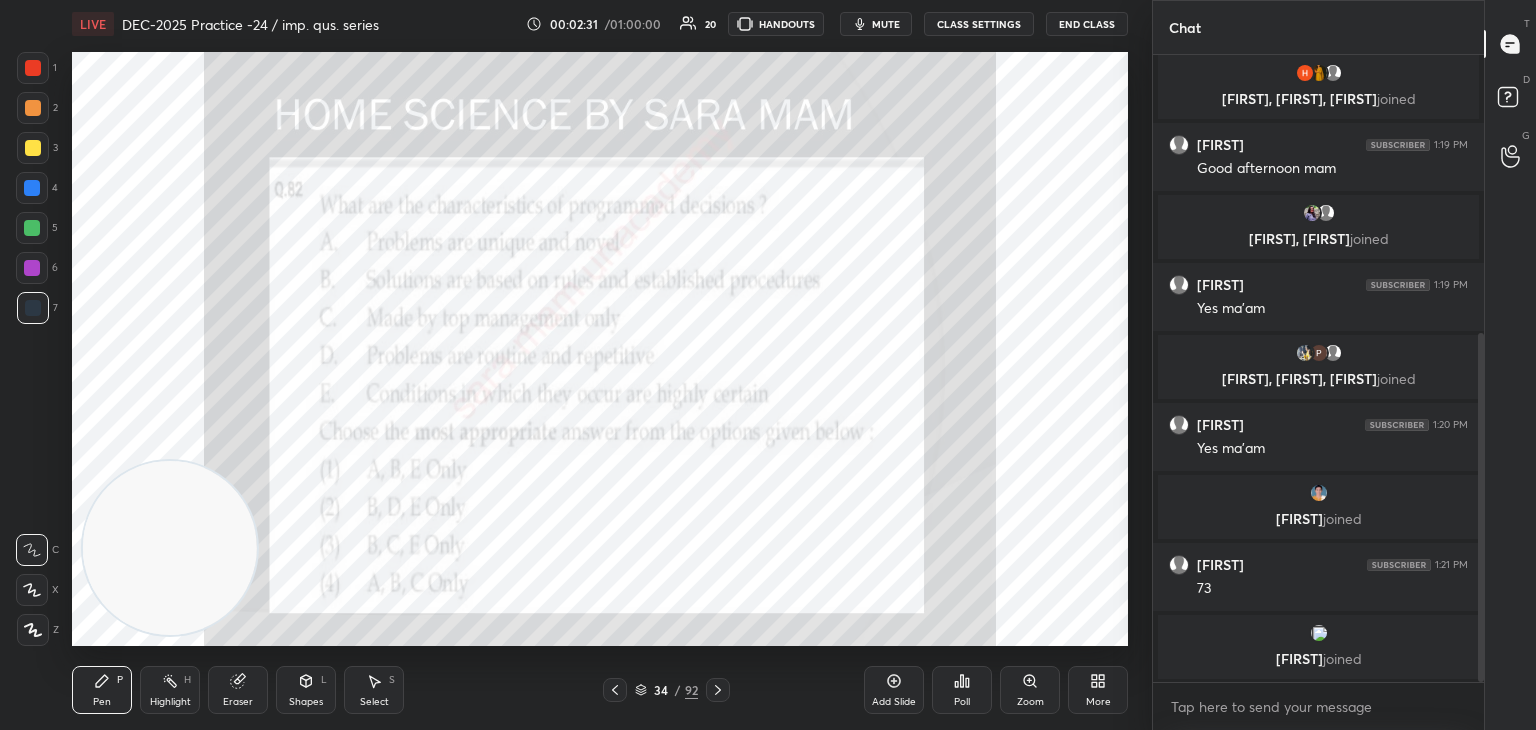 click 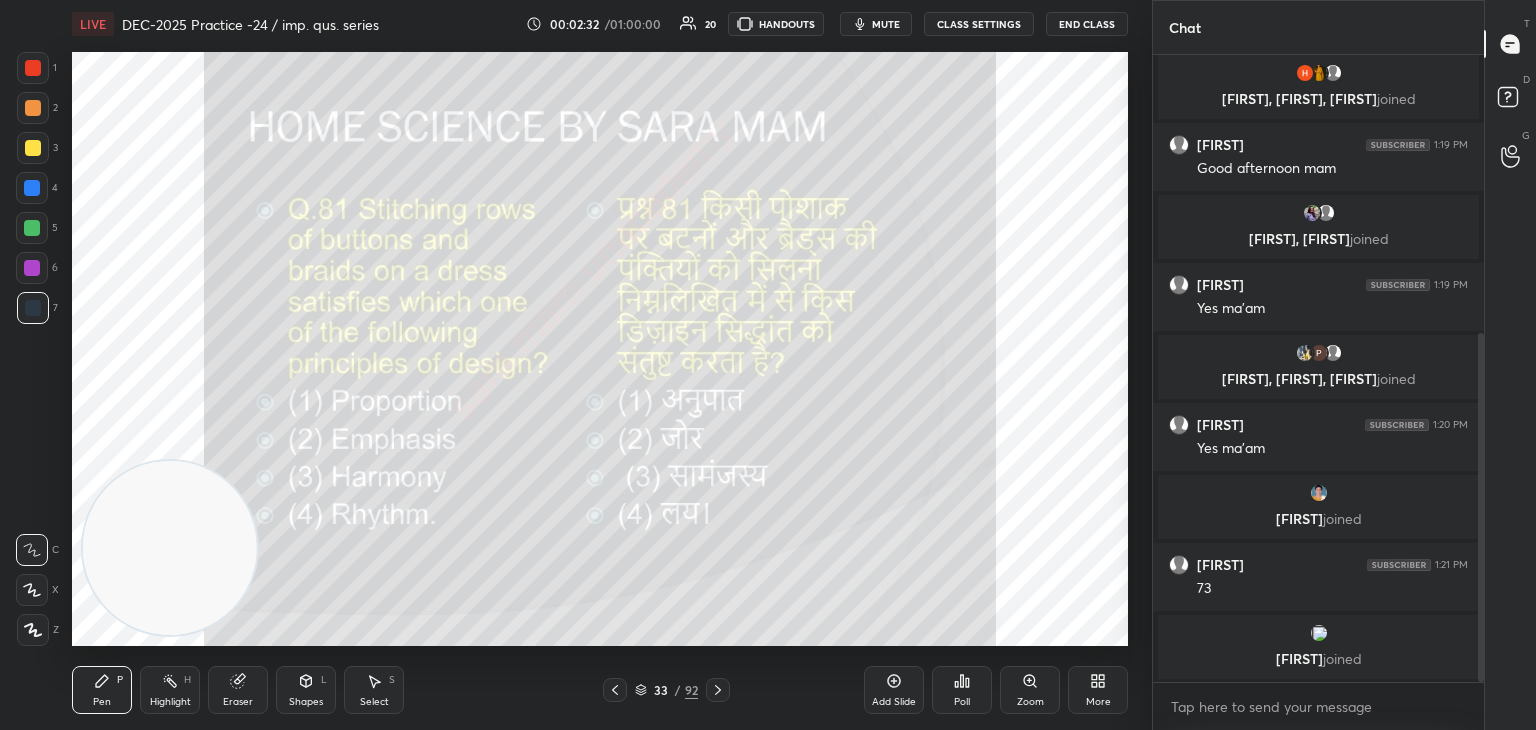 click 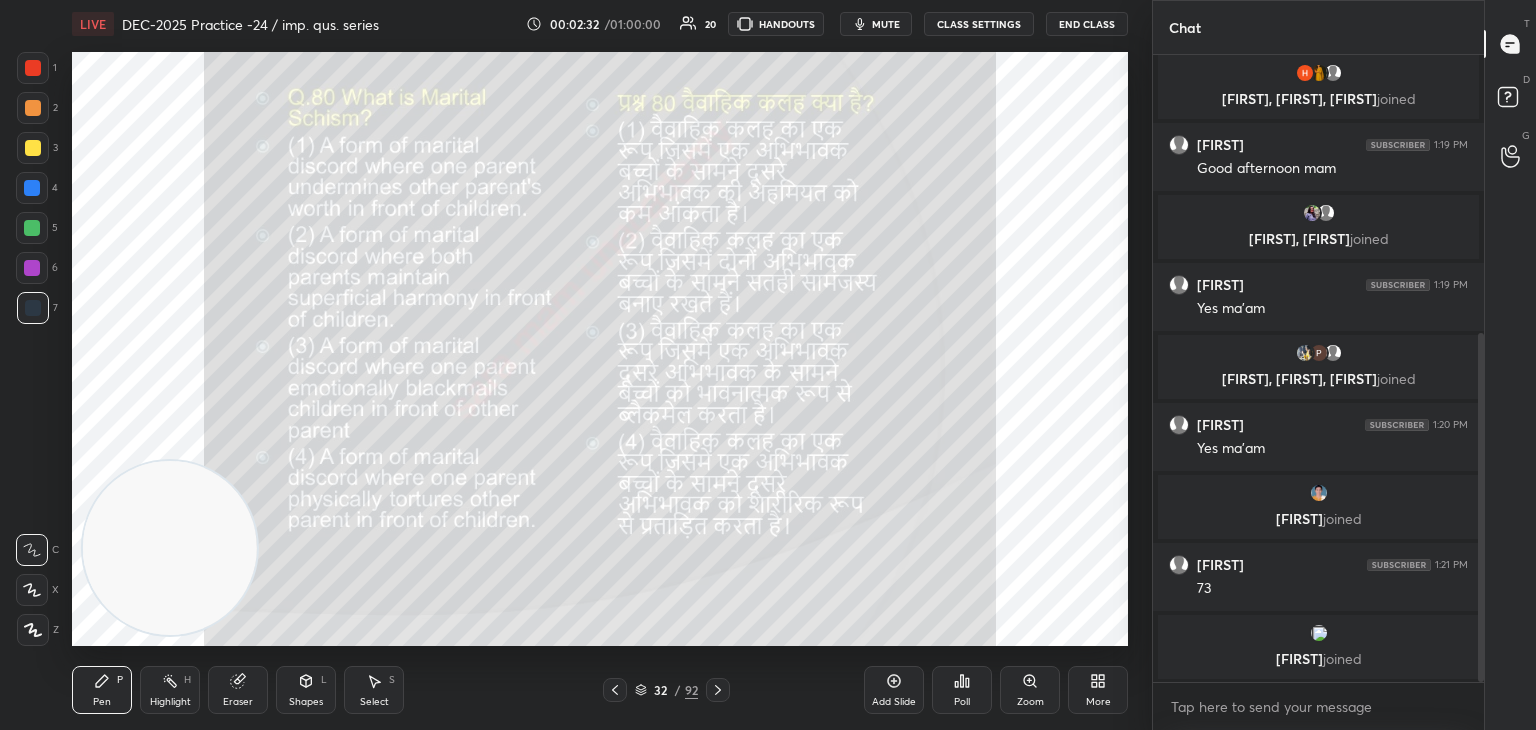 click 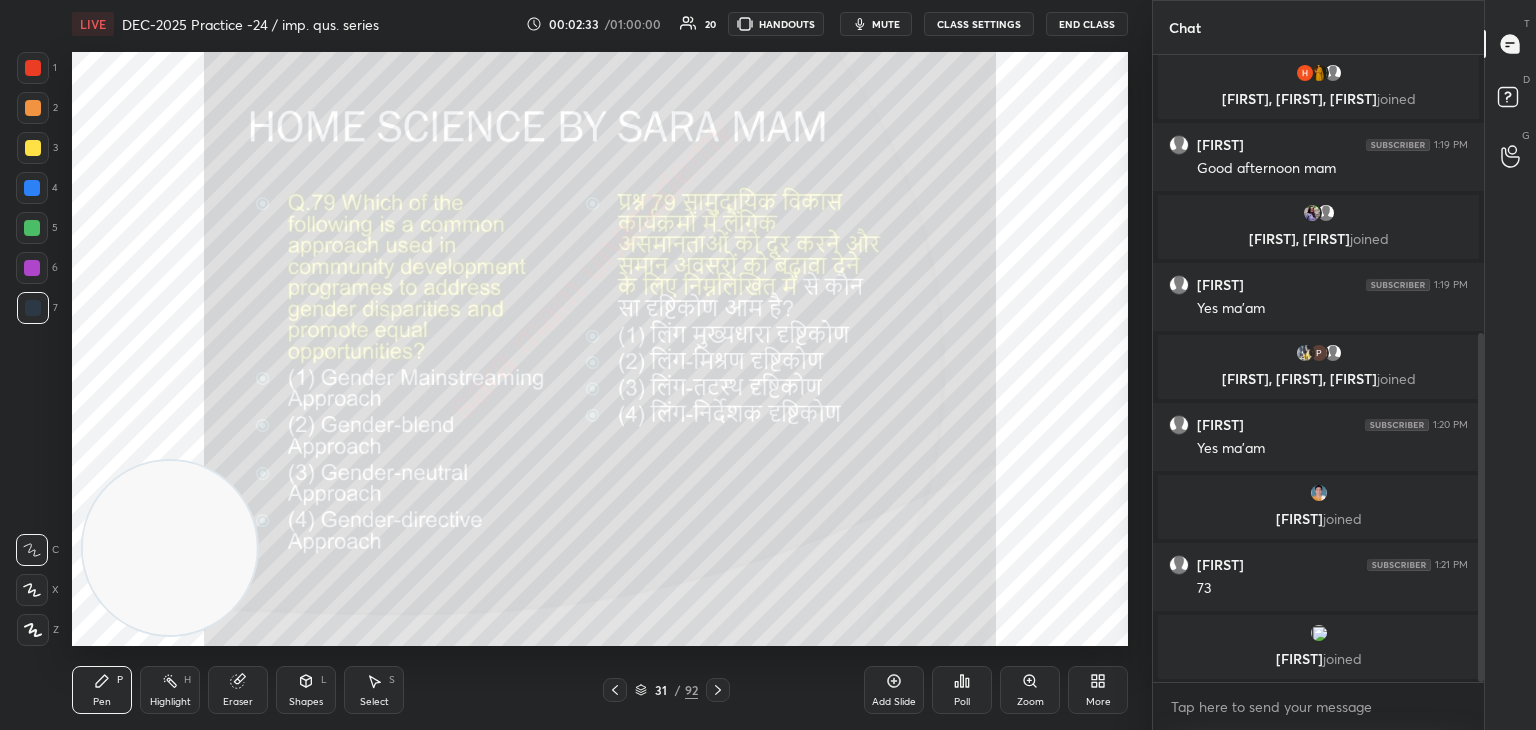 click 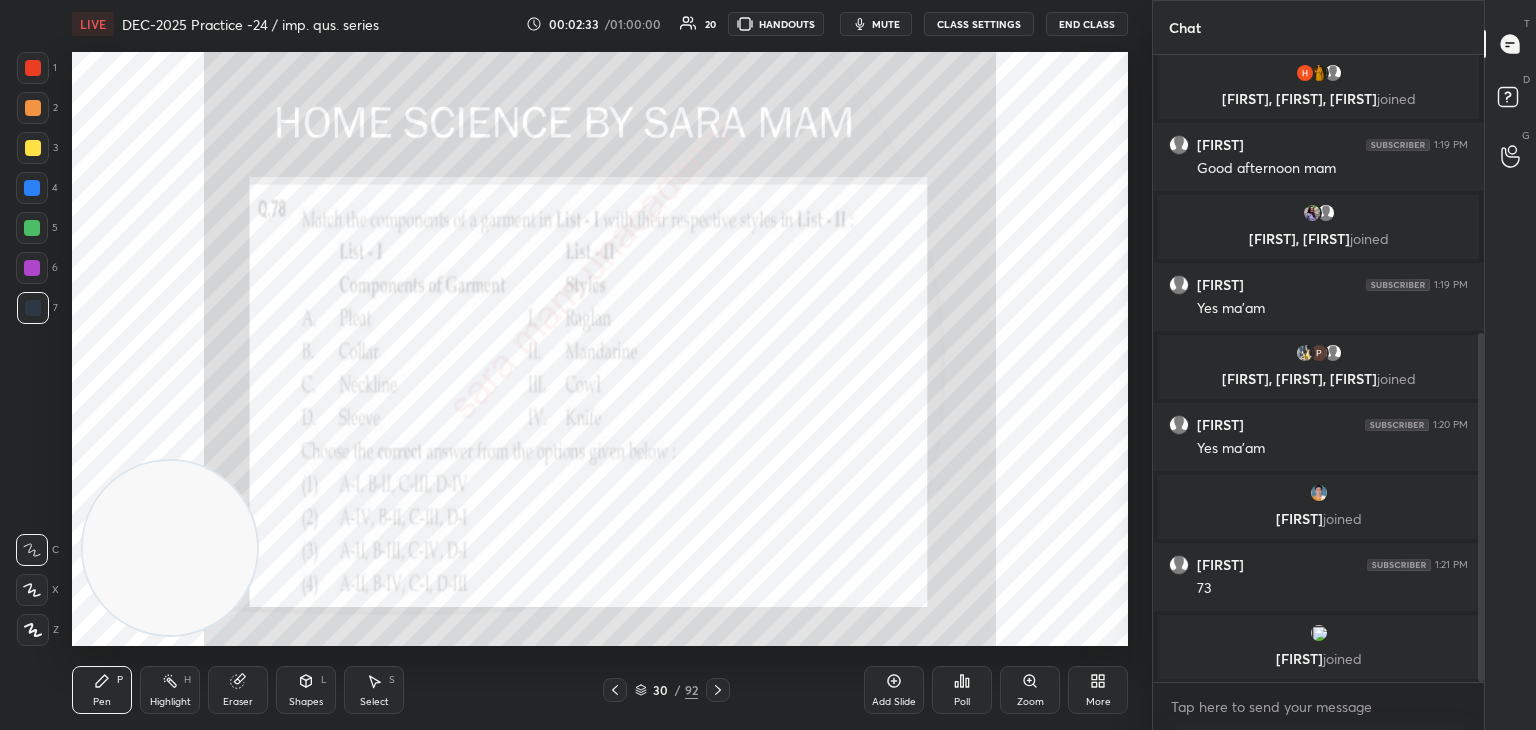 click 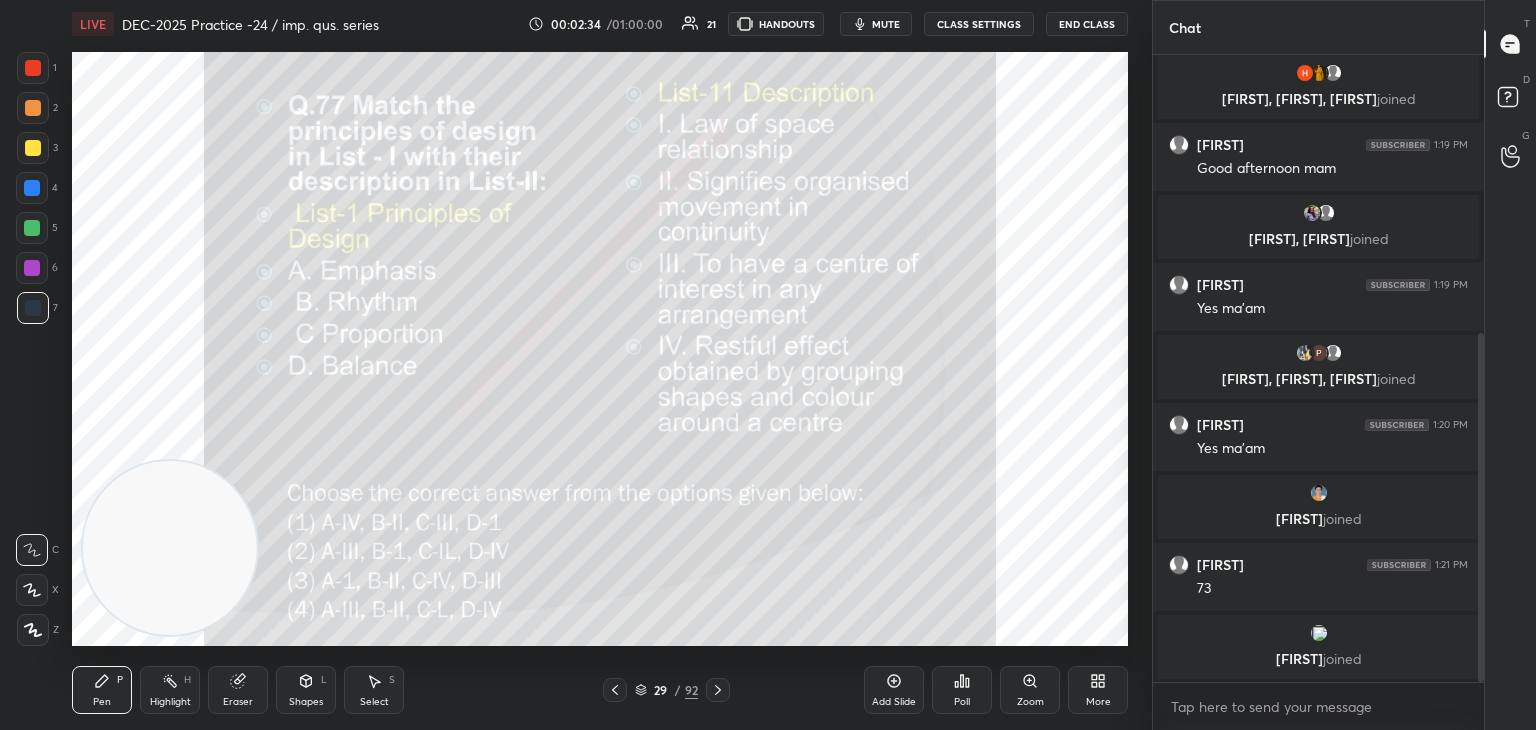 click 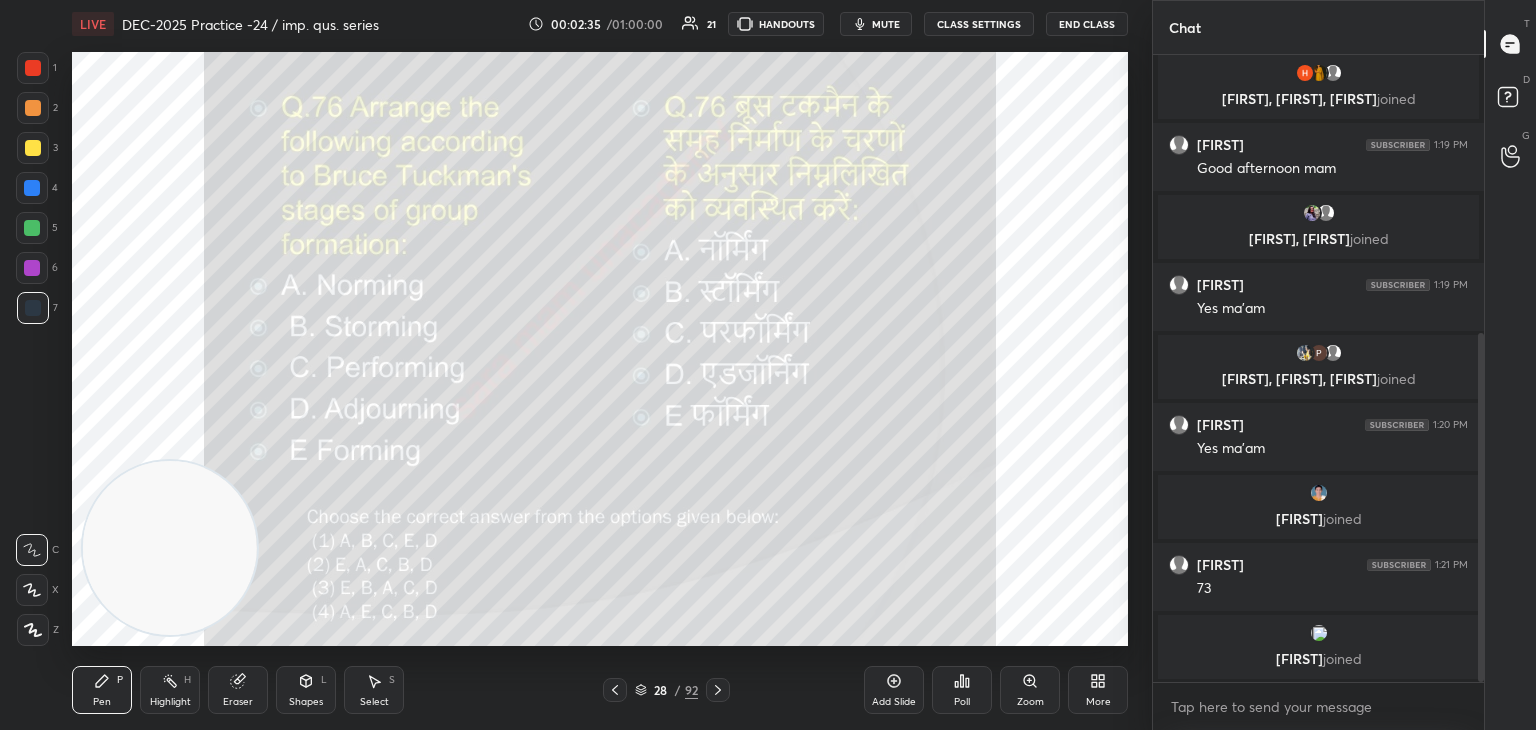 click 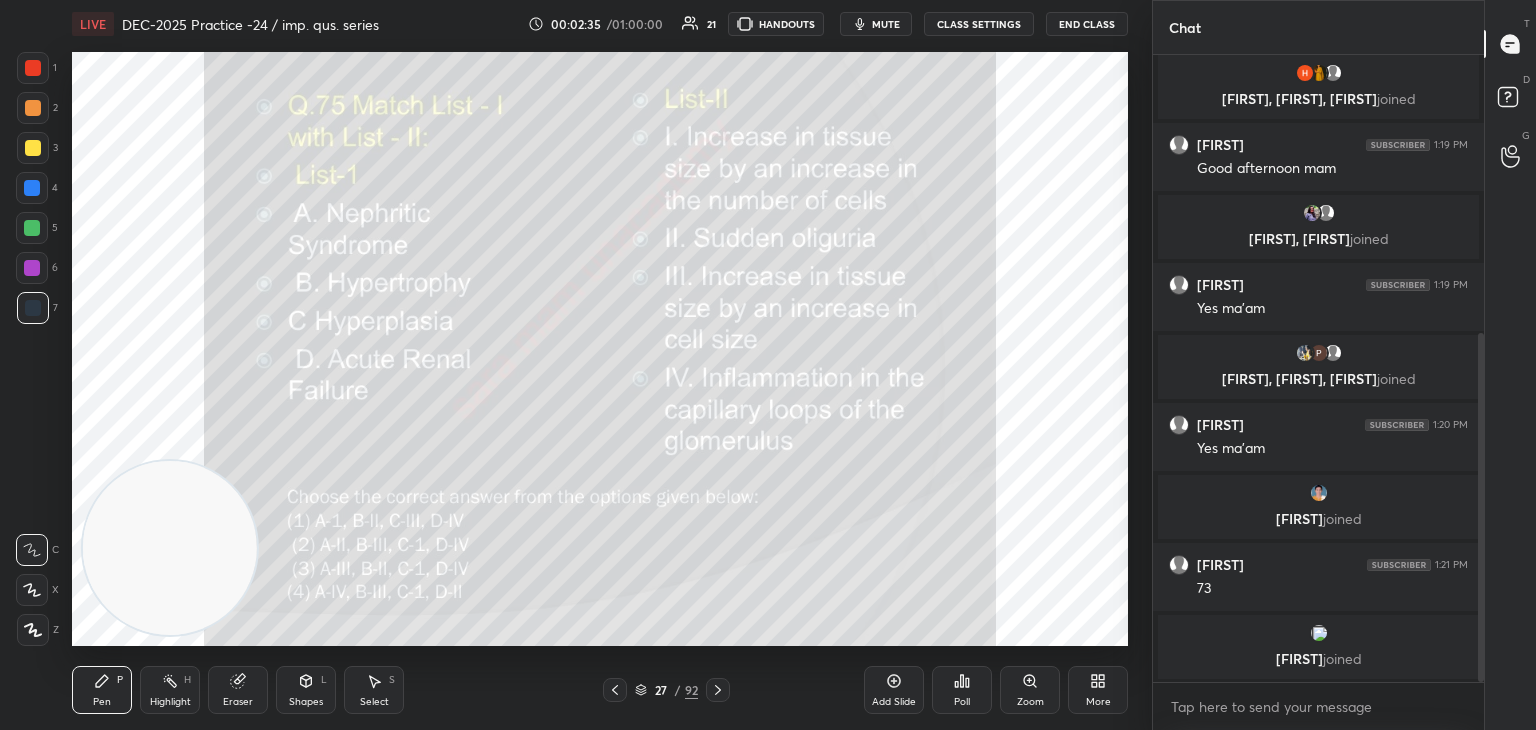 click 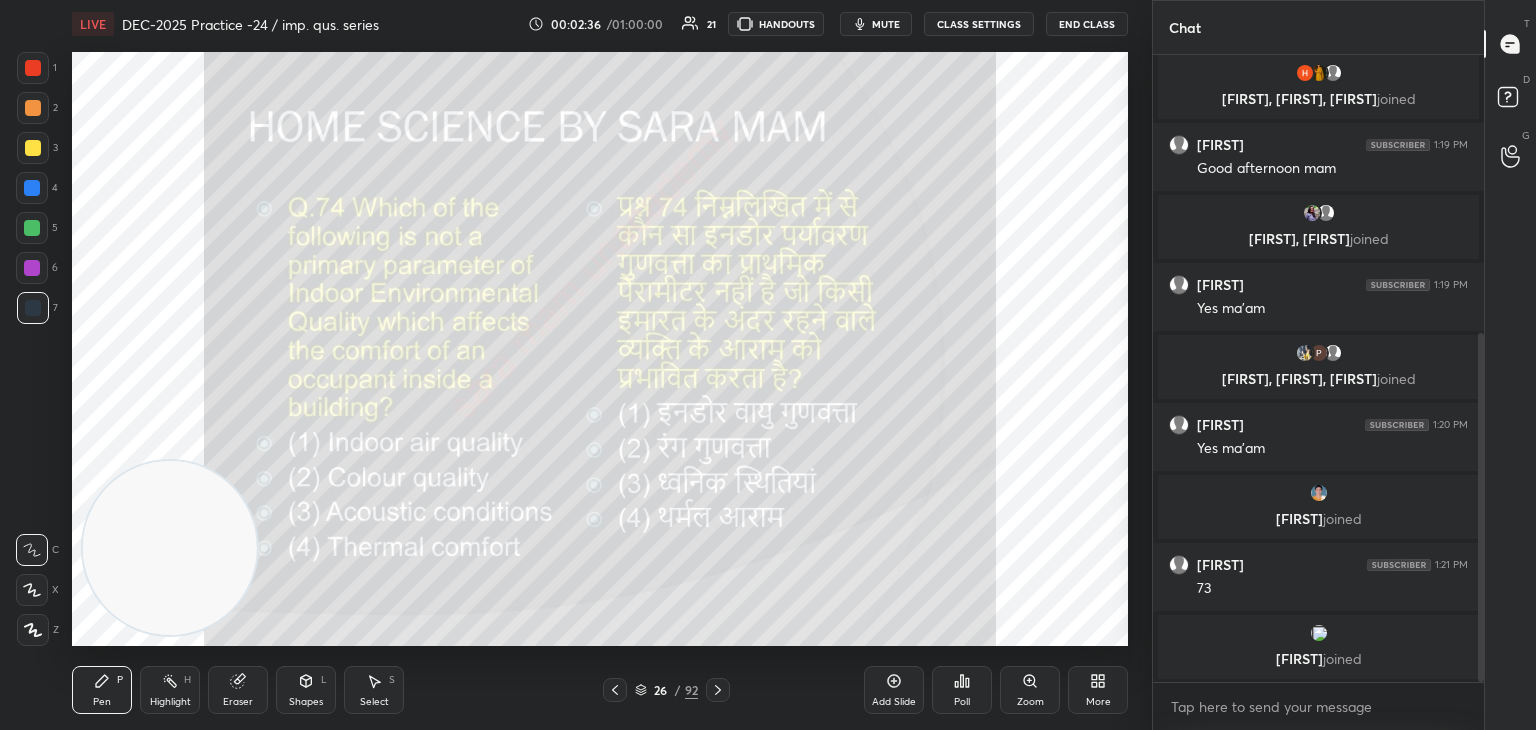 click 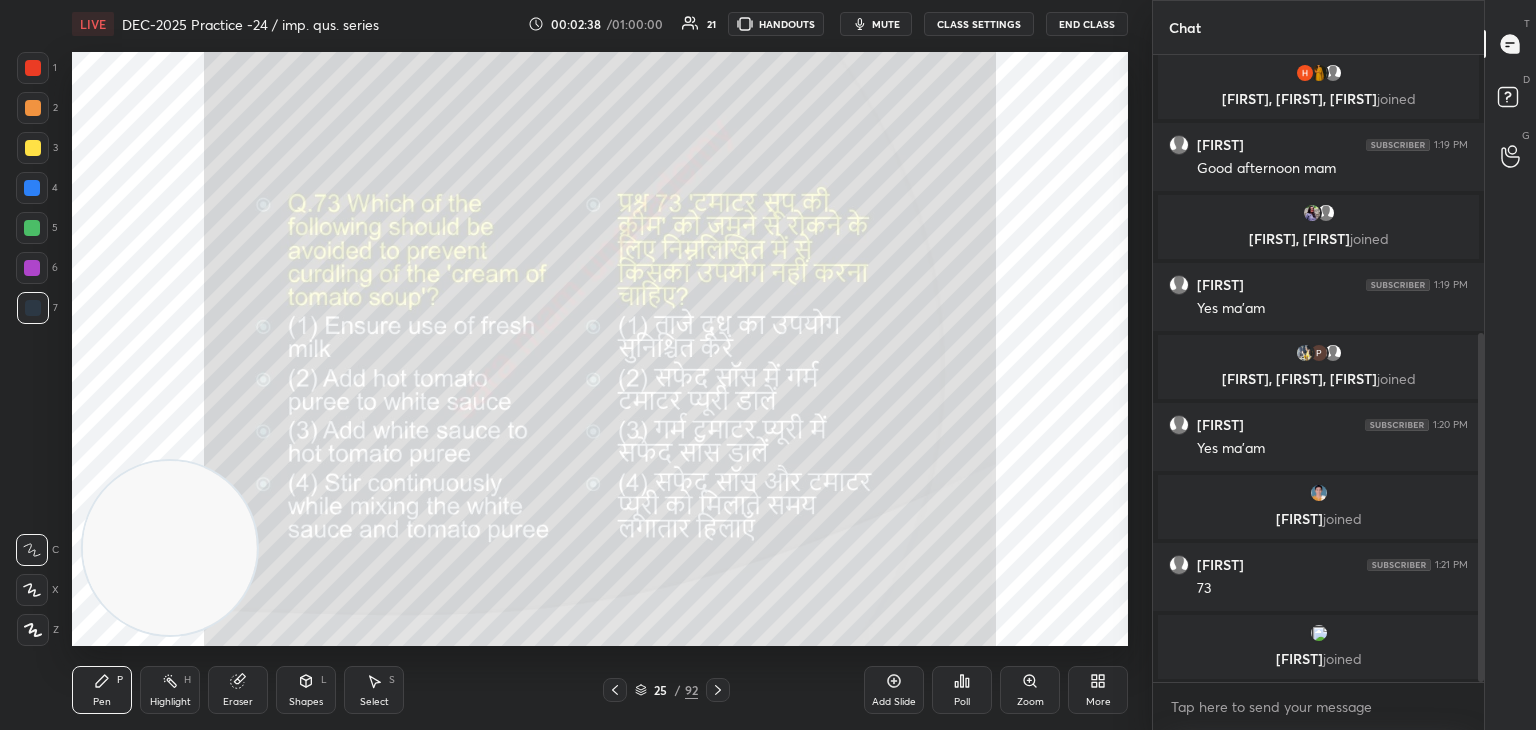 click 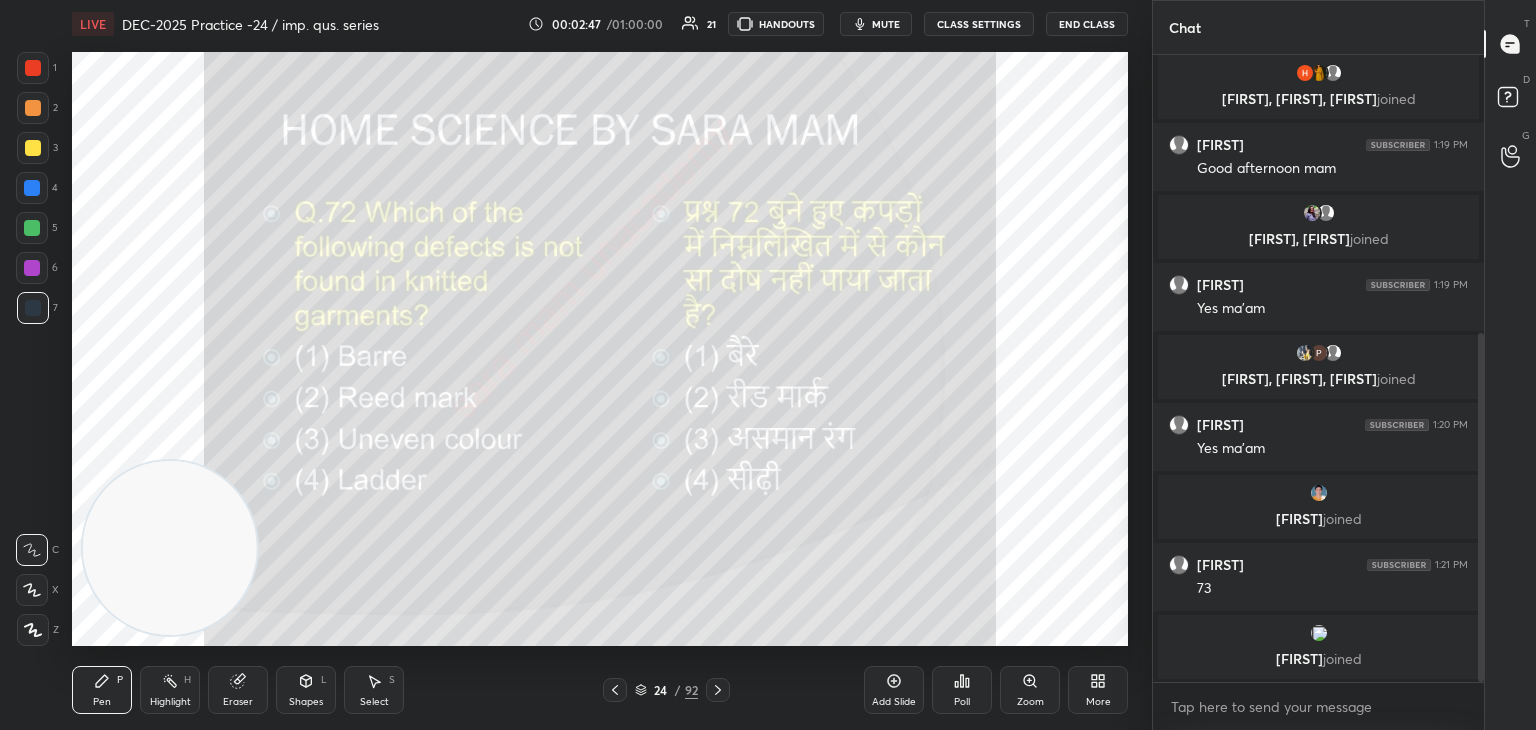 click 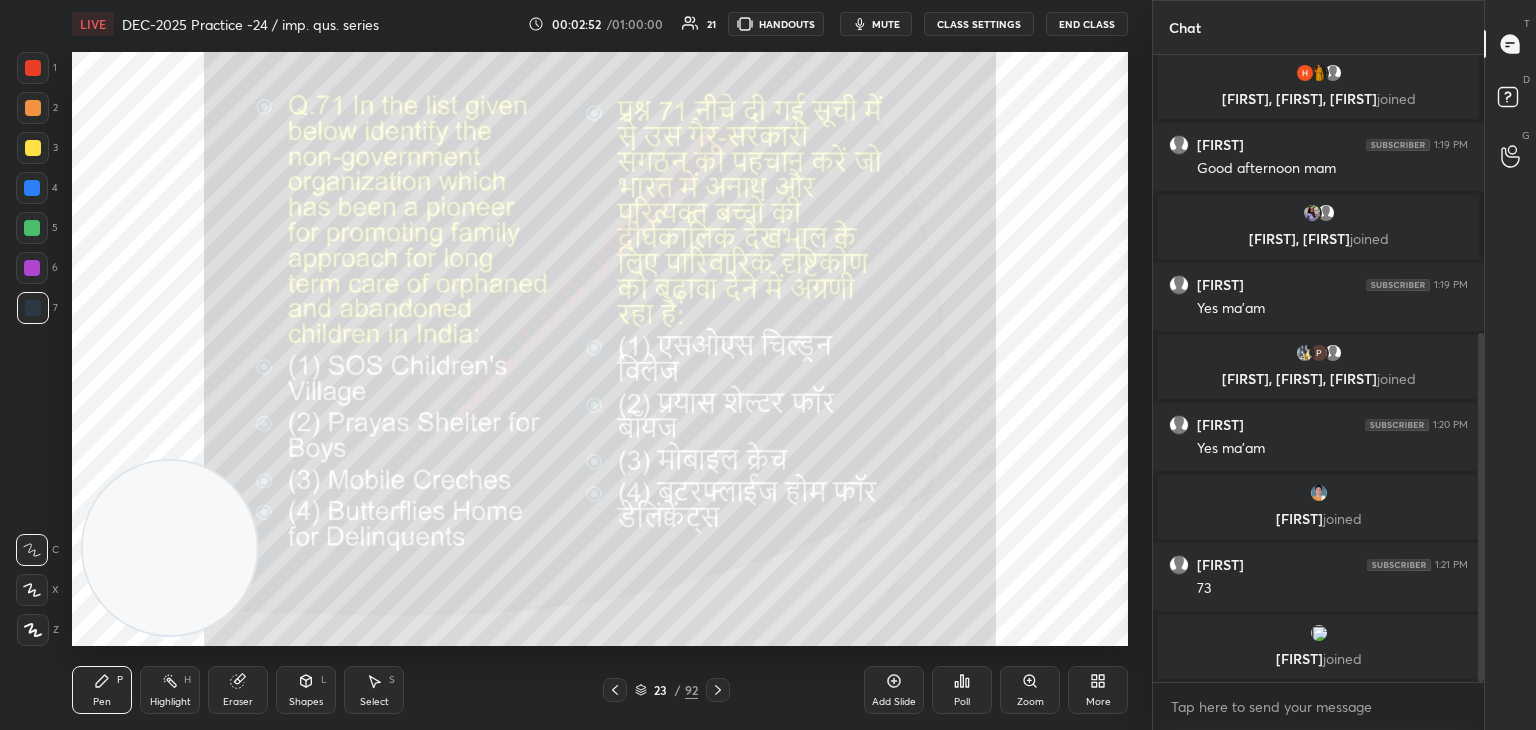 click 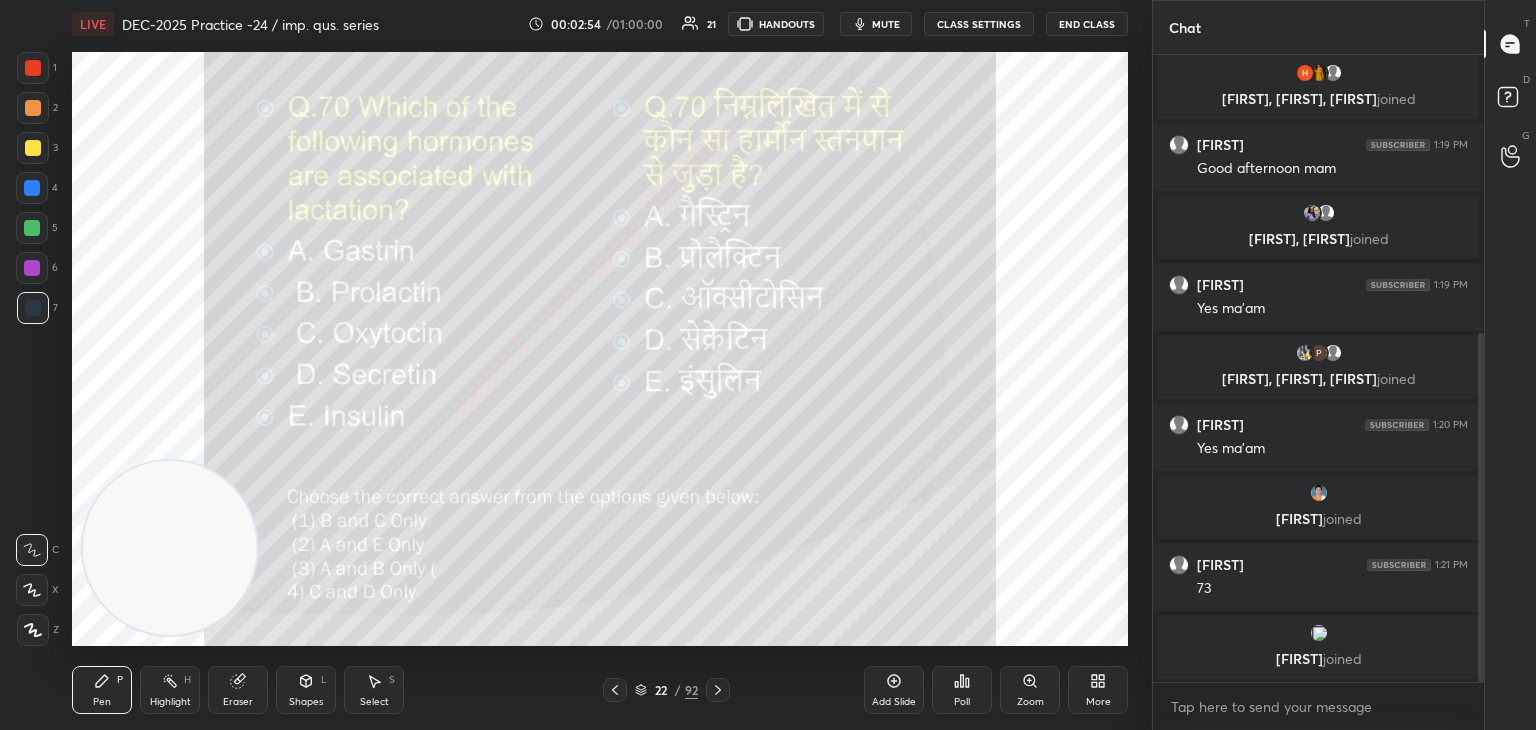 click 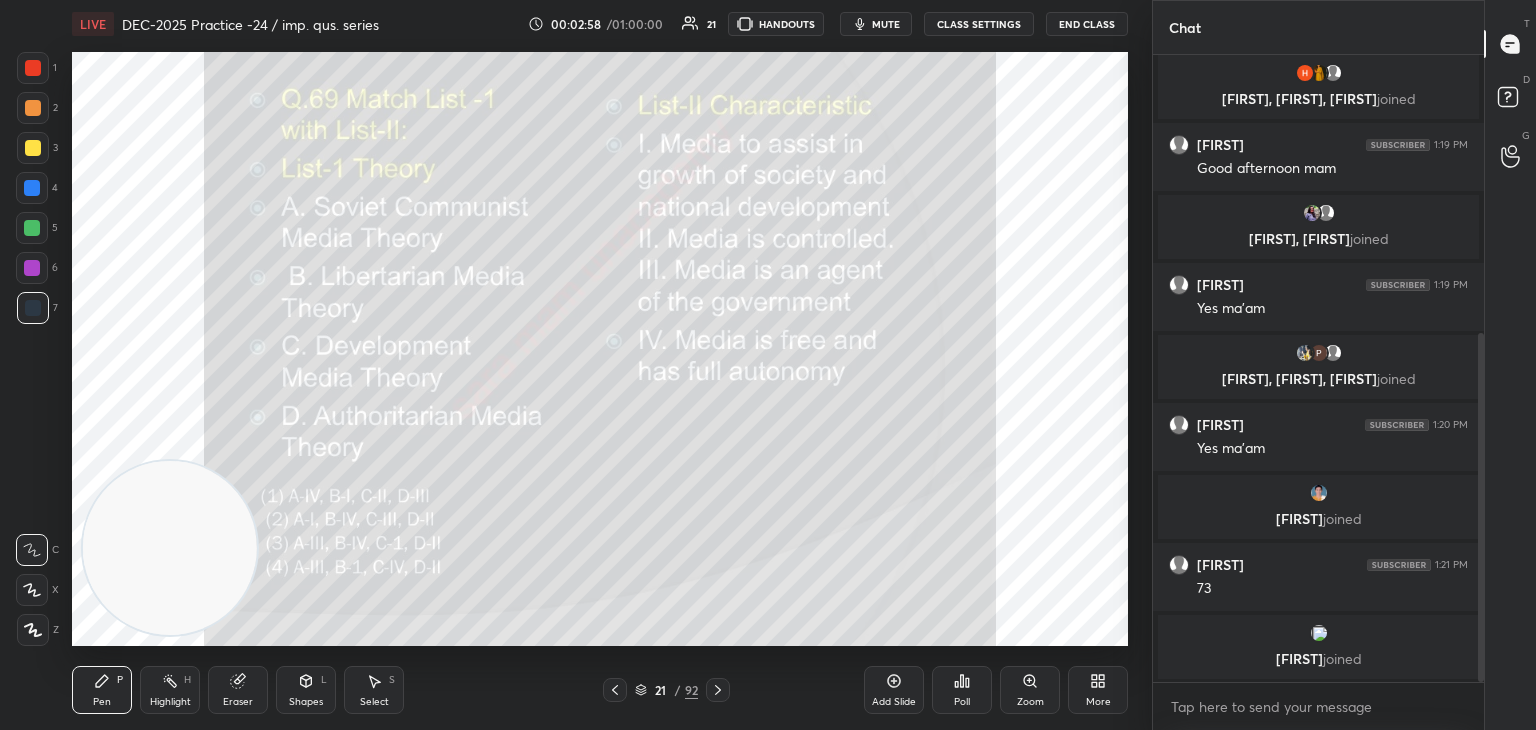 click 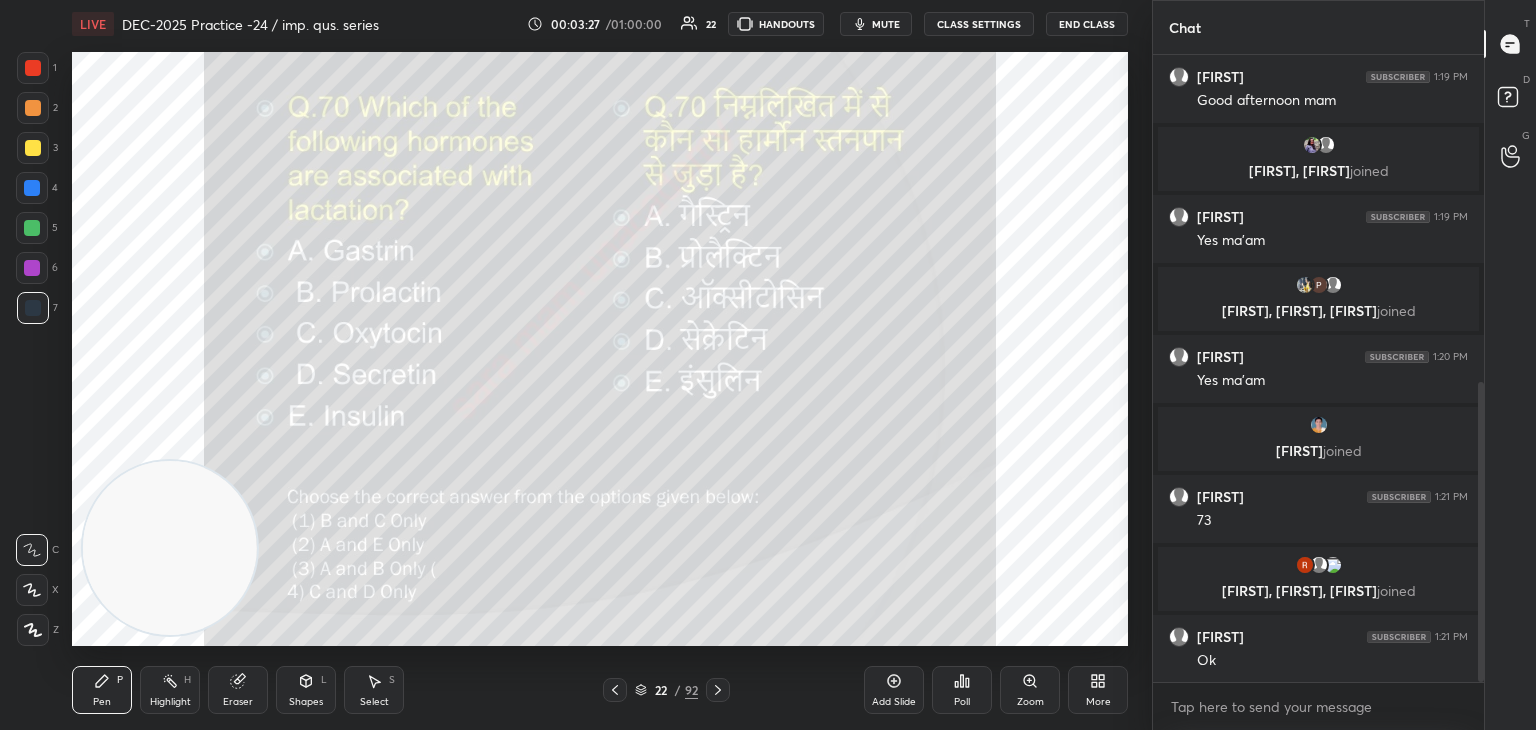 scroll, scrollTop: 684, scrollLeft: 0, axis: vertical 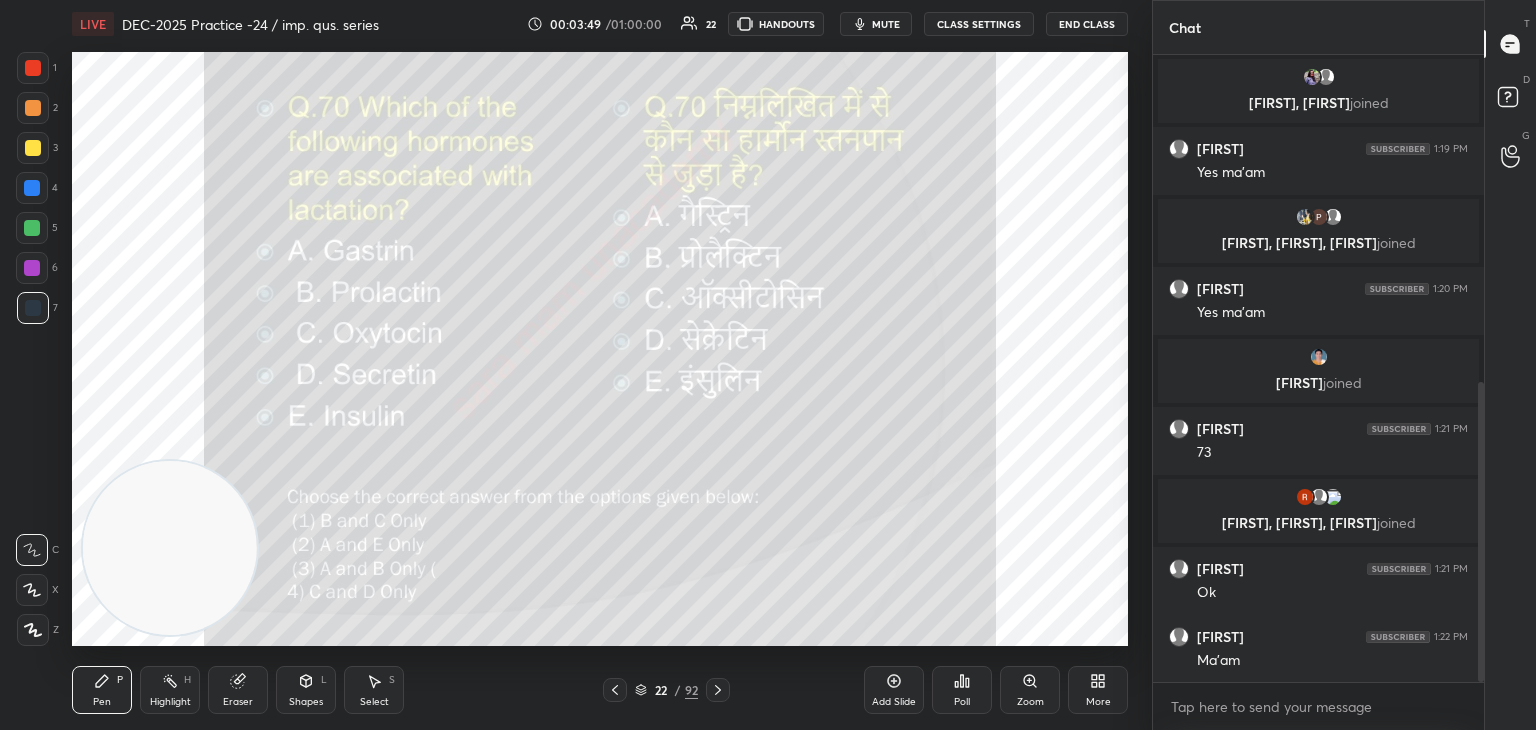 click on "Poll" at bounding box center [962, 690] 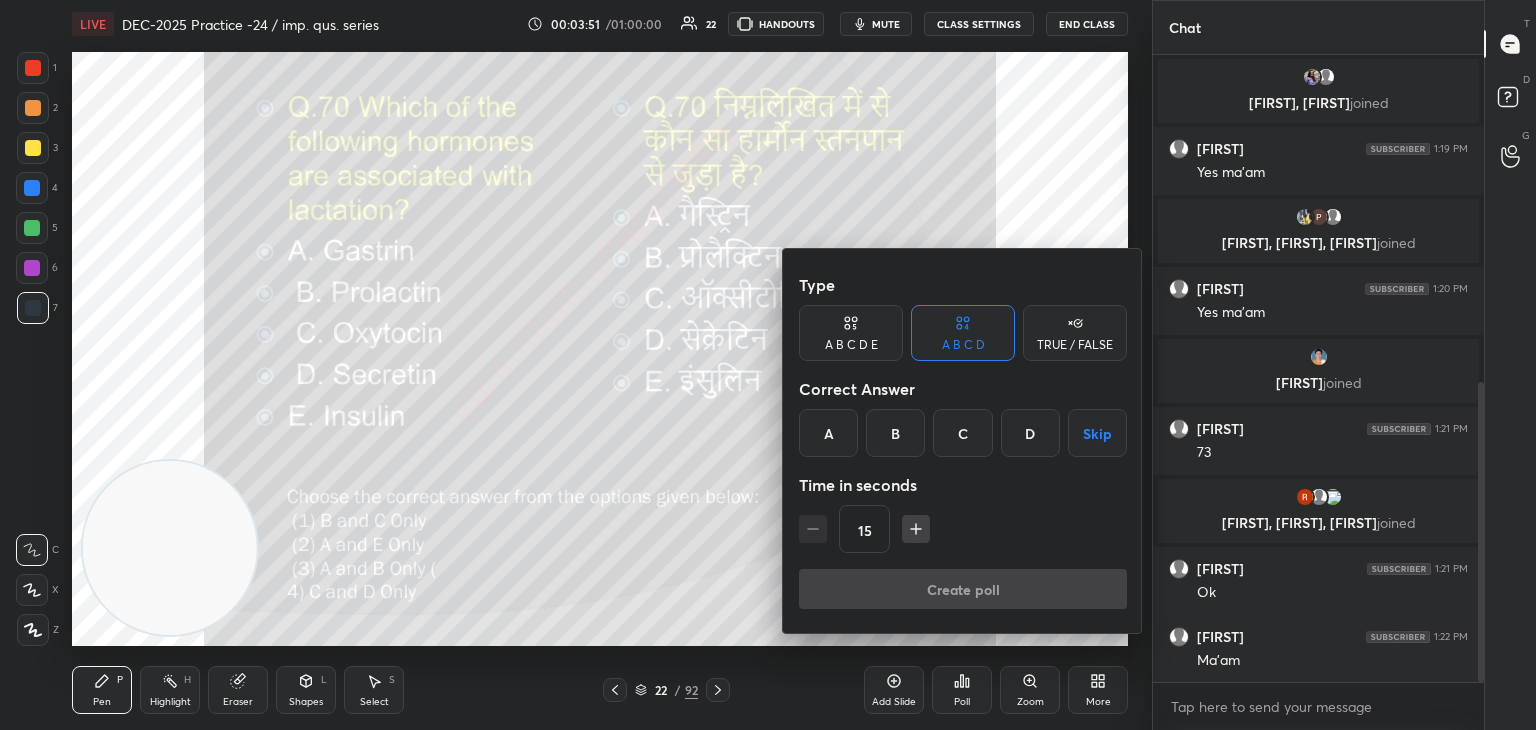 click on "A" at bounding box center [828, 433] 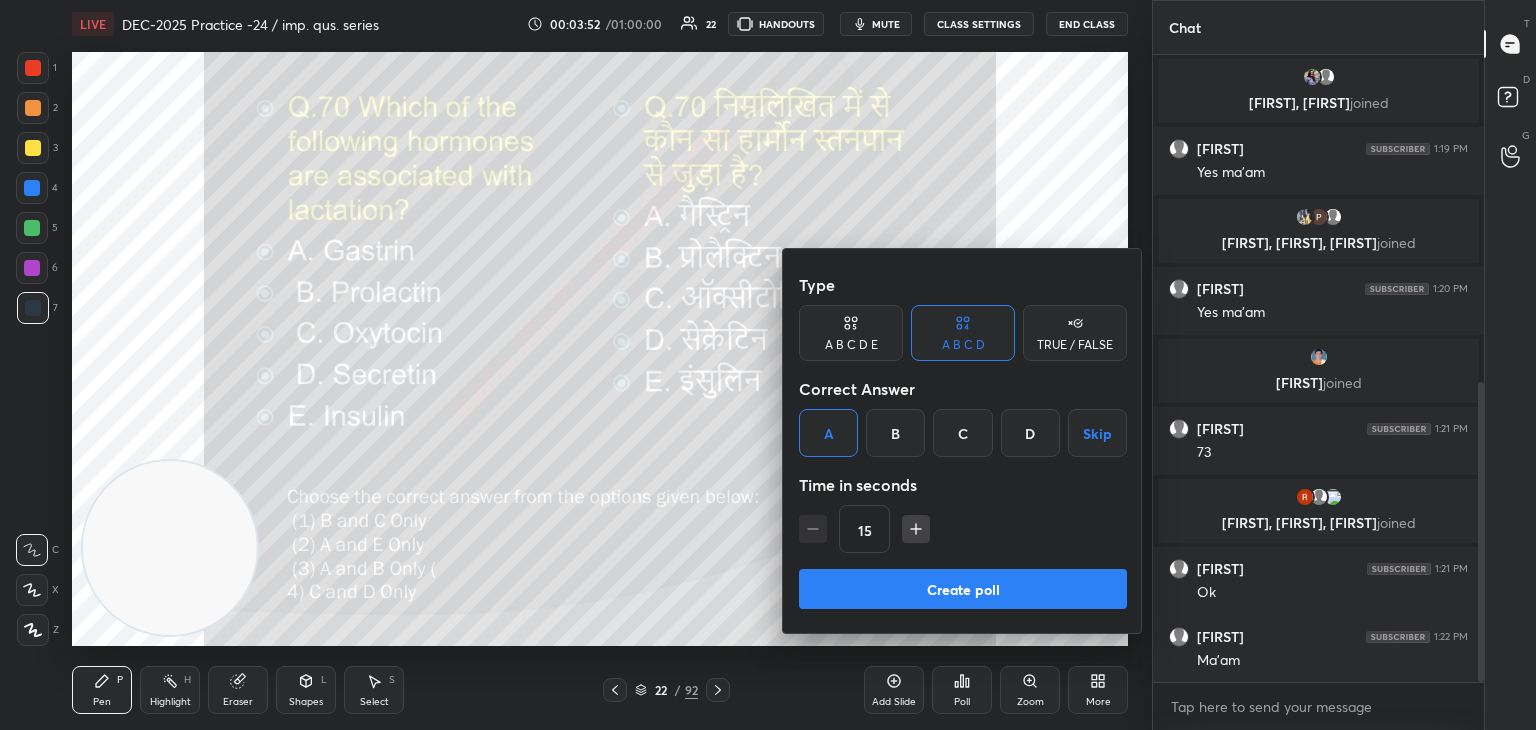 click on "Create poll" at bounding box center [963, 589] 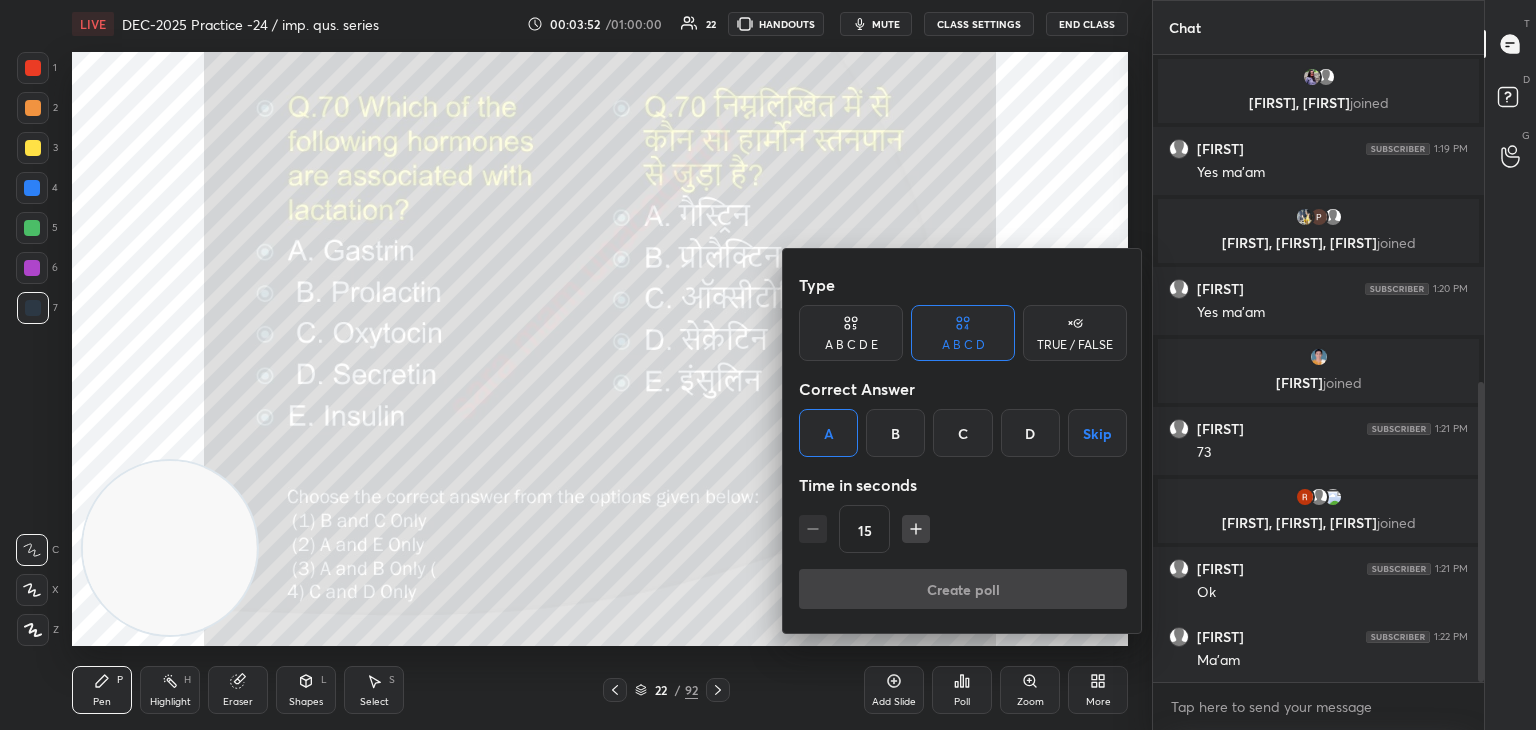 scroll, scrollTop: 580, scrollLeft: 325, axis: both 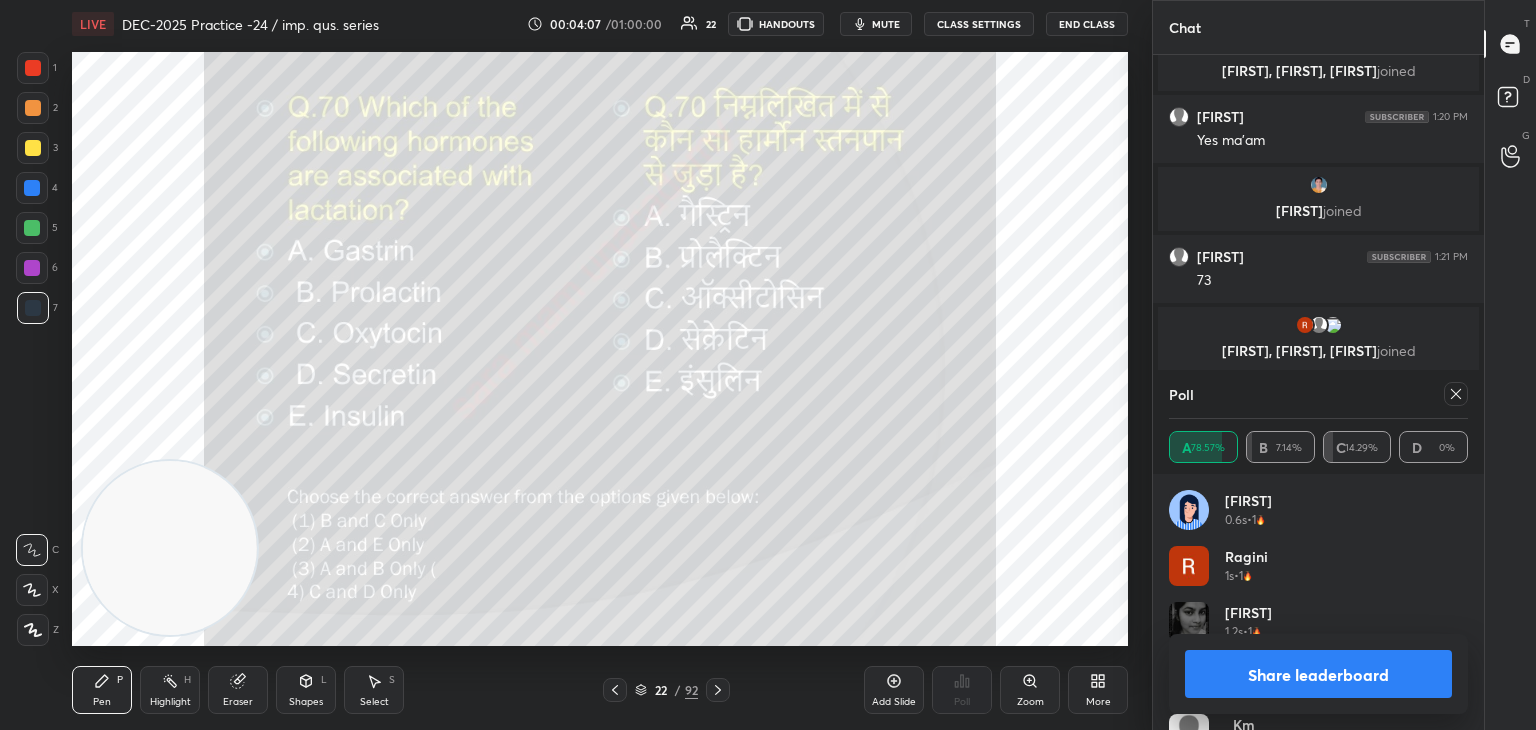 click at bounding box center [33, 68] 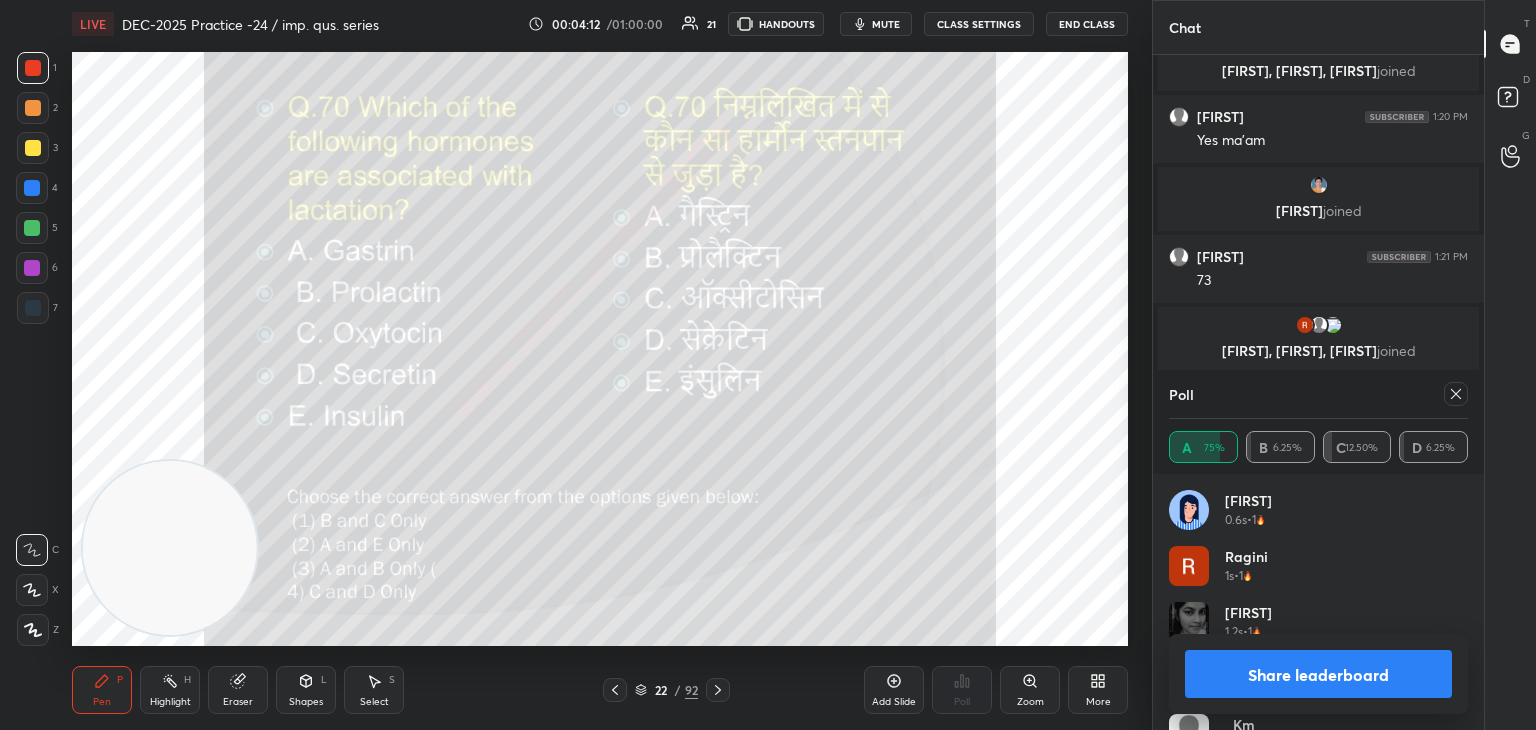 click 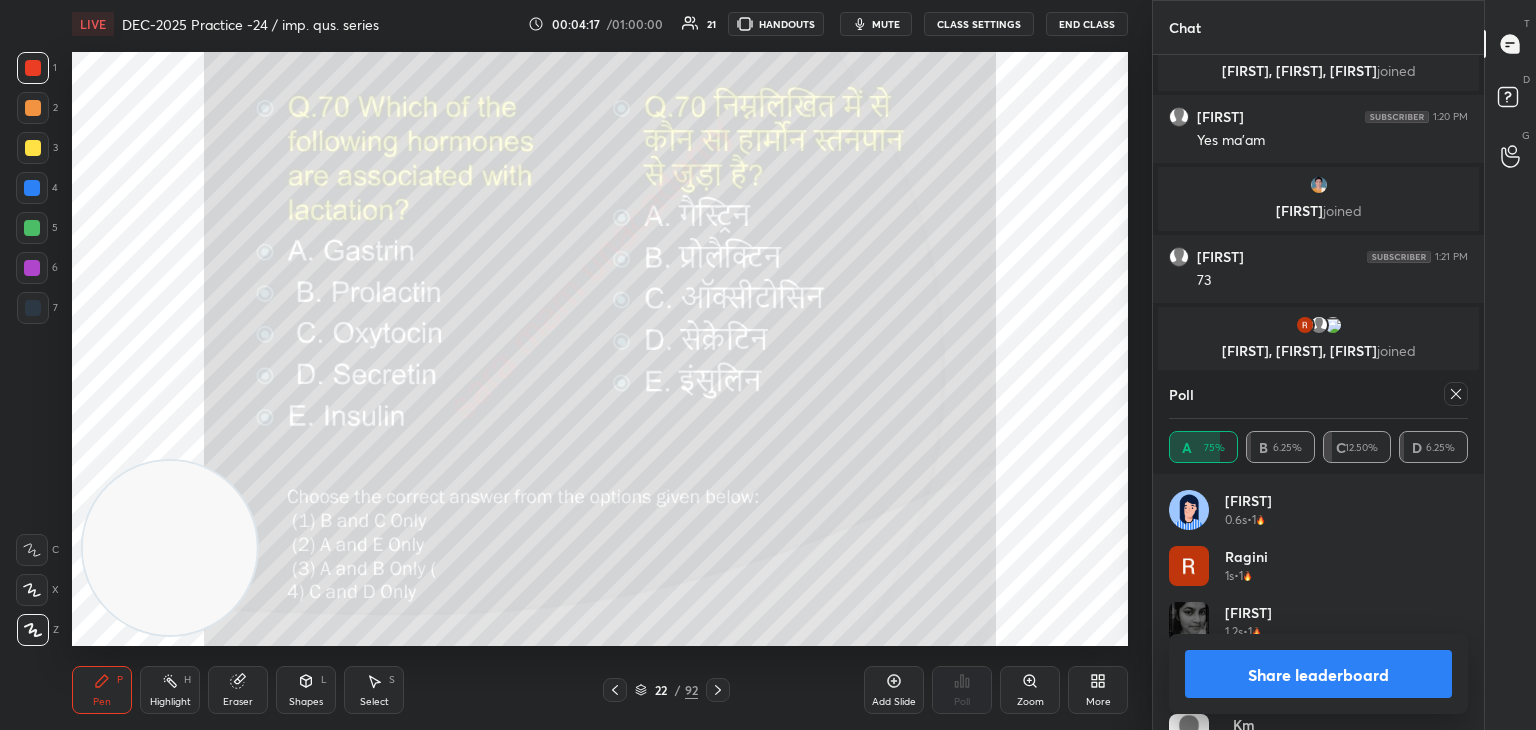 scroll, scrollTop: 924, scrollLeft: 0, axis: vertical 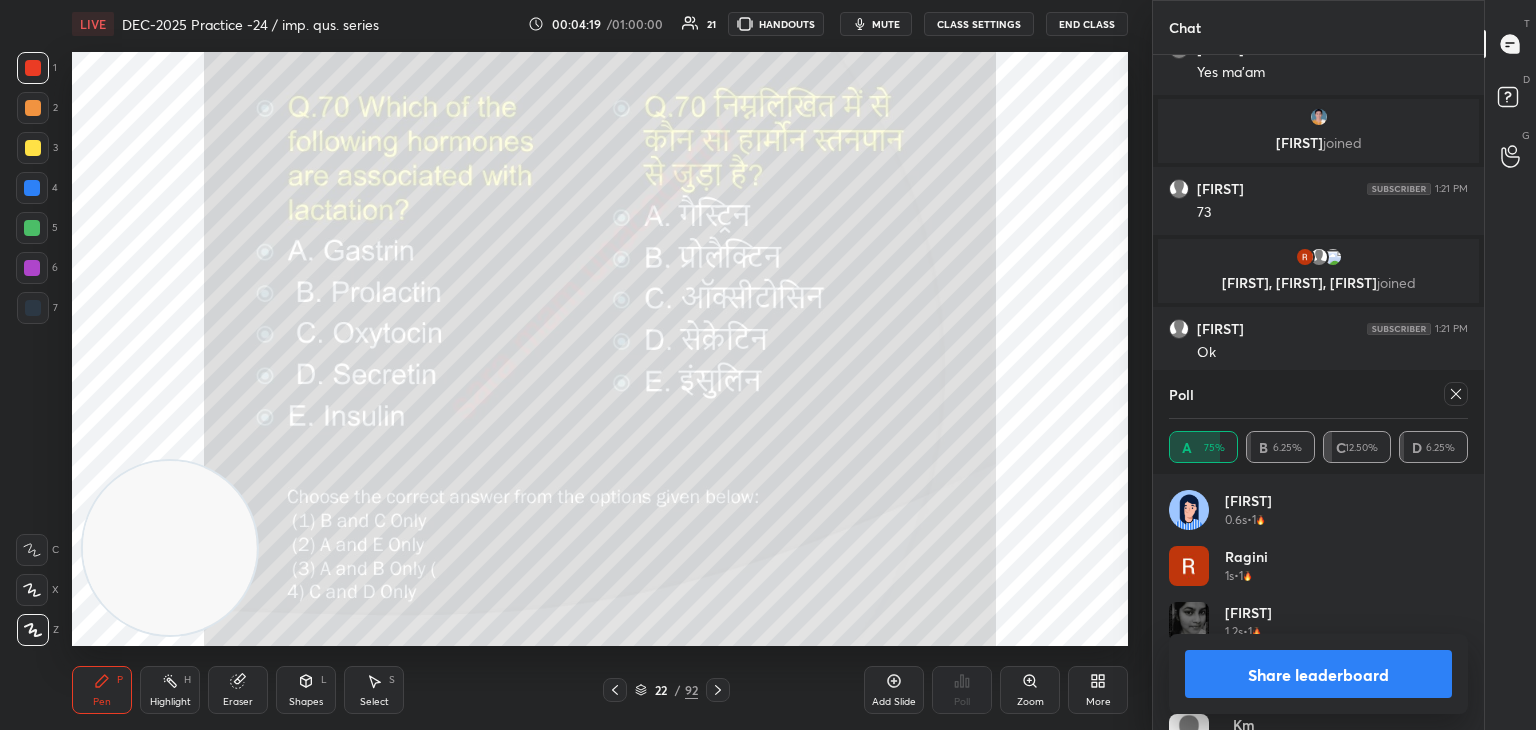 click 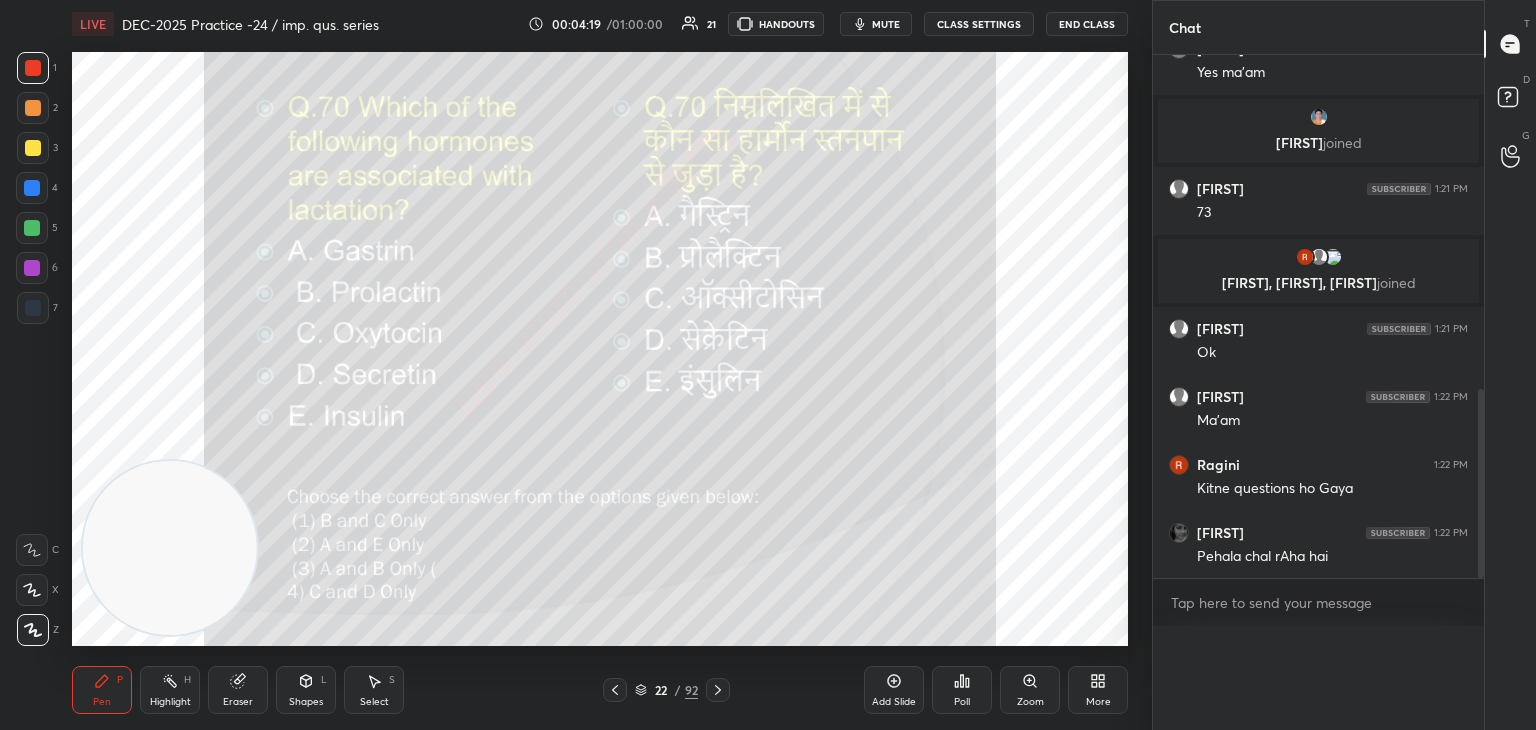 scroll, scrollTop: 0, scrollLeft: 6, axis: horizontal 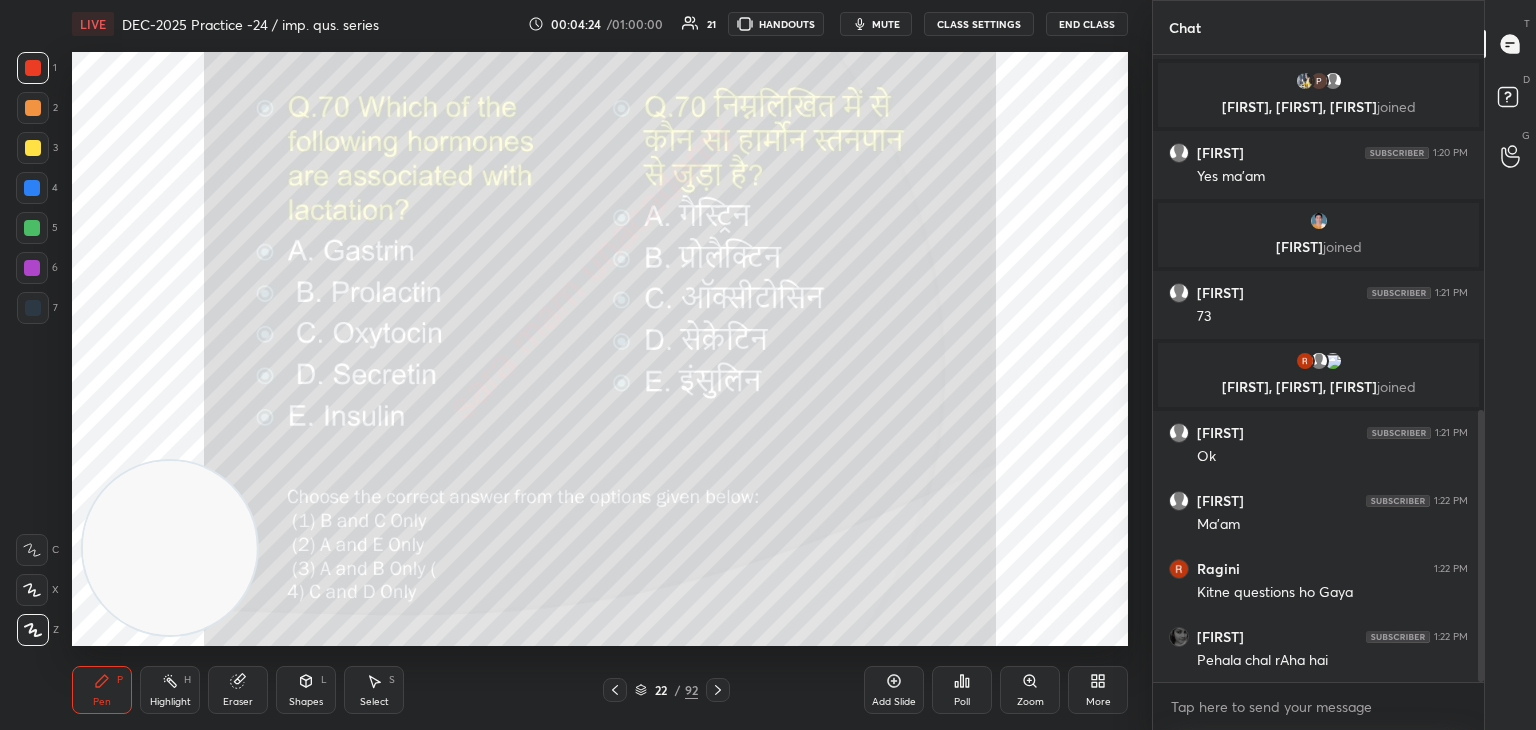click 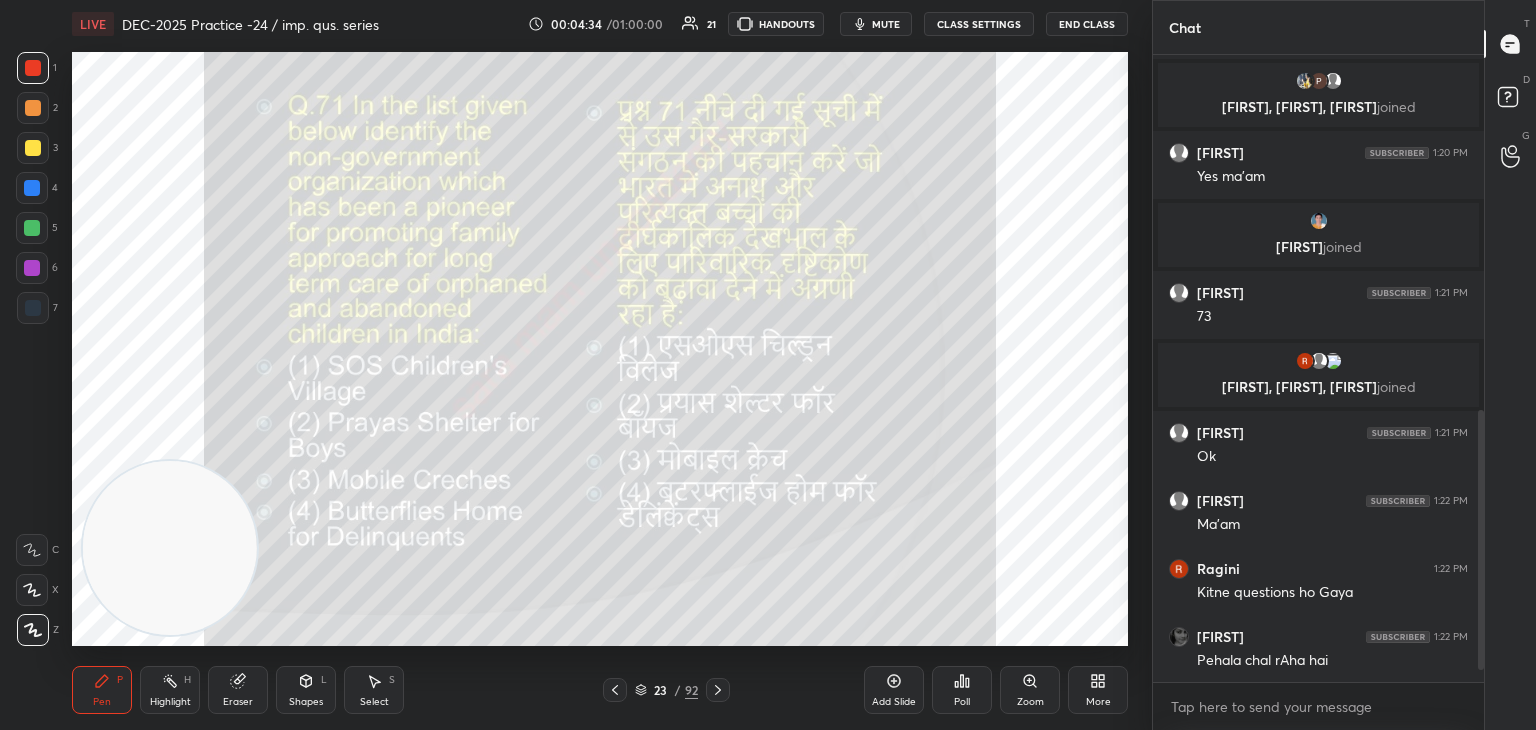 scroll, scrollTop: 888, scrollLeft: 0, axis: vertical 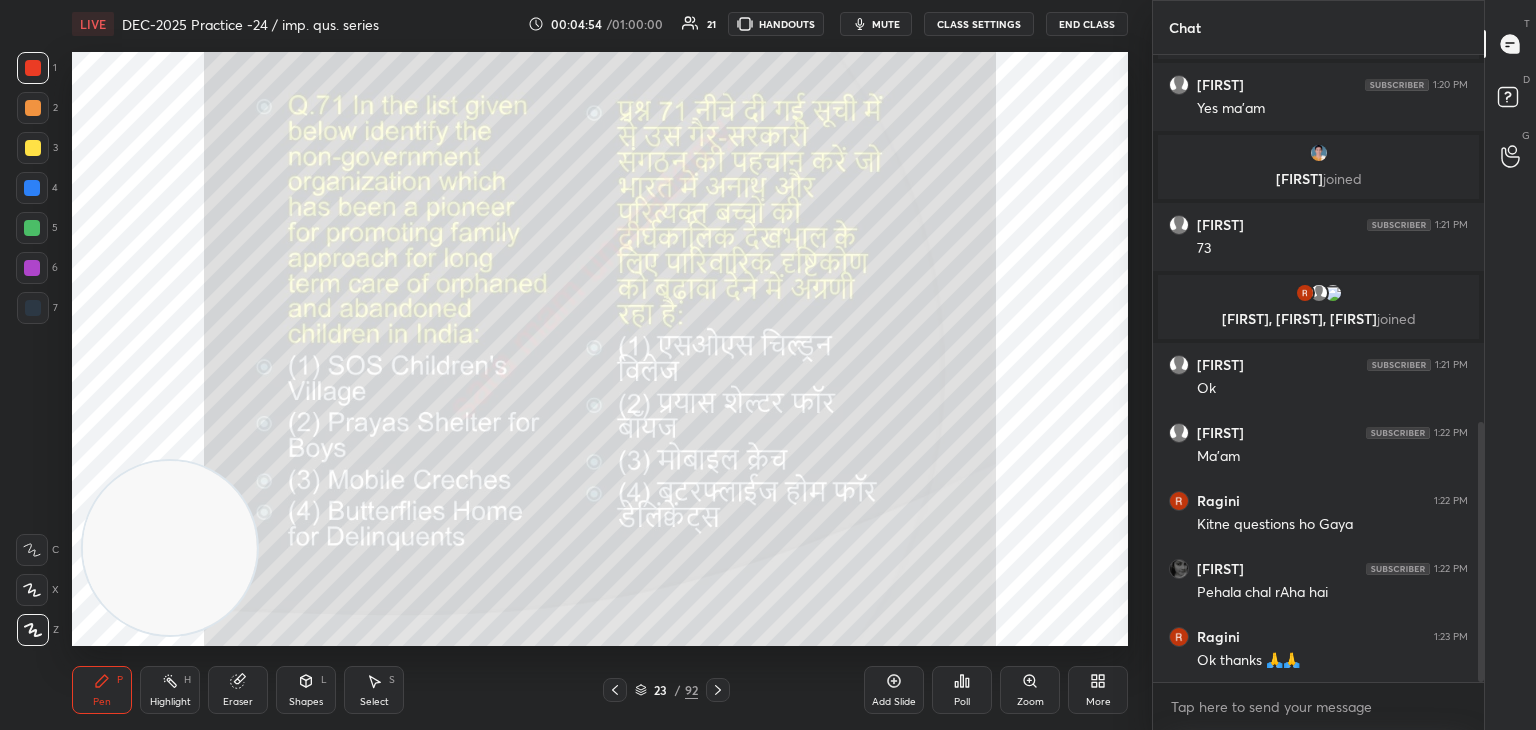 click 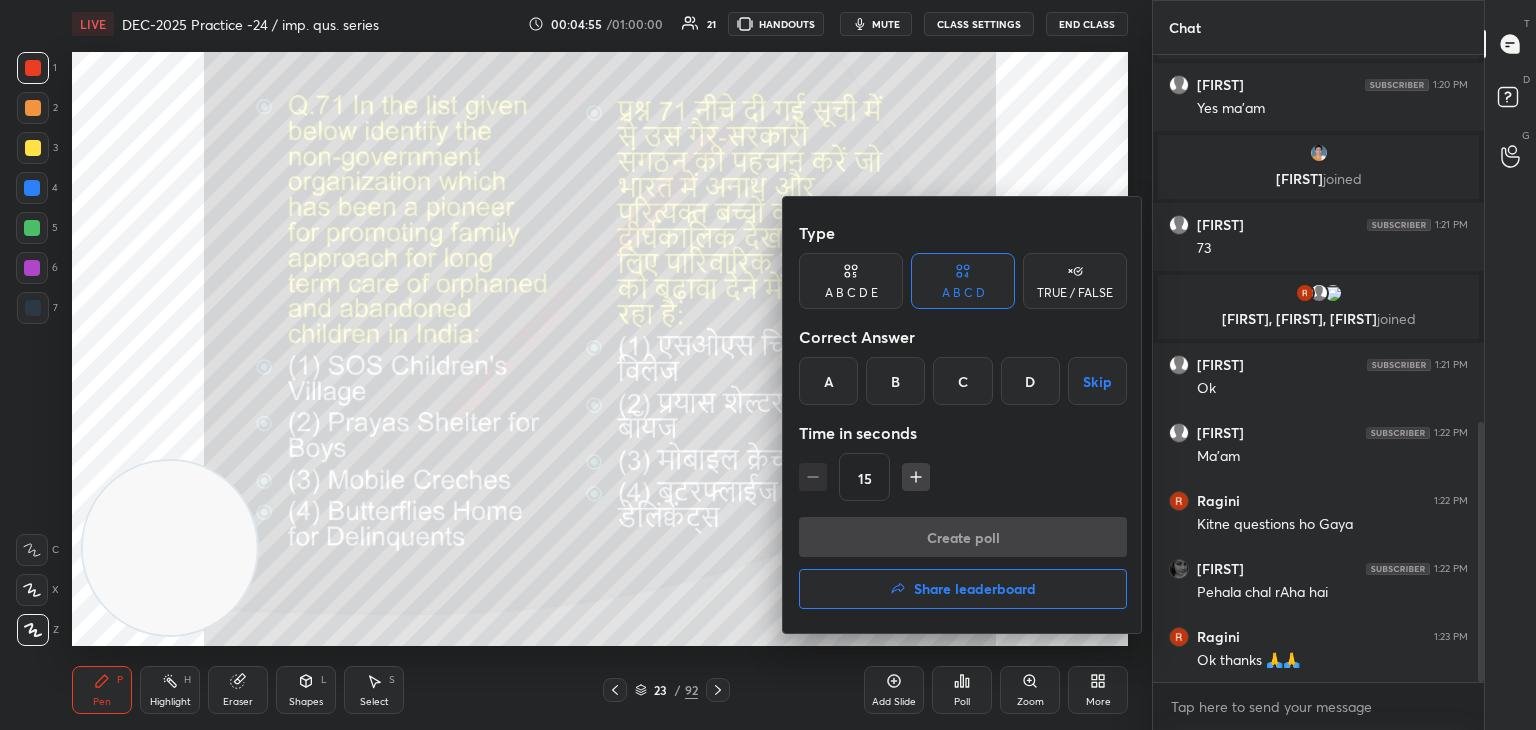 click on "A" at bounding box center (828, 381) 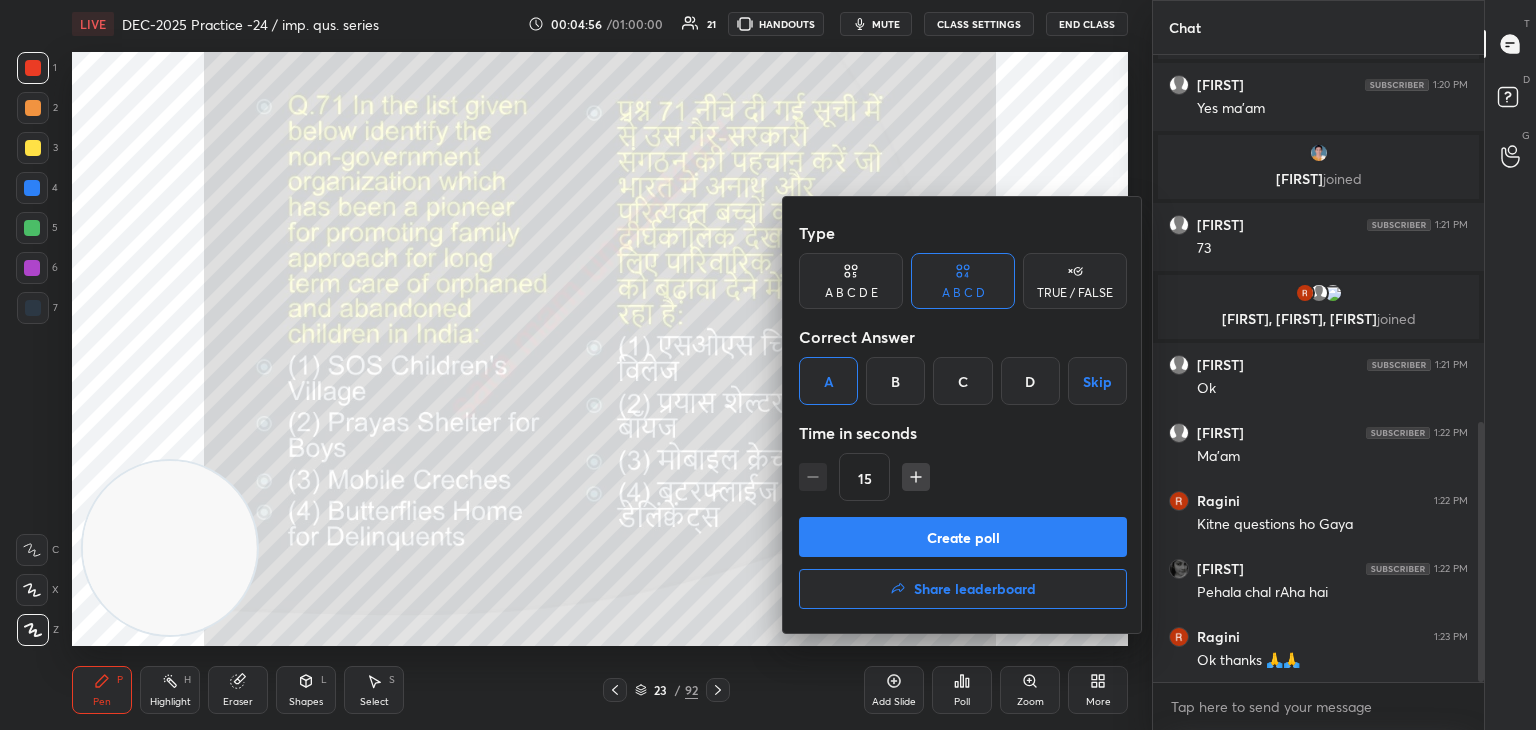 click on "Create poll" at bounding box center (963, 537) 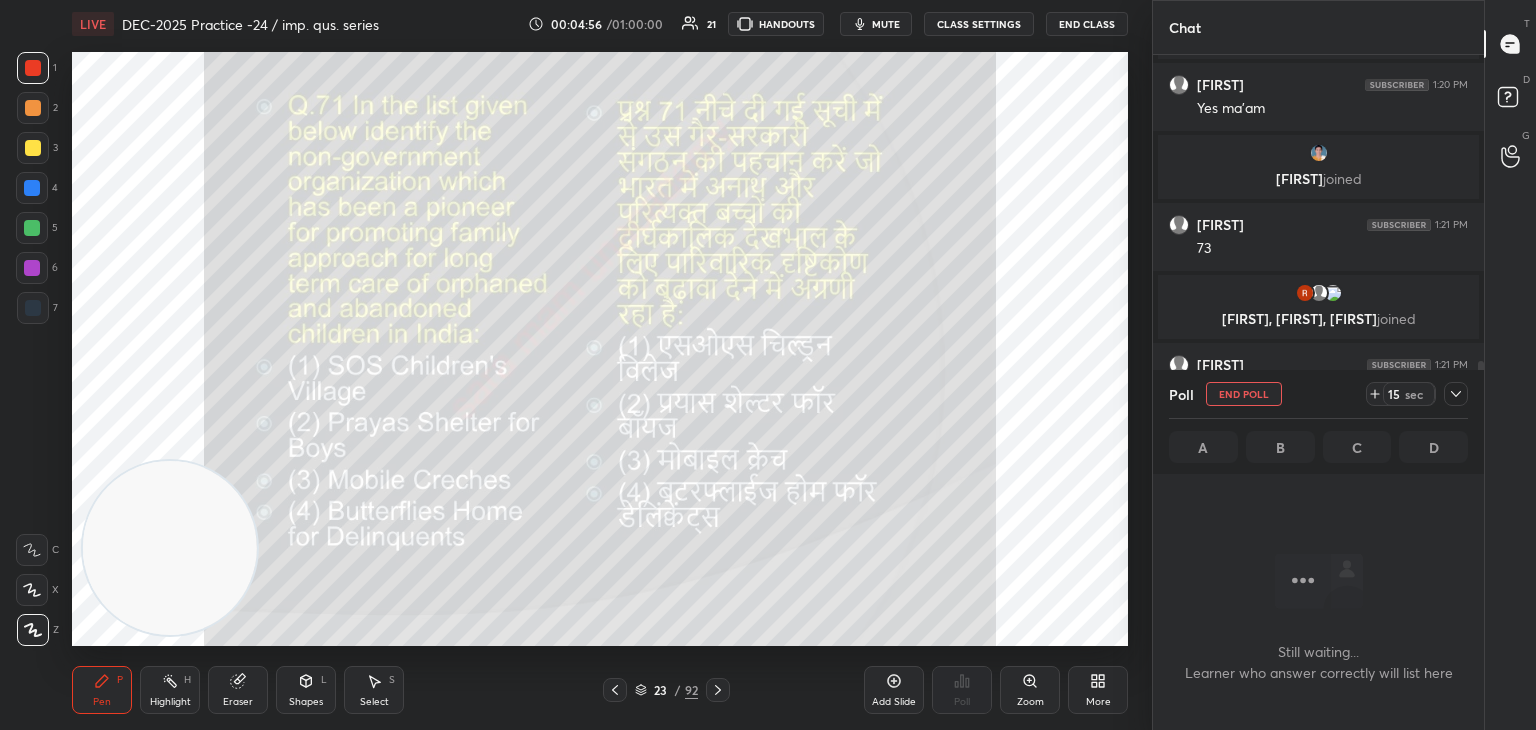scroll, scrollTop: 551, scrollLeft: 325, axis: both 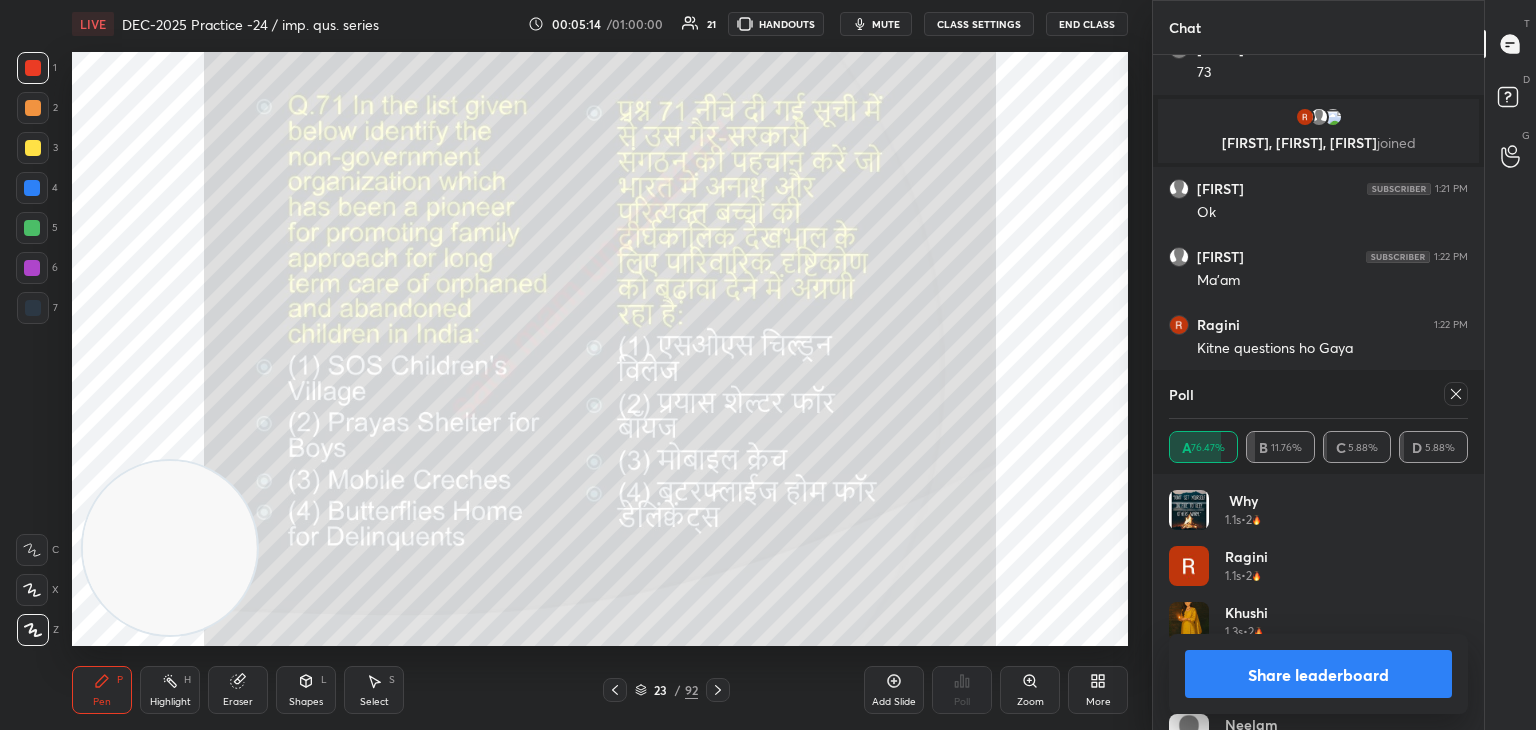 click at bounding box center [1456, 394] 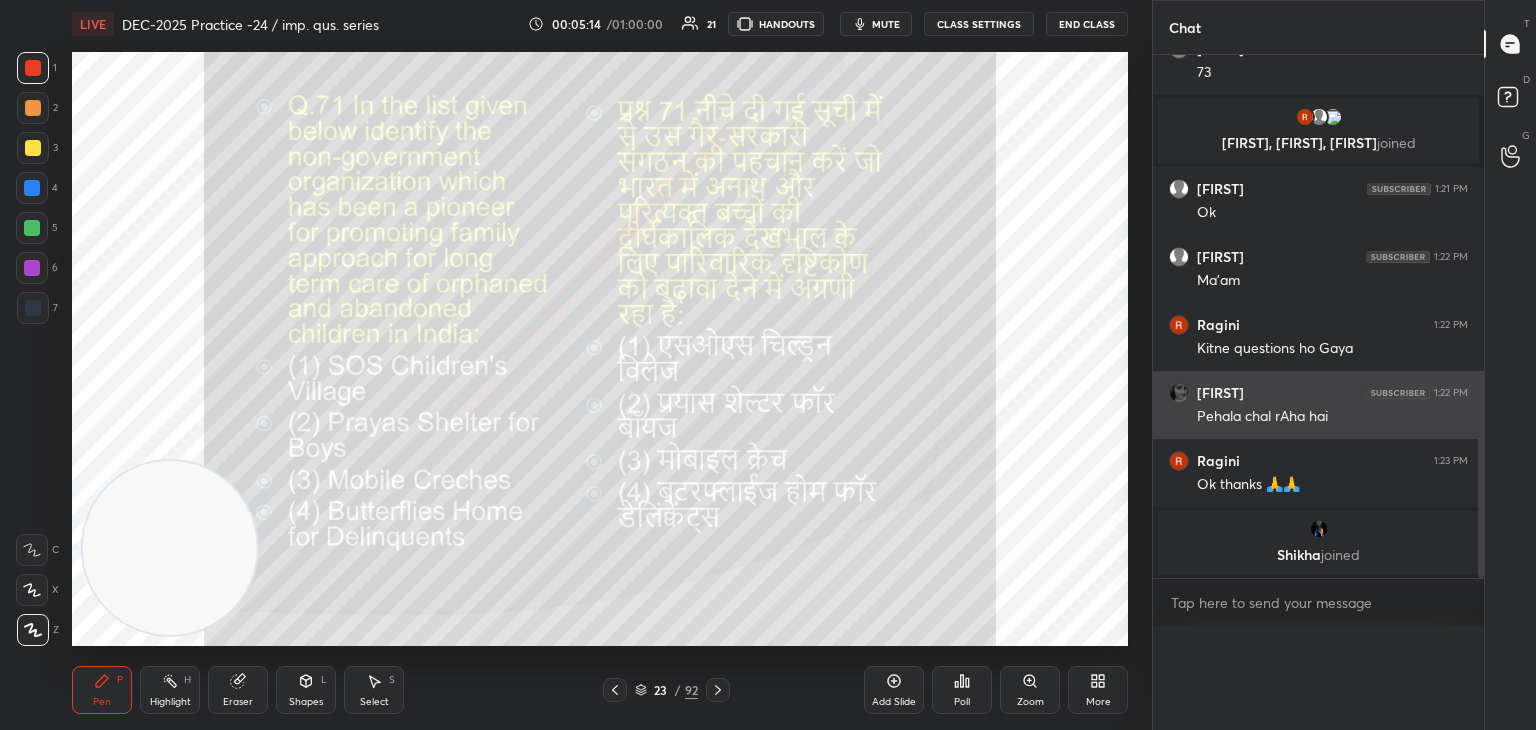 scroll, scrollTop: 121, scrollLeft: 293, axis: both 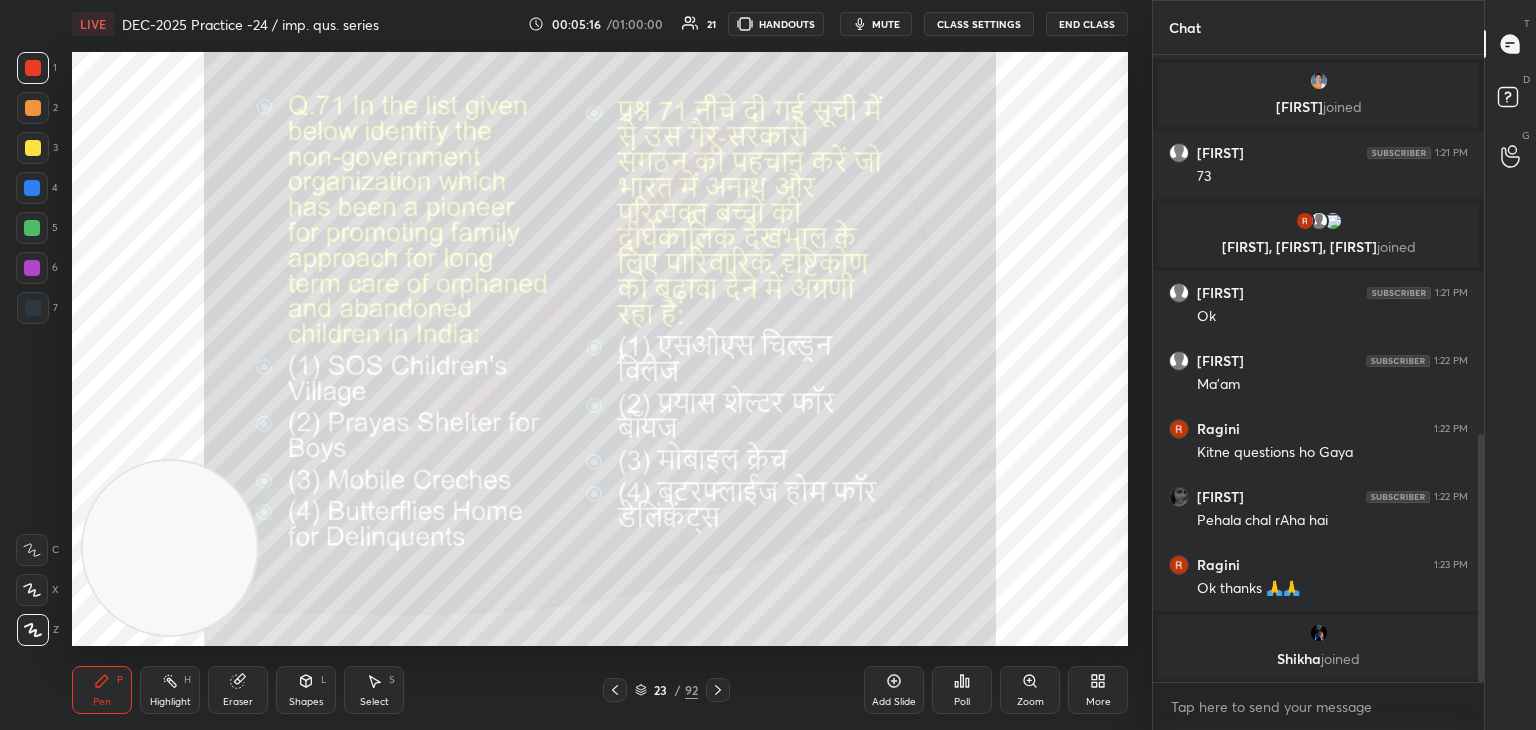 click 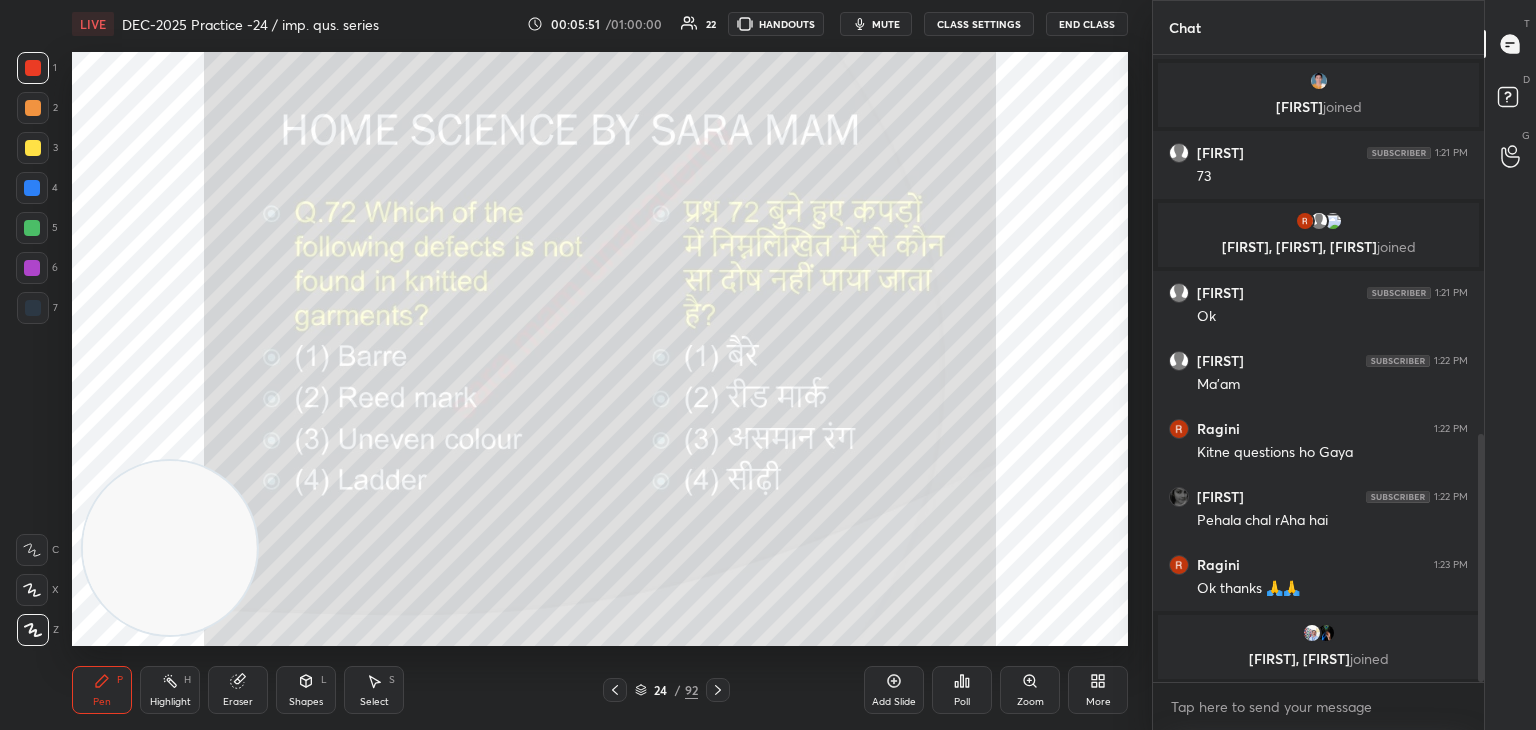 click 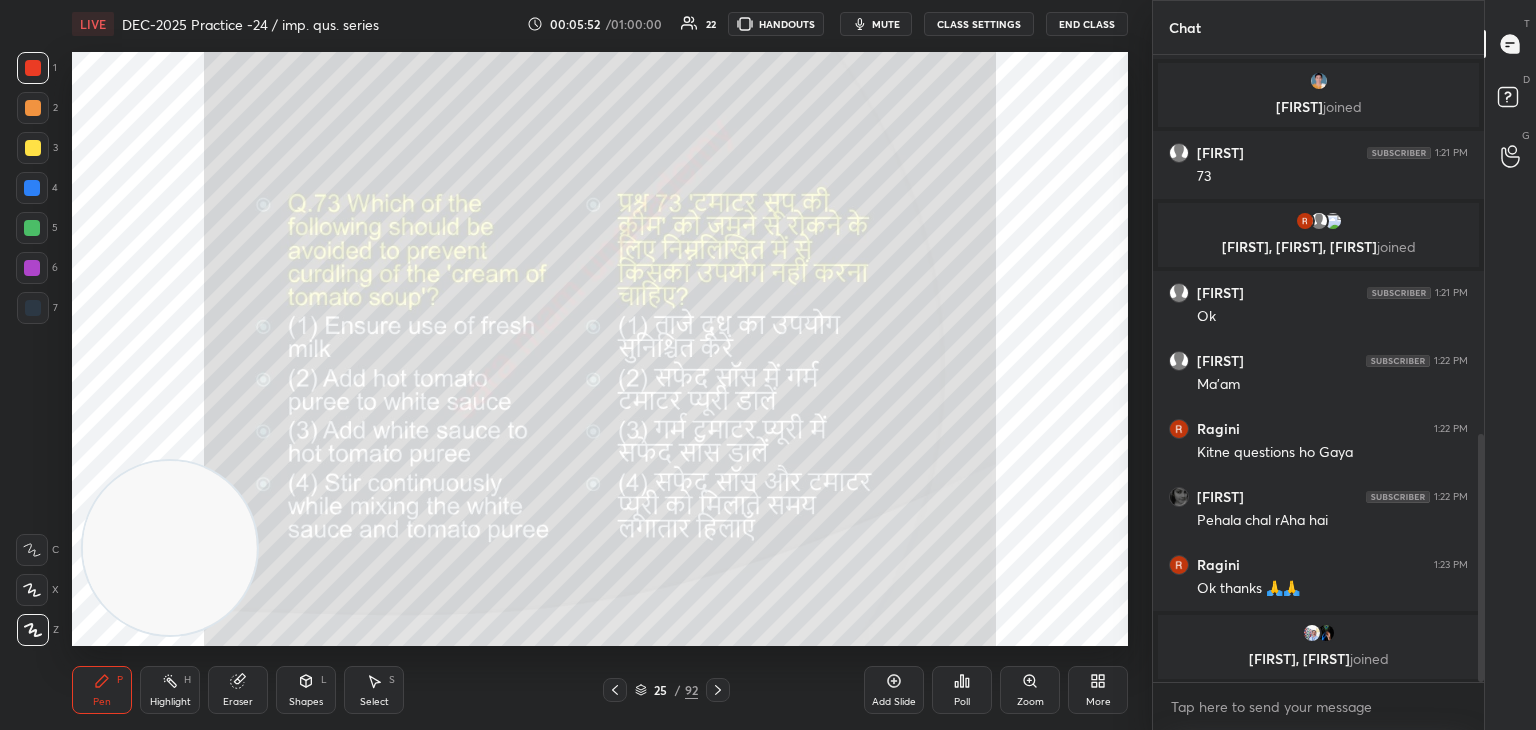 click 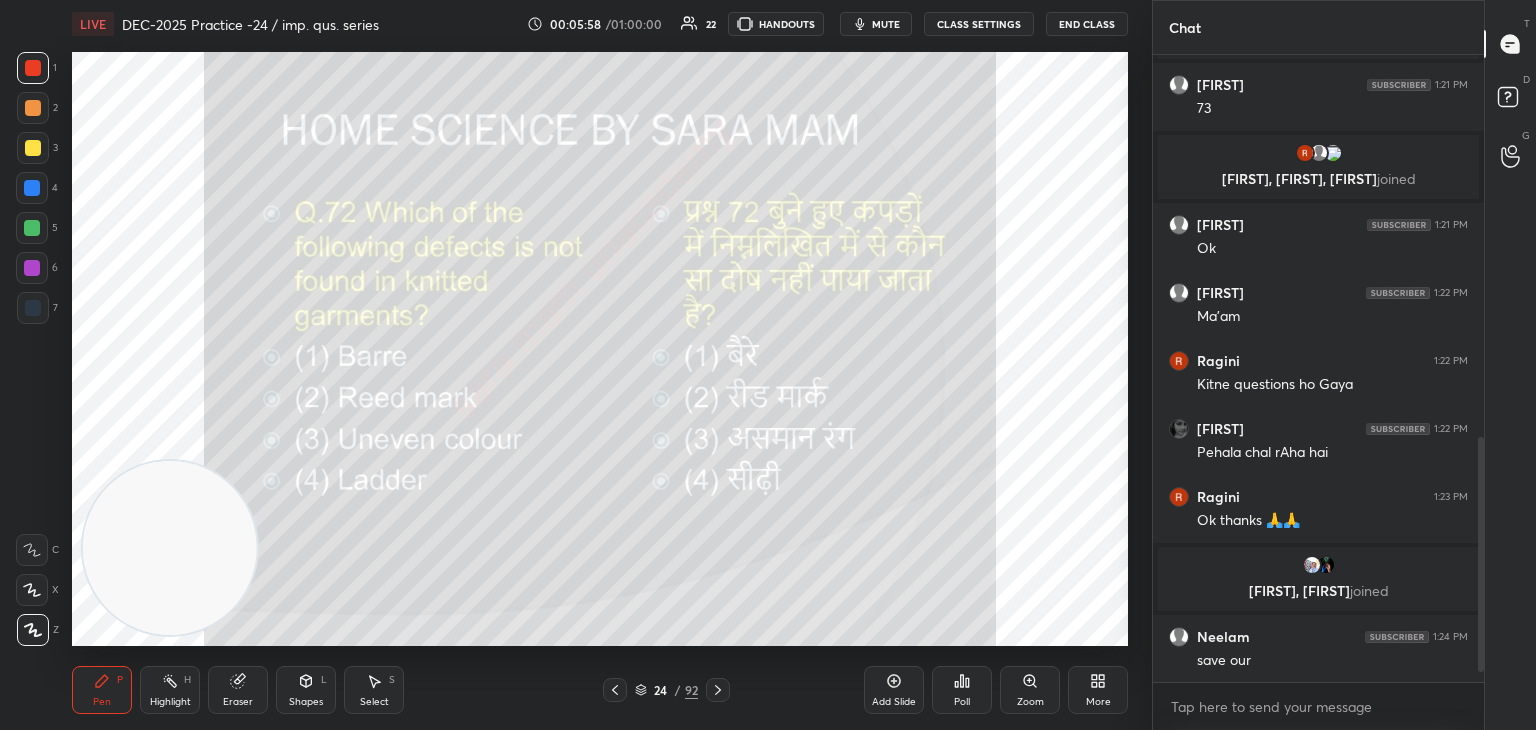 scroll, scrollTop: 1050, scrollLeft: 0, axis: vertical 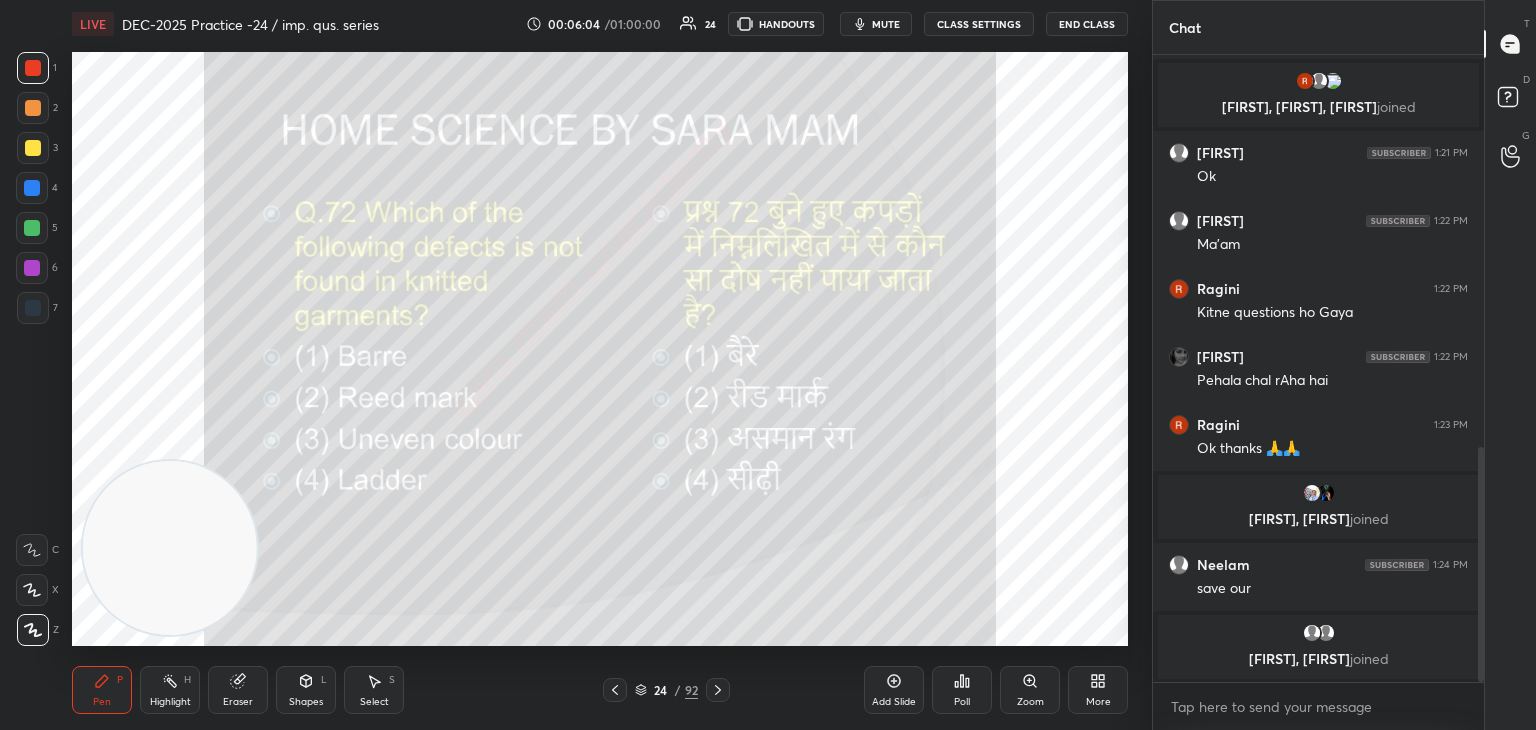 click on "Poll" at bounding box center [962, 702] 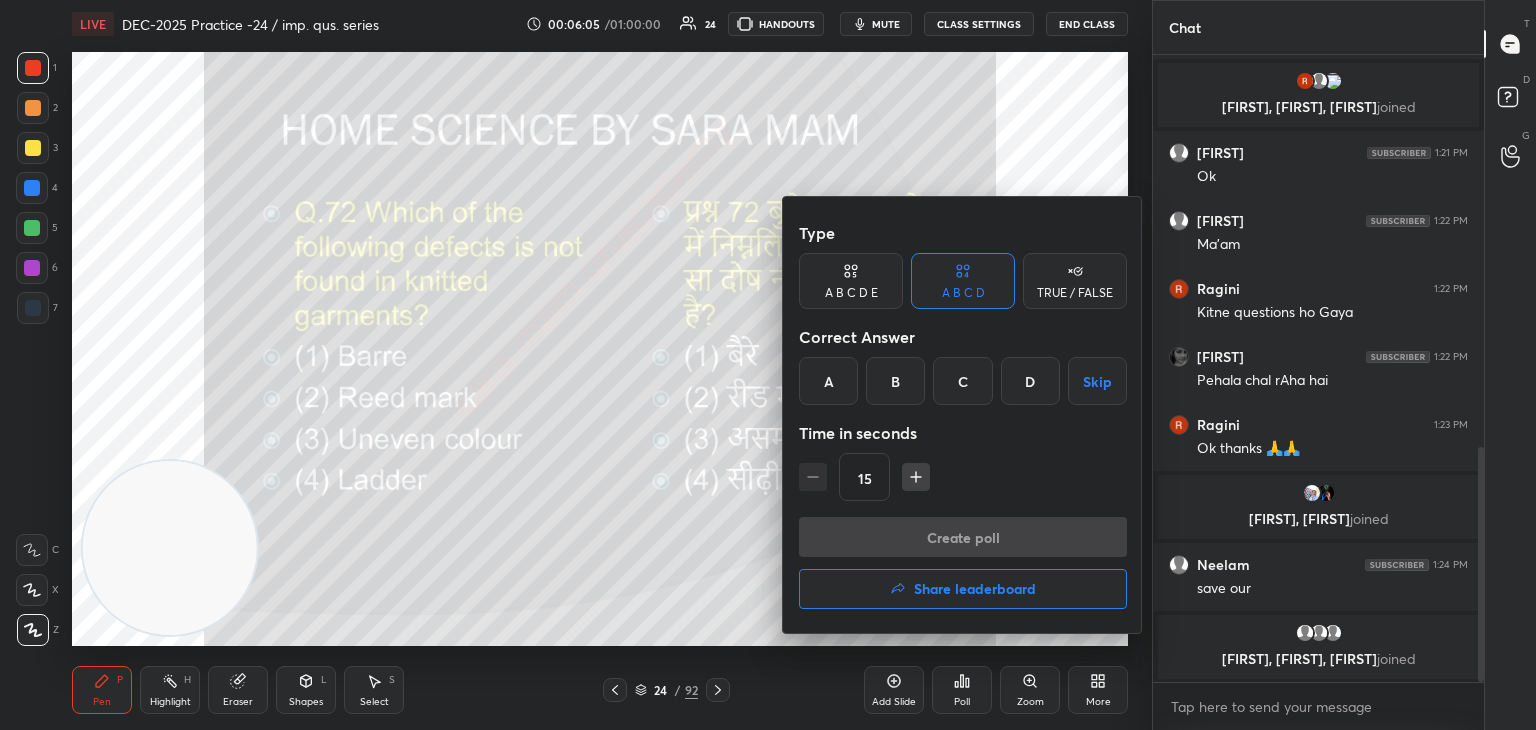 click on "B" at bounding box center [895, 381] 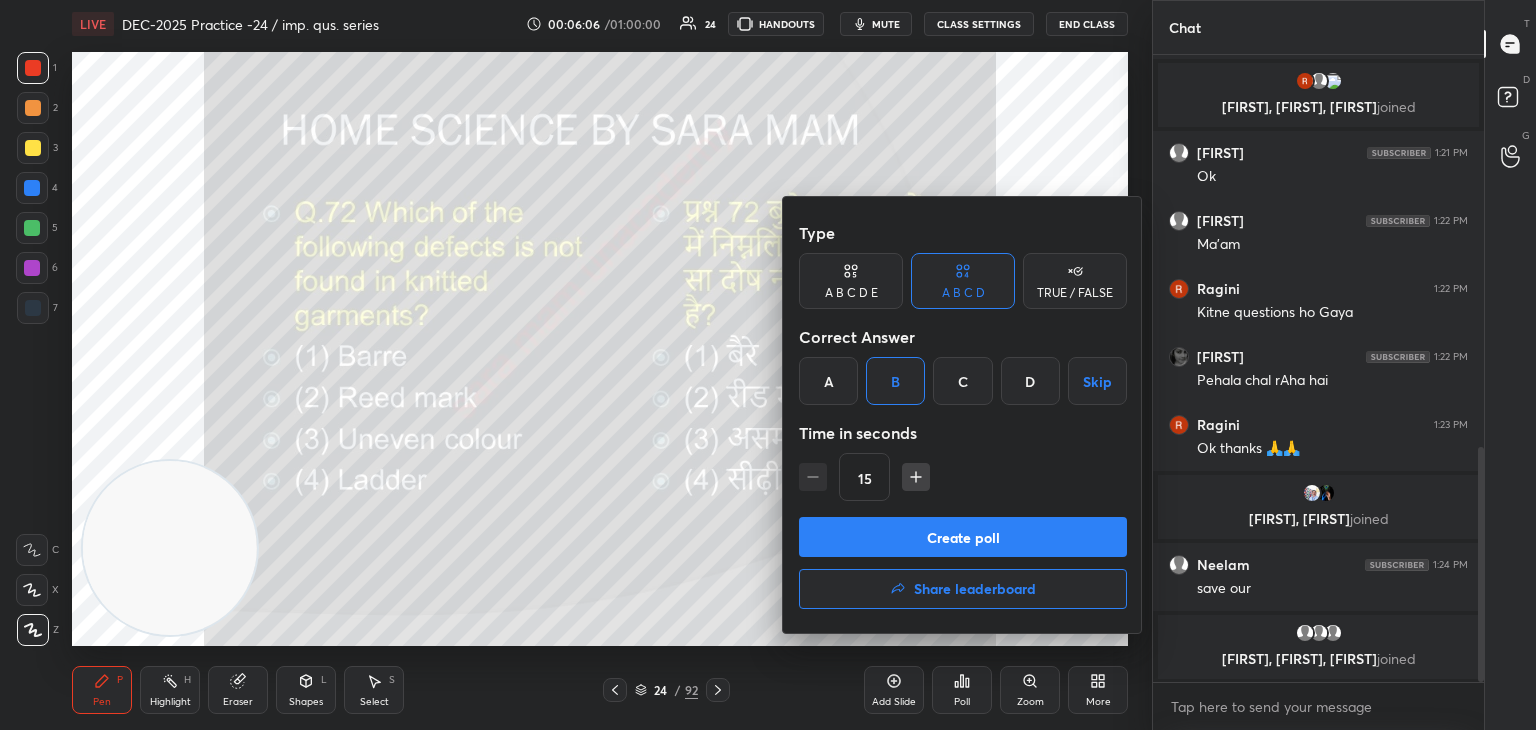 click on "Create poll" at bounding box center (963, 537) 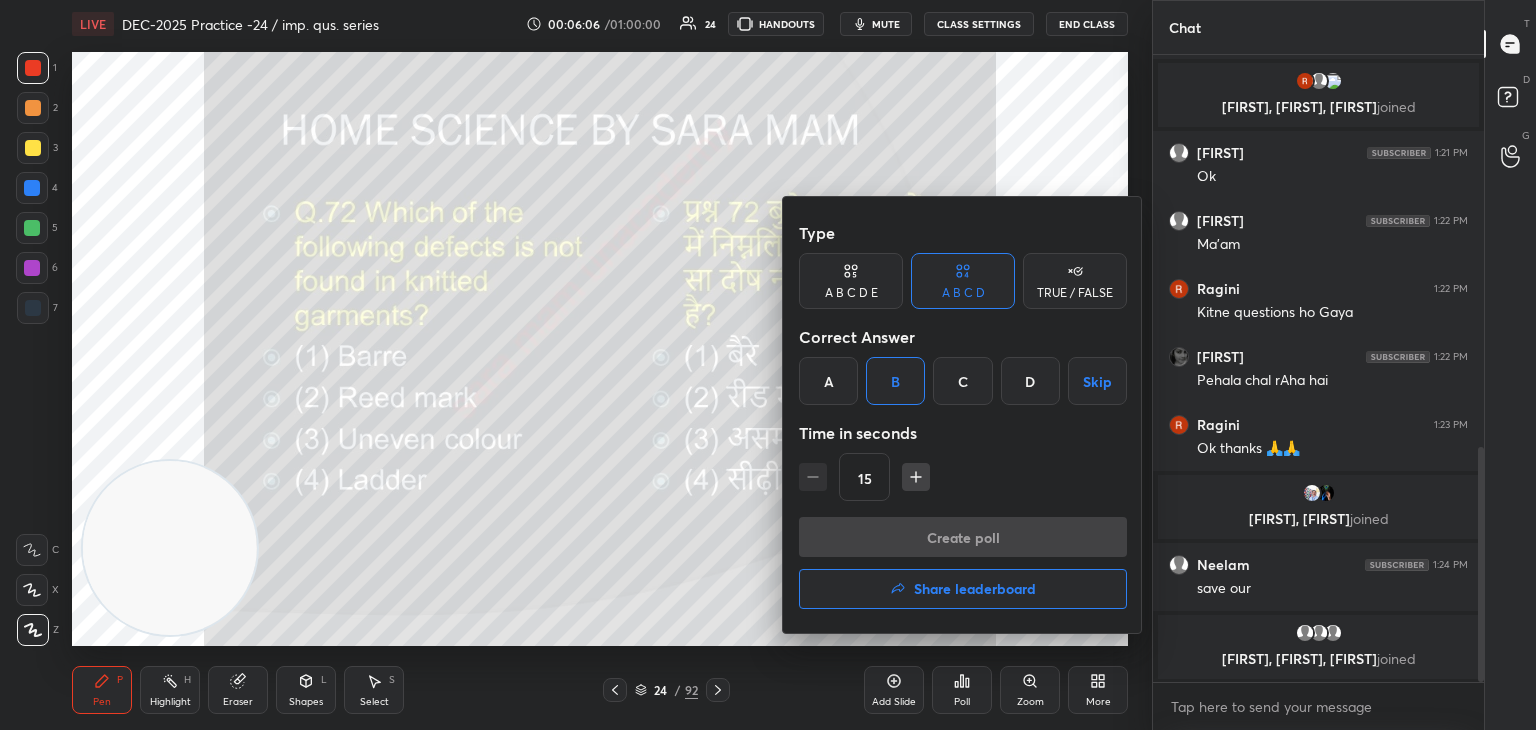scroll, scrollTop: 560, scrollLeft: 325, axis: both 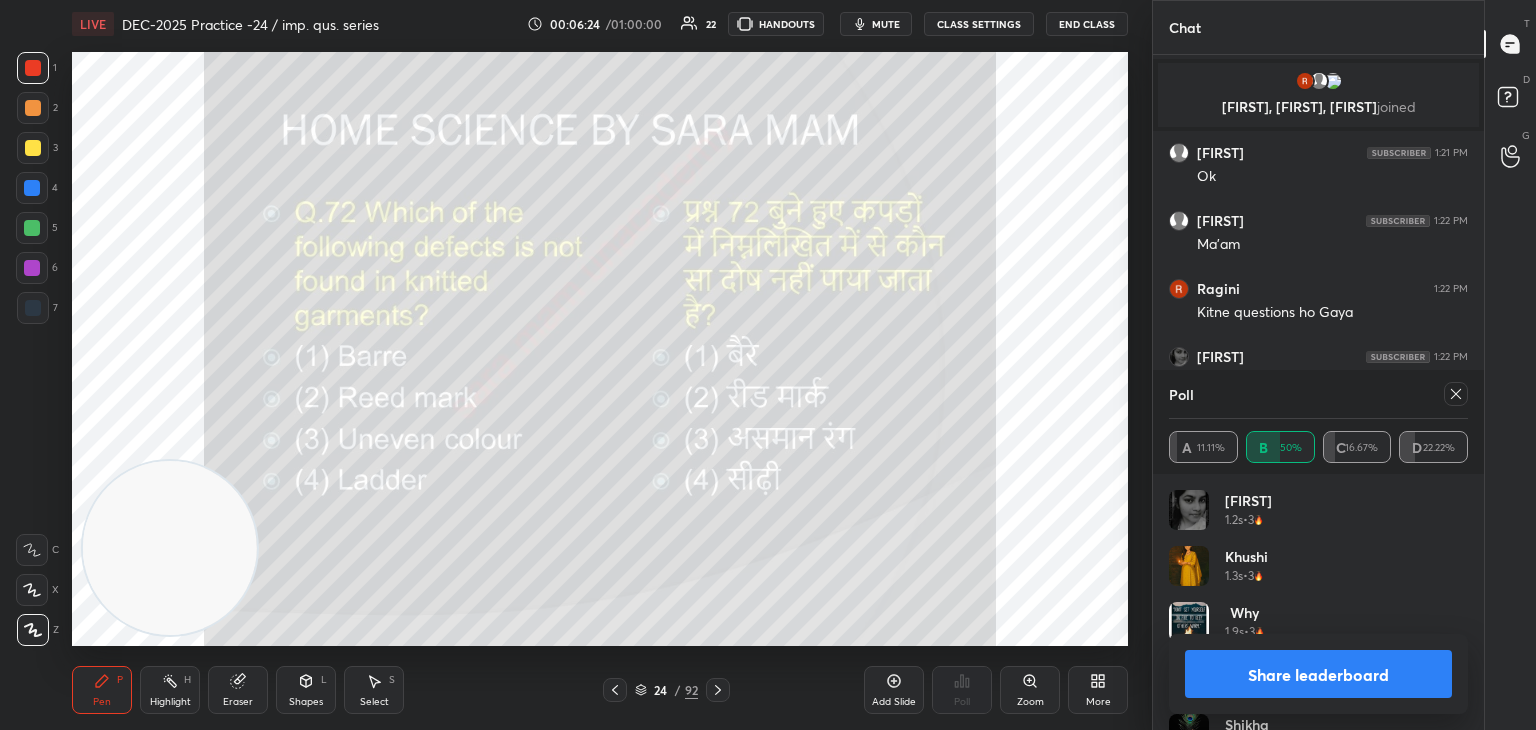 click 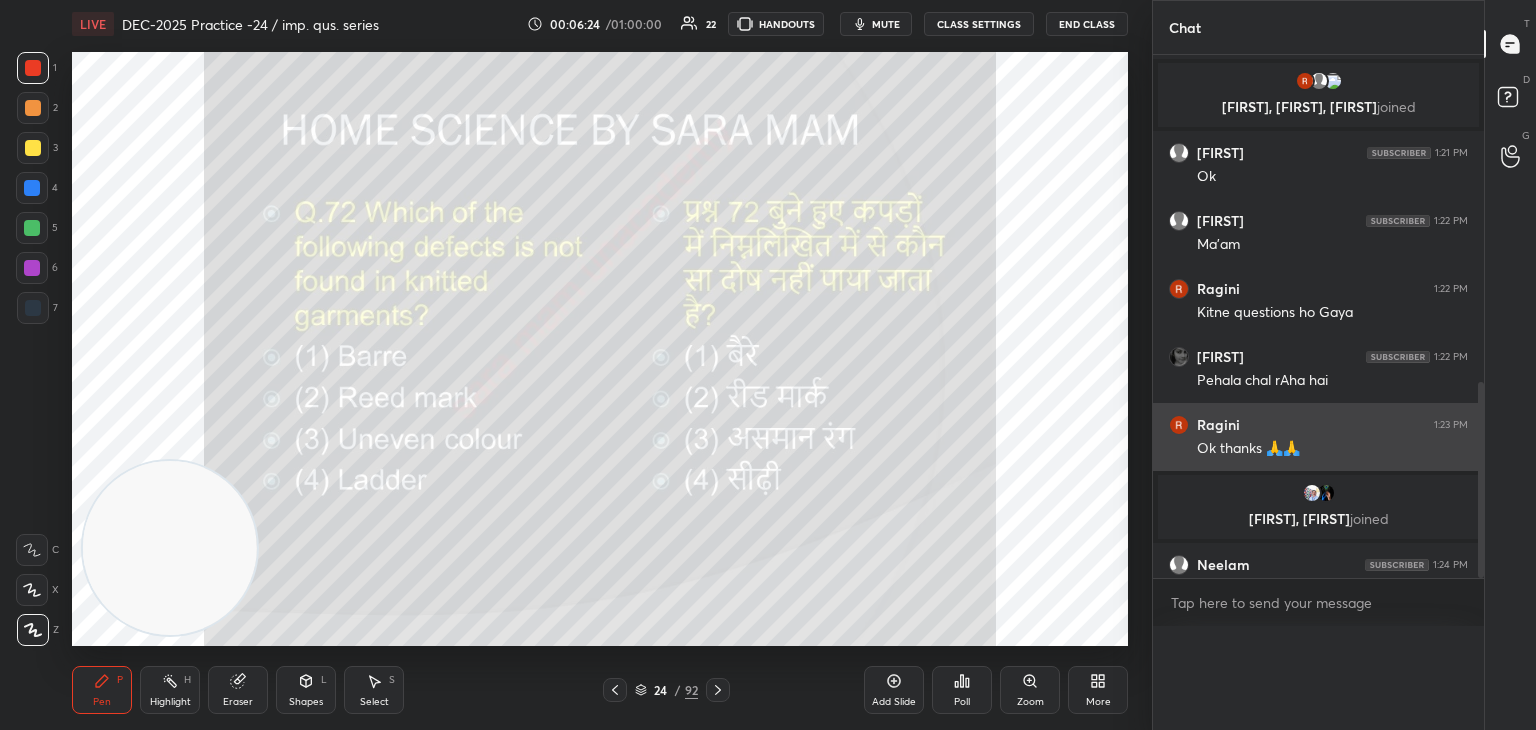 scroll, scrollTop: 0, scrollLeft: 0, axis: both 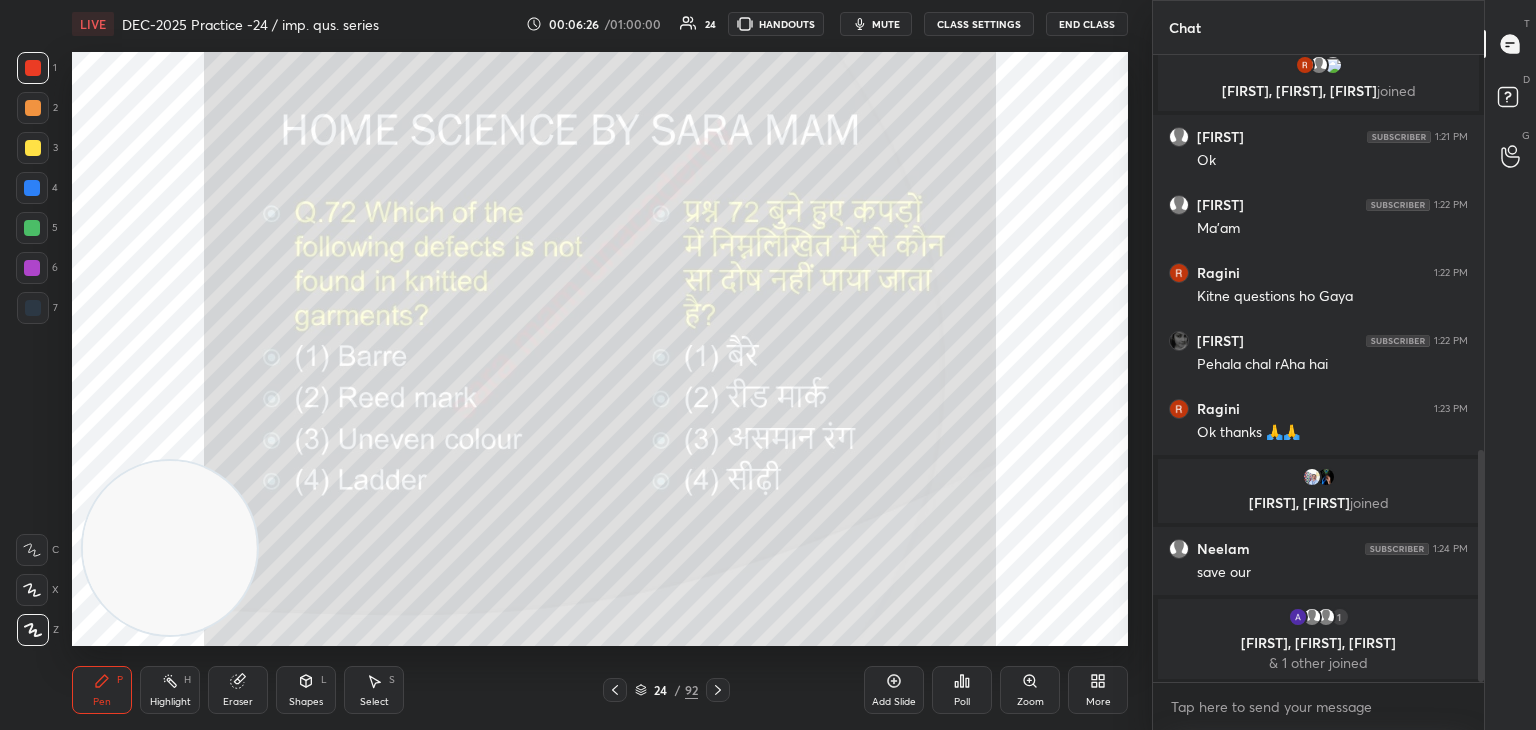 click 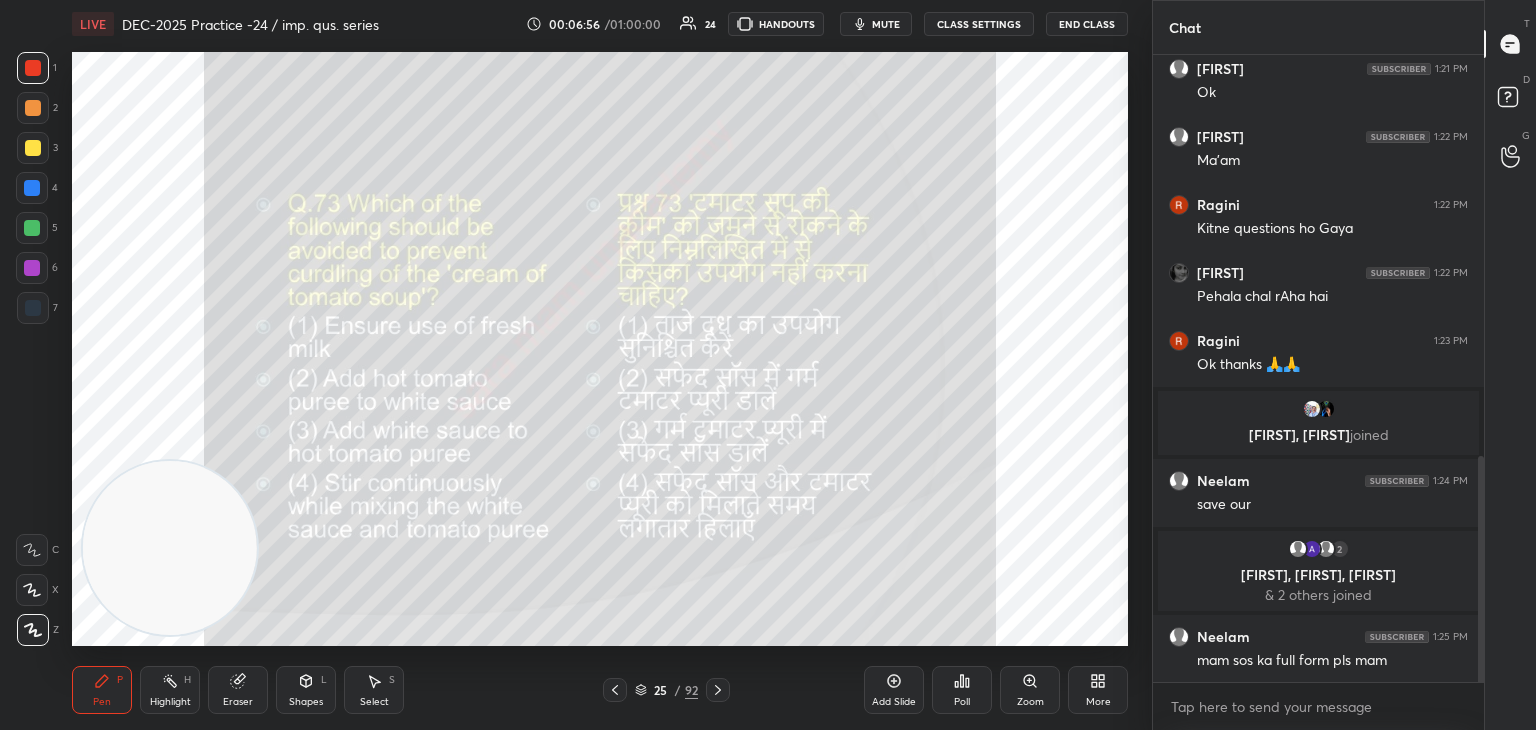 scroll, scrollTop: 1188, scrollLeft: 0, axis: vertical 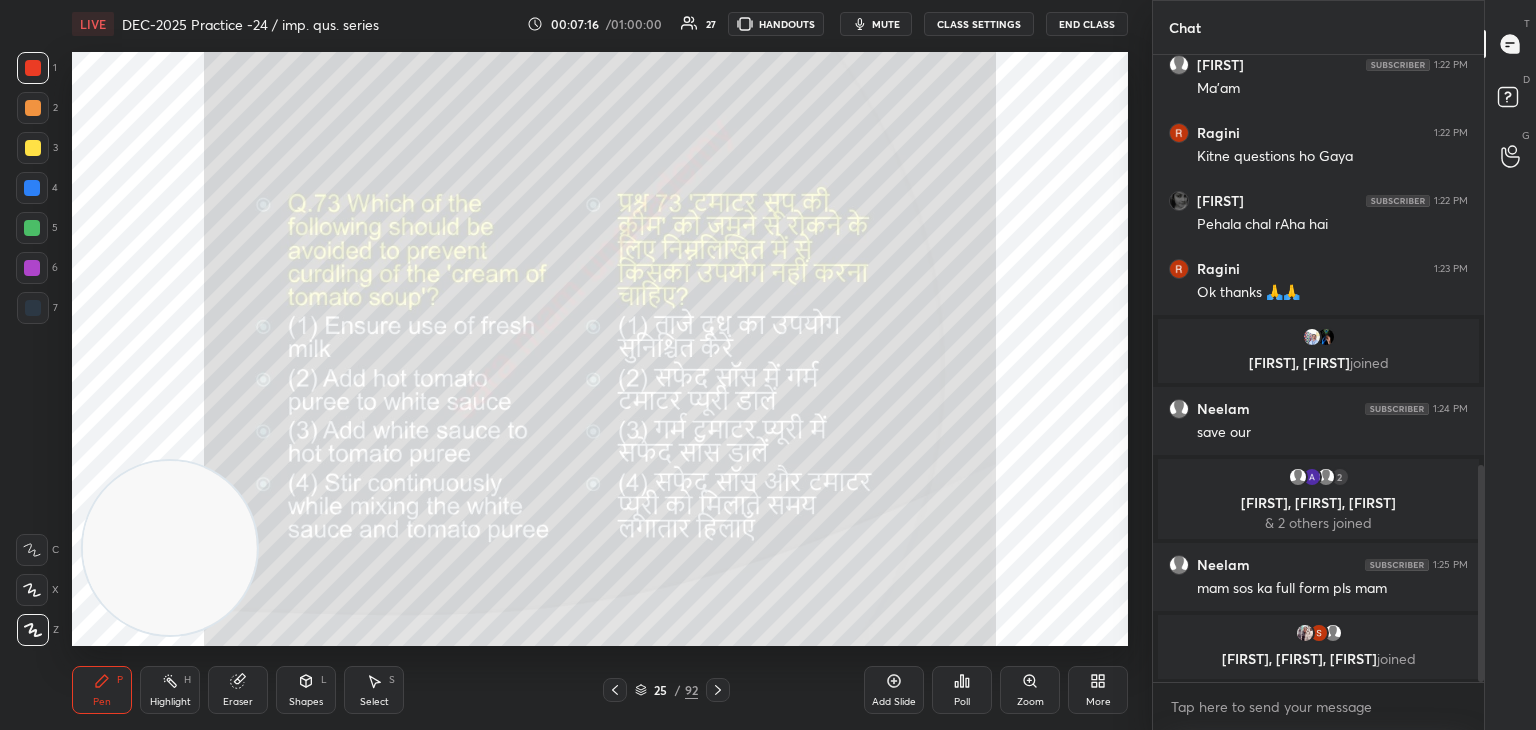 click on "Poll" at bounding box center [962, 690] 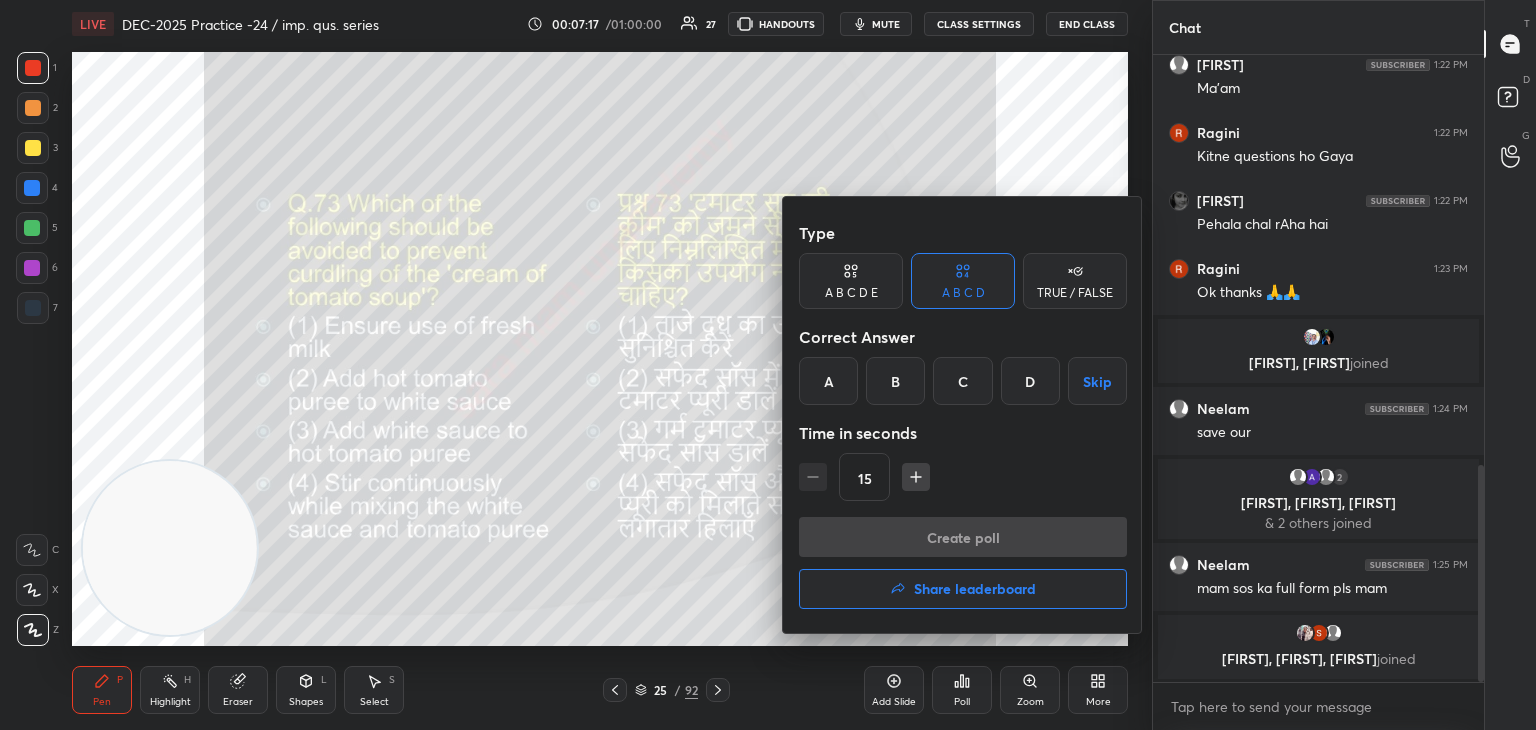 click on "C" at bounding box center [962, 381] 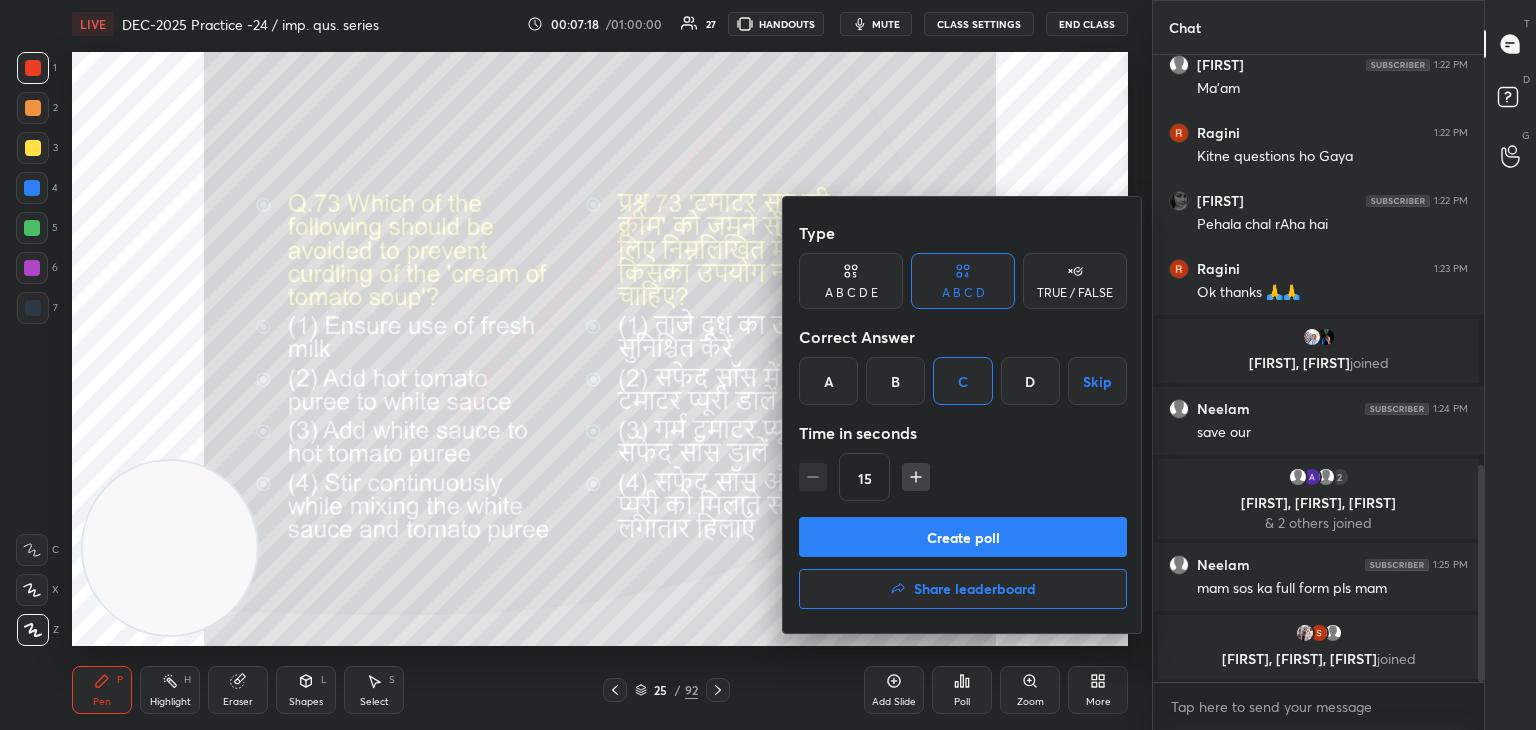 click on "Create poll" at bounding box center [963, 537] 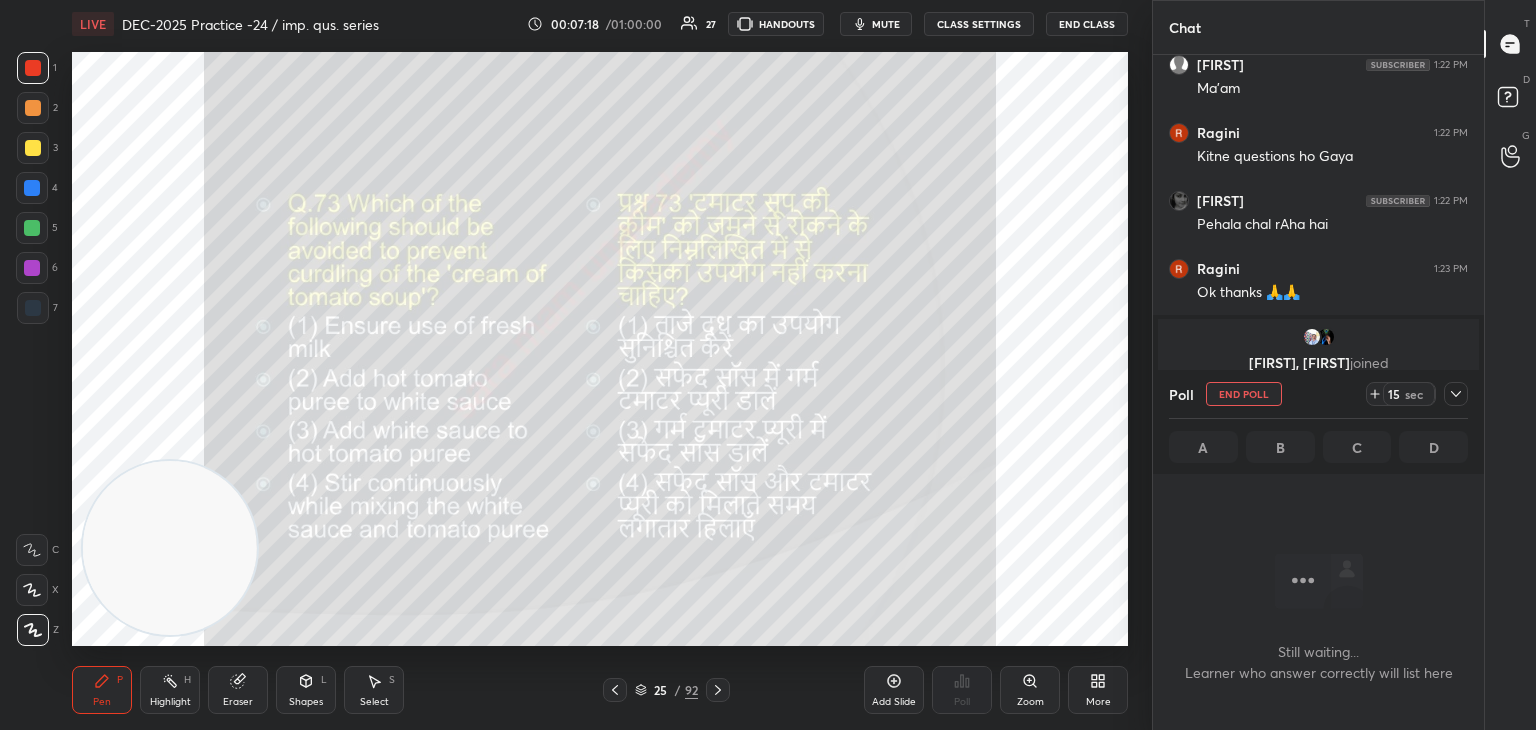 scroll, scrollTop: 520, scrollLeft: 325, axis: both 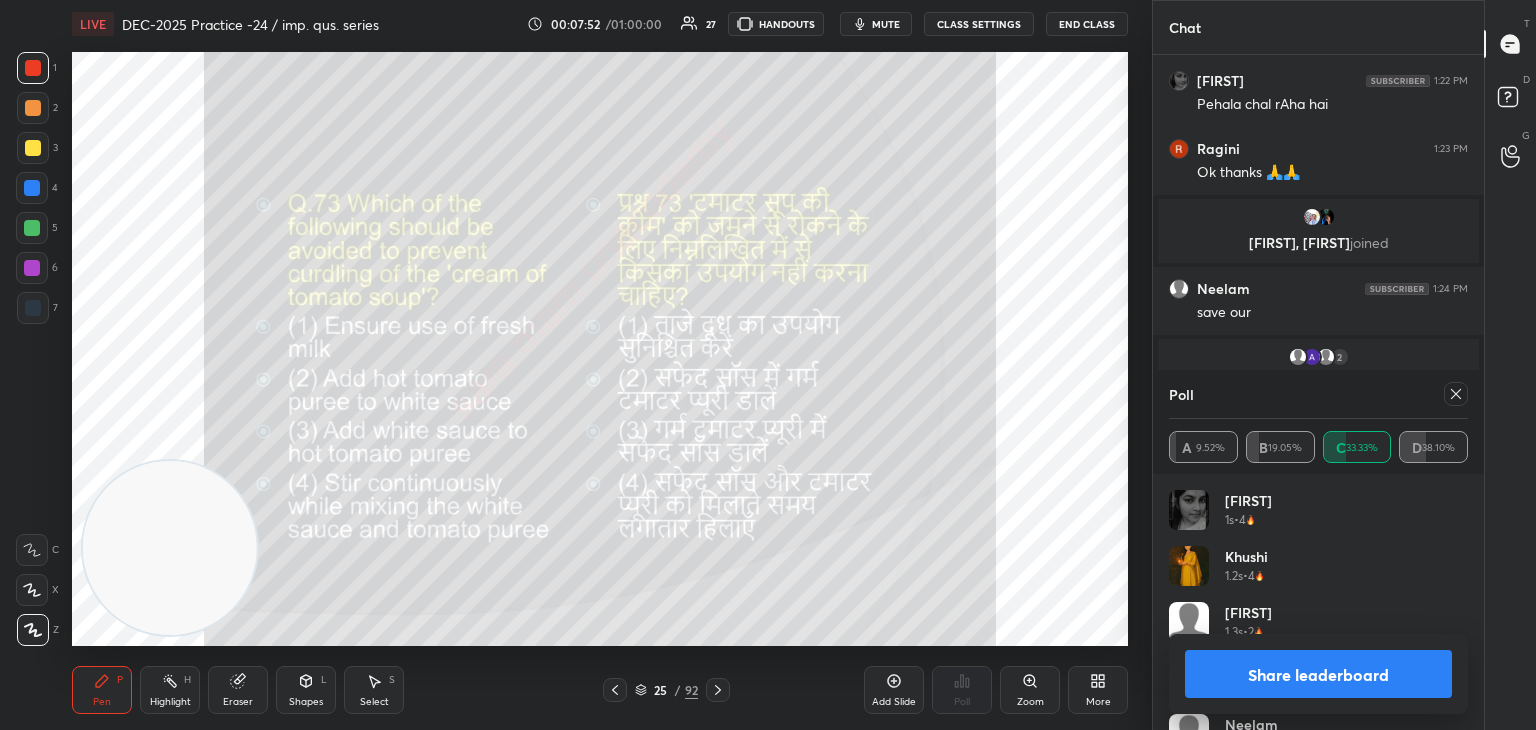 click 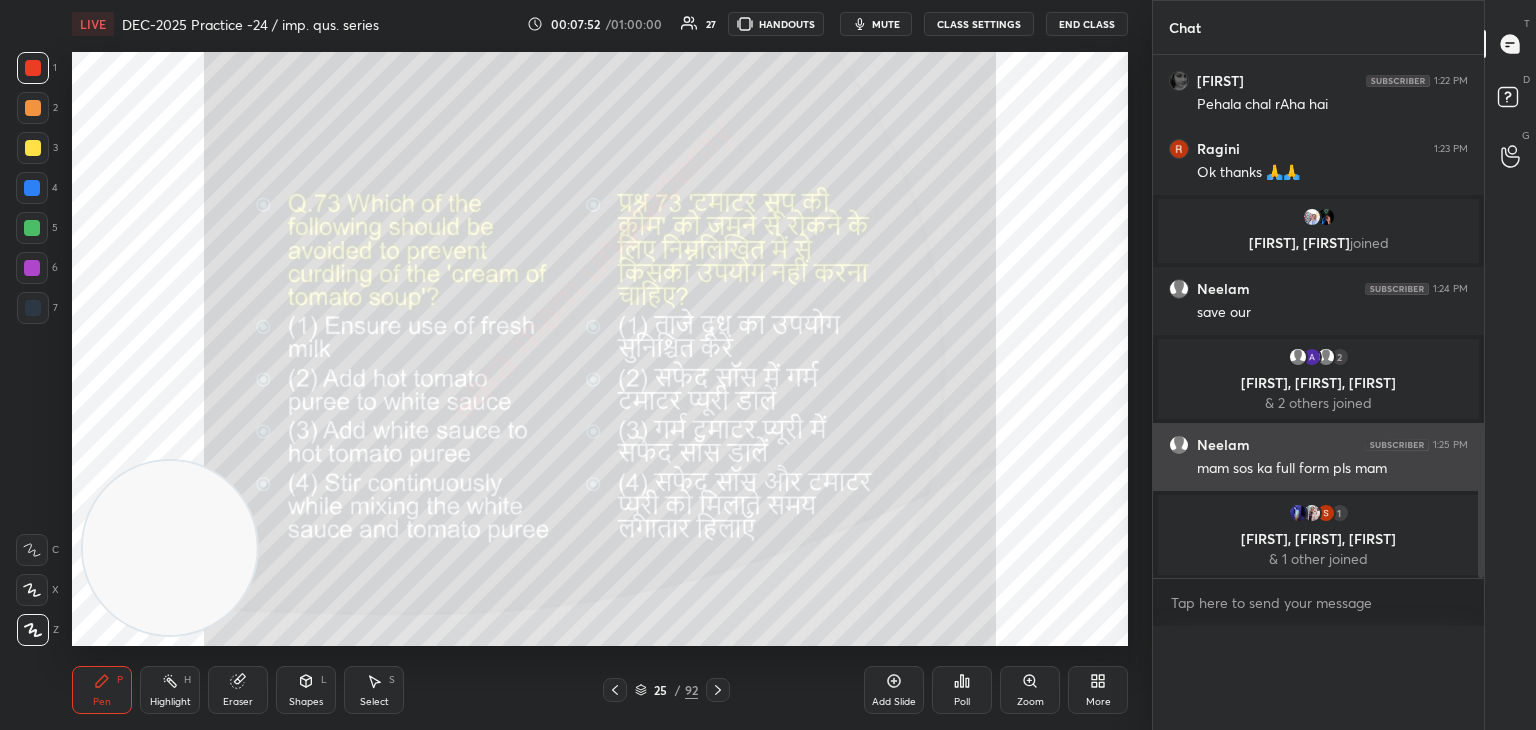 scroll, scrollTop: 20, scrollLeft: 293, axis: both 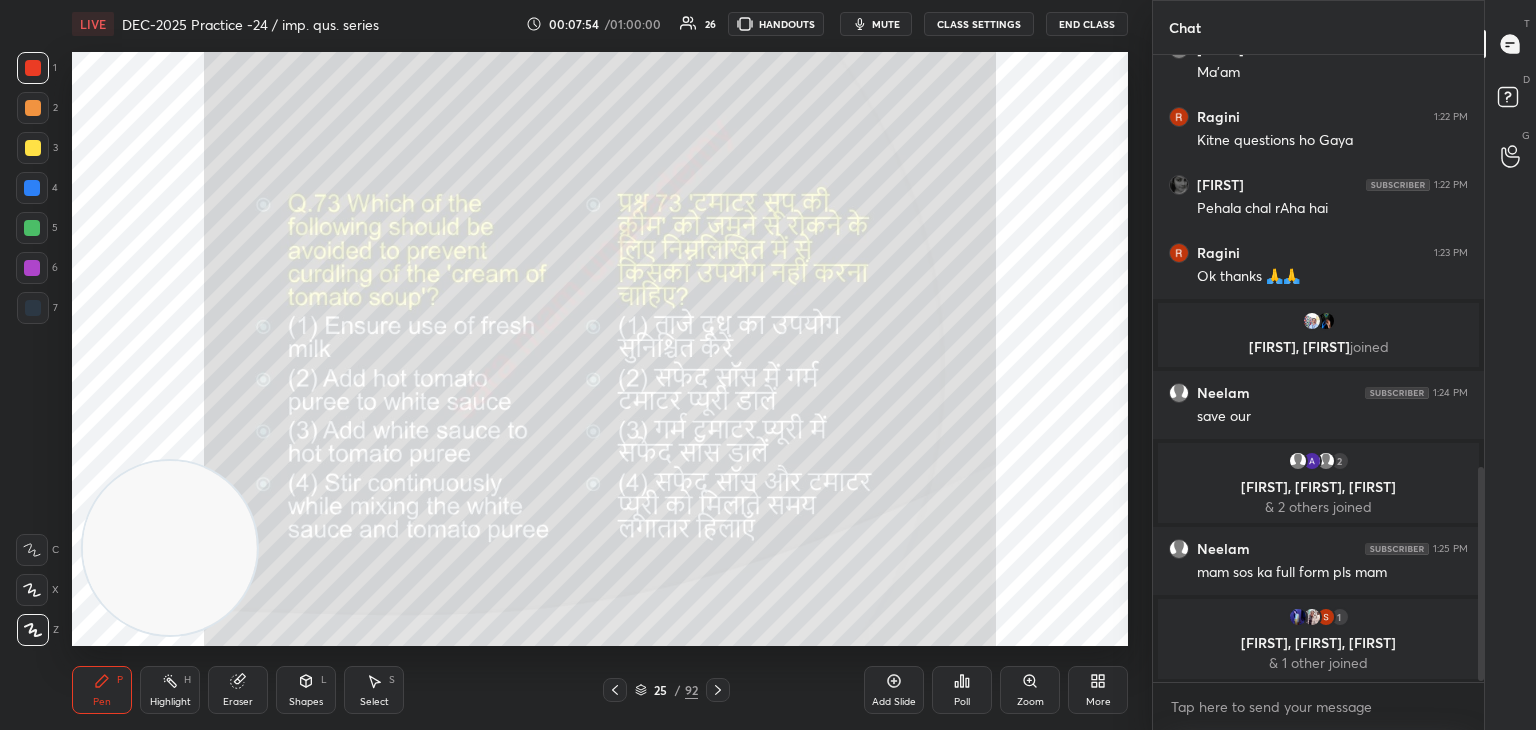 click 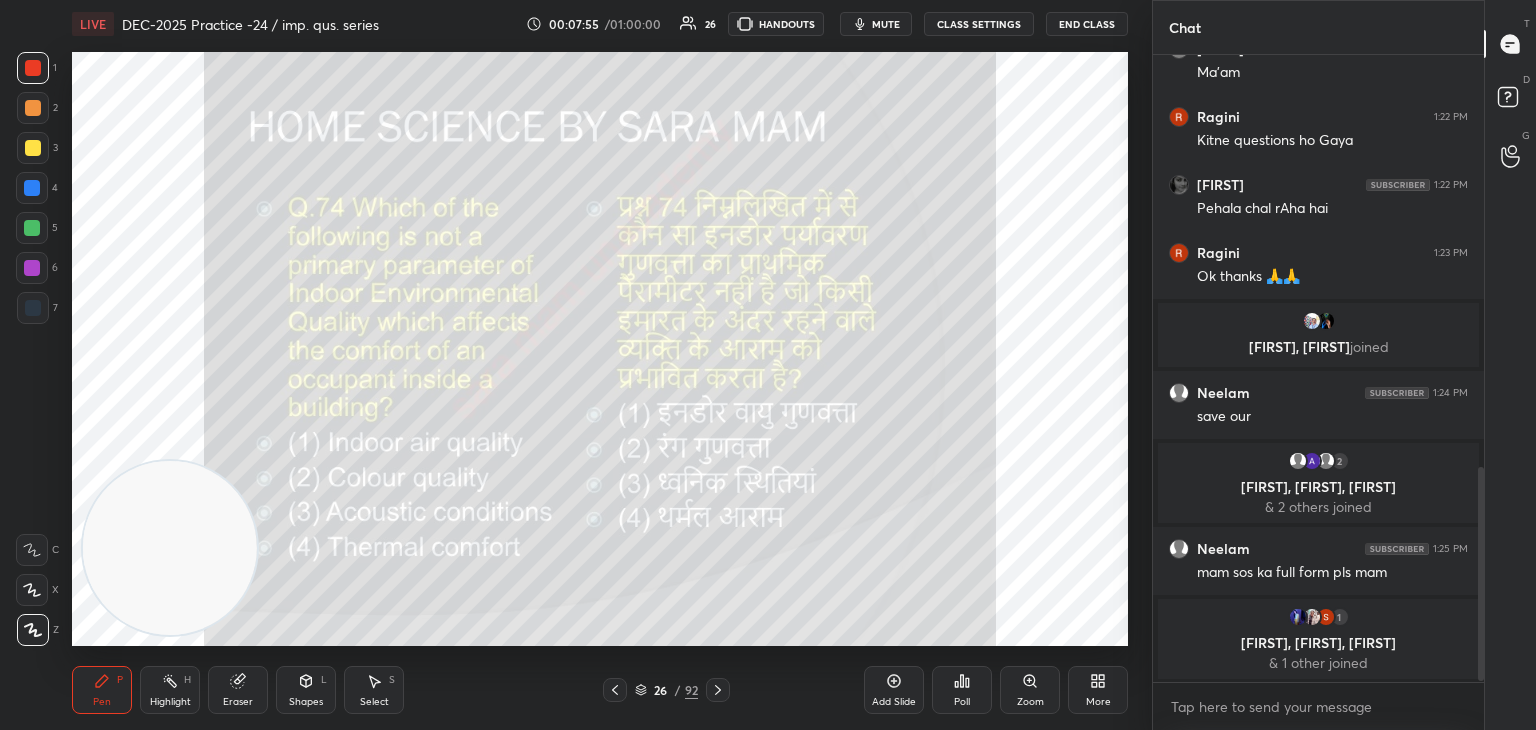 scroll, scrollTop: 1196, scrollLeft: 0, axis: vertical 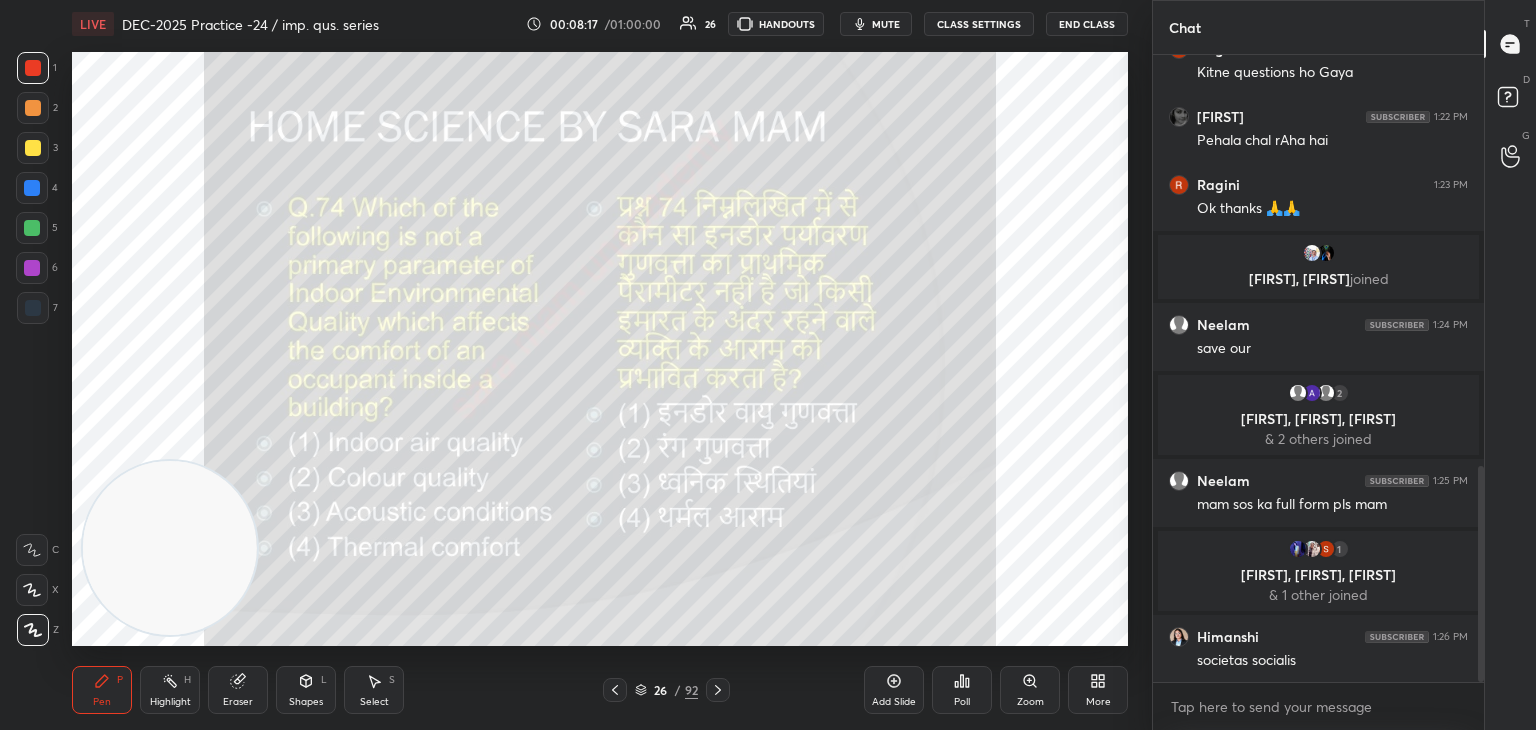 click on "Poll" at bounding box center (962, 702) 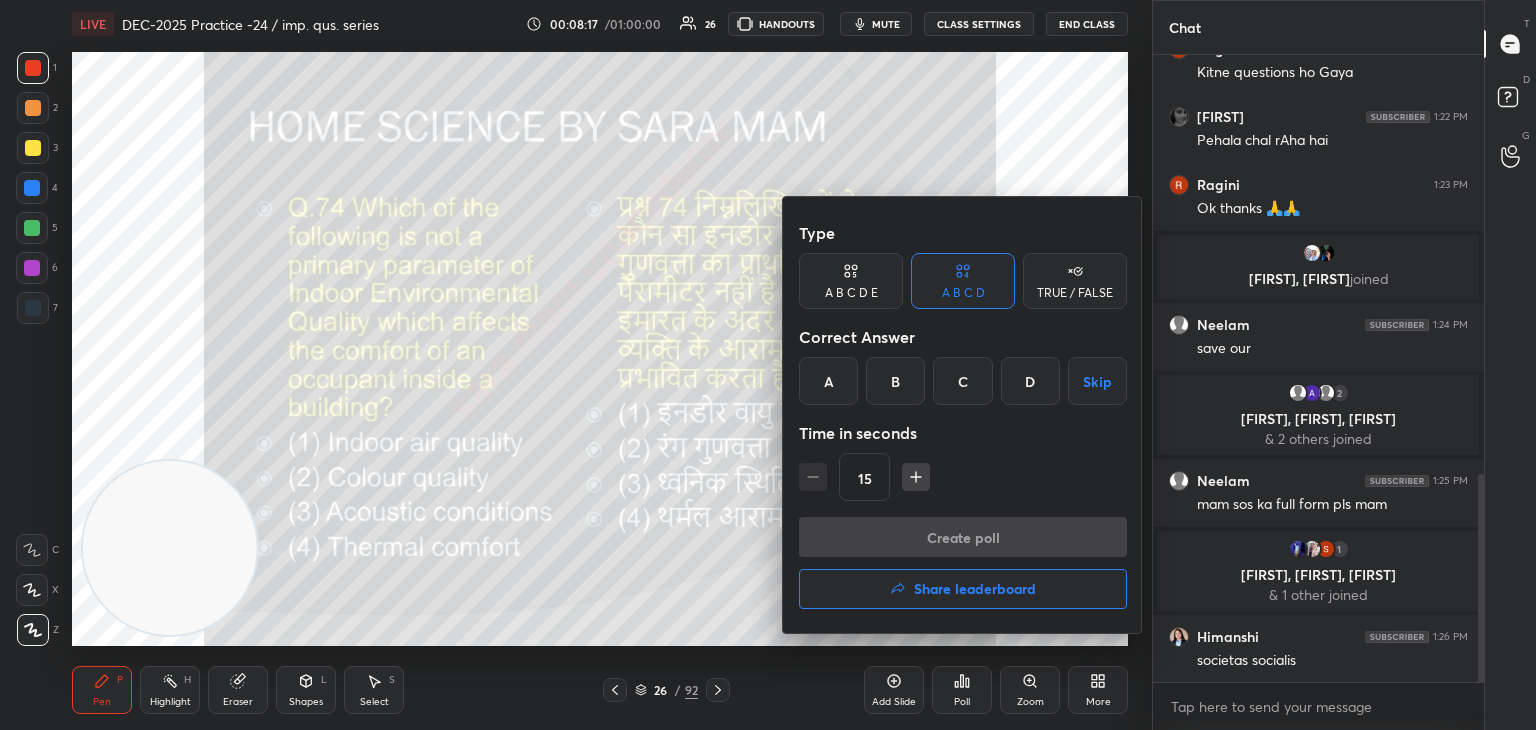 scroll, scrollTop: 1268, scrollLeft: 0, axis: vertical 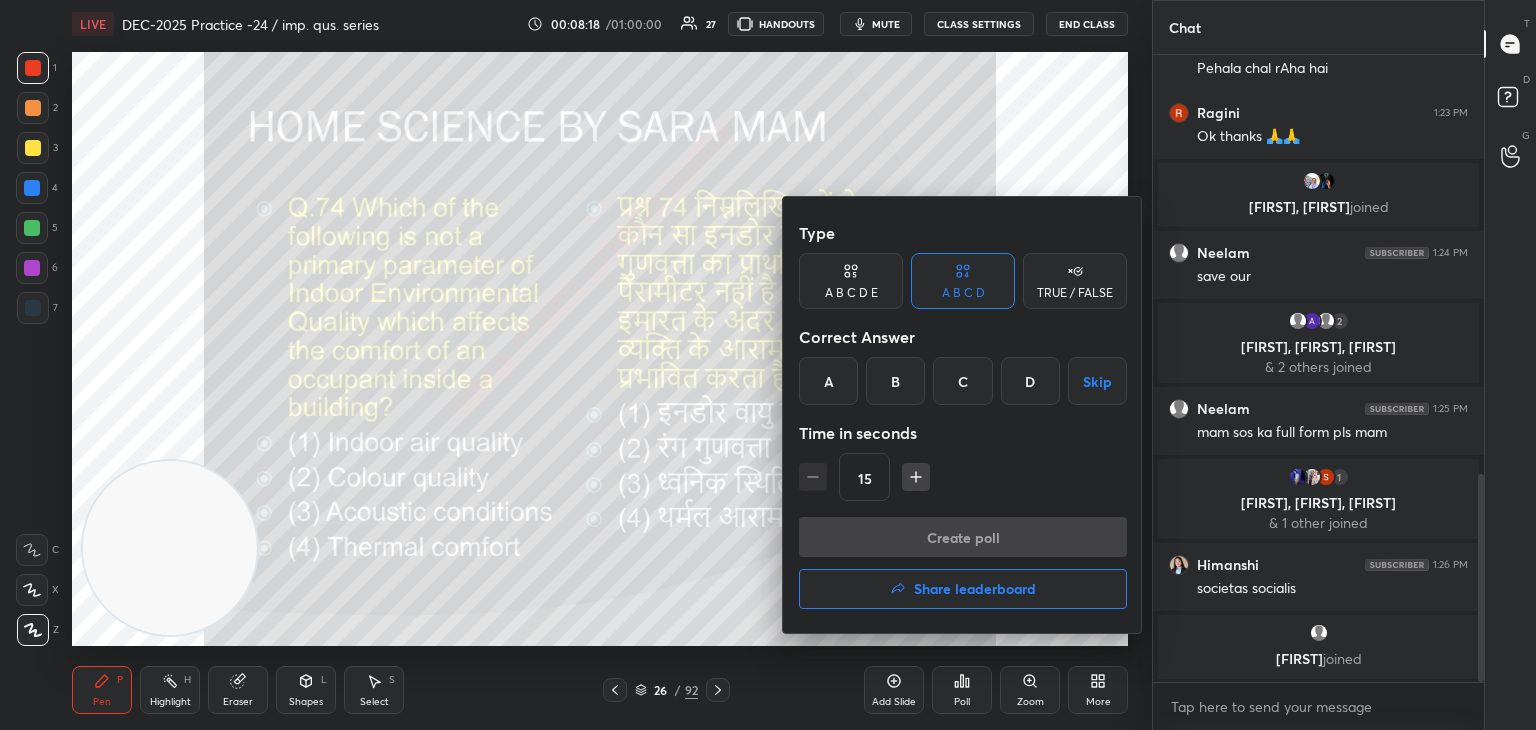 click on "B" at bounding box center [895, 381] 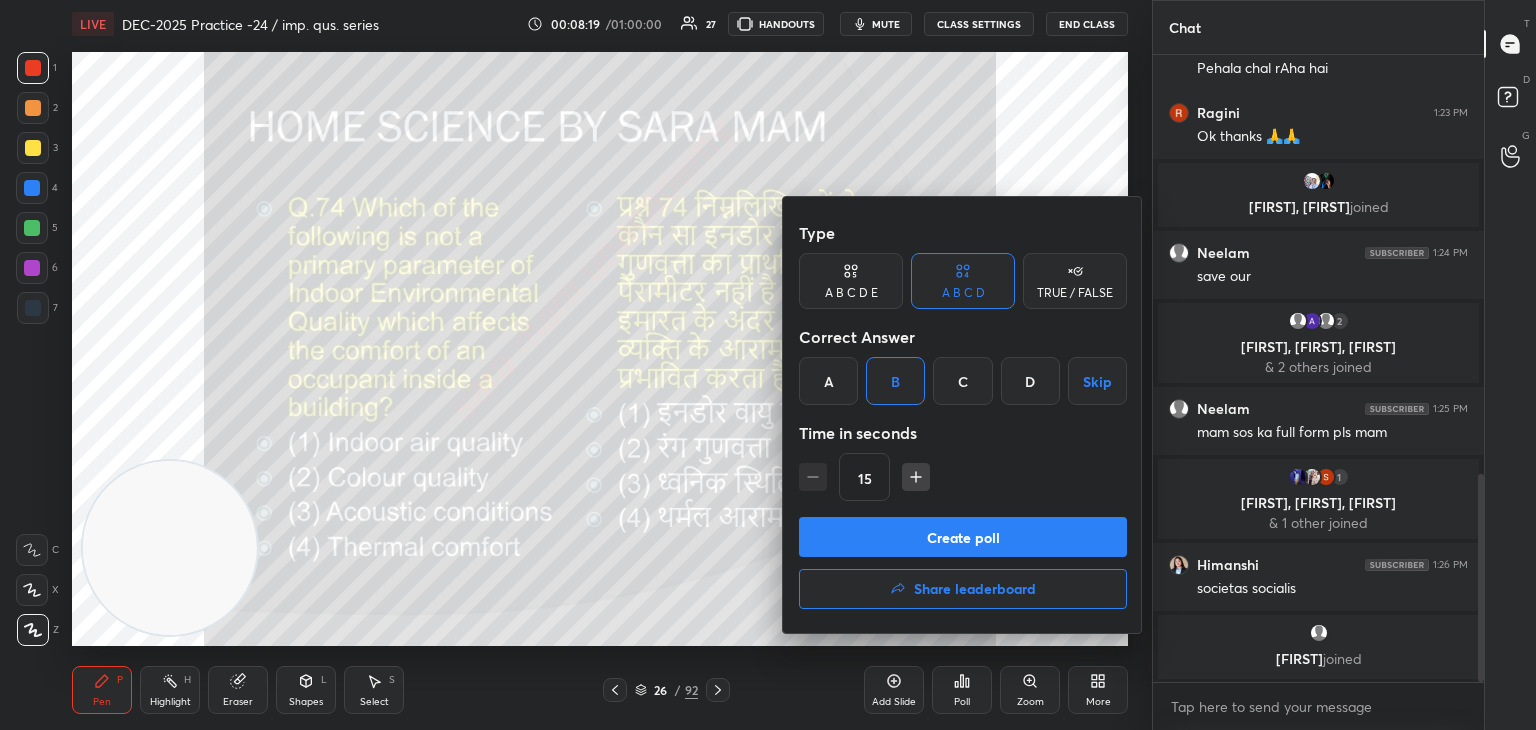 click on "Create poll" at bounding box center (963, 537) 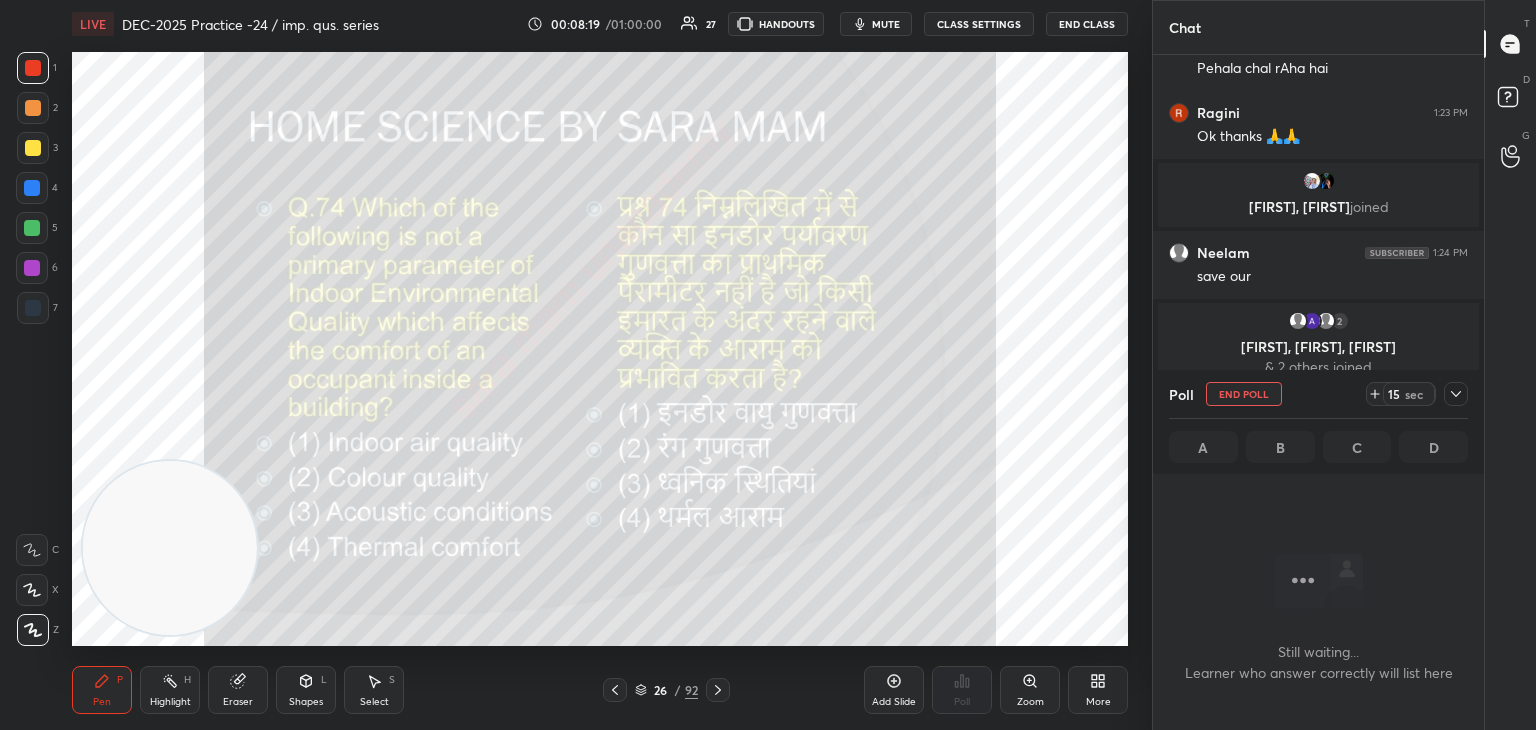 scroll, scrollTop: 580, scrollLeft: 325, axis: both 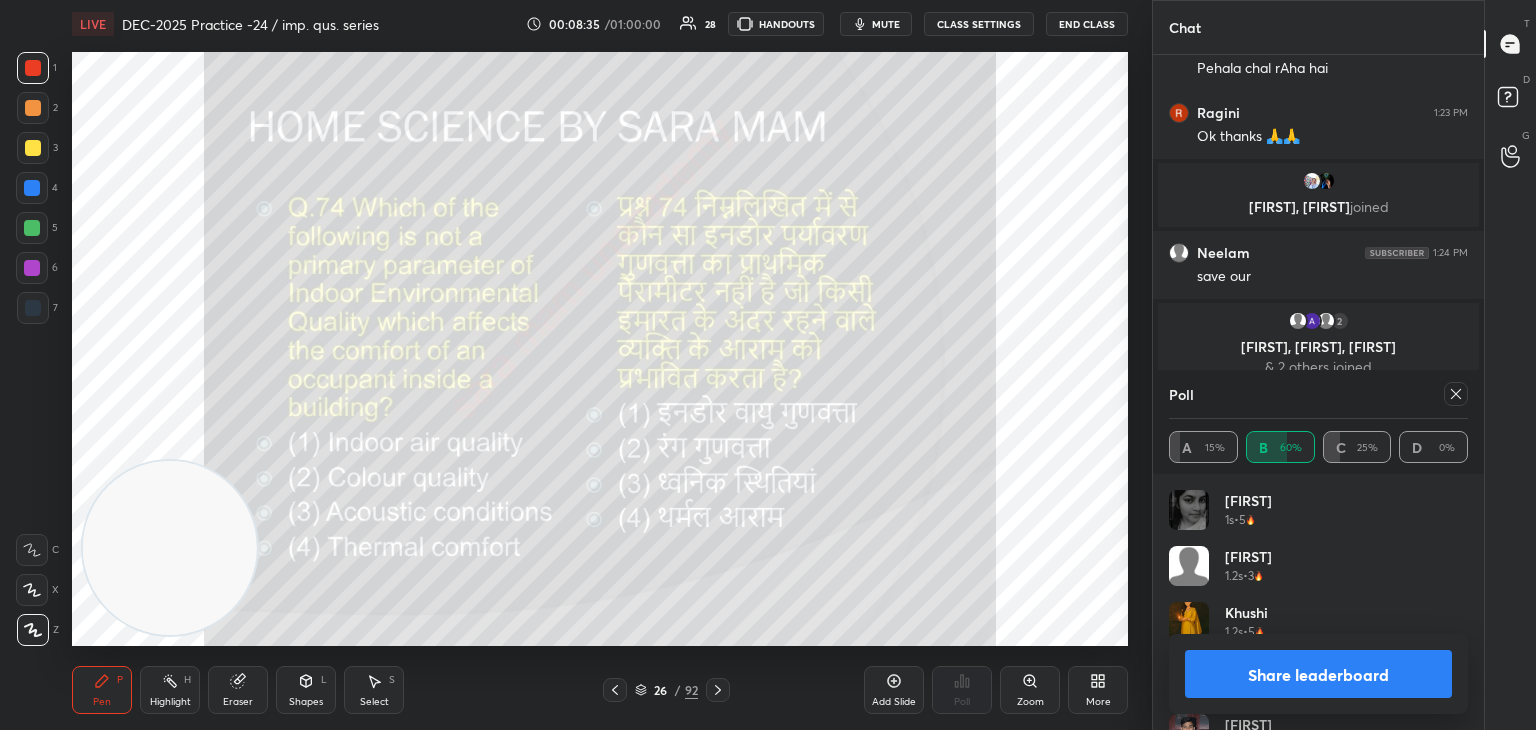 click at bounding box center [1456, 394] 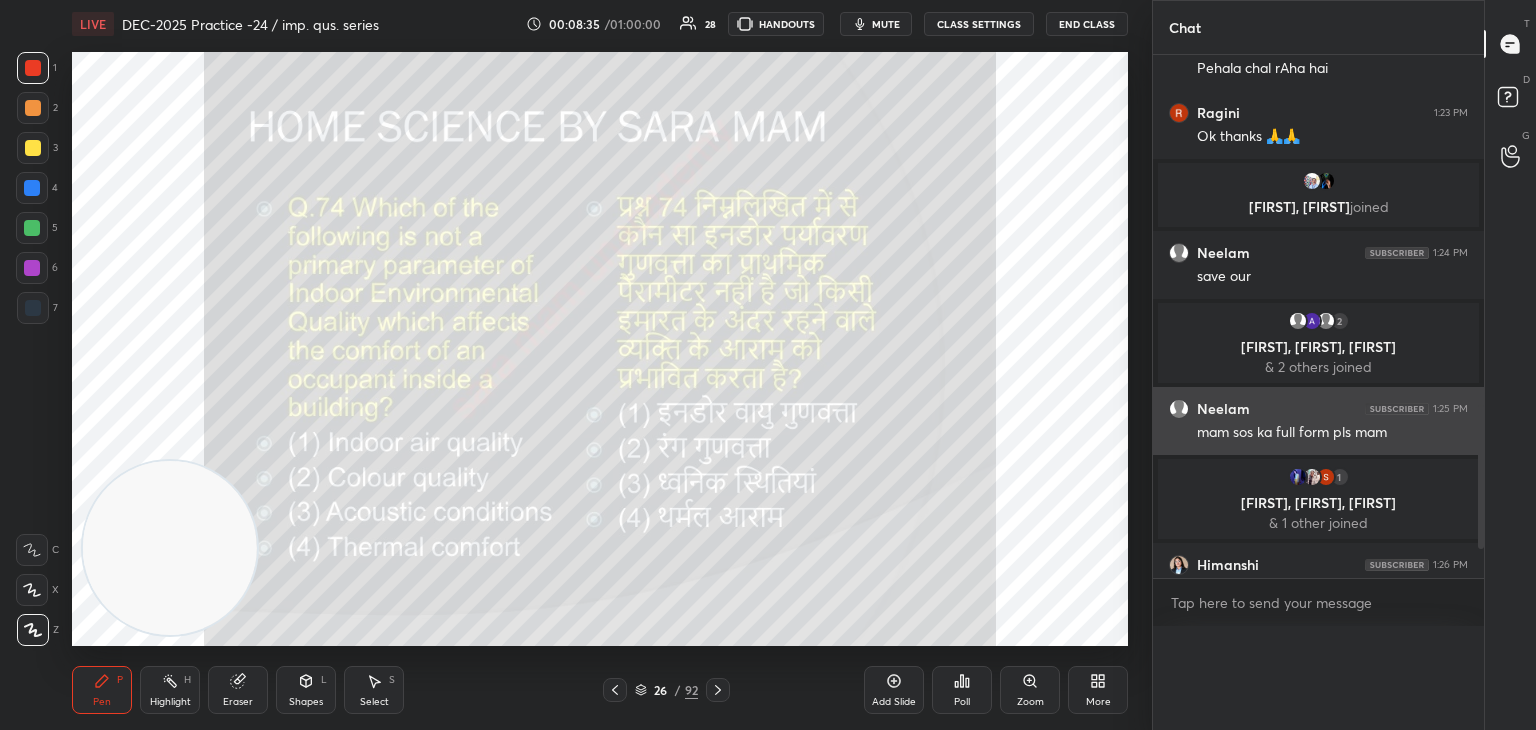 scroll, scrollTop: 0, scrollLeft: 0, axis: both 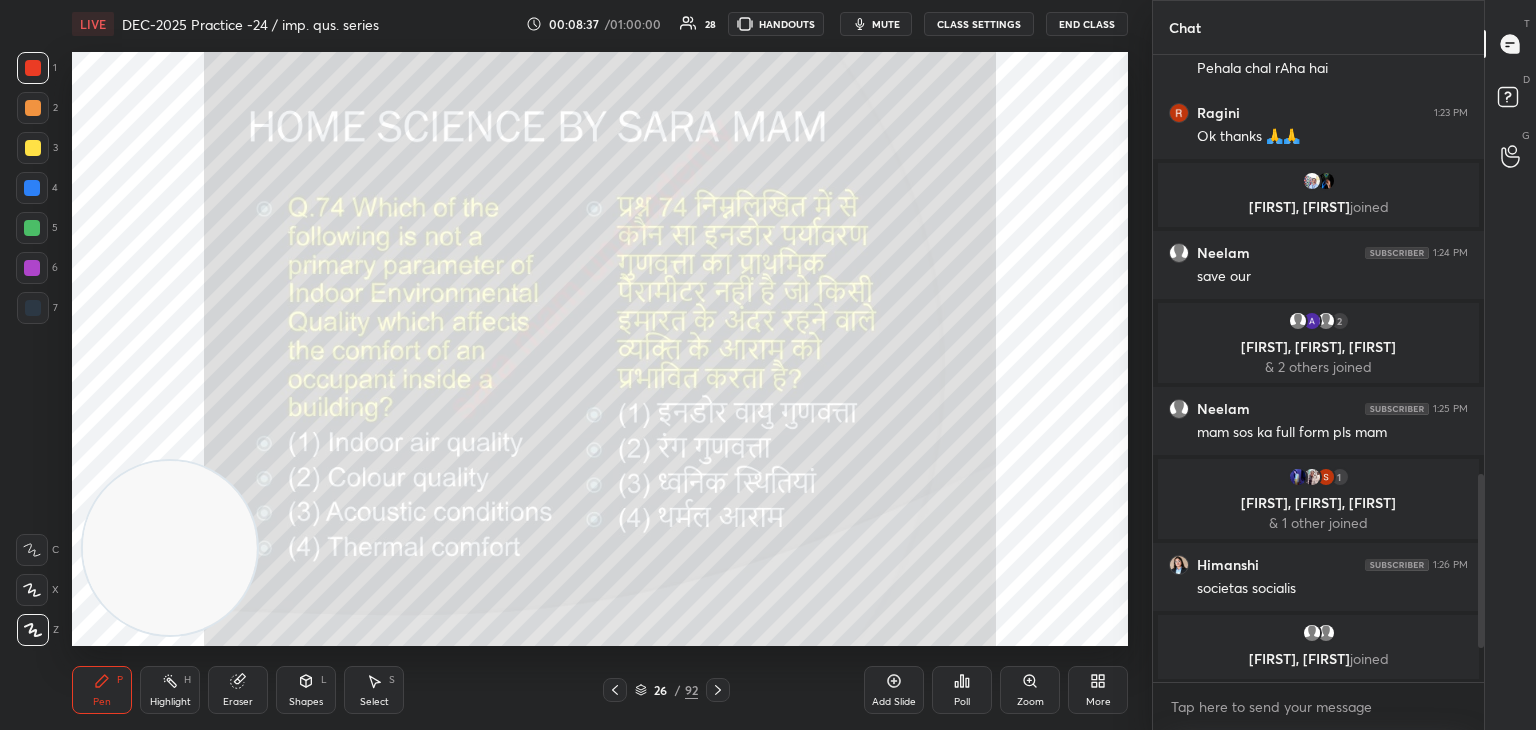 click 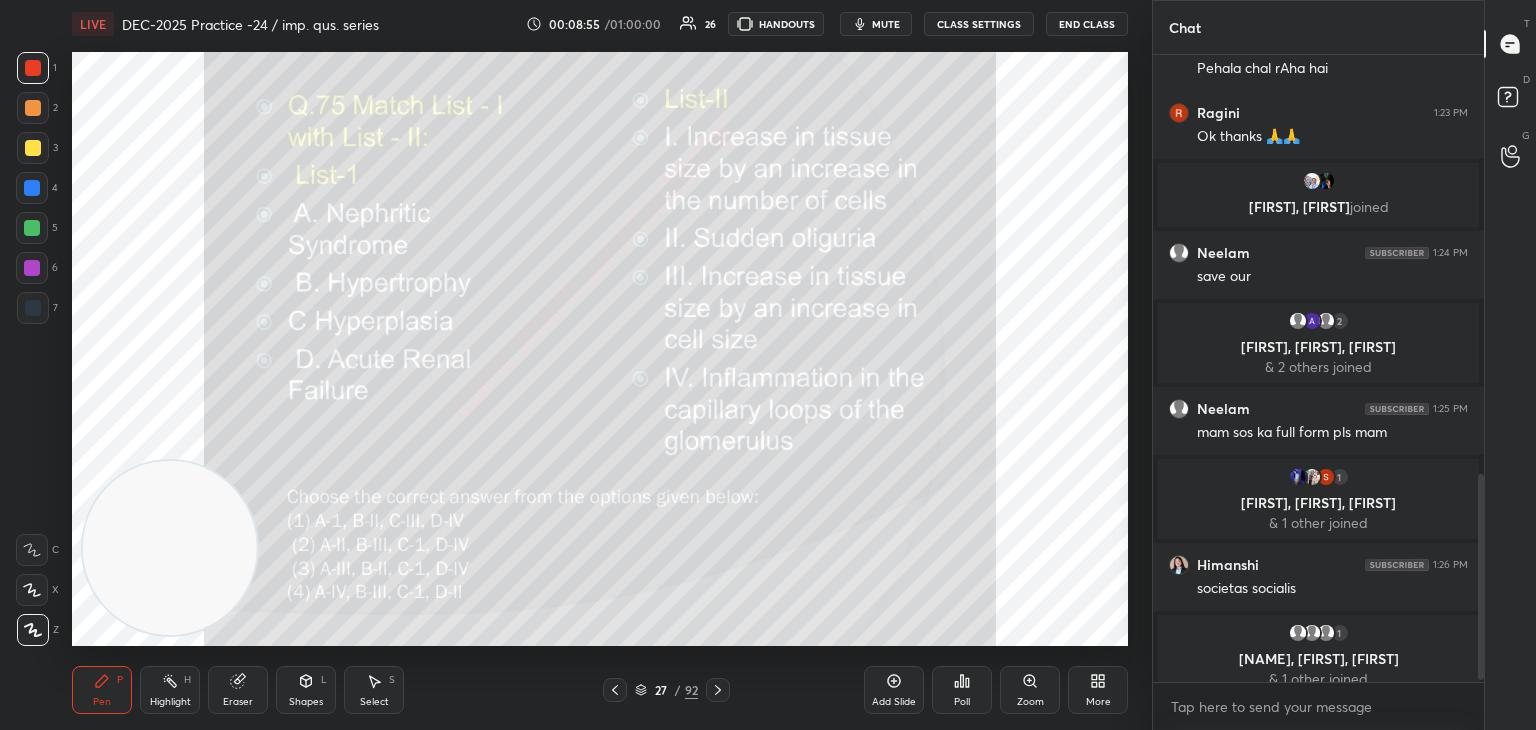 scroll, scrollTop: 1284, scrollLeft: 0, axis: vertical 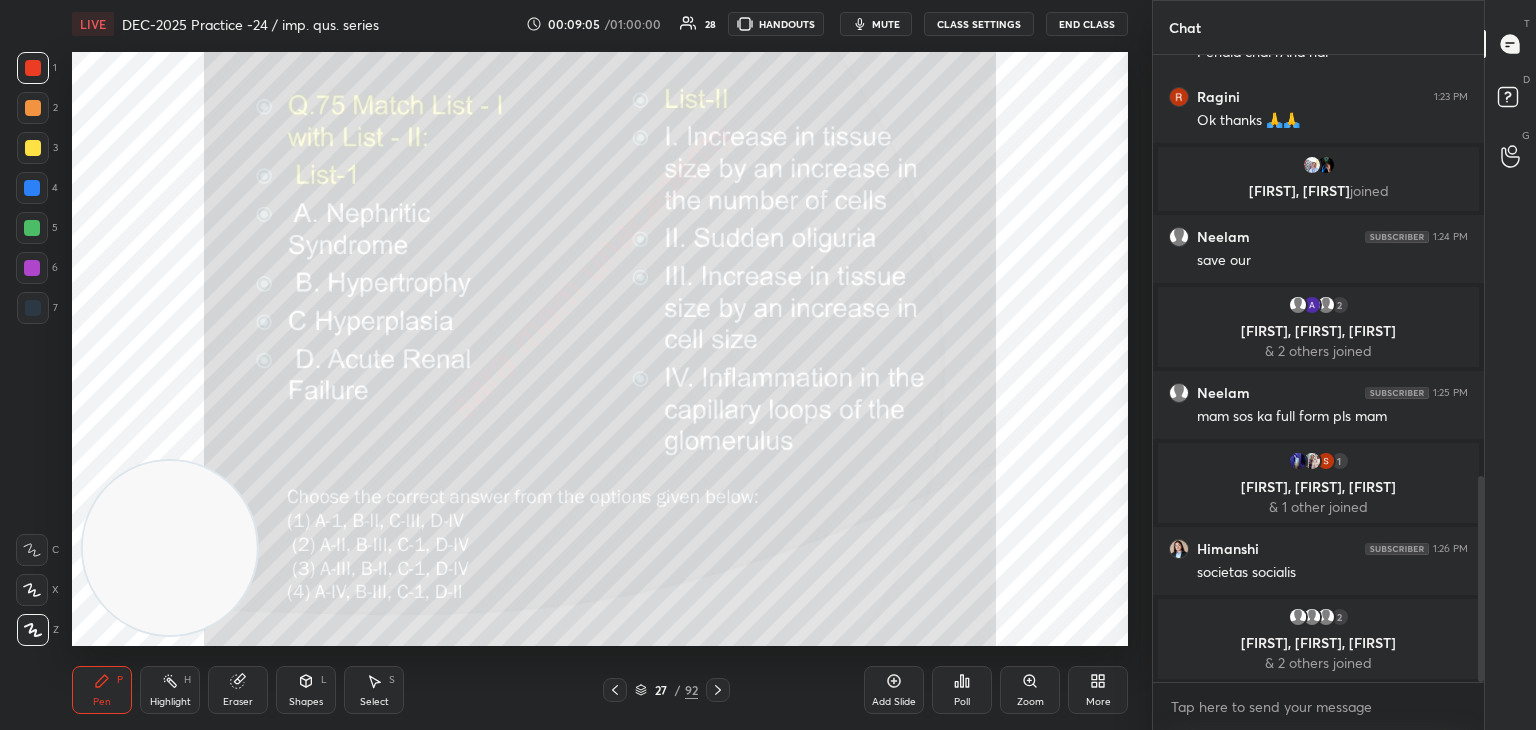 click on "Poll" at bounding box center (962, 702) 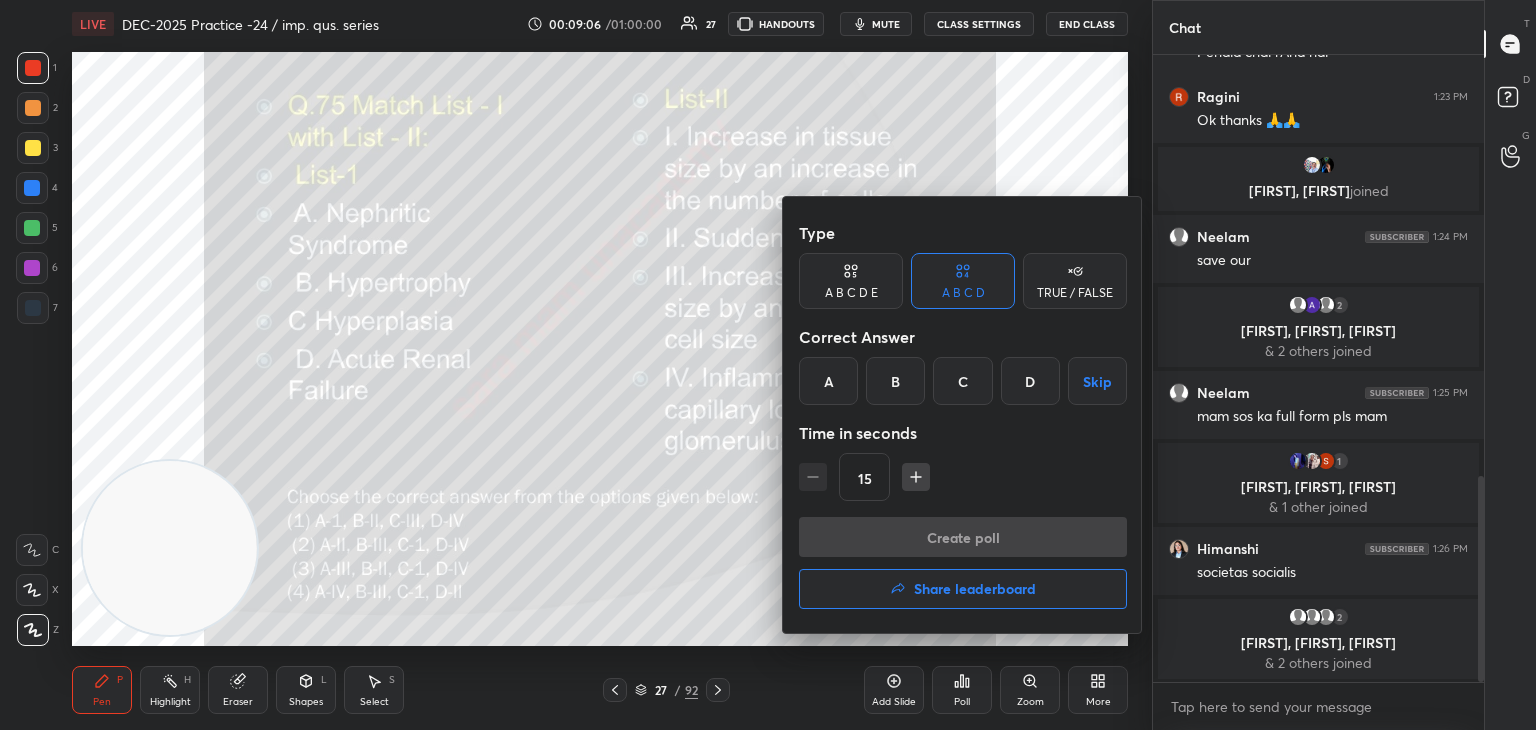 click on "D" at bounding box center (1030, 381) 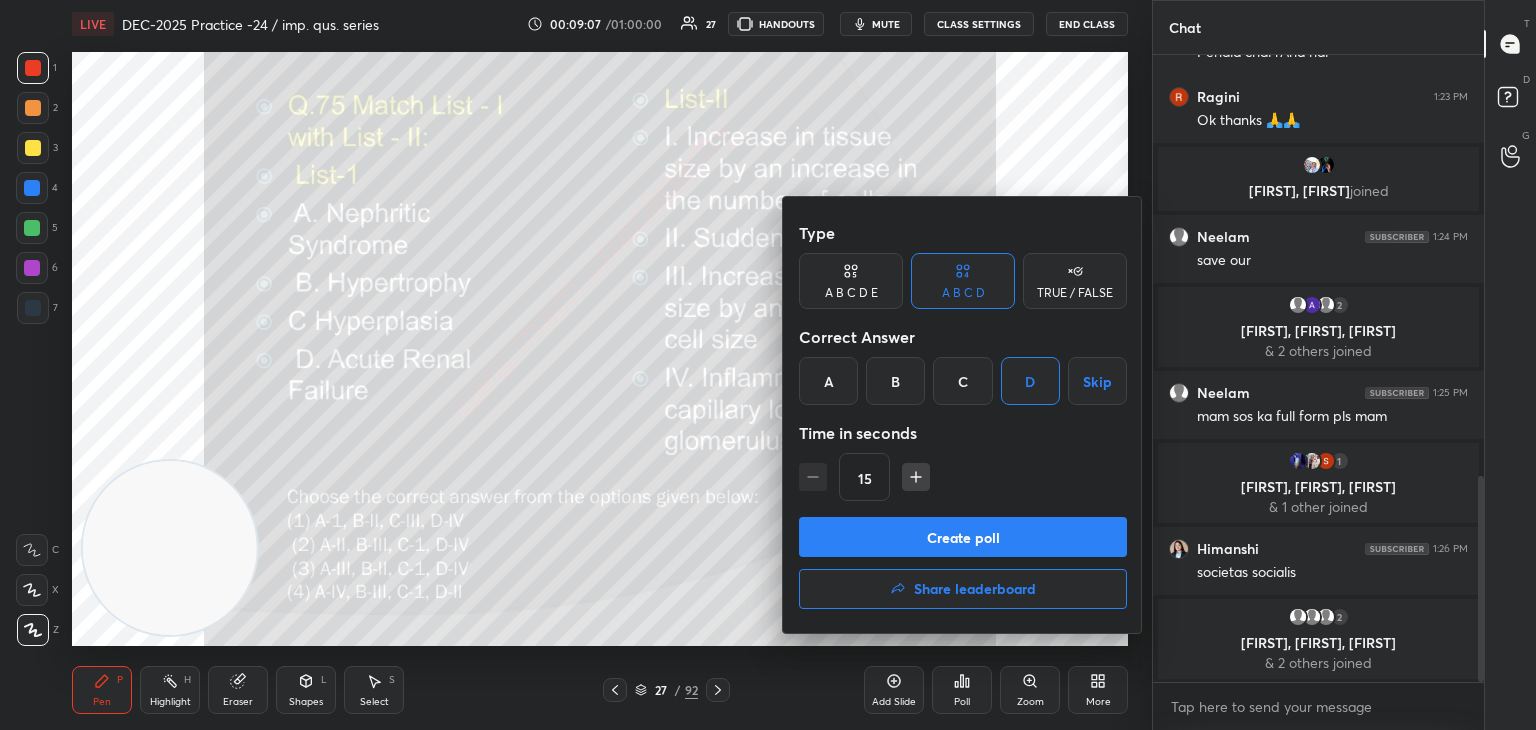 click on "Create poll" at bounding box center [963, 537] 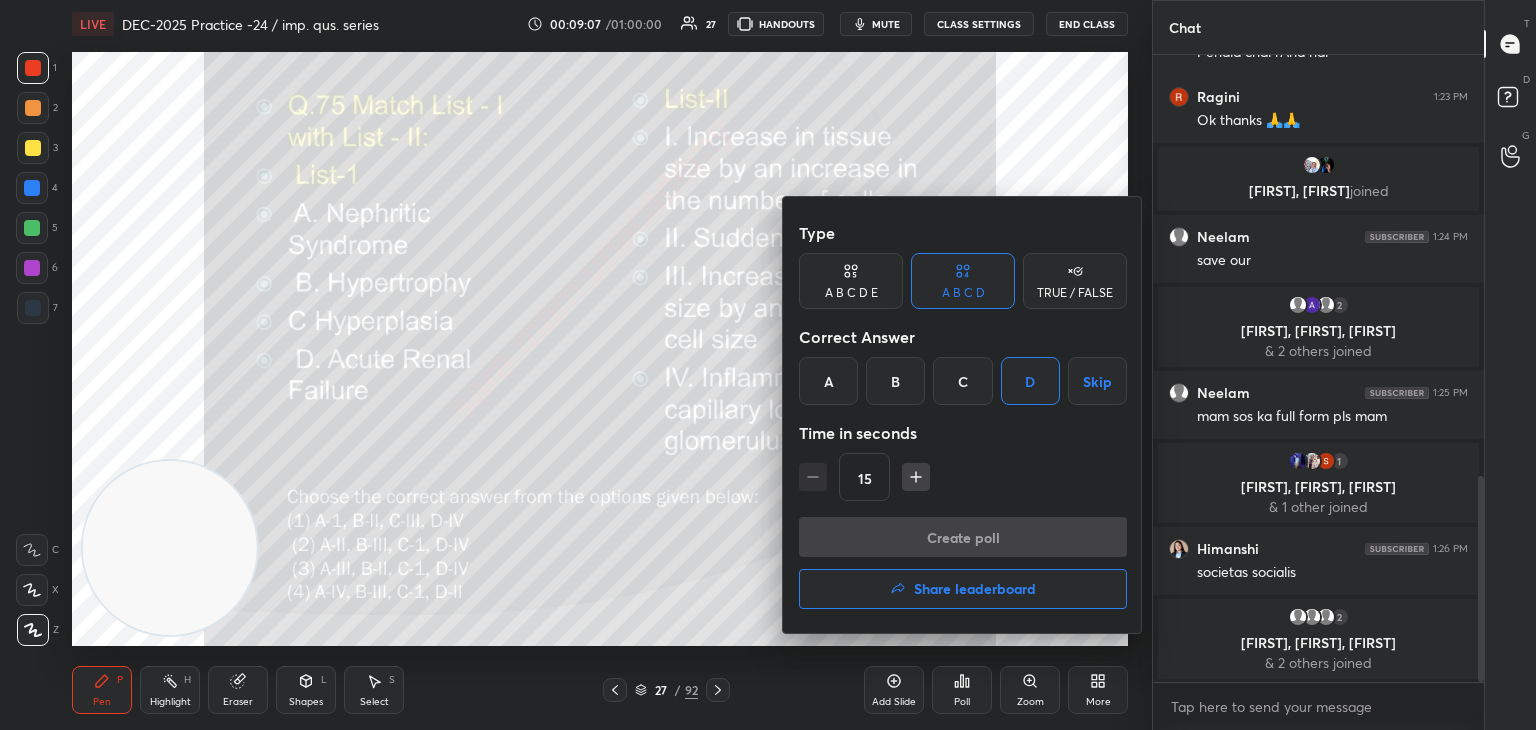 scroll, scrollTop: 580, scrollLeft: 325, axis: both 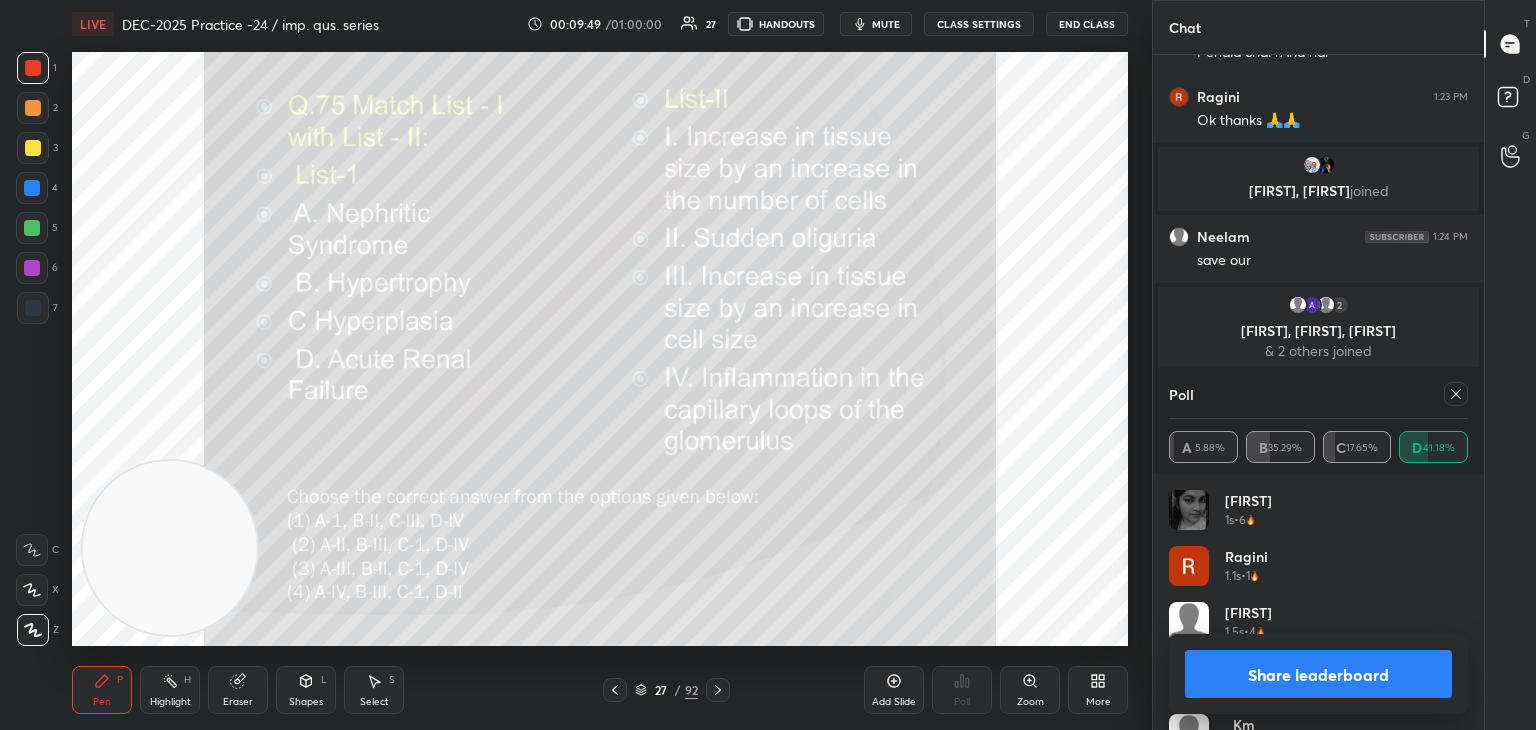 click 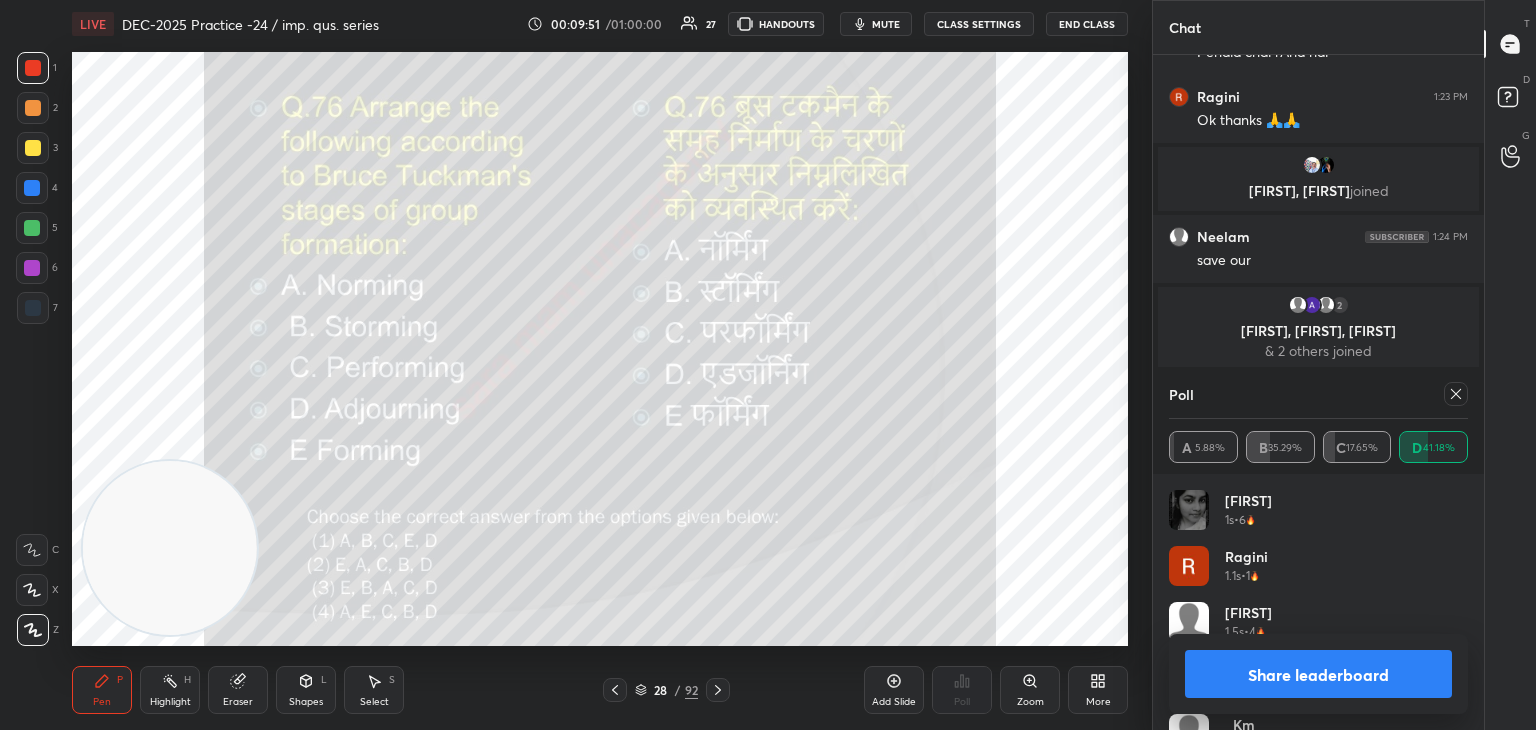 click 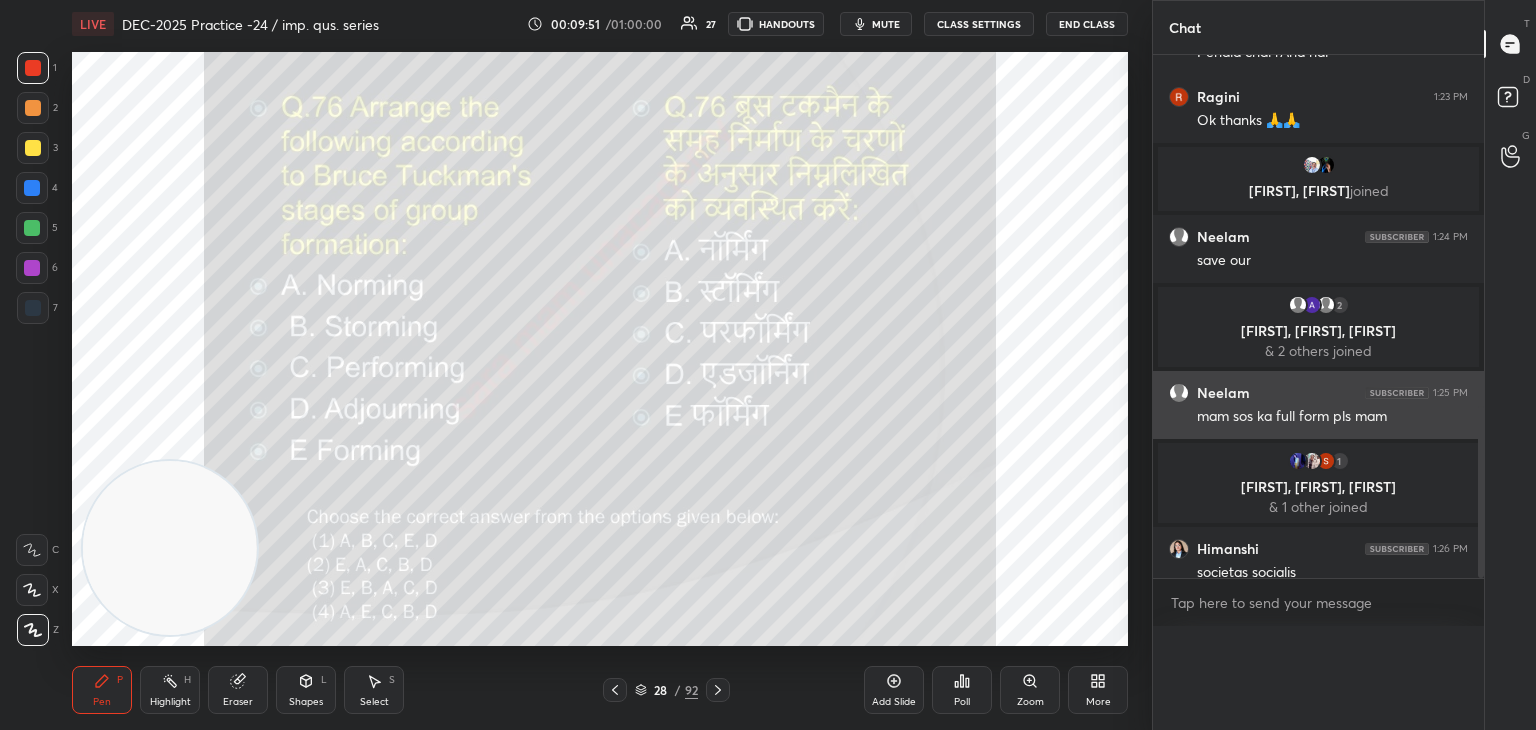 scroll, scrollTop: 0, scrollLeft: 0, axis: both 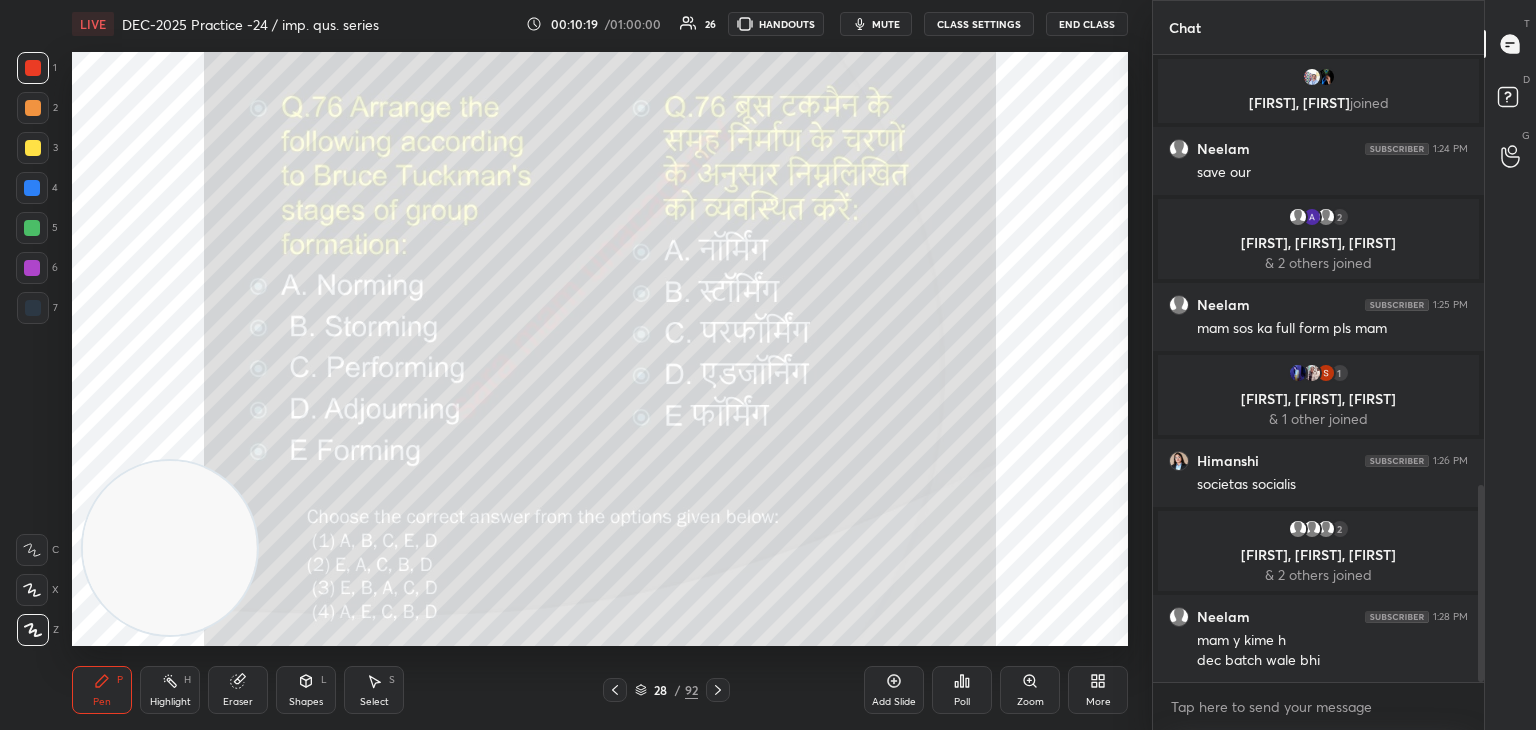 click on "Poll" at bounding box center [962, 690] 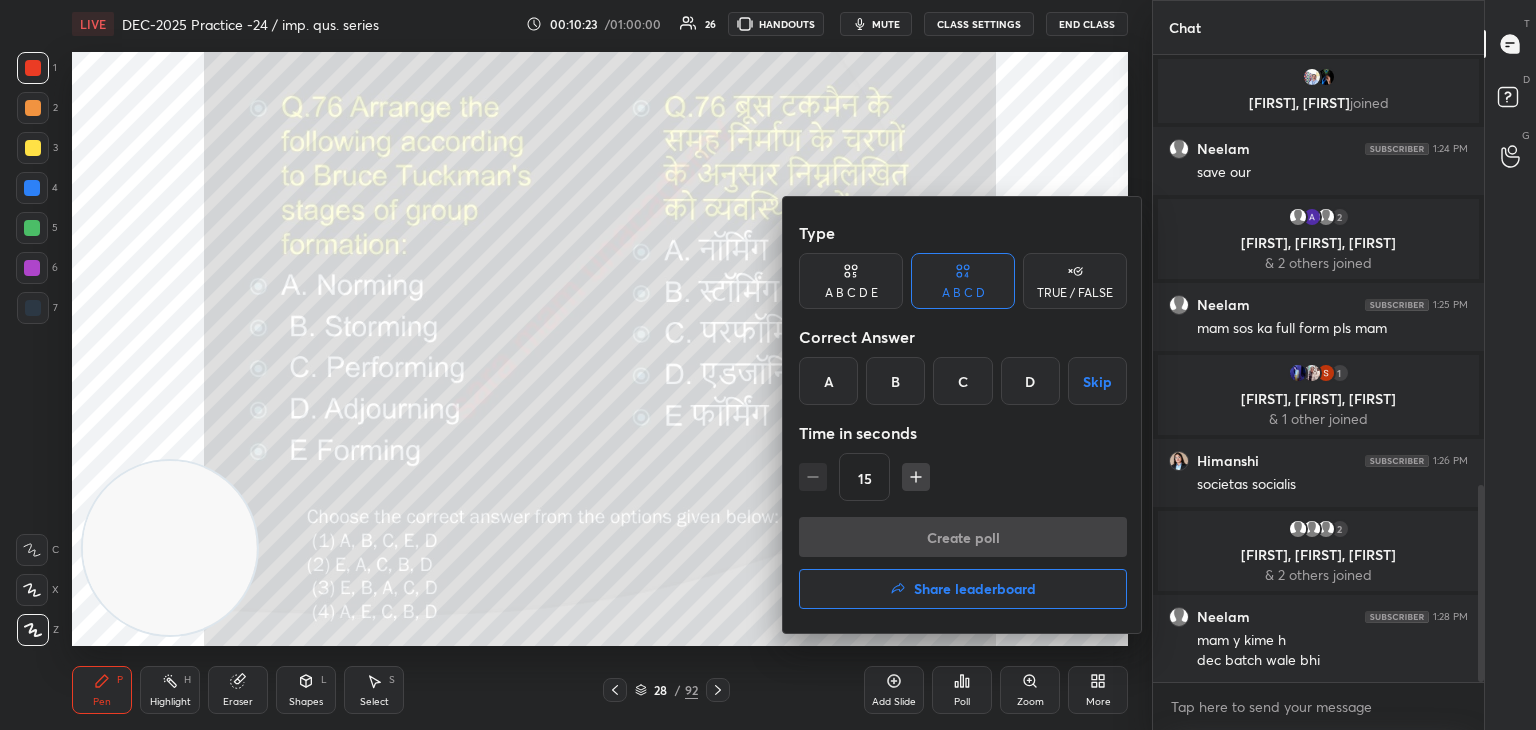 click on "C" at bounding box center (962, 381) 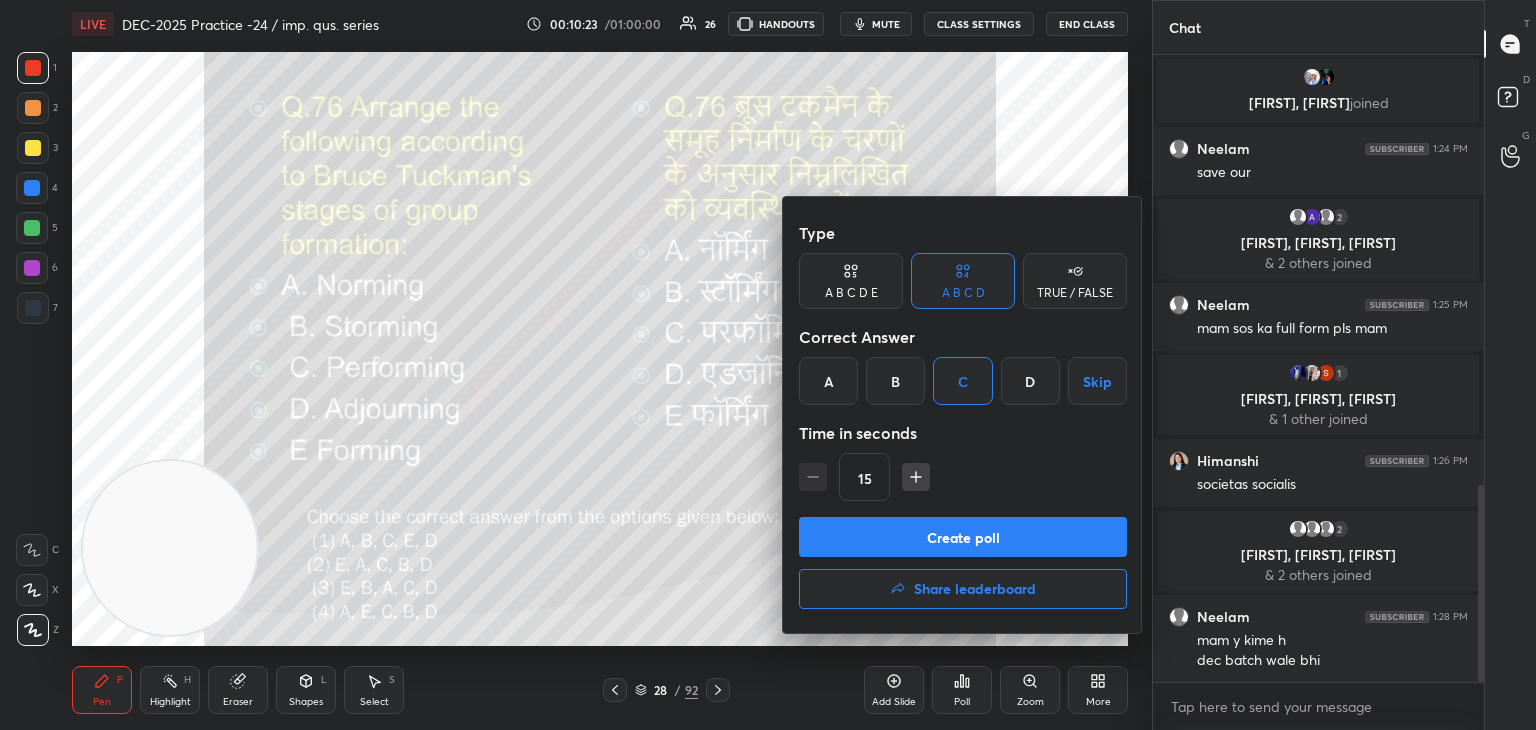 click on "Create poll" at bounding box center [963, 537] 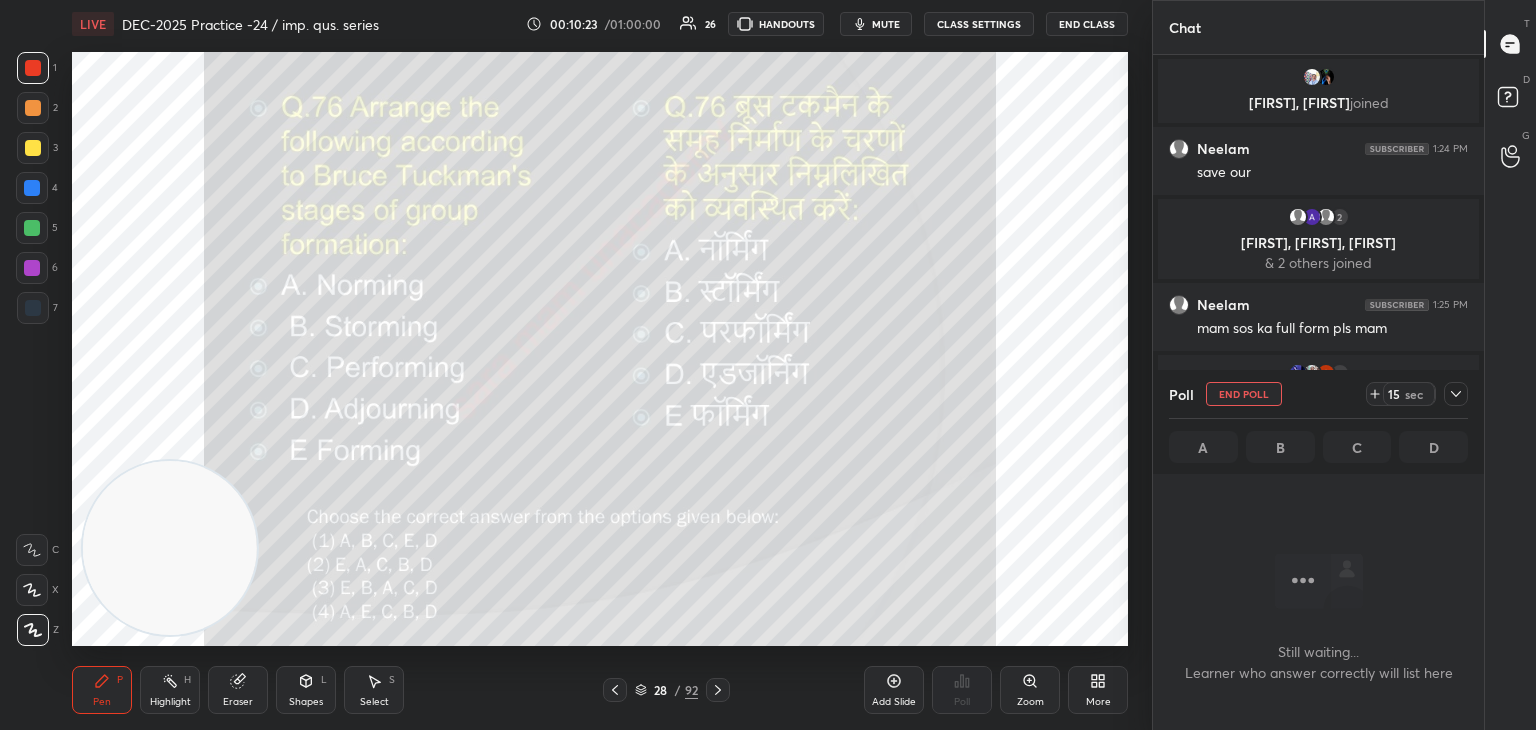 scroll, scrollTop: 580, scrollLeft: 325, axis: both 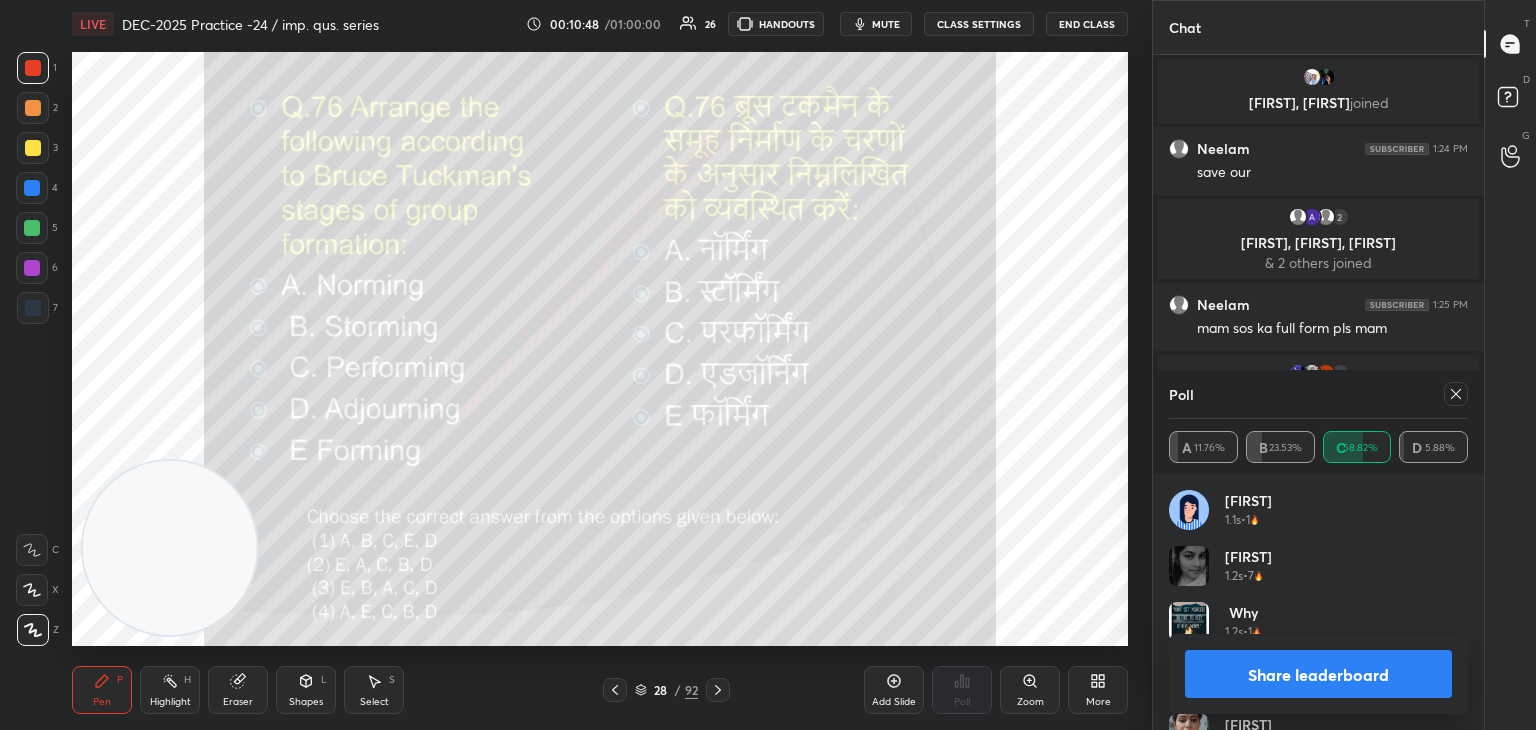 click 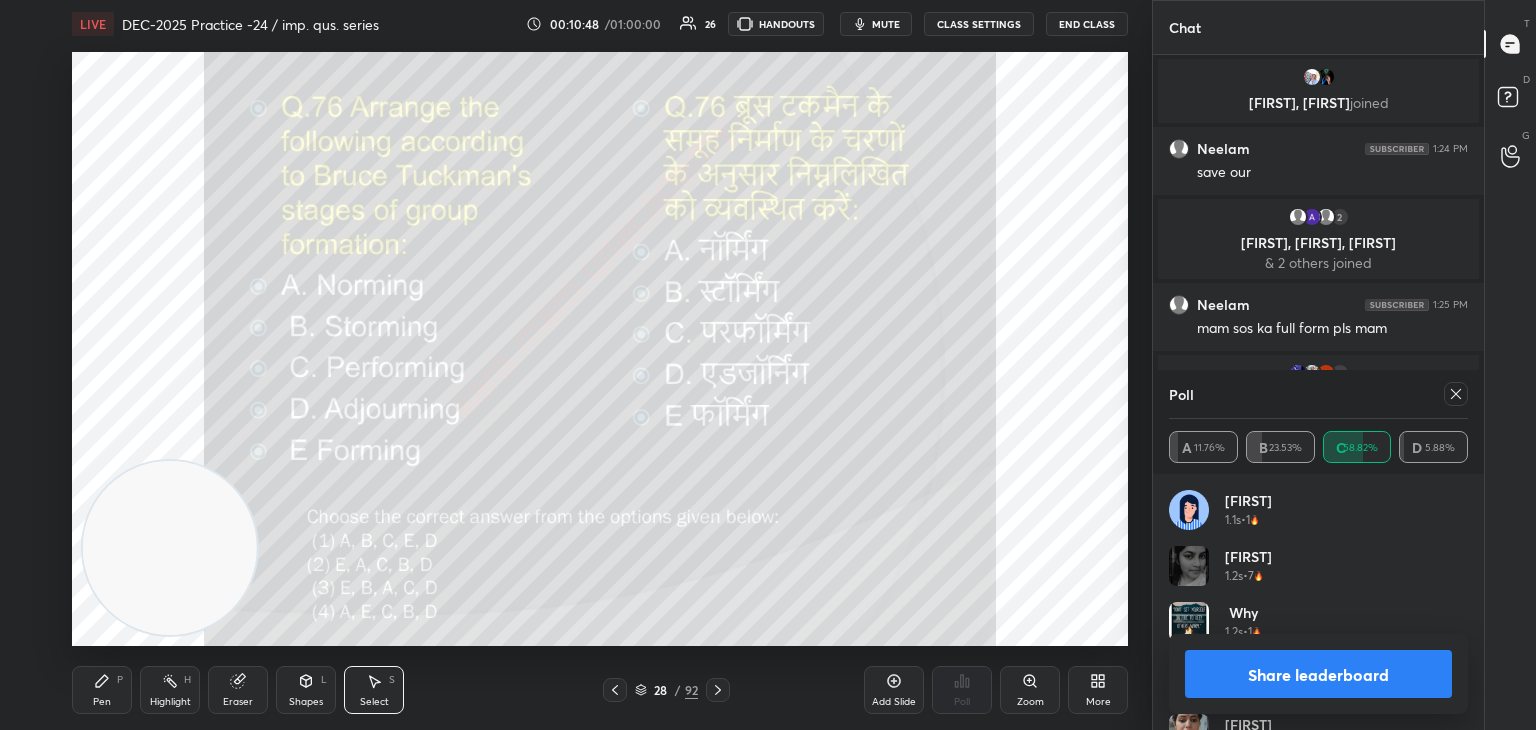 click on "0 ° Undo Copy Duplicate Duplicate to new slide Delete" at bounding box center [600, 349] 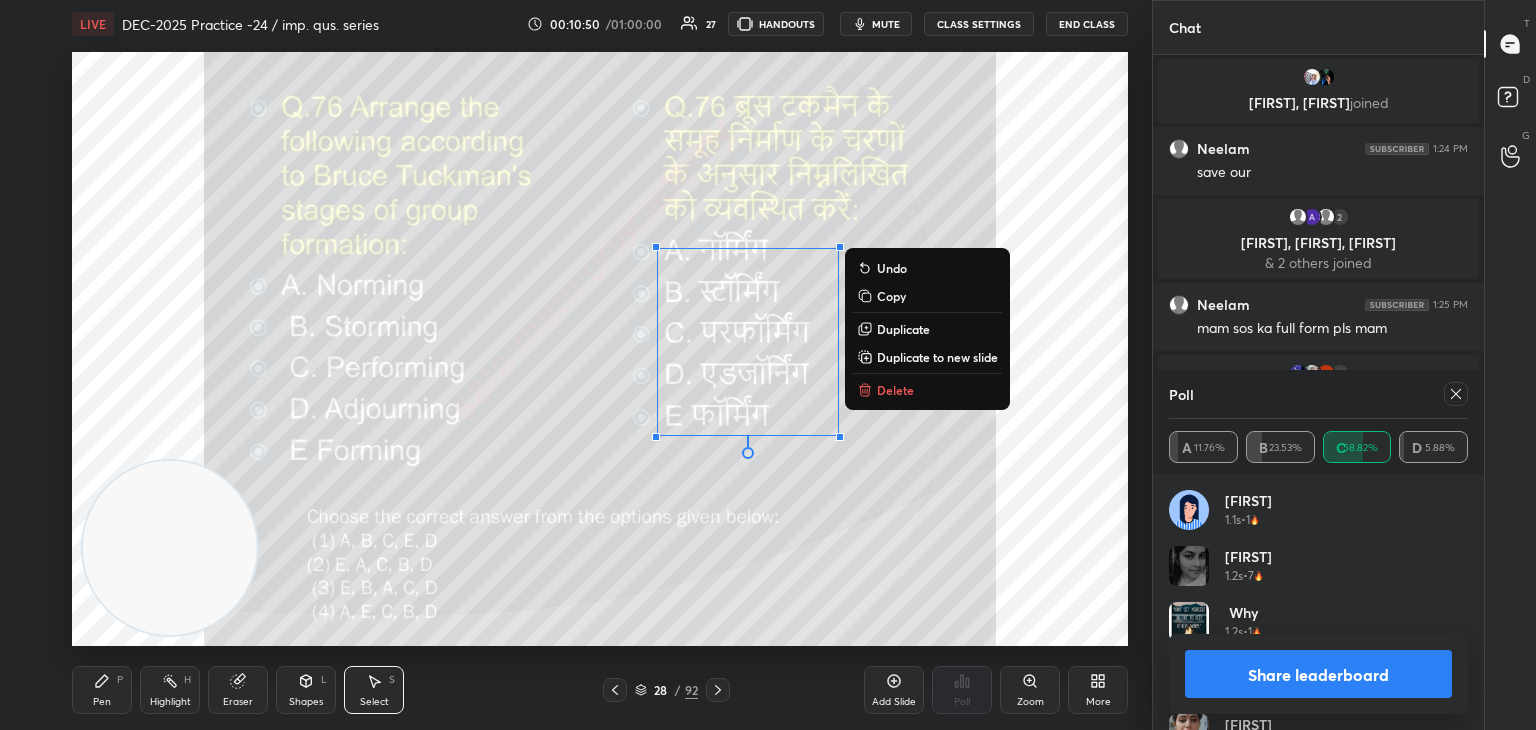 click on "Delete" at bounding box center (895, 390) 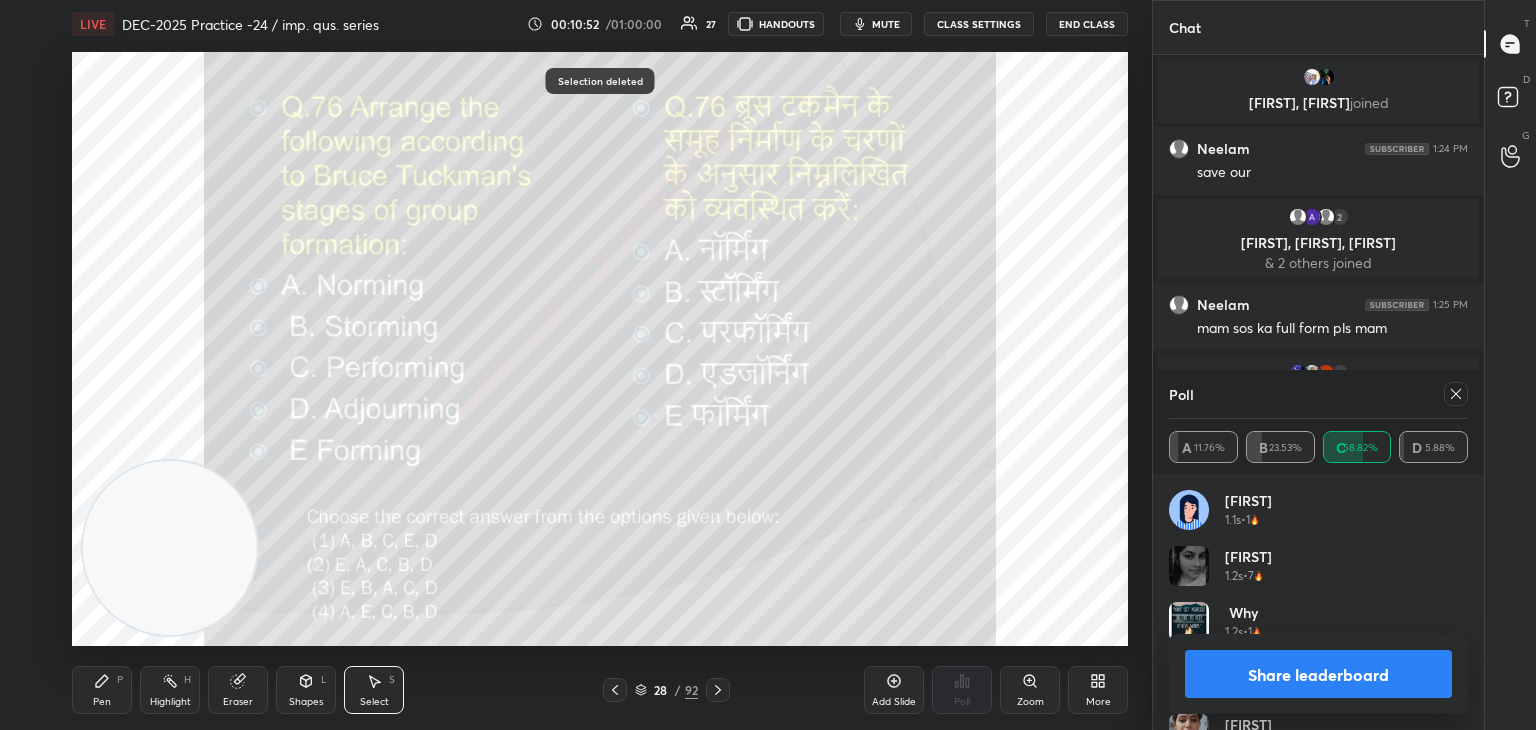 click on "Pen" at bounding box center [102, 702] 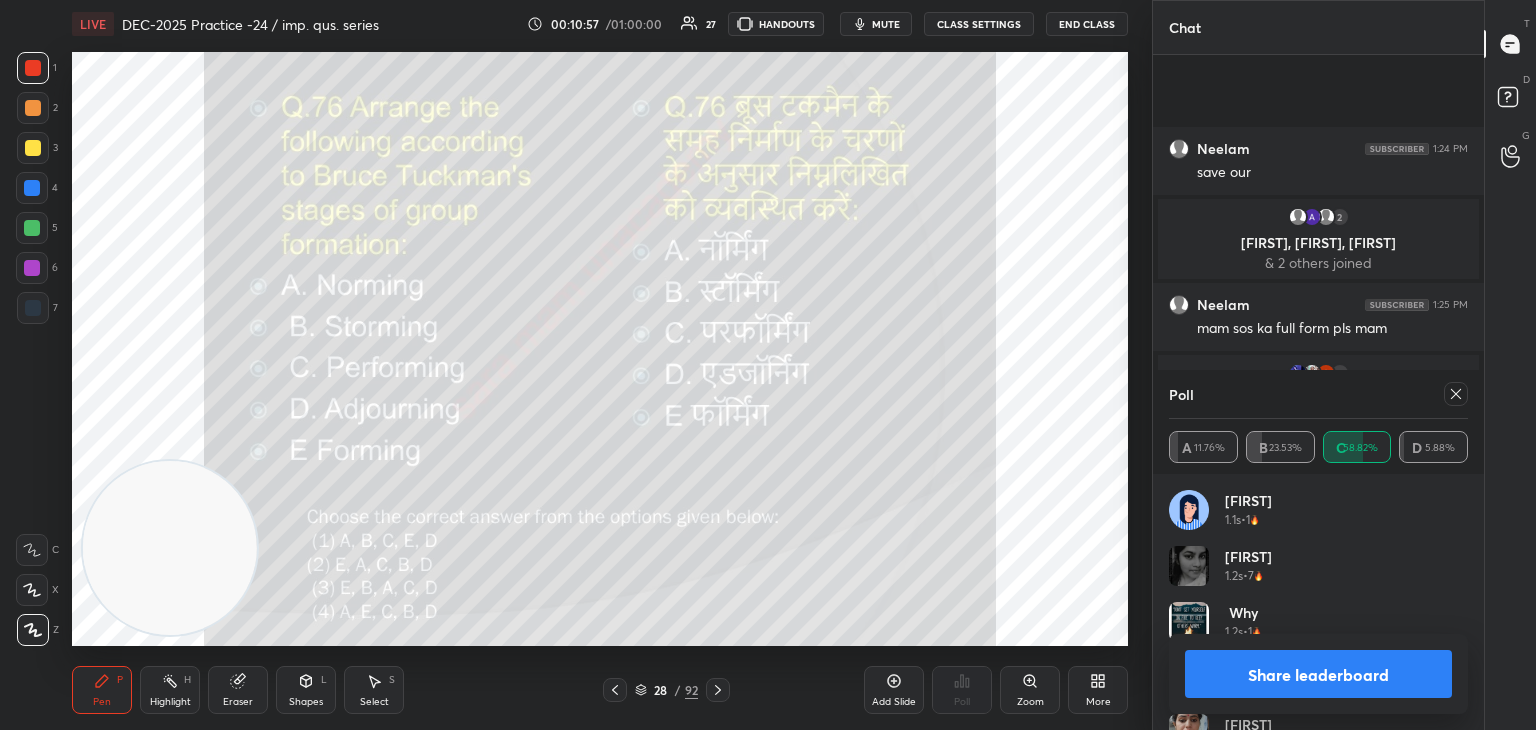 scroll, scrollTop: 1548, scrollLeft: 0, axis: vertical 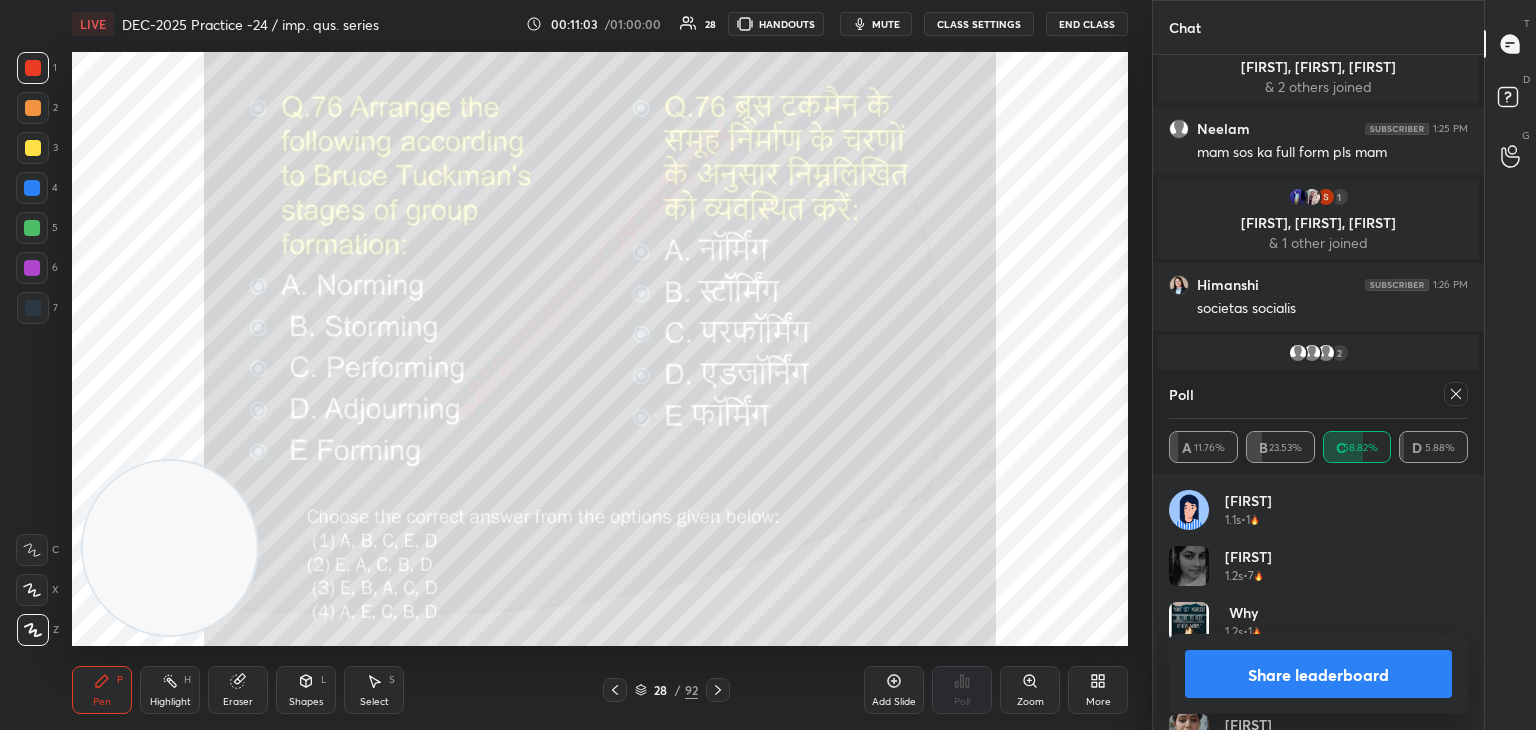 click 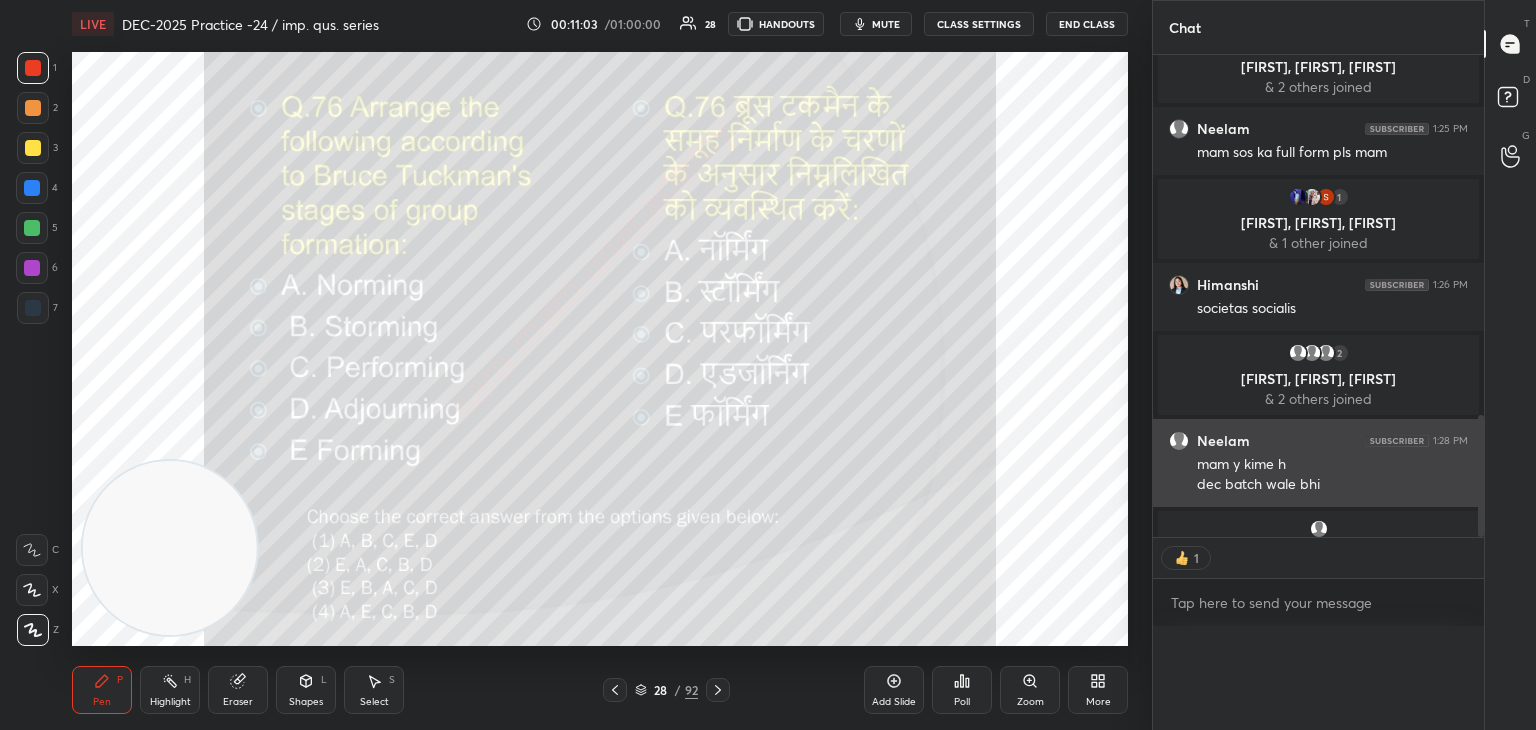 scroll, scrollTop: 120, scrollLeft: 293, axis: both 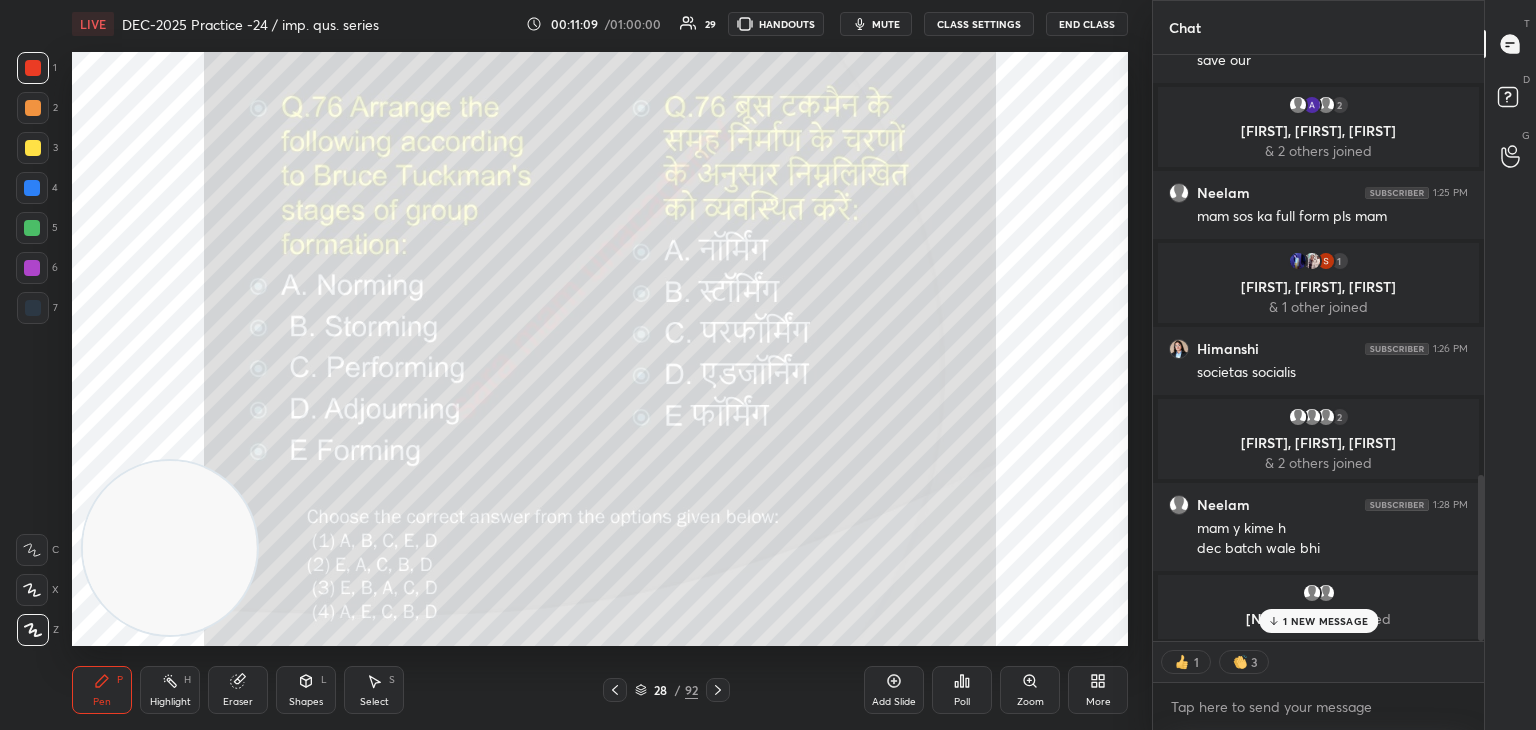 click 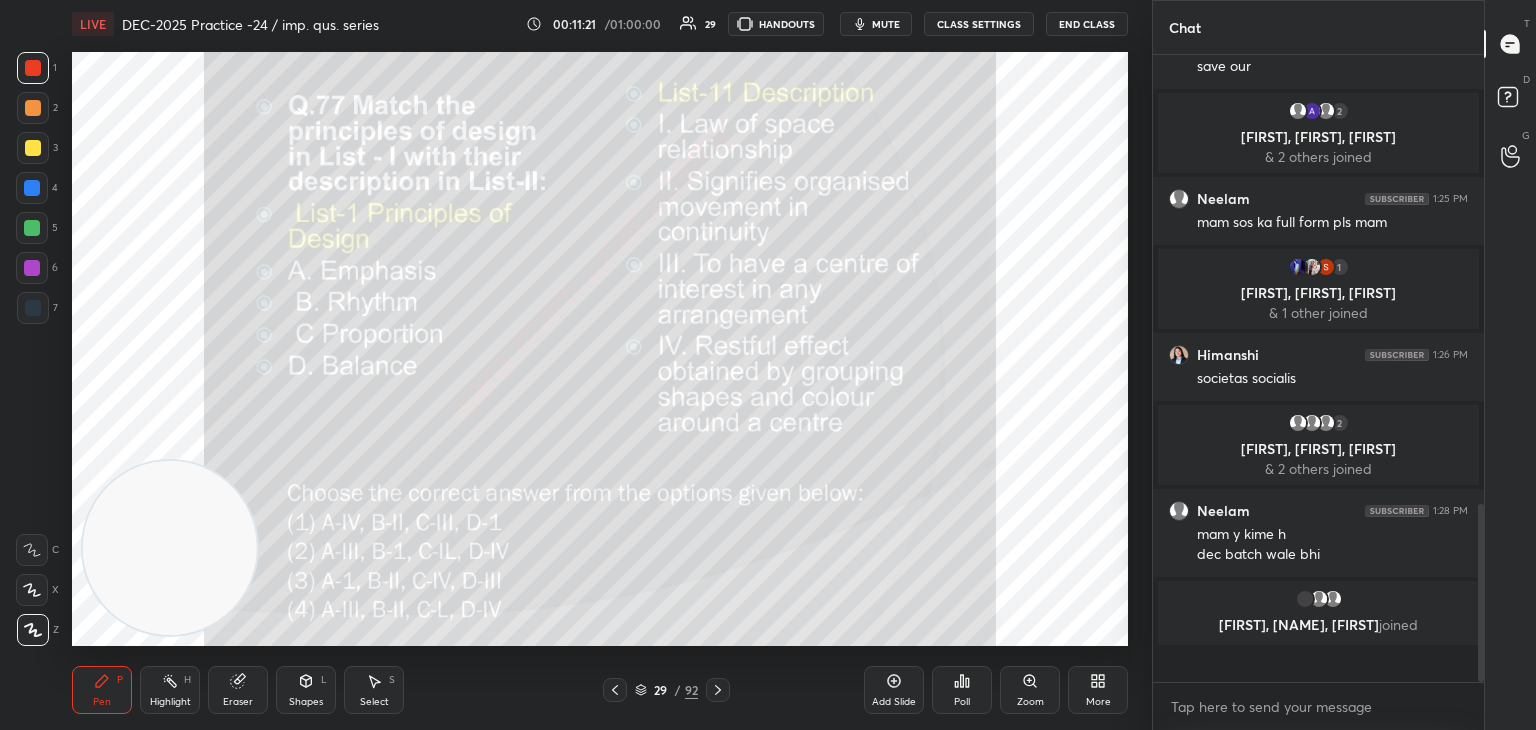 scroll, scrollTop: 6, scrollLeft: 6, axis: both 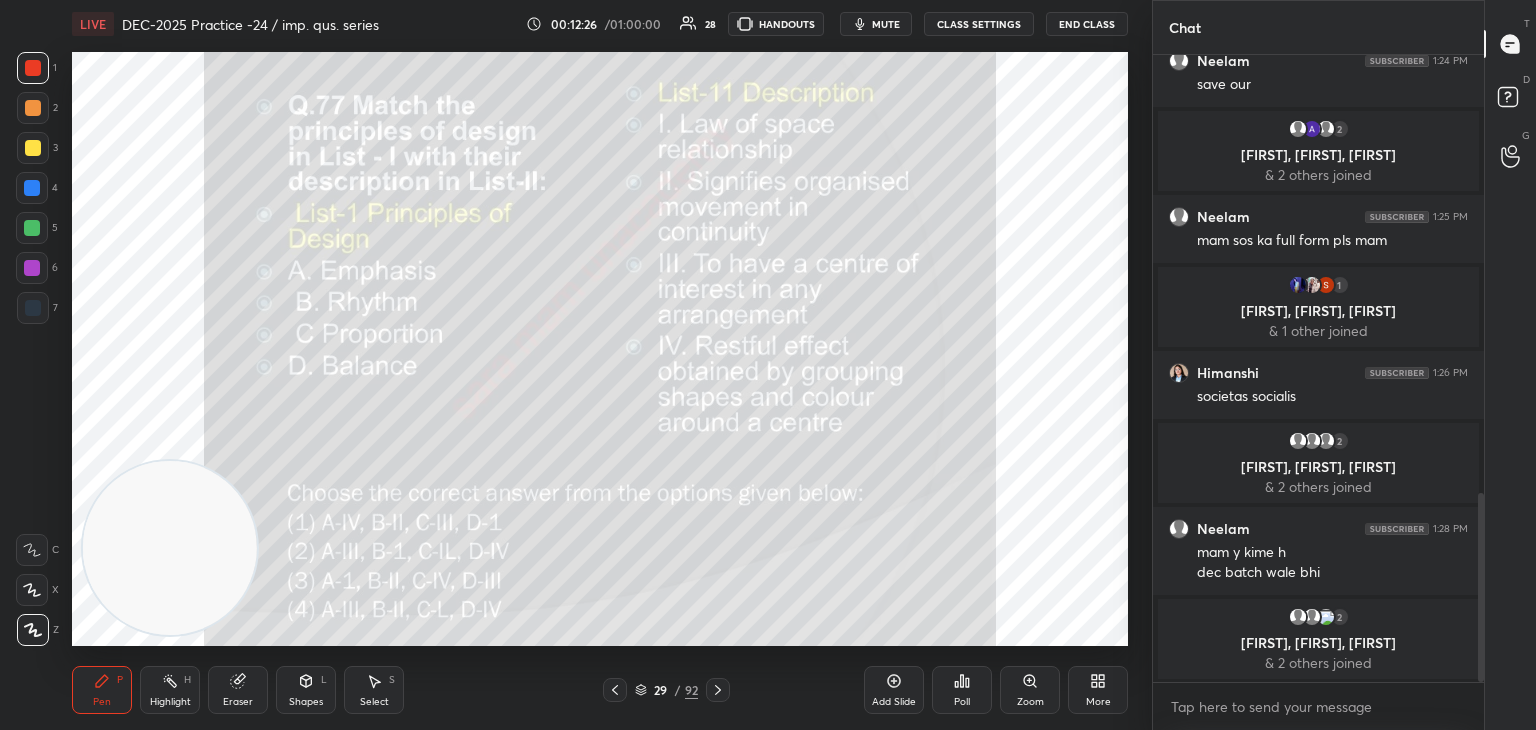 click on "Poll" at bounding box center (962, 690) 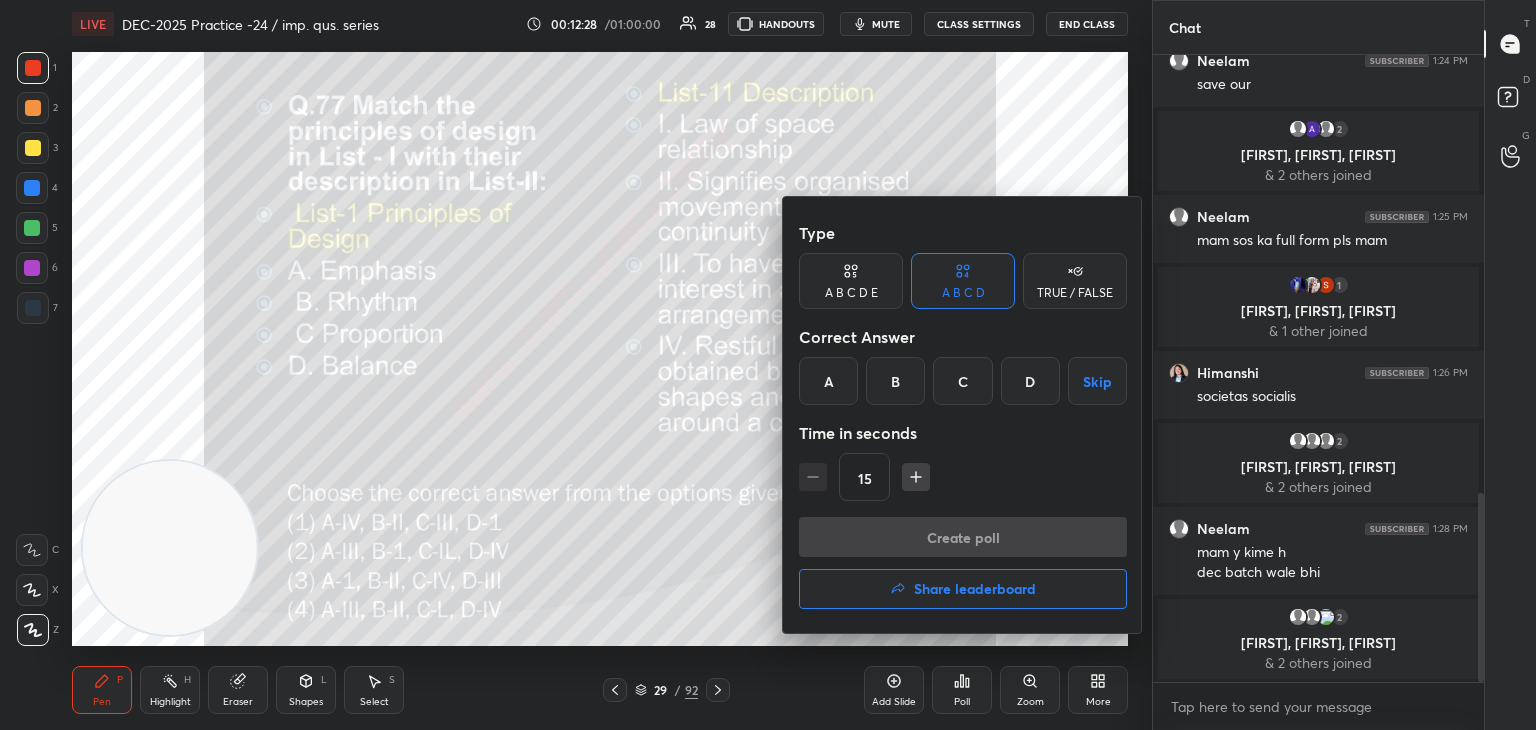 click on "D" at bounding box center (1030, 381) 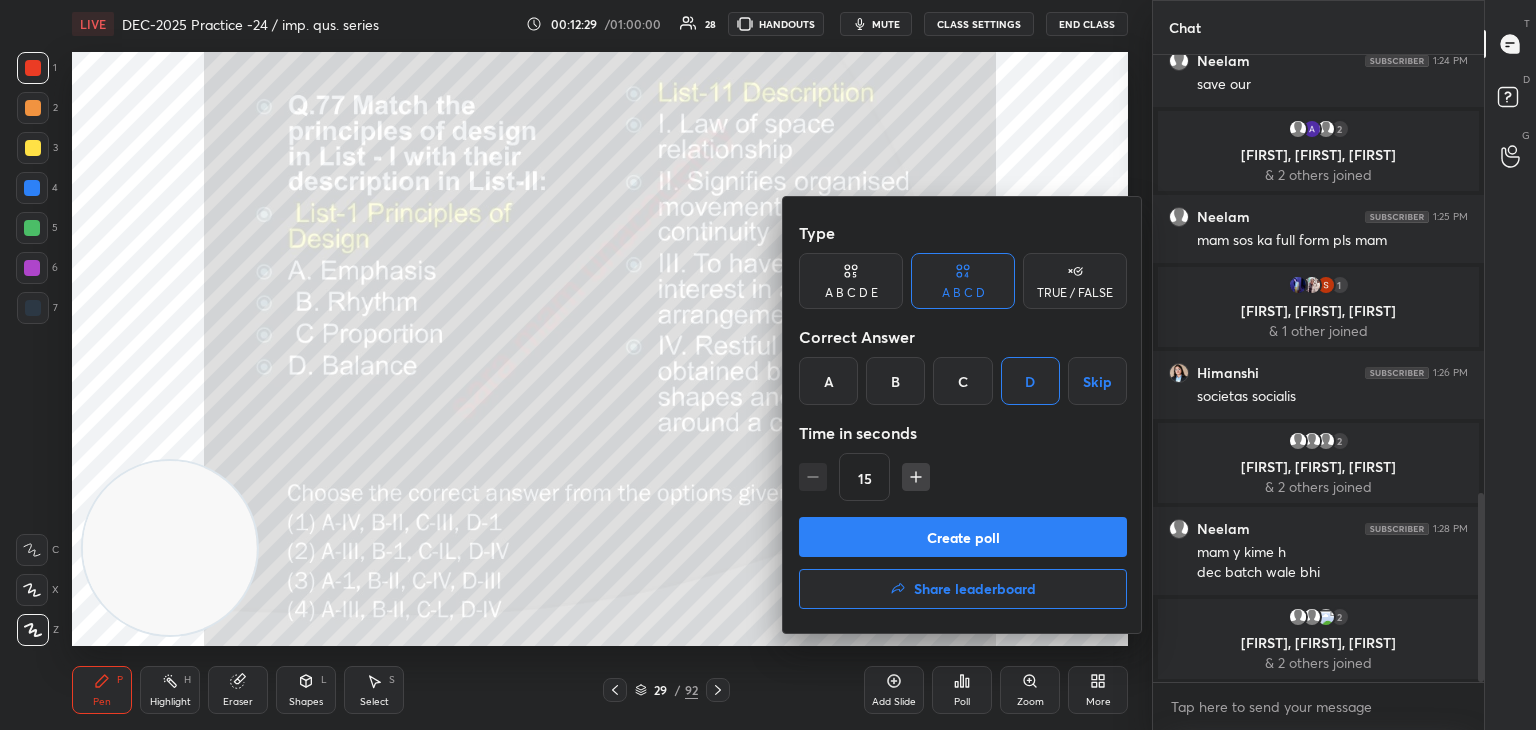 click on "Create poll" at bounding box center [963, 537] 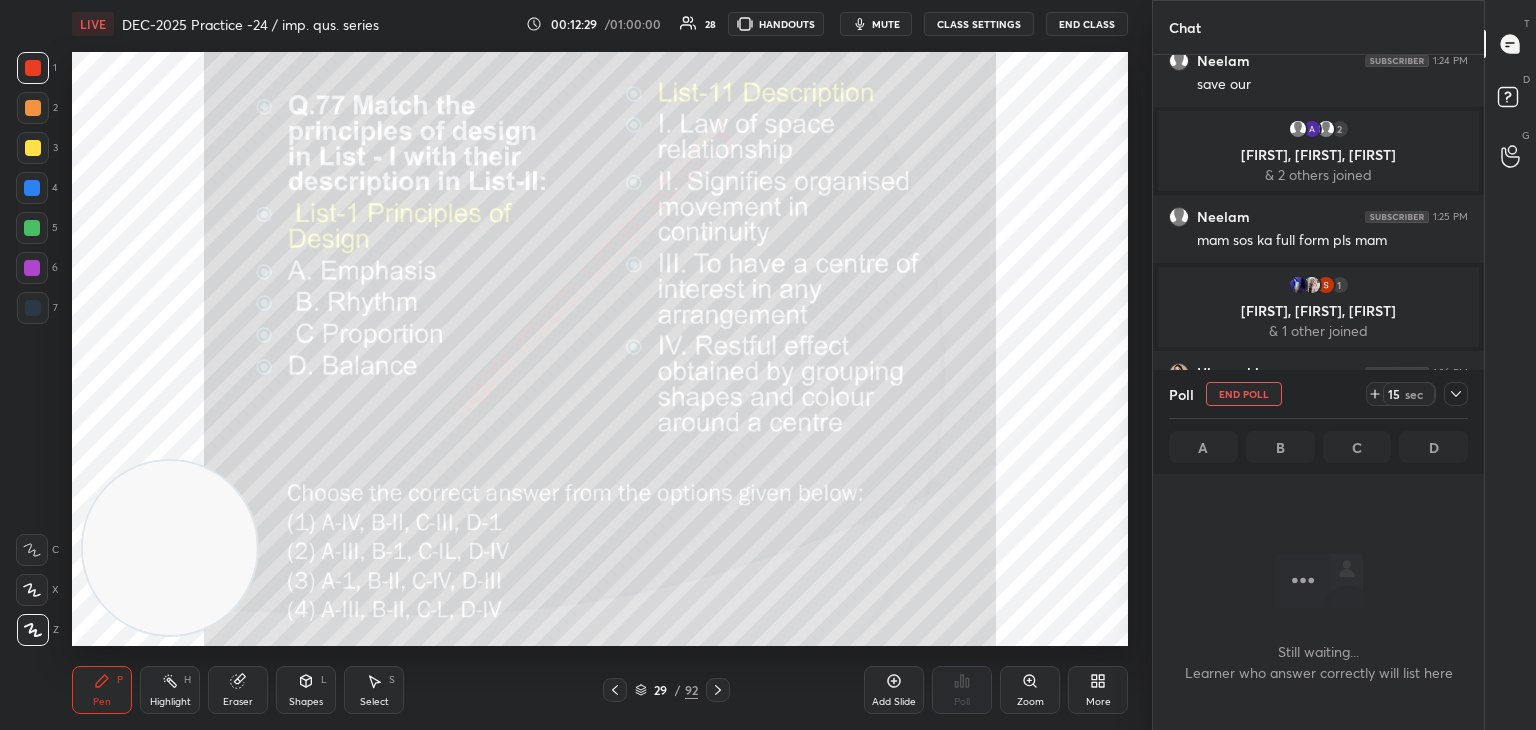scroll, scrollTop: 541, scrollLeft: 325, axis: both 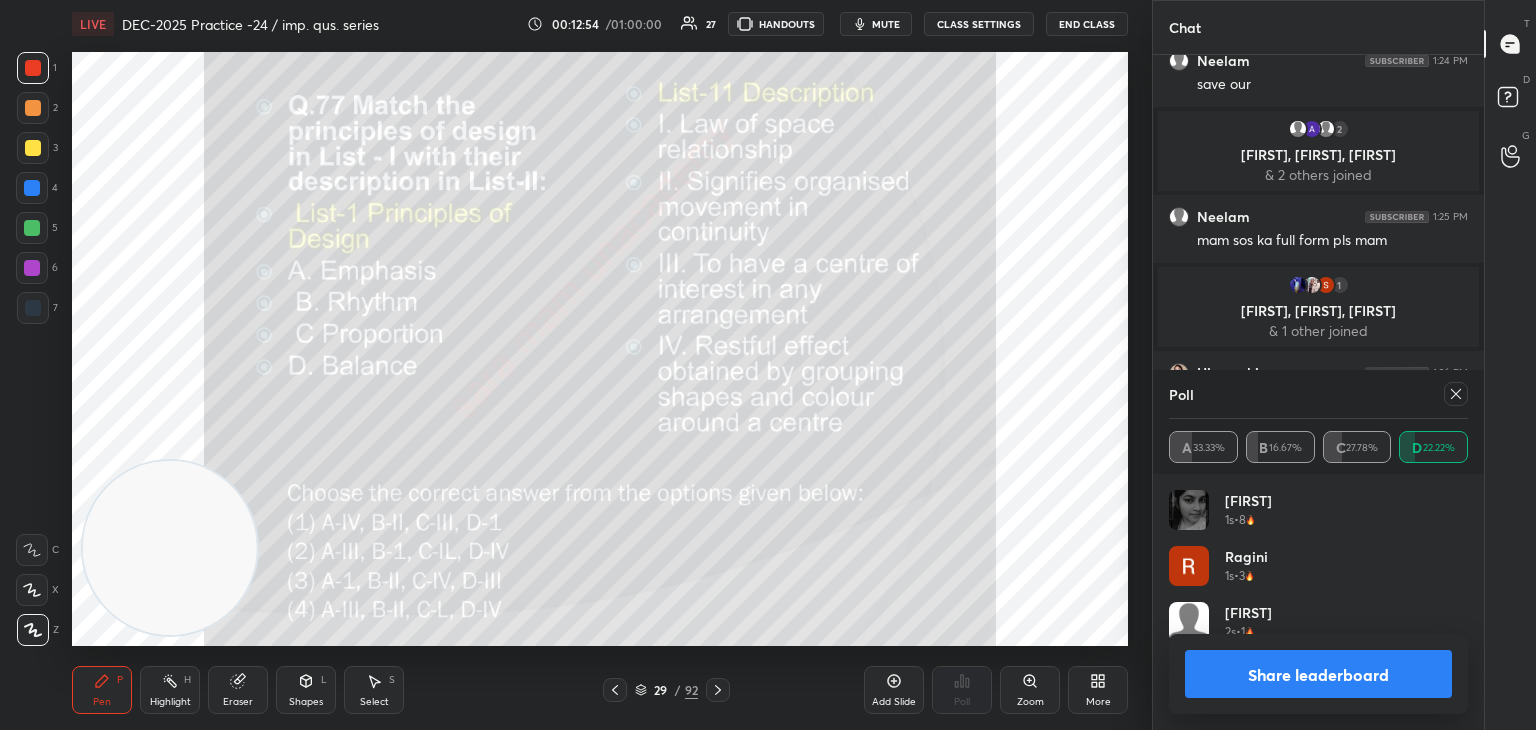 click 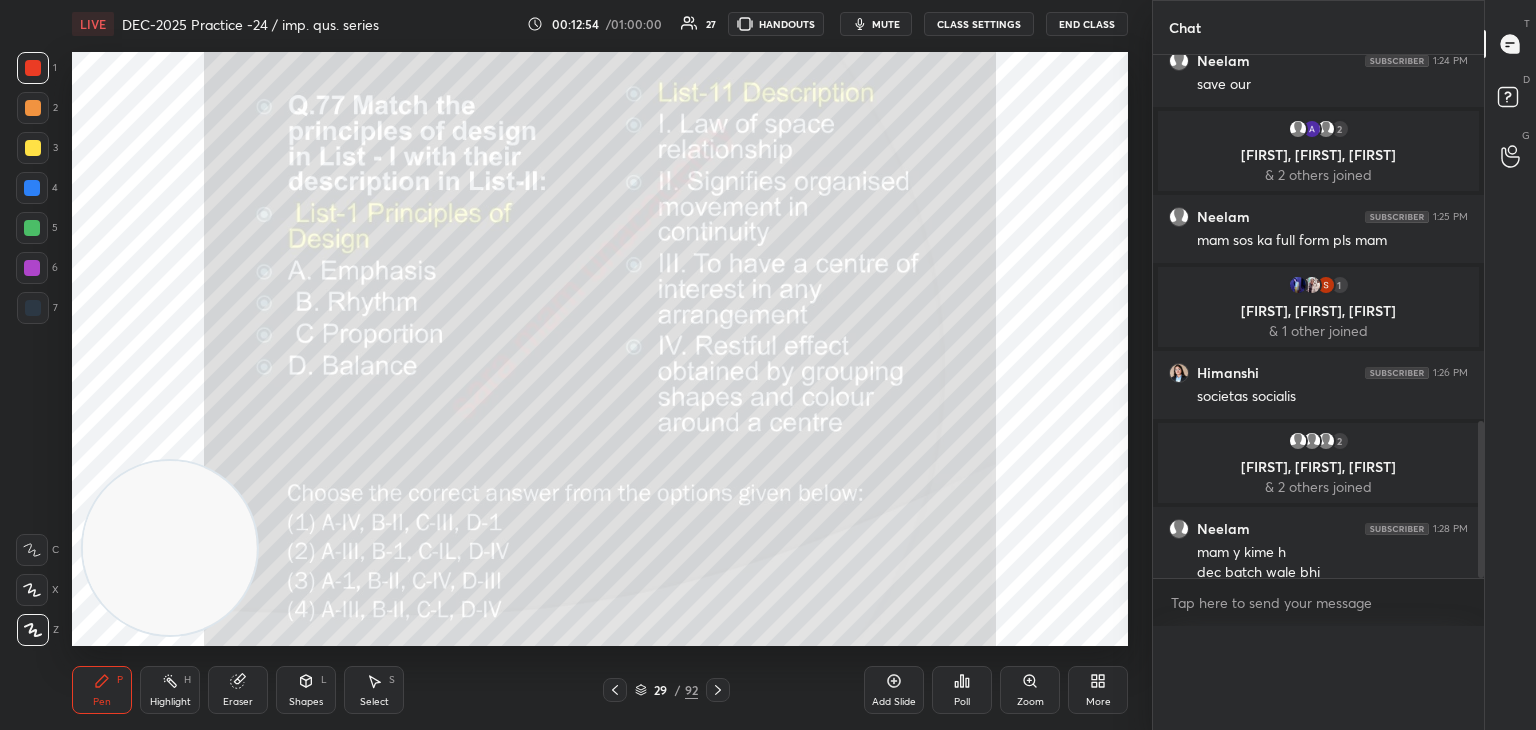 scroll, scrollTop: 0, scrollLeft: 0, axis: both 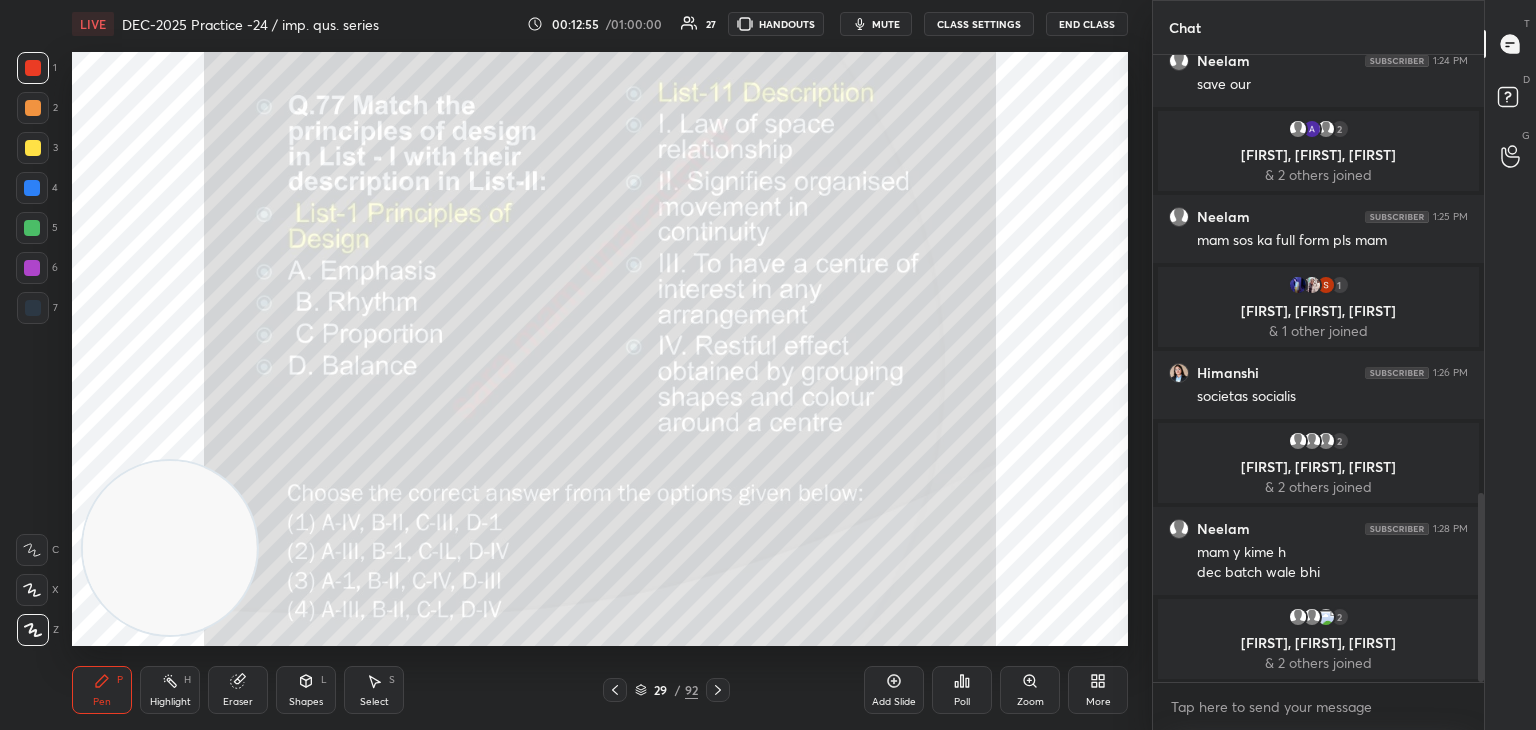 click 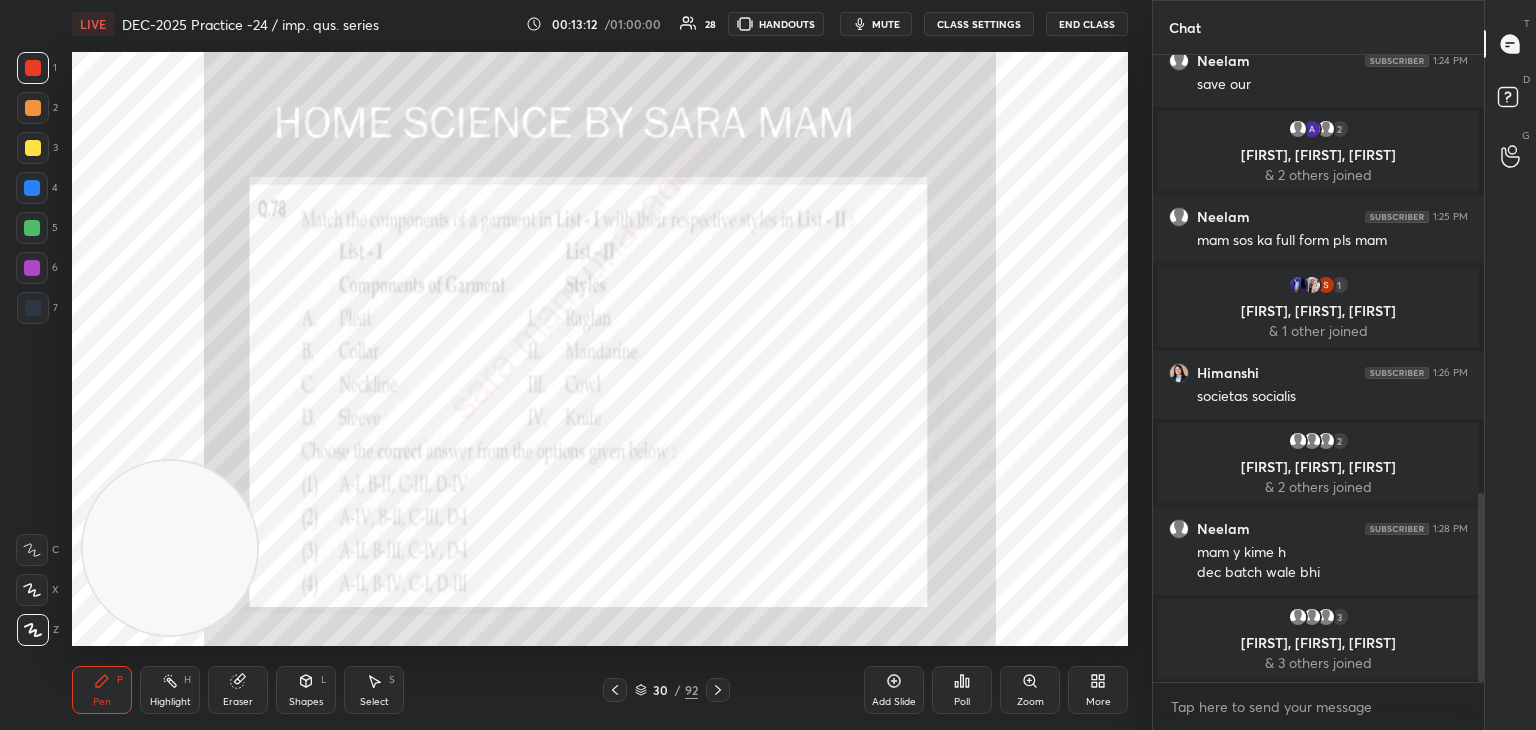scroll, scrollTop: 1426, scrollLeft: 0, axis: vertical 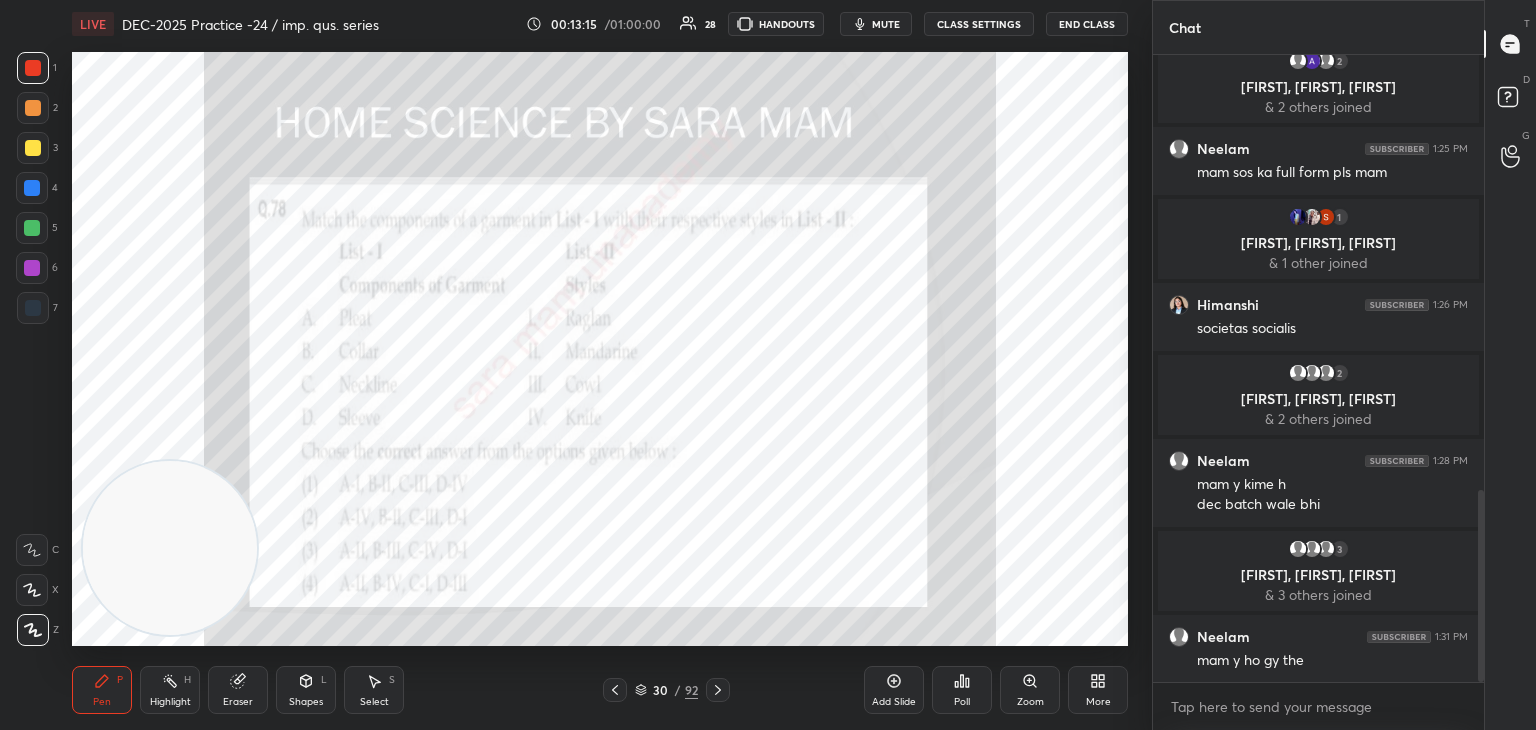 click on "Poll" at bounding box center [962, 690] 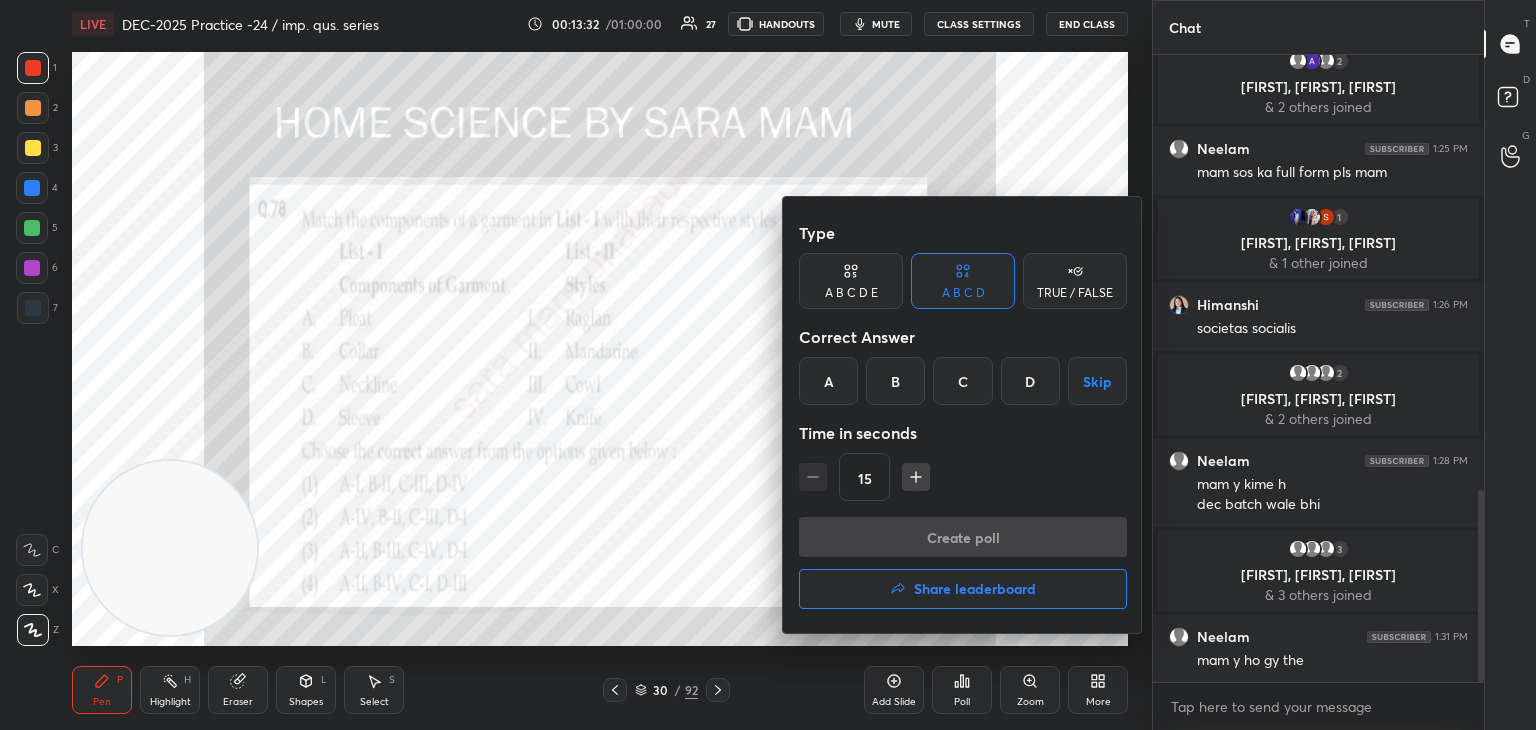 click on "B" at bounding box center (895, 381) 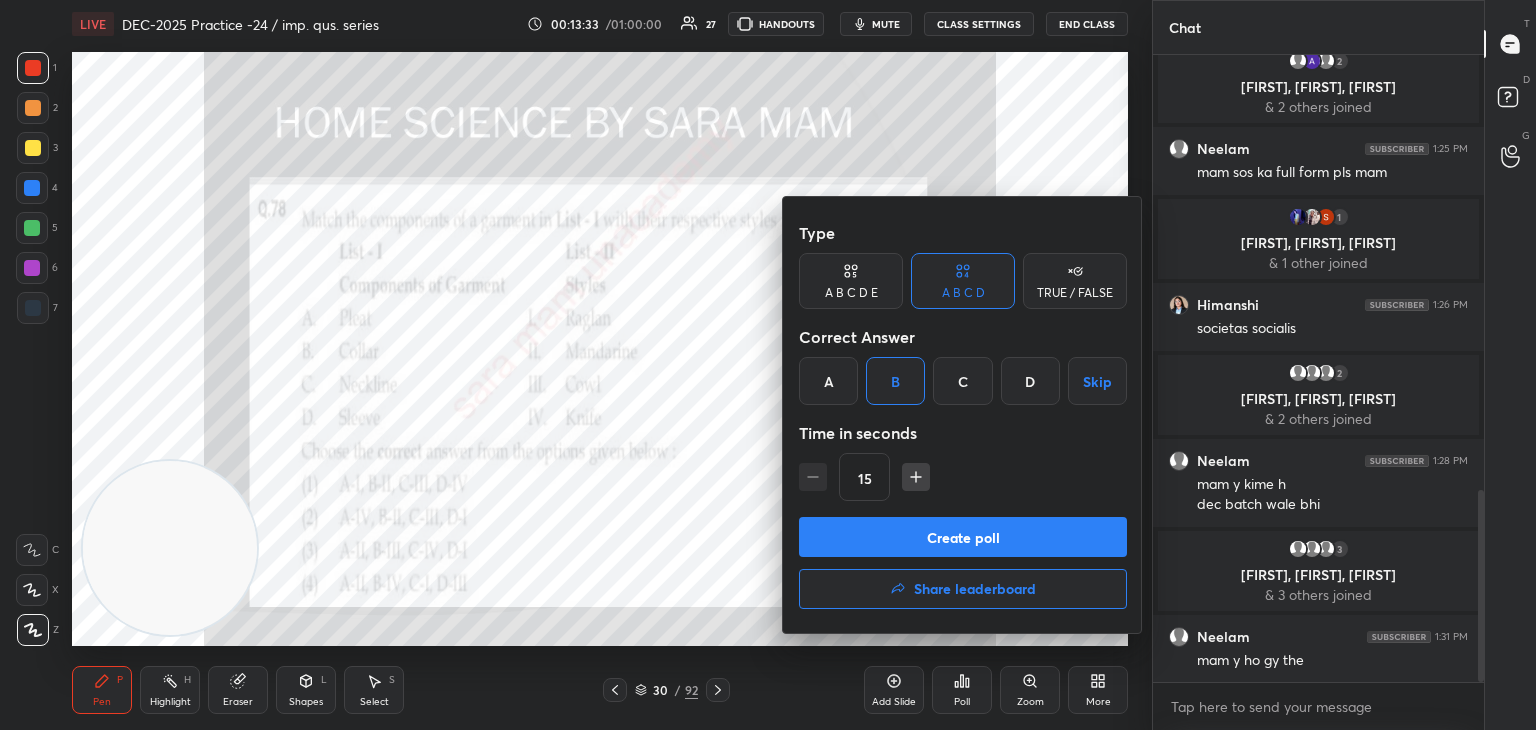 click on "Create poll" at bounding box center [963, 537] 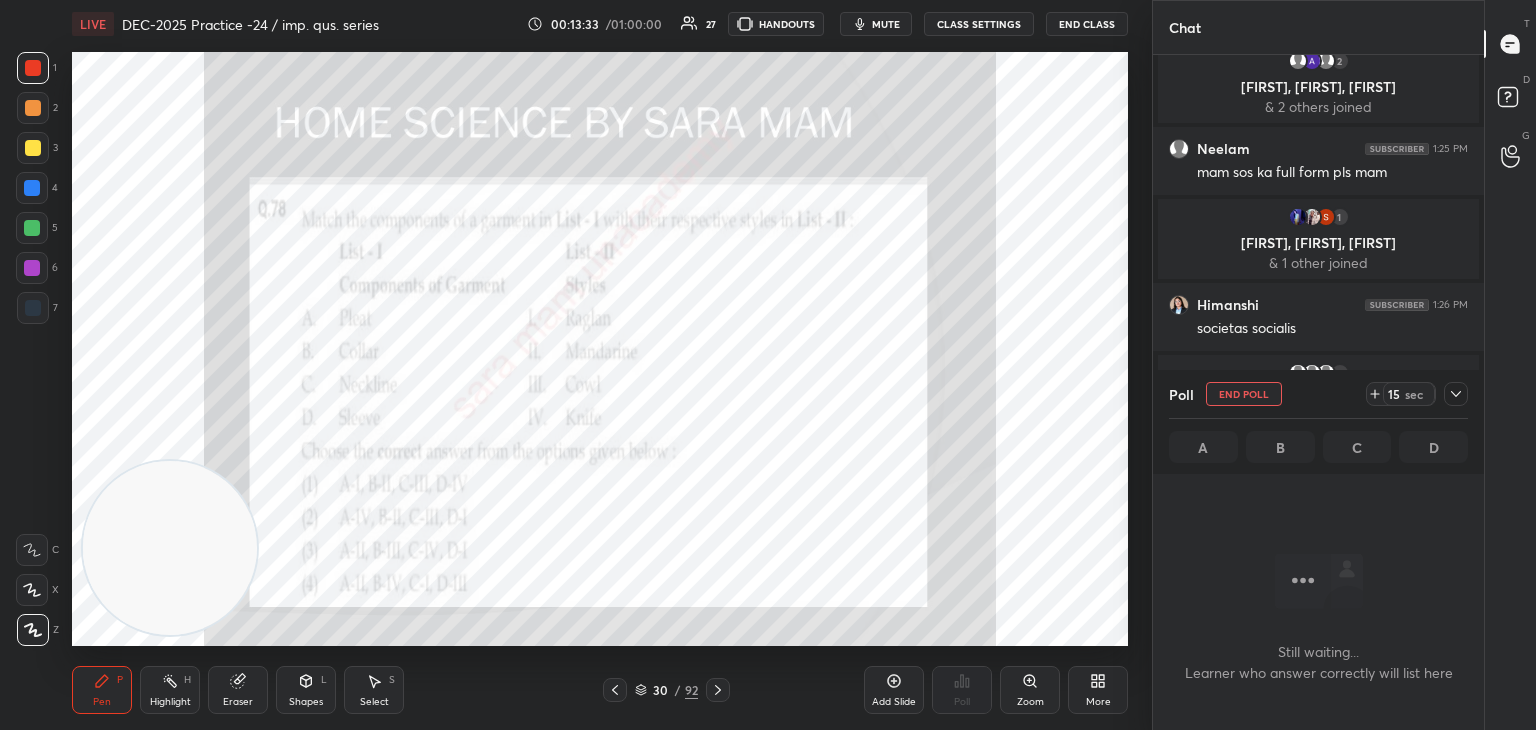 scroll, scrollTop: 524, scrollLeft: 325, axis: both 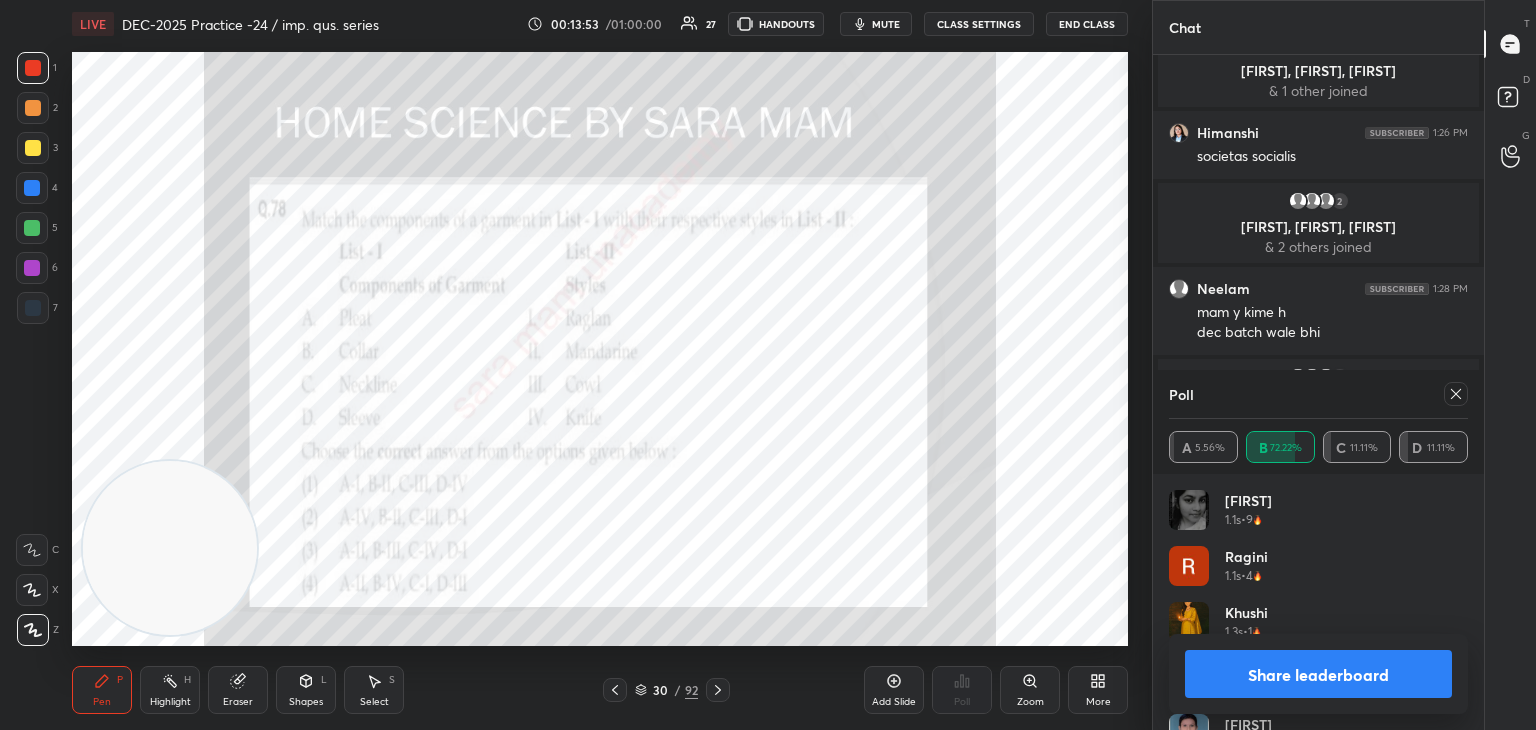 click 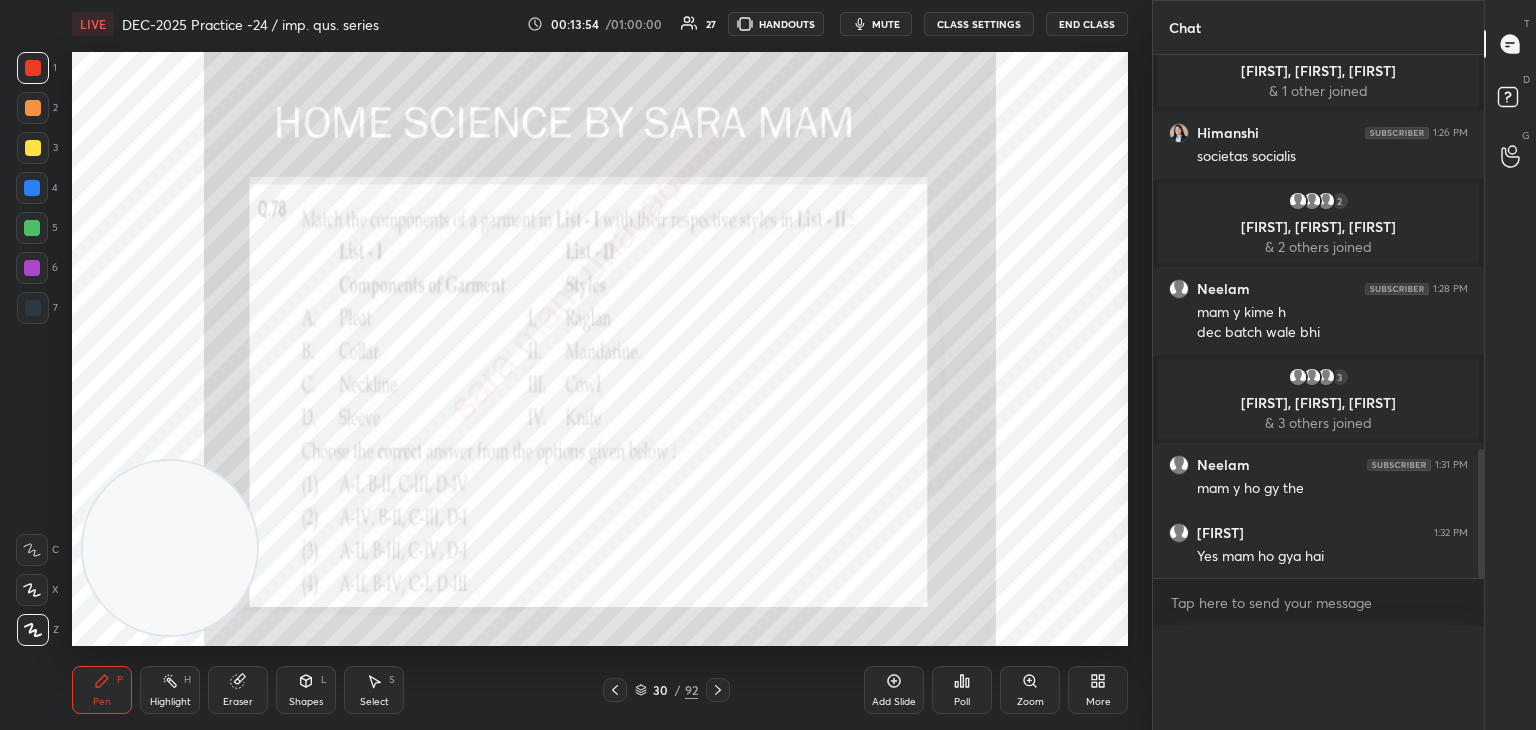 scroll, scrollTop: 0, scrollLeft: 0, axis: both 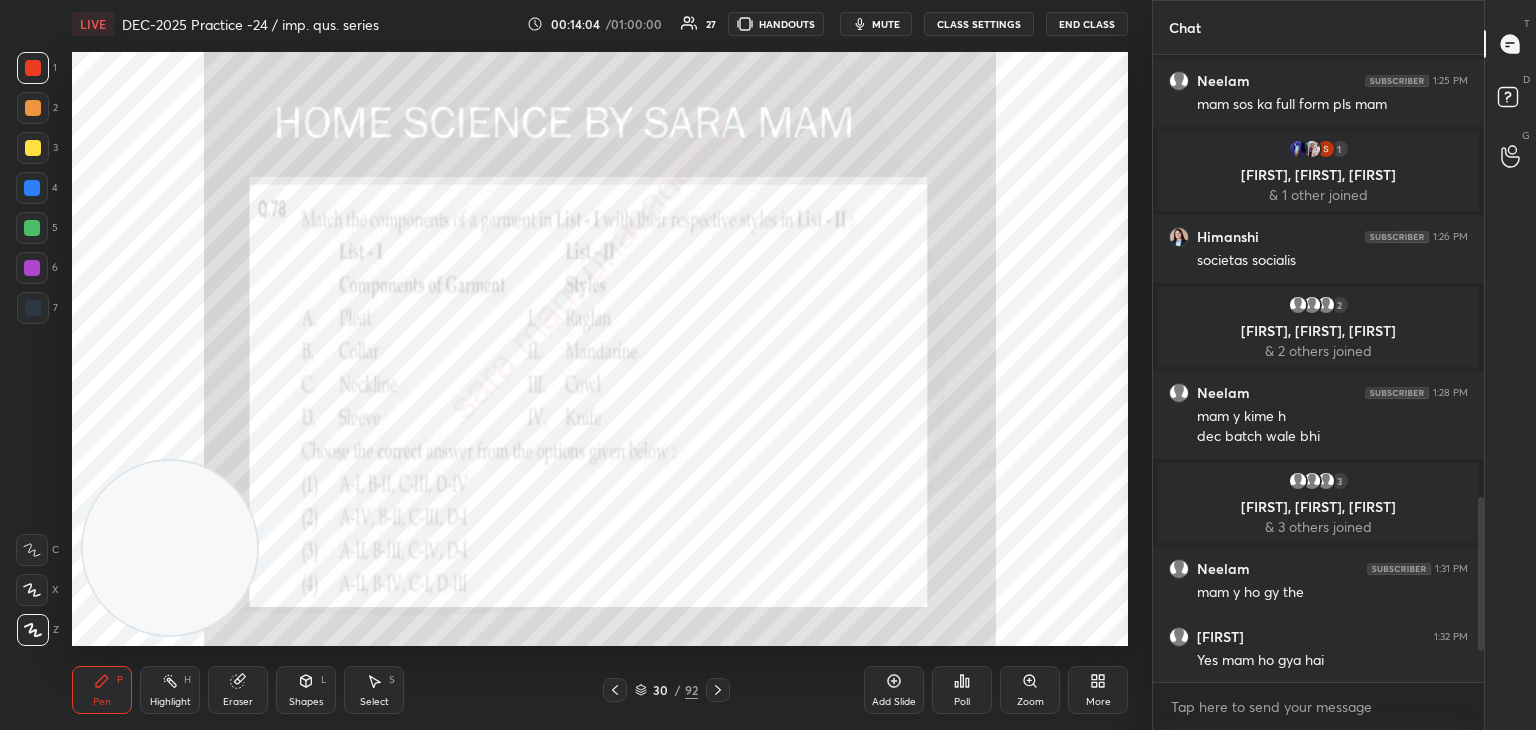 click 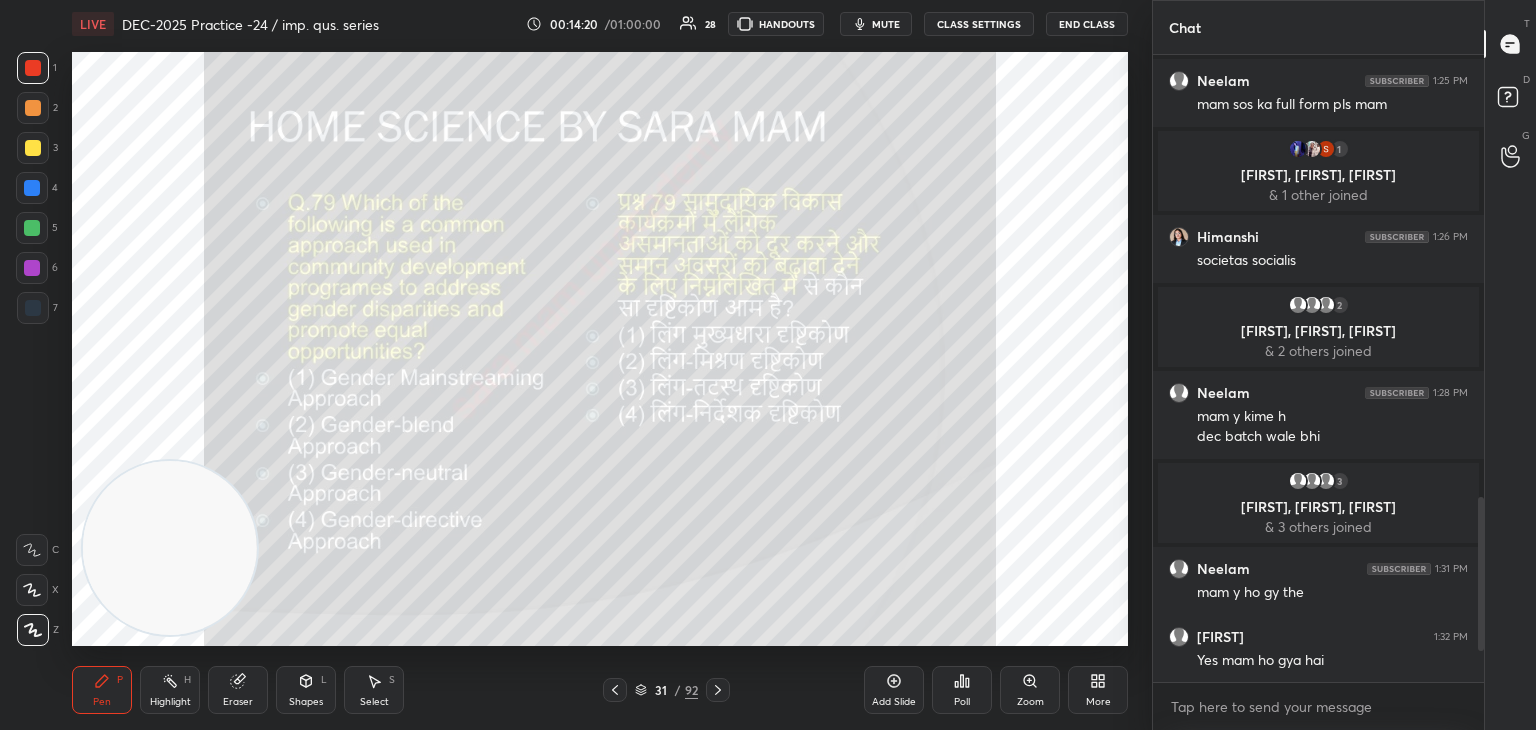 click on "Poll" at bounding box center (962, 690) 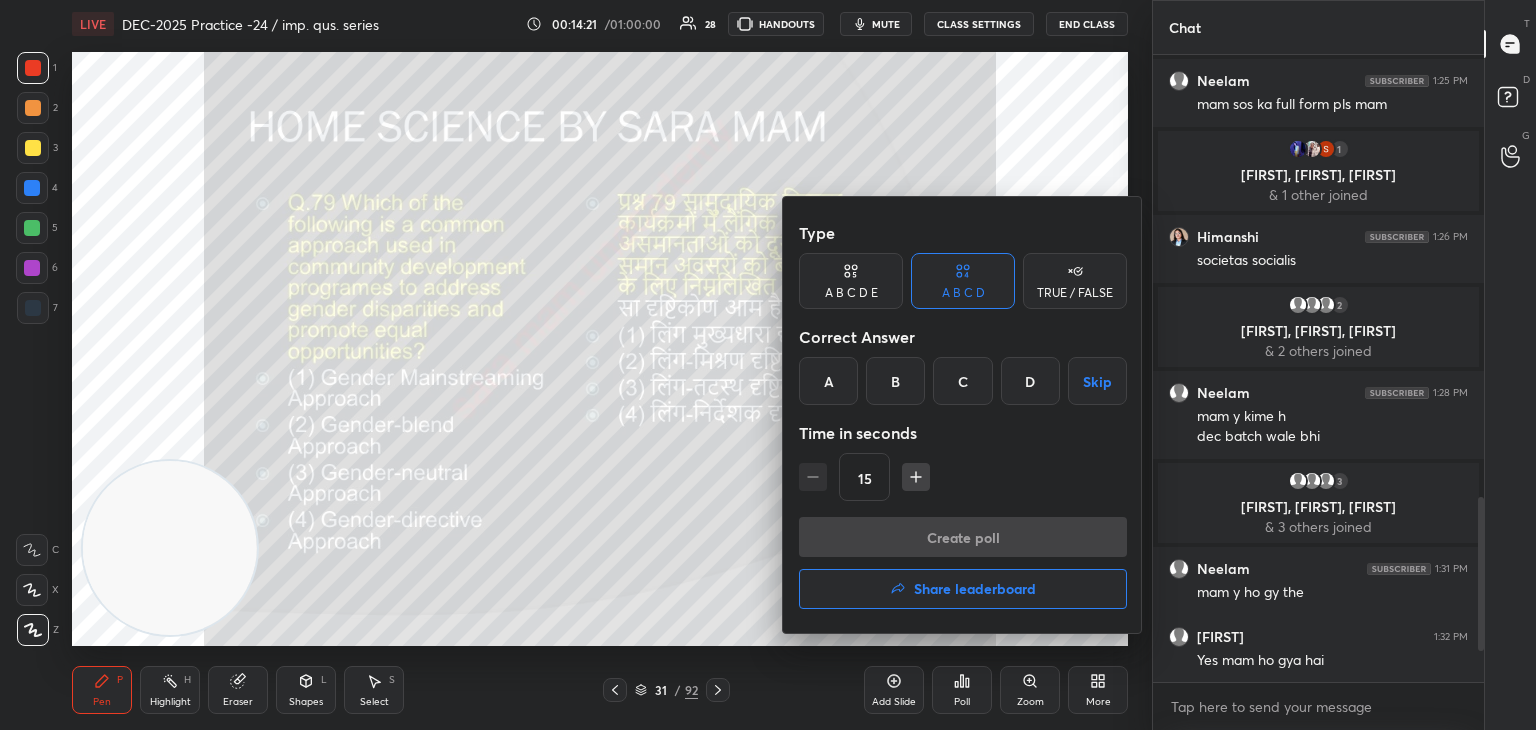 click on "A" at bounding box center [828, 381] 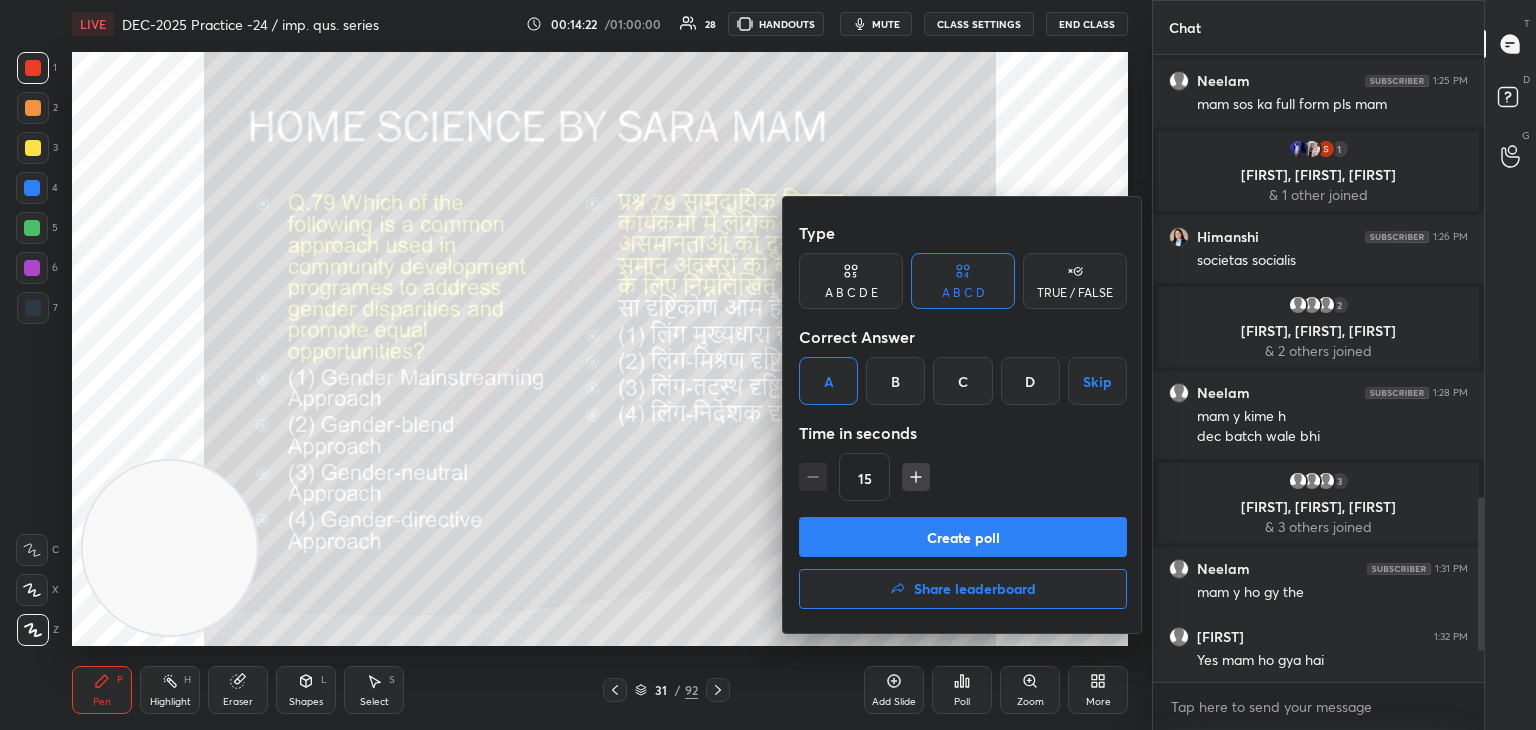 click on "Create poll" at bounding box center (963, 537) 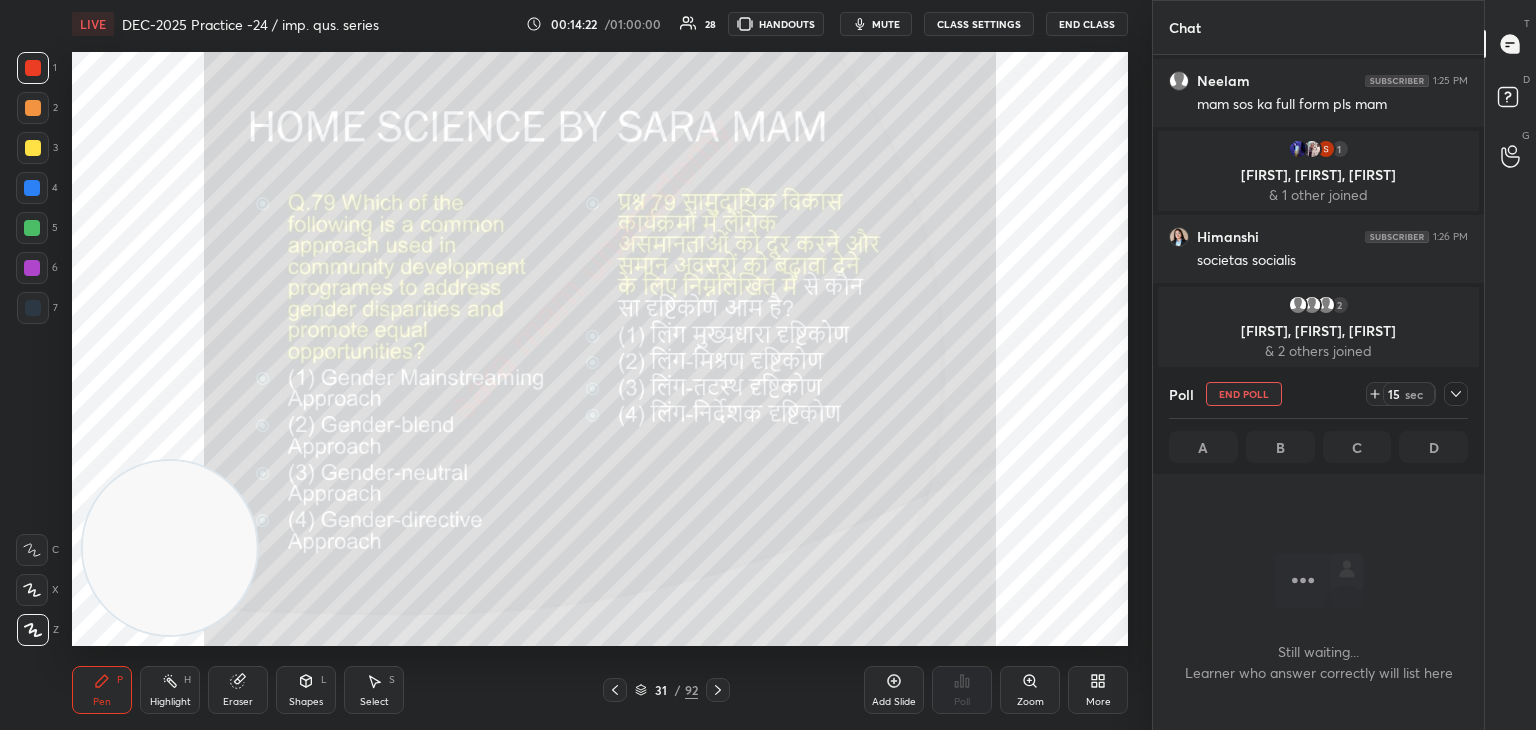 scroll, scrollTop: 541, scrollLeft: 325, axis: both 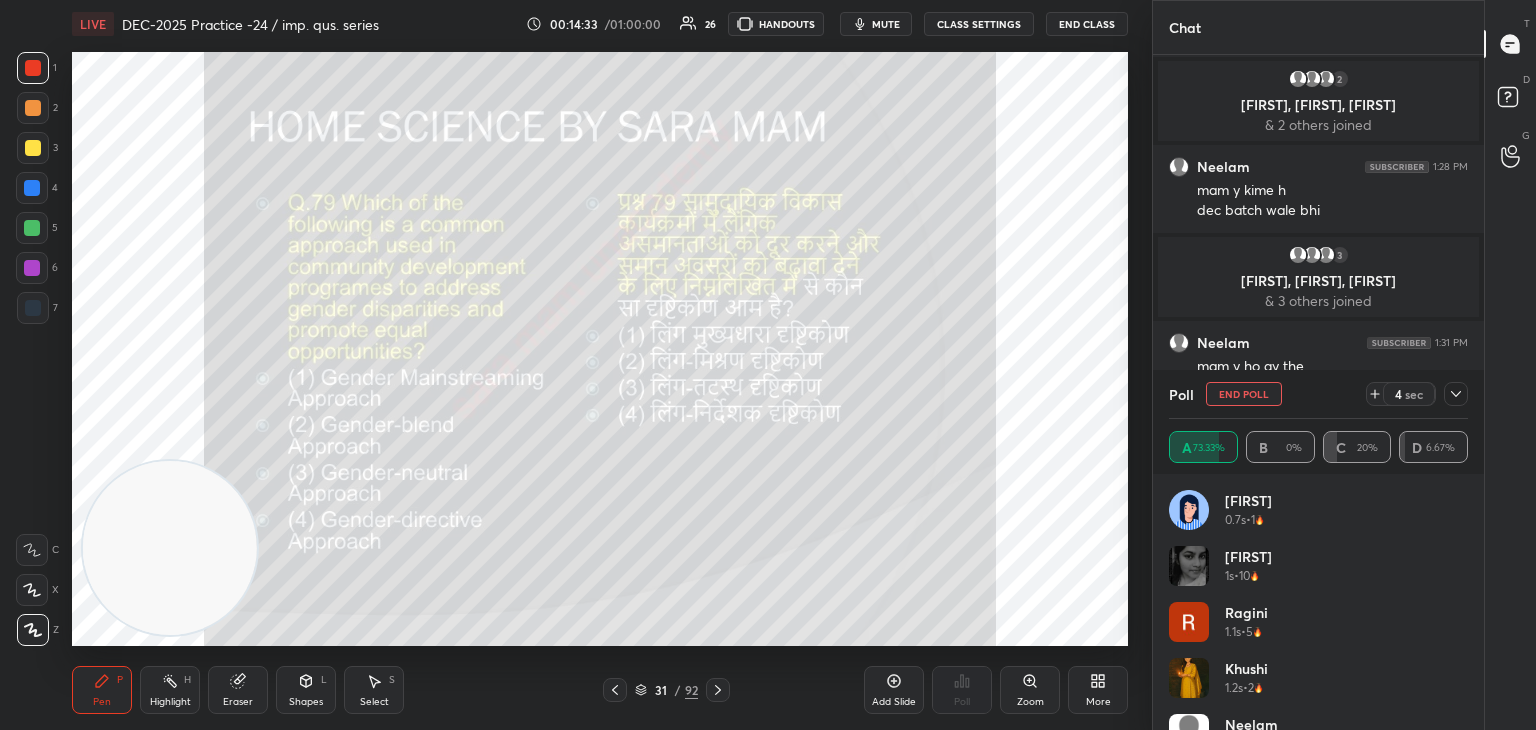 click 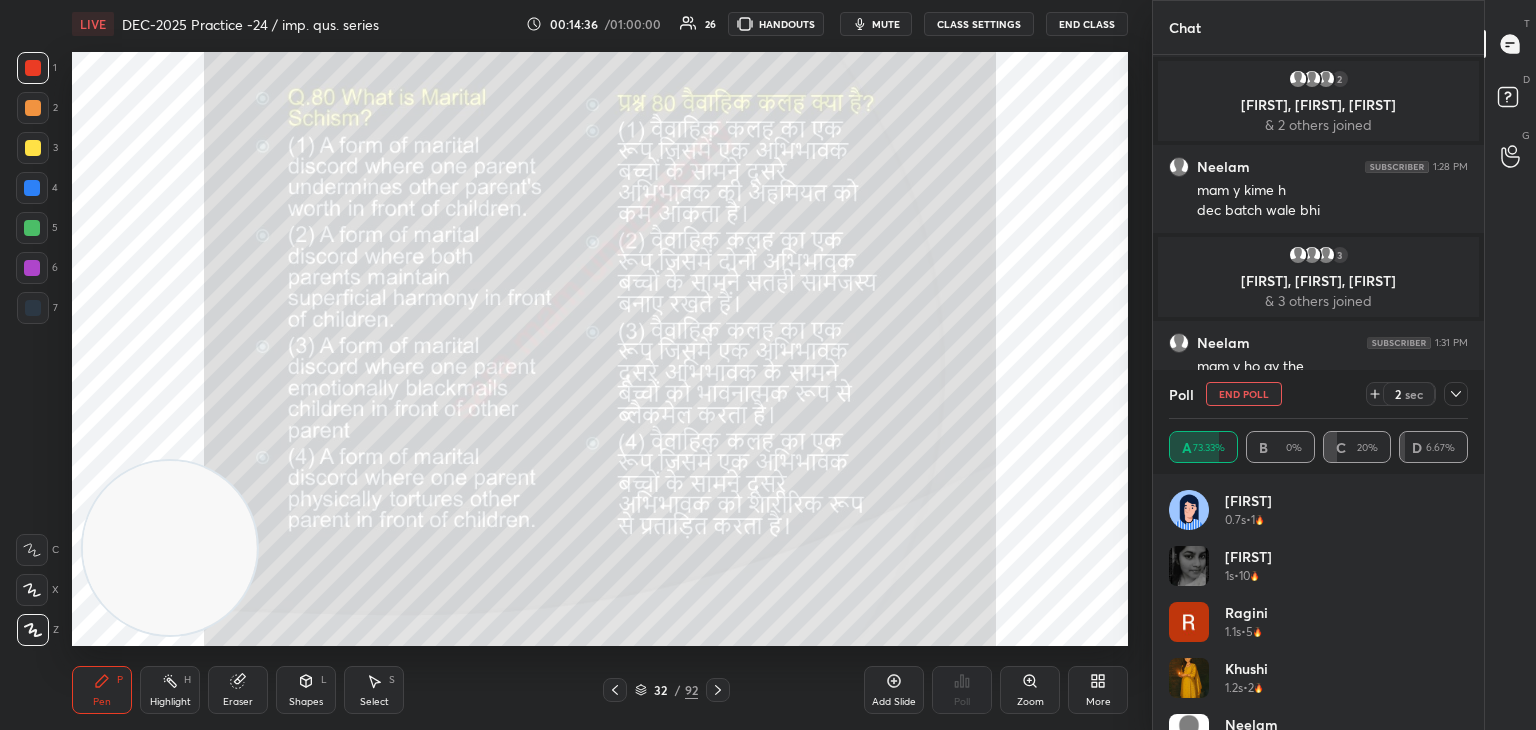 click 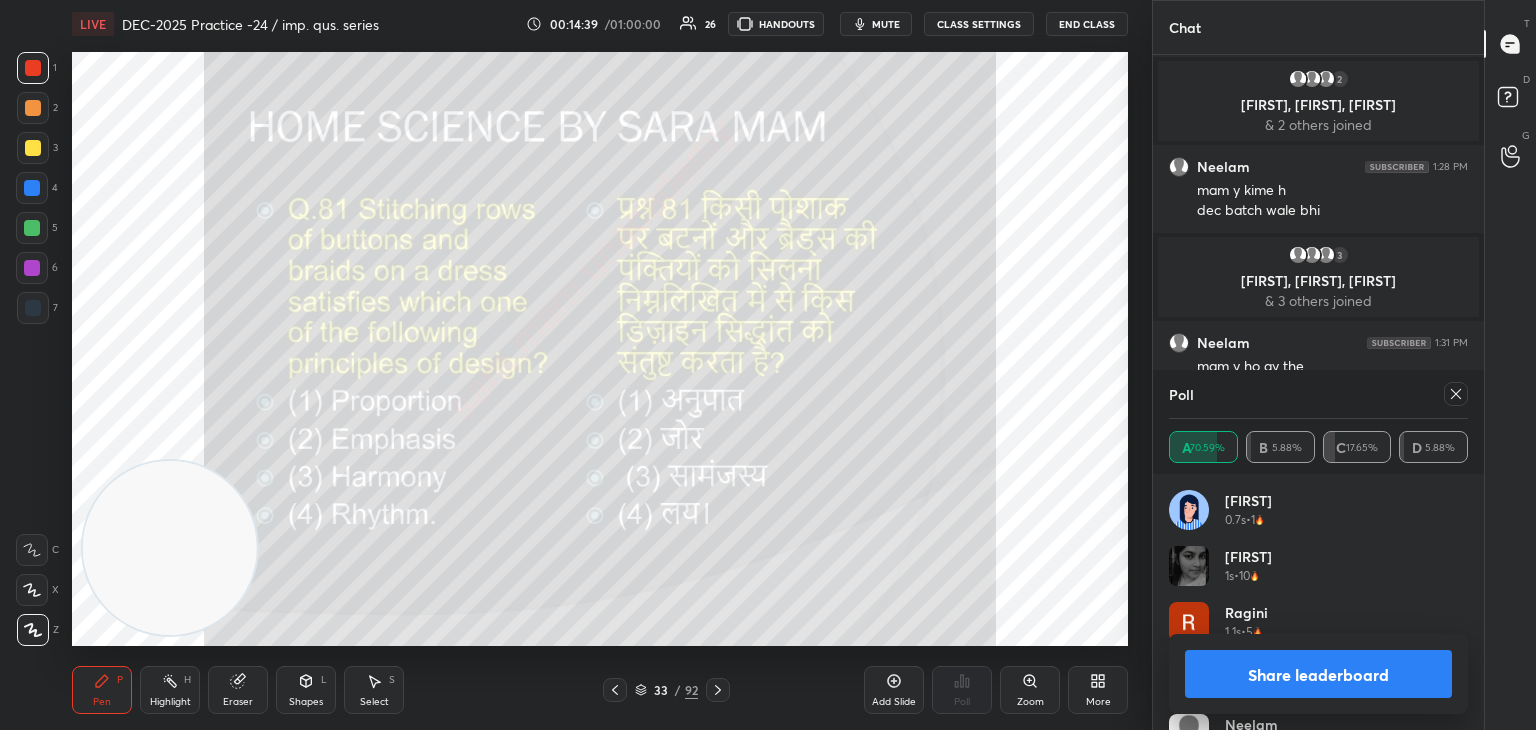 click at bounding box center [718, 690] 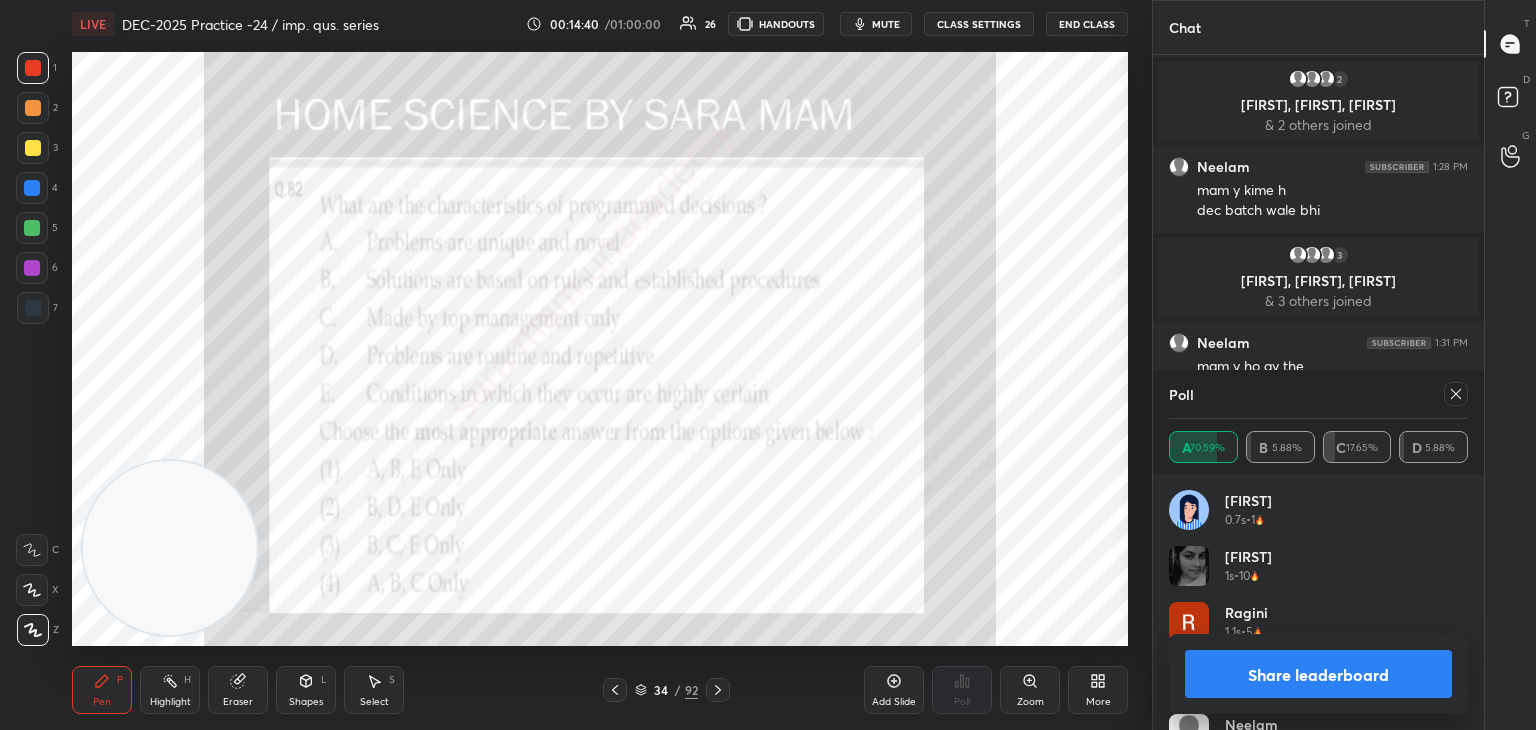 click 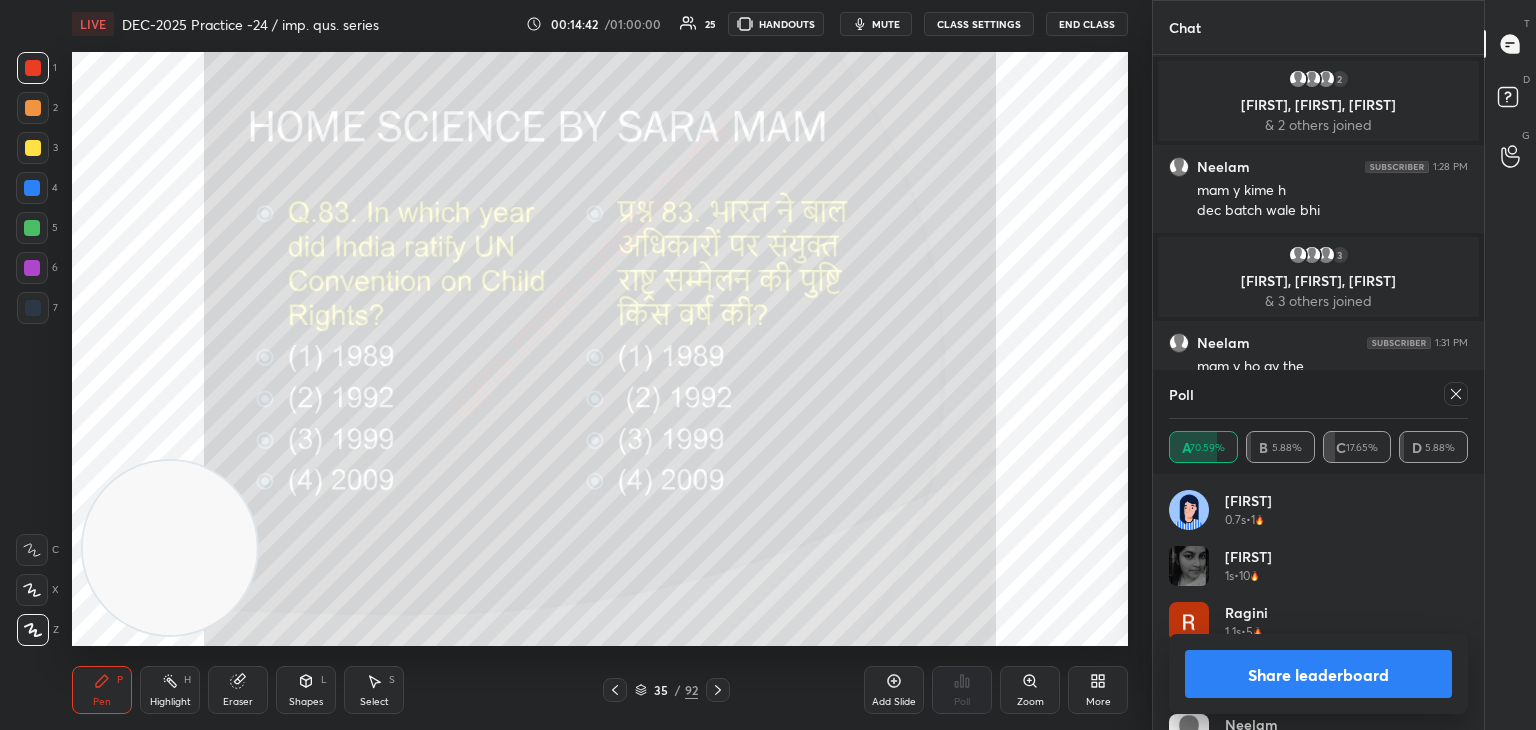 click 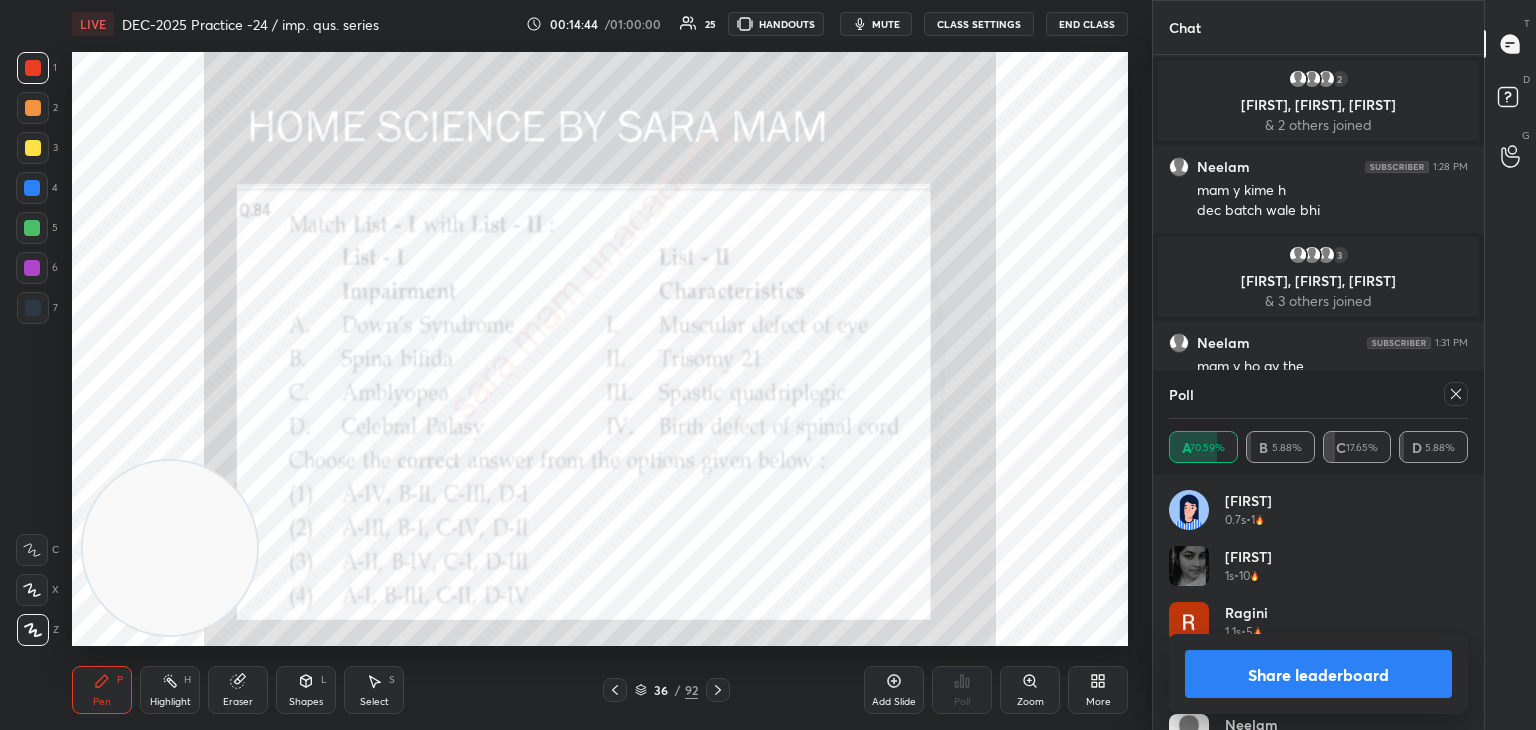 click 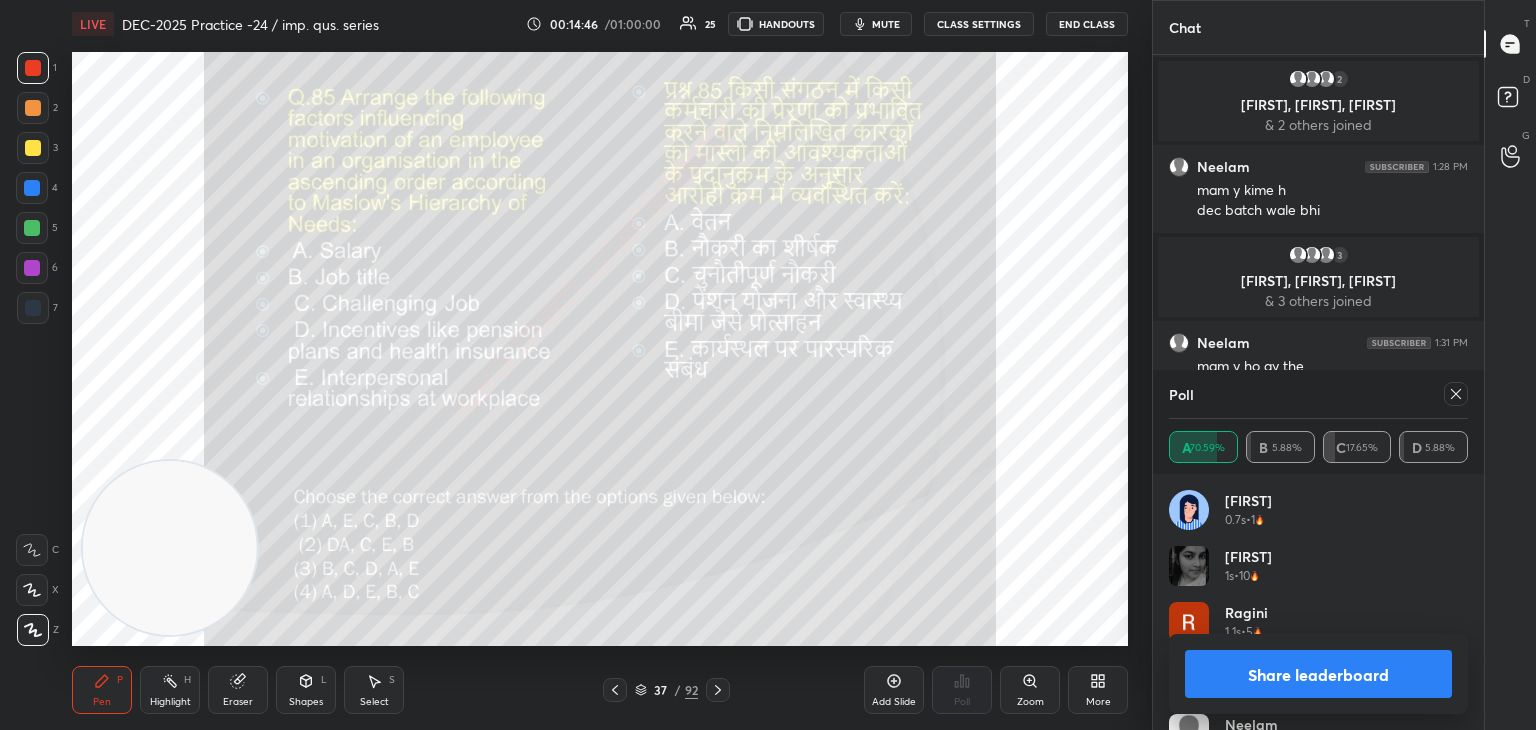 click at bounding box center (1456, 394) 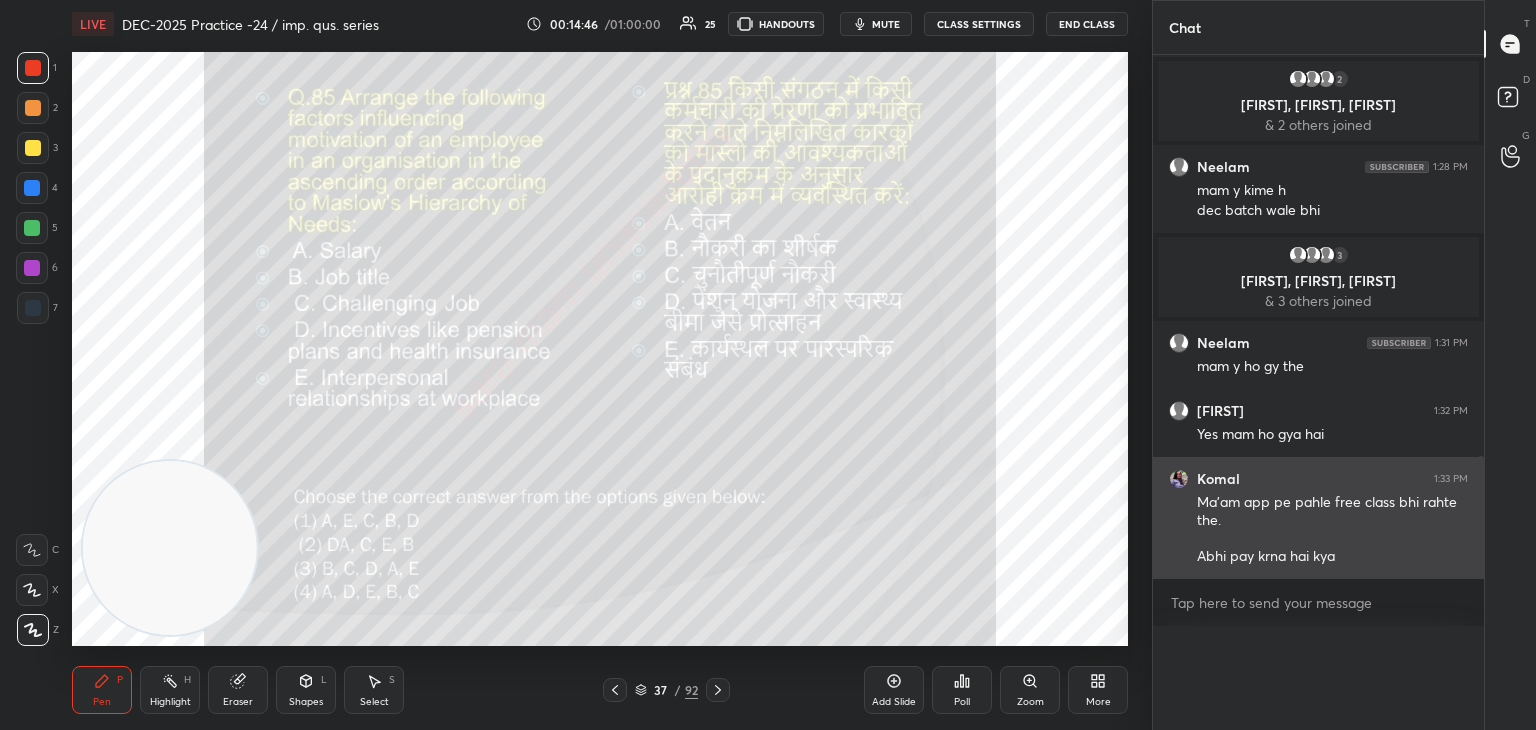scroll, scrollTop: 0, scrollLeft: 0, axis: both 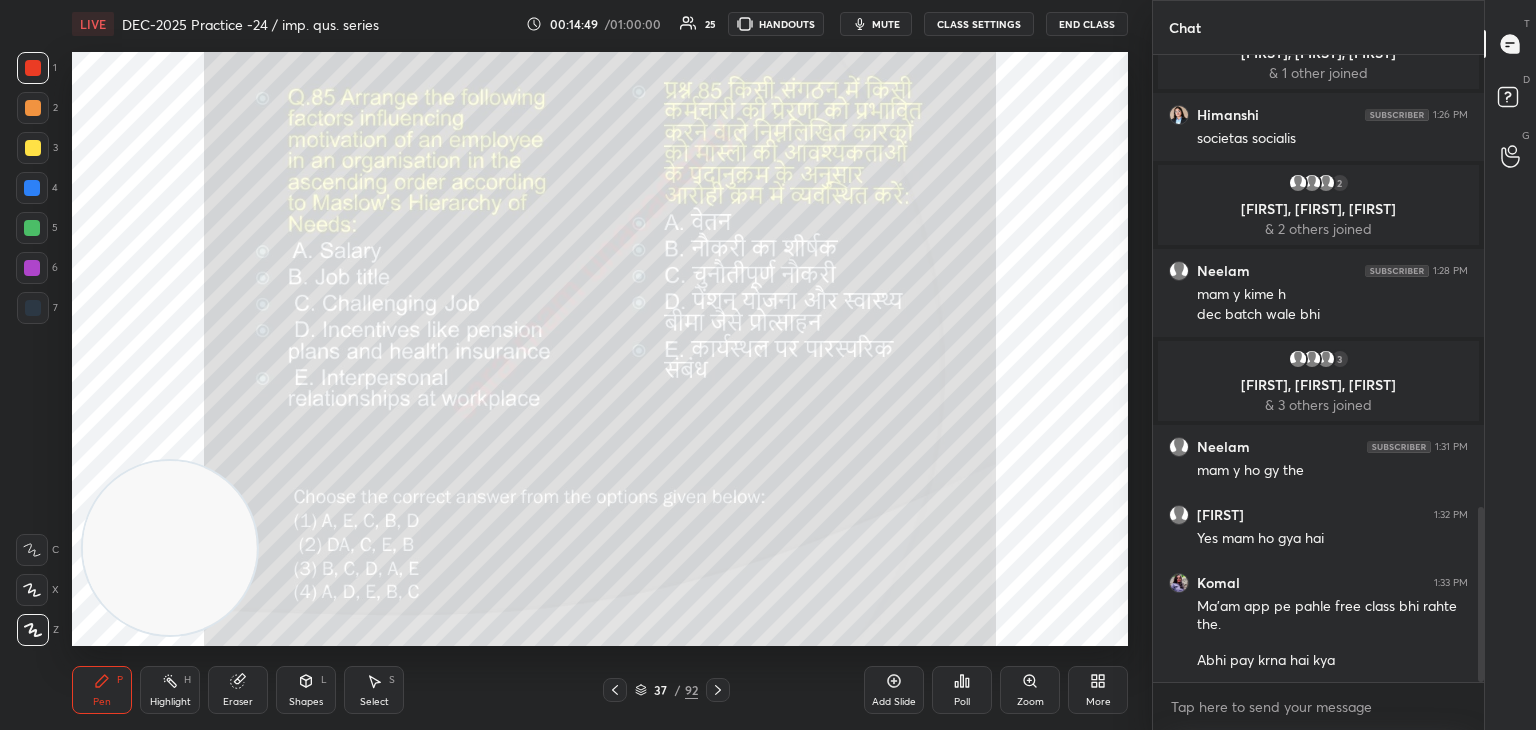 click 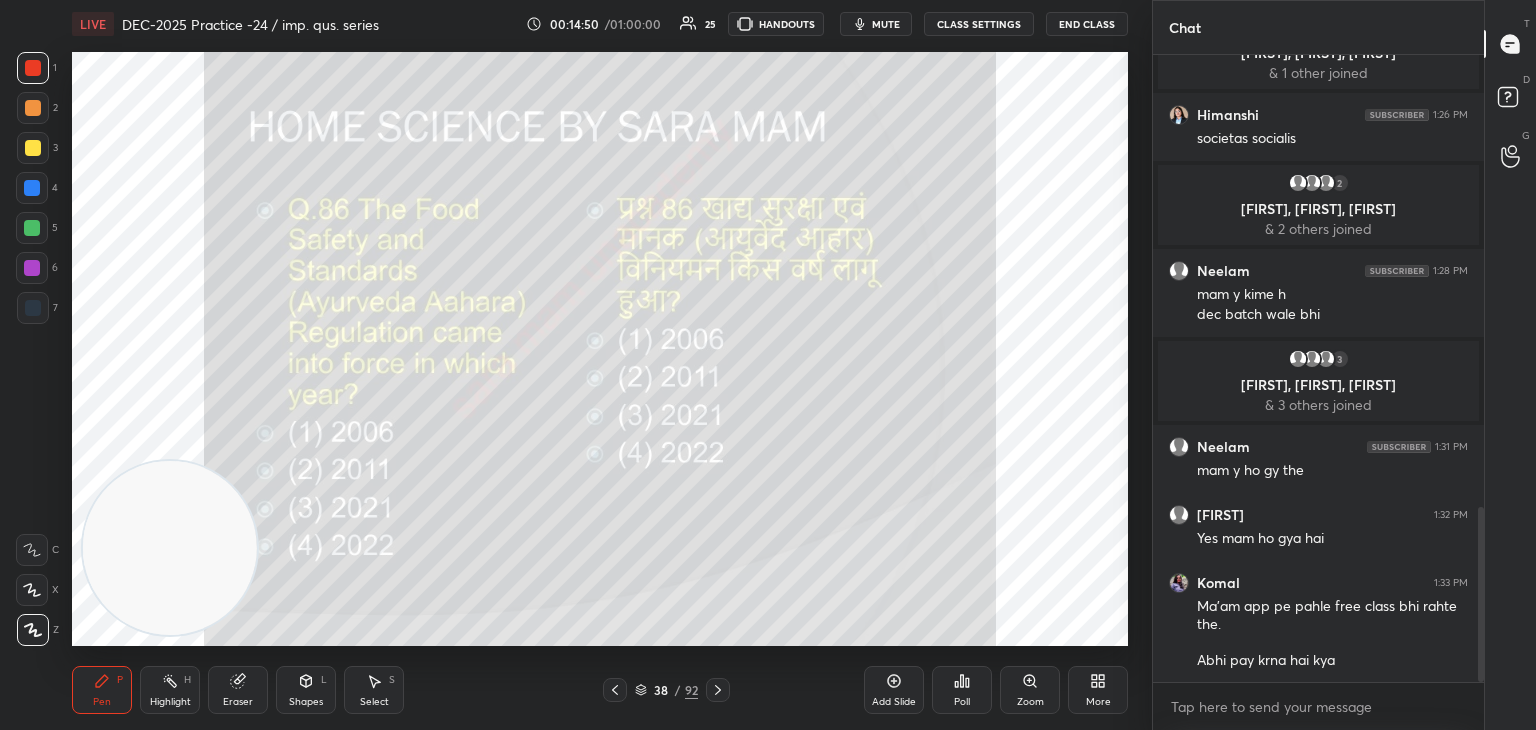 click 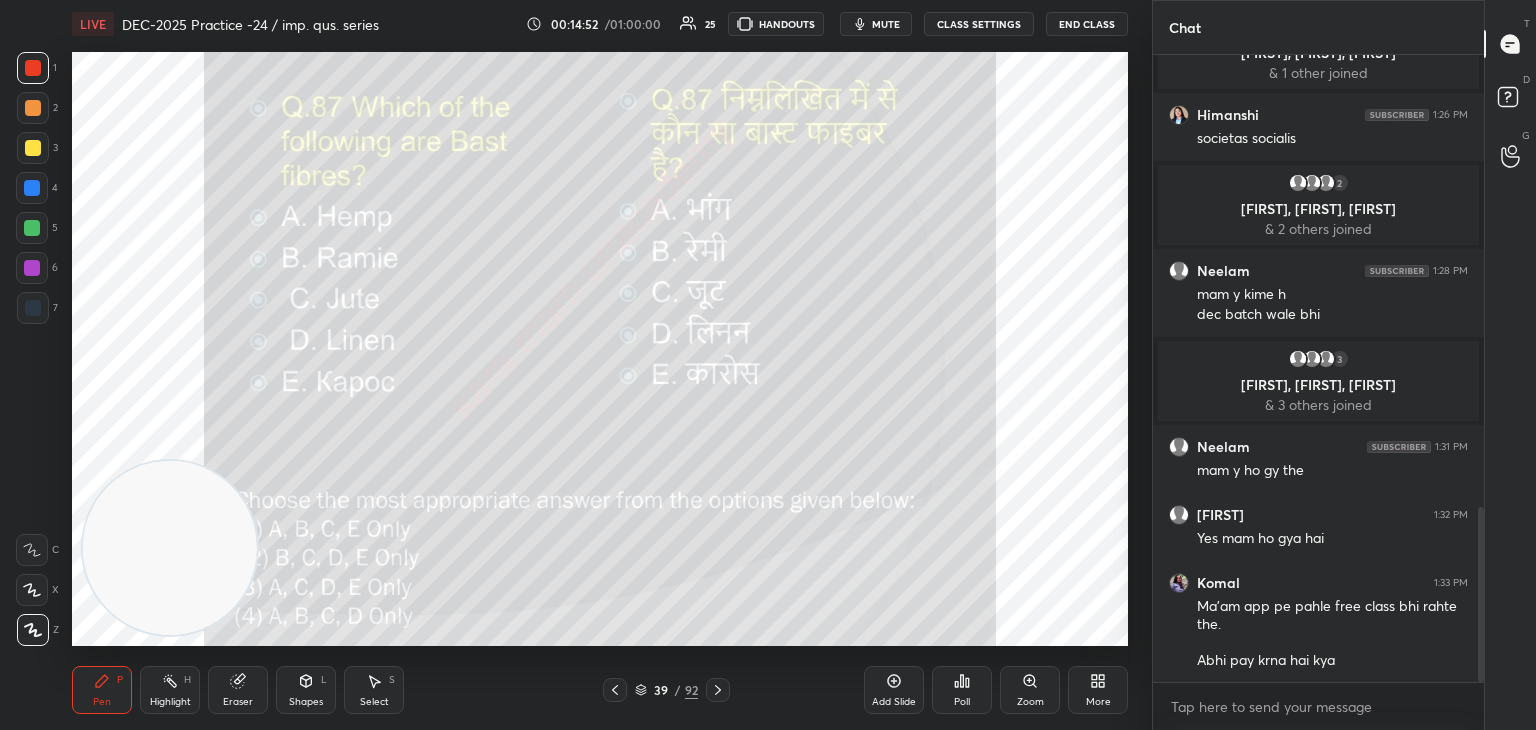 click 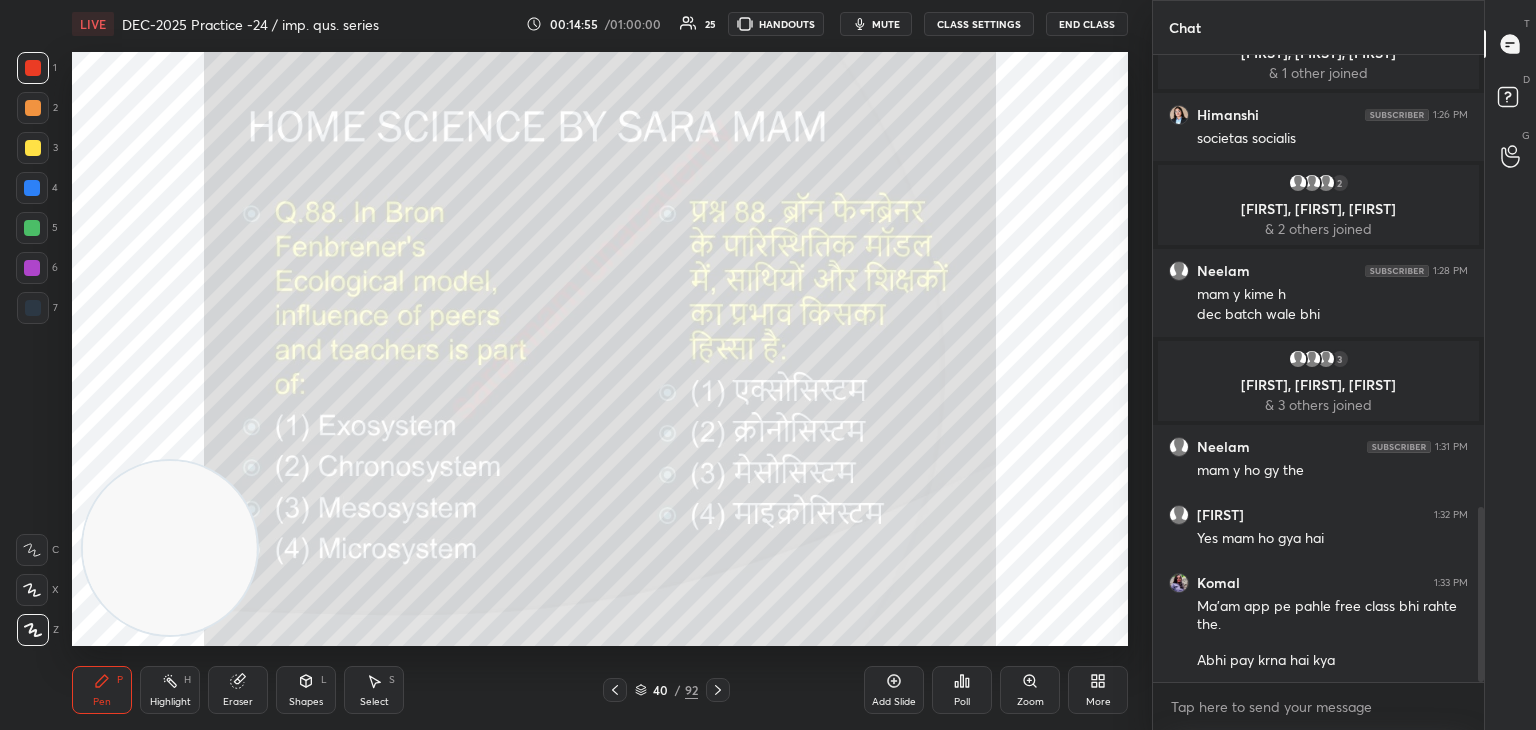 click 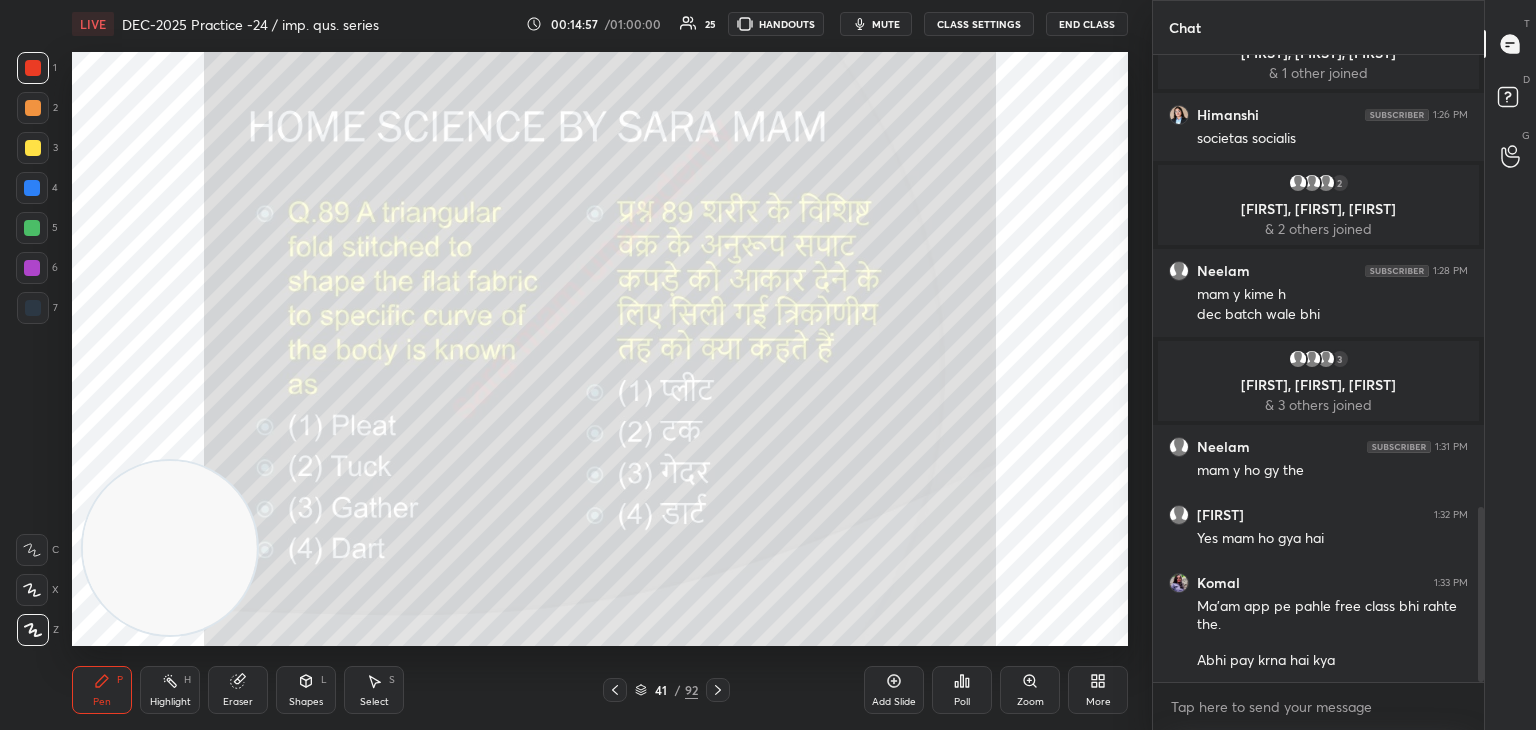 click 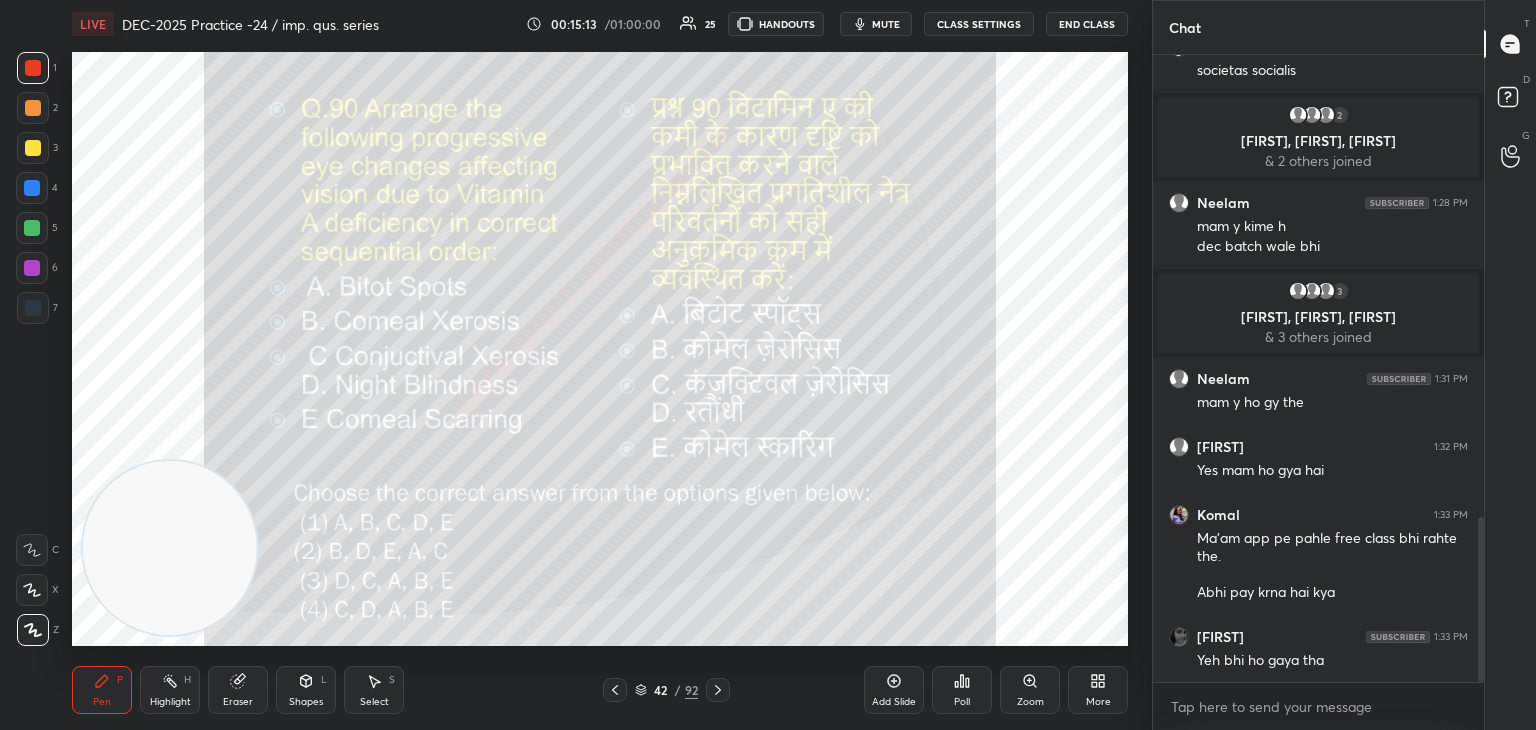 scroll, scrollTop: 1756, scrollLeft: 0, axis: vertical 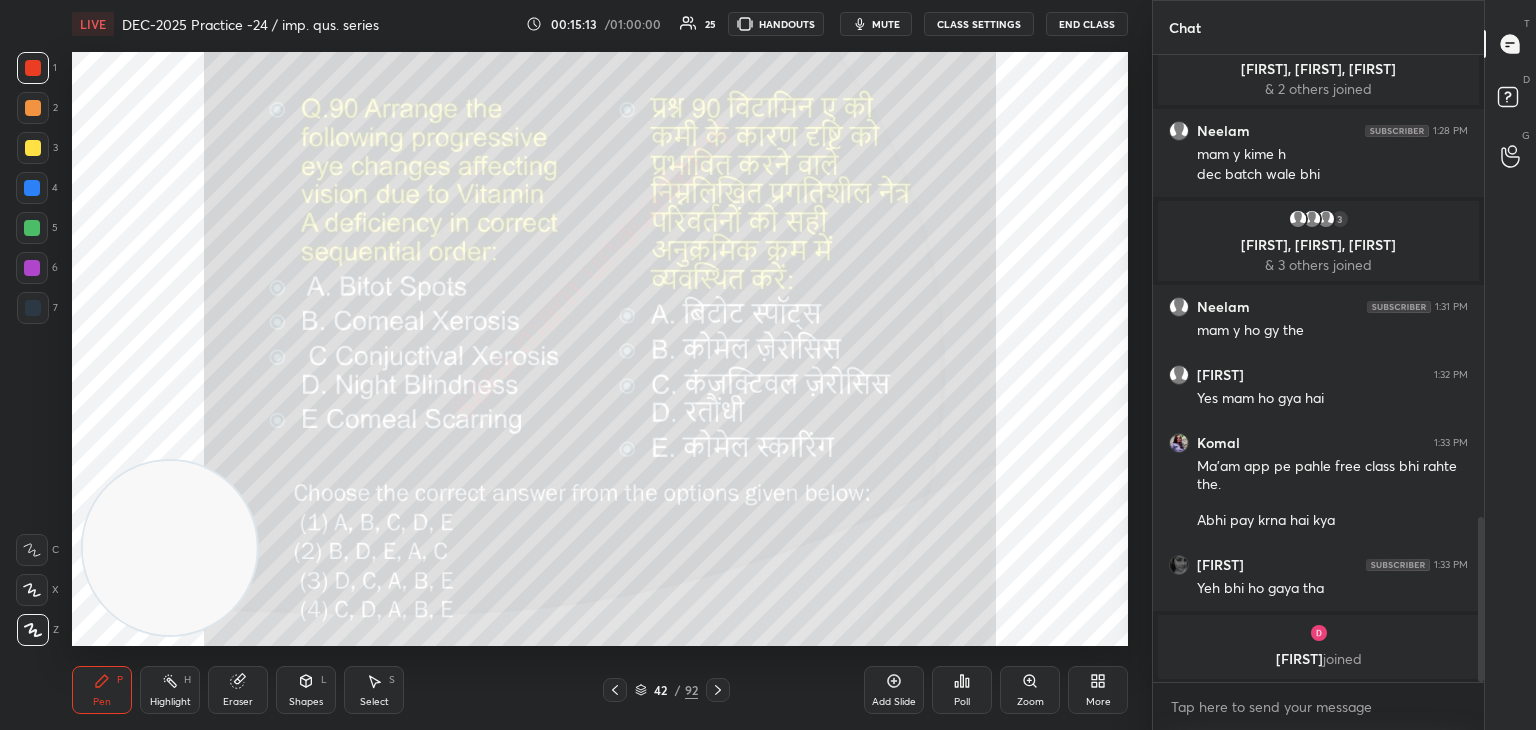click 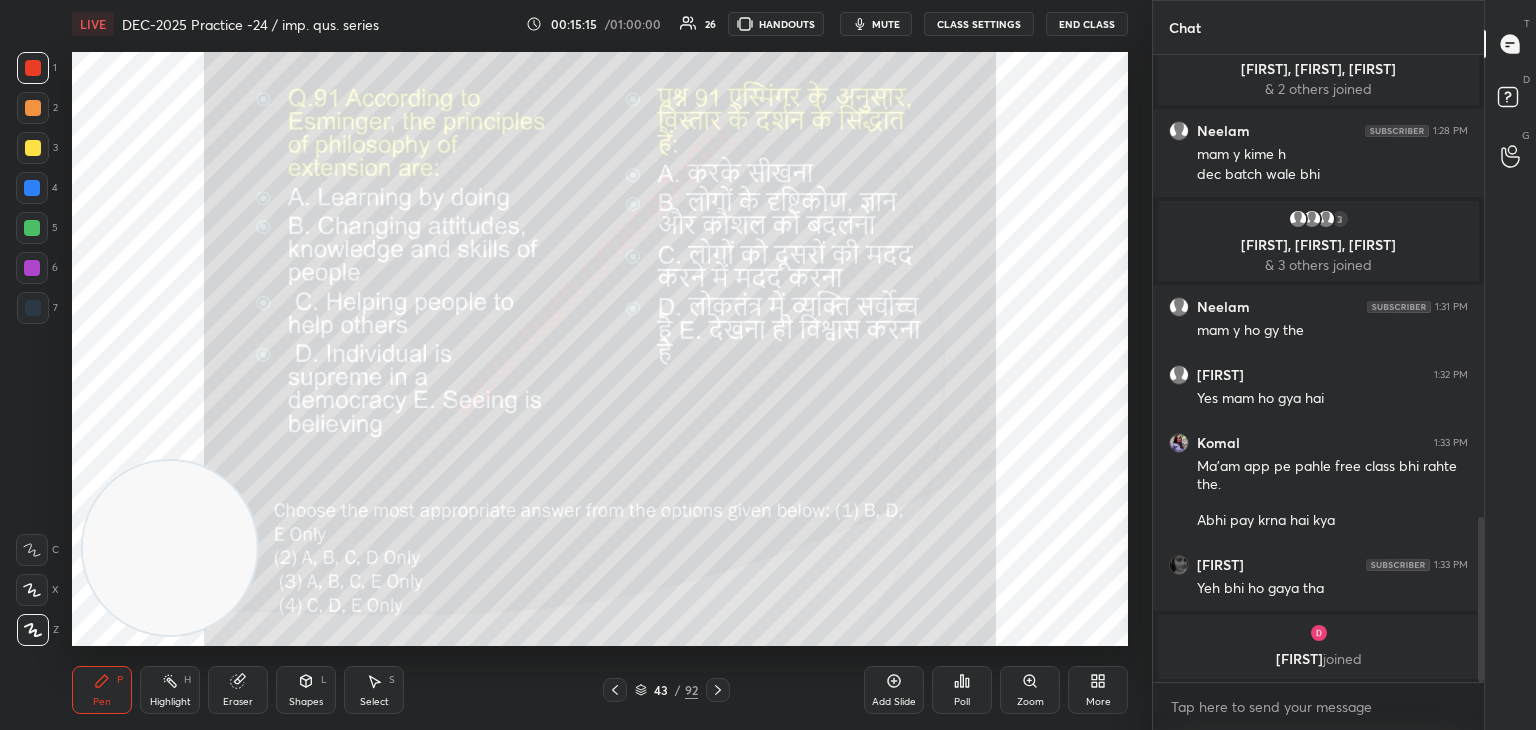click 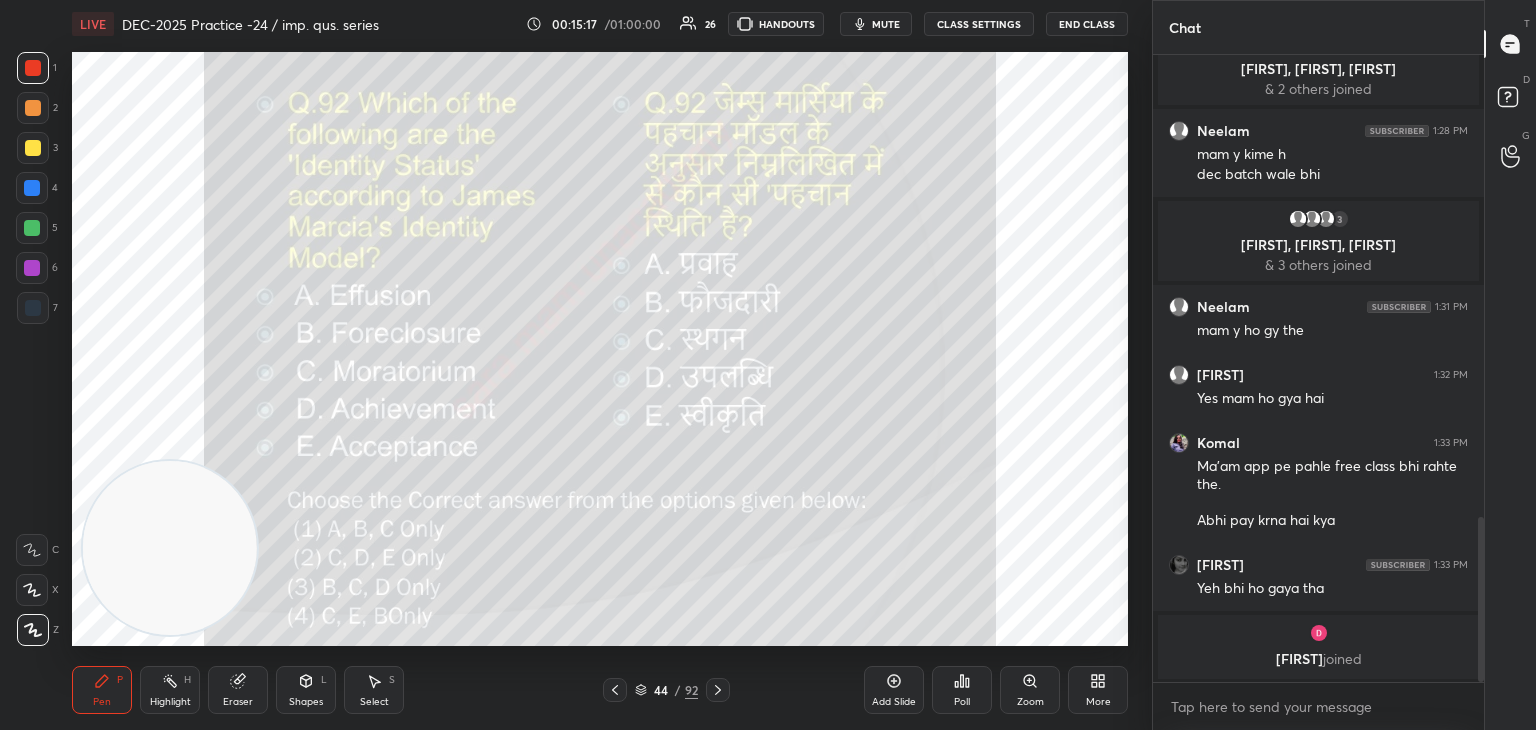 click 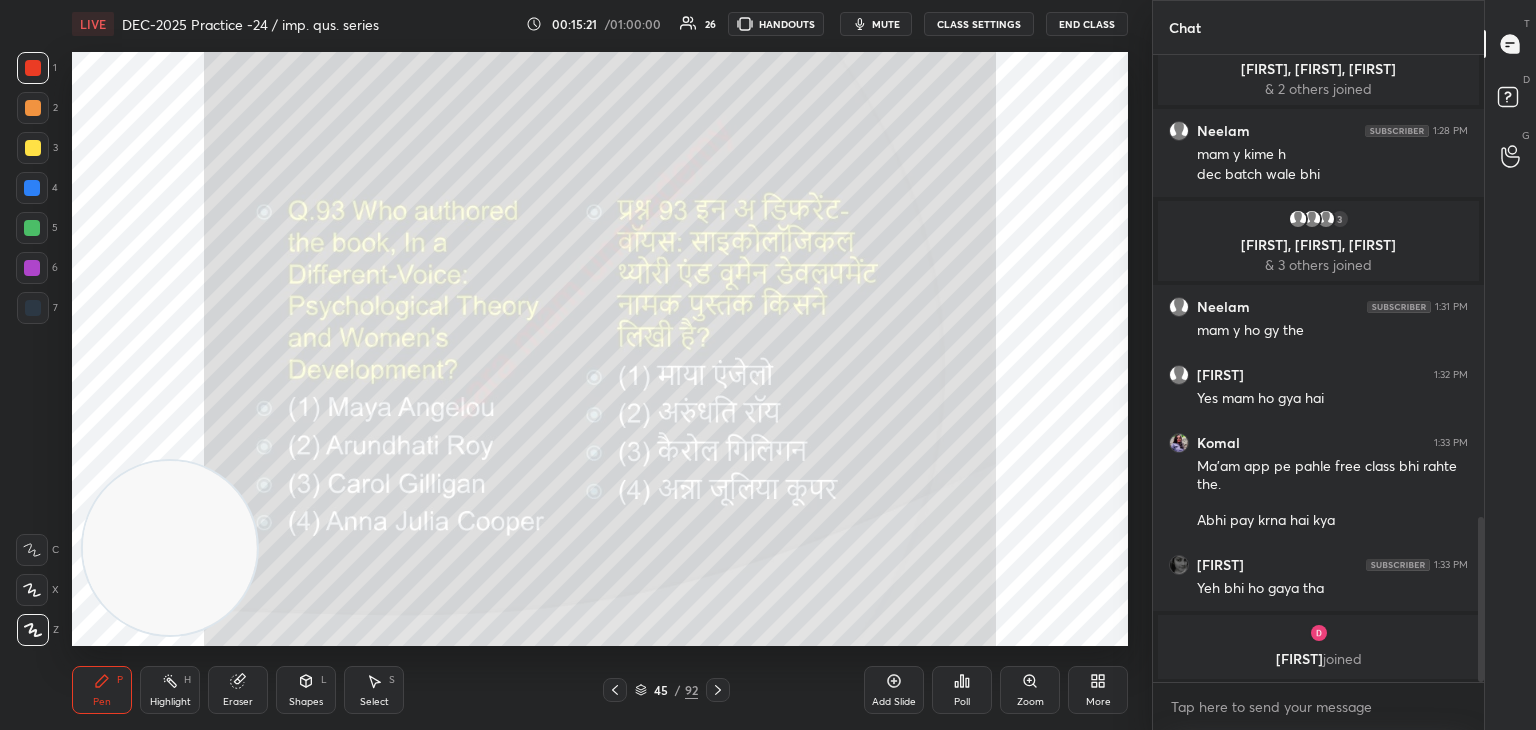 click 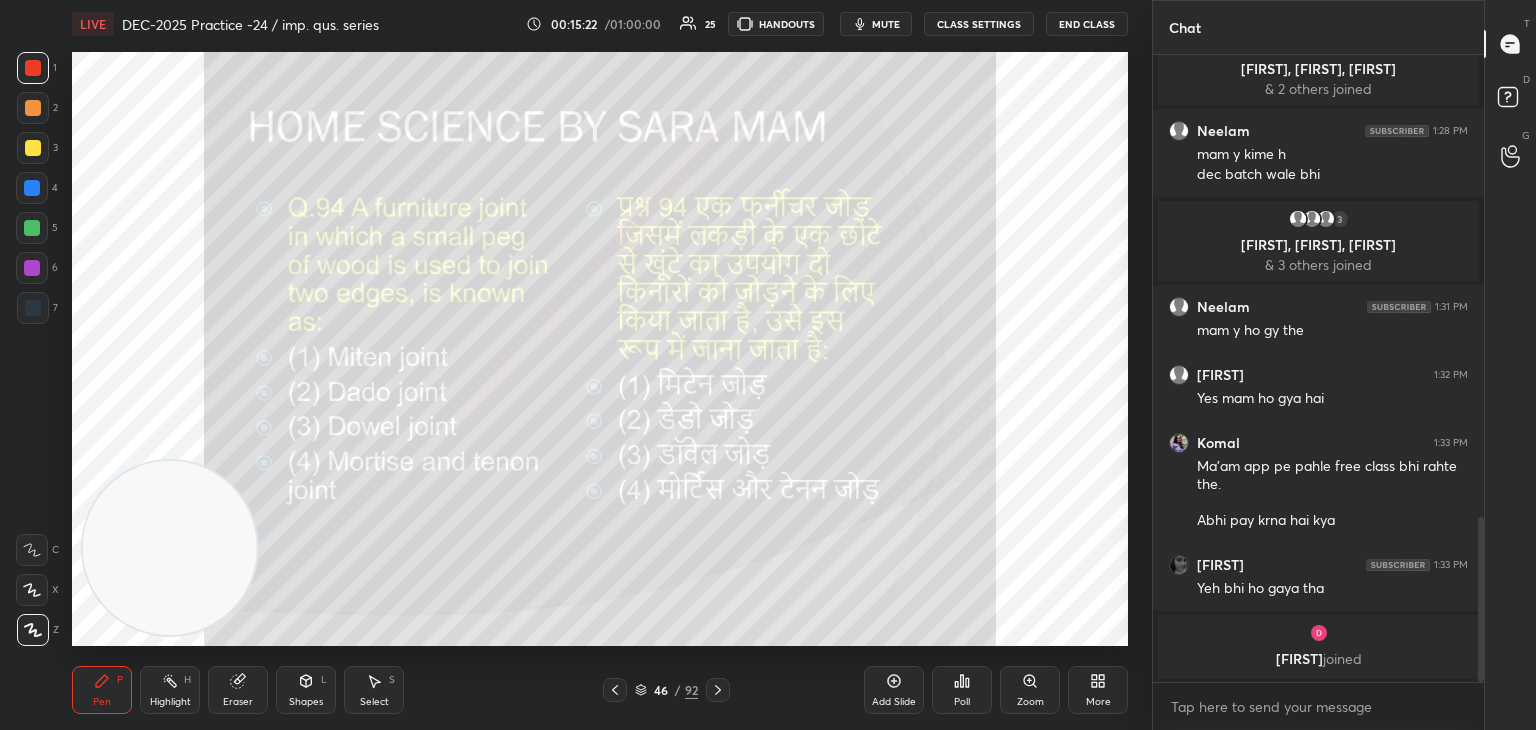 click 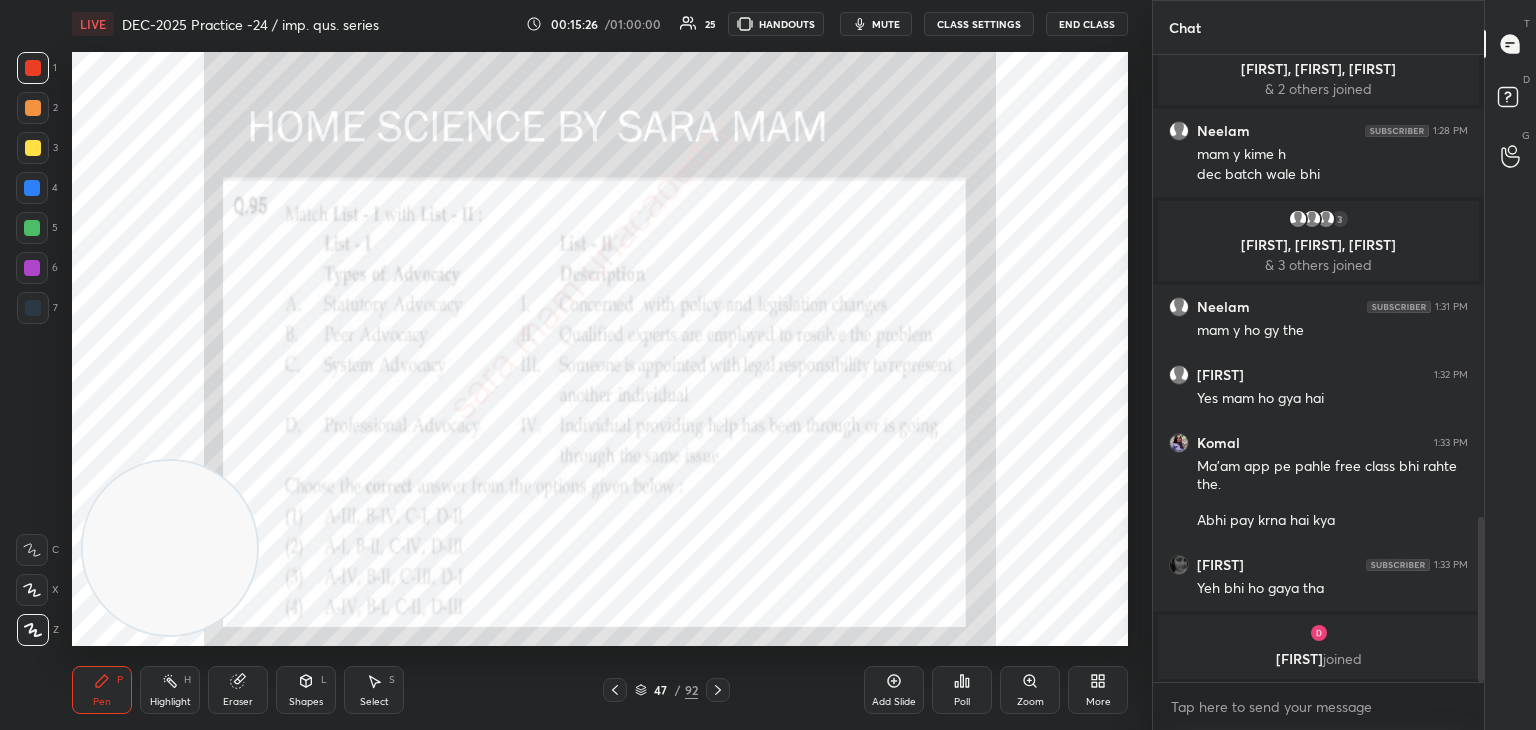 scroll, scrollTop: 1766, scrollLeft: 0, axis: vertical 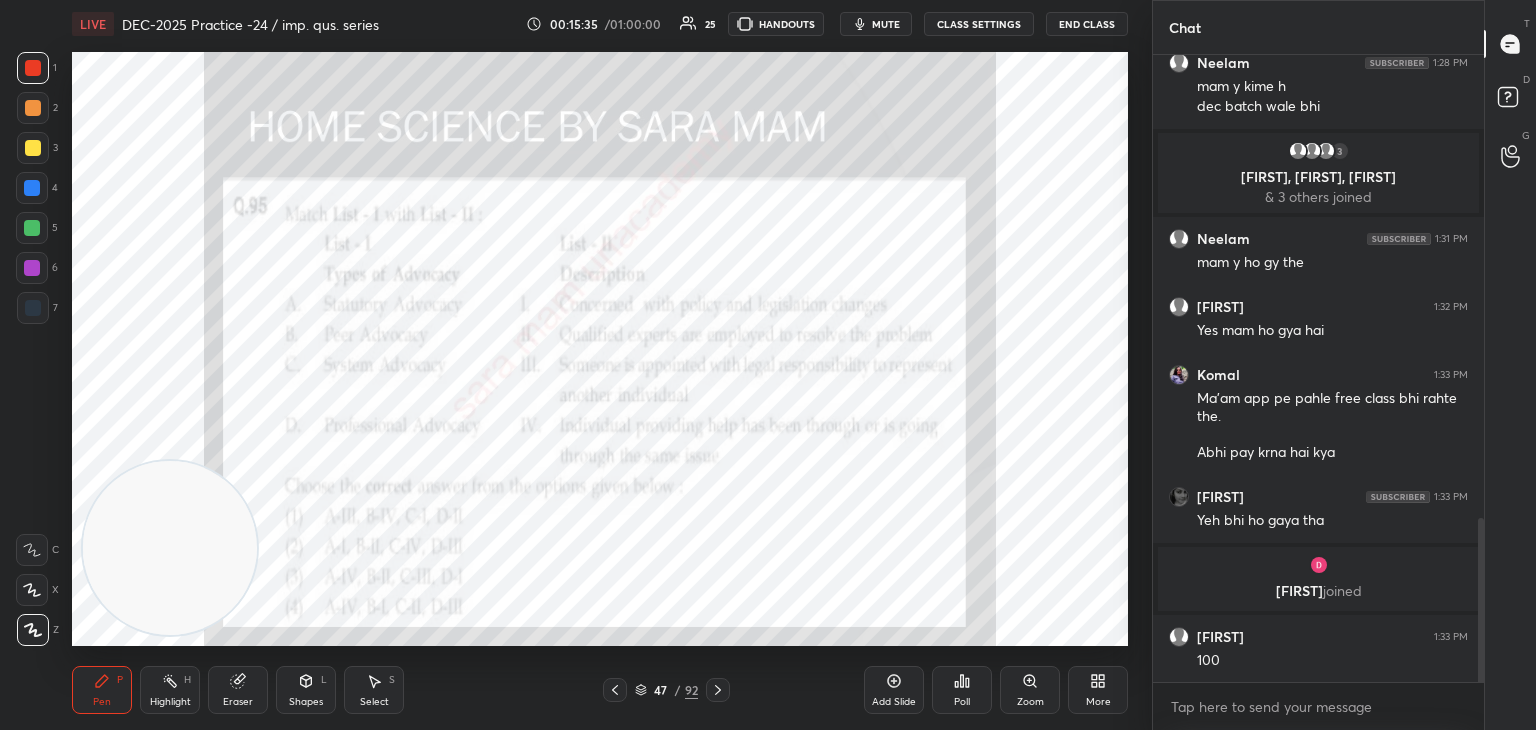 click 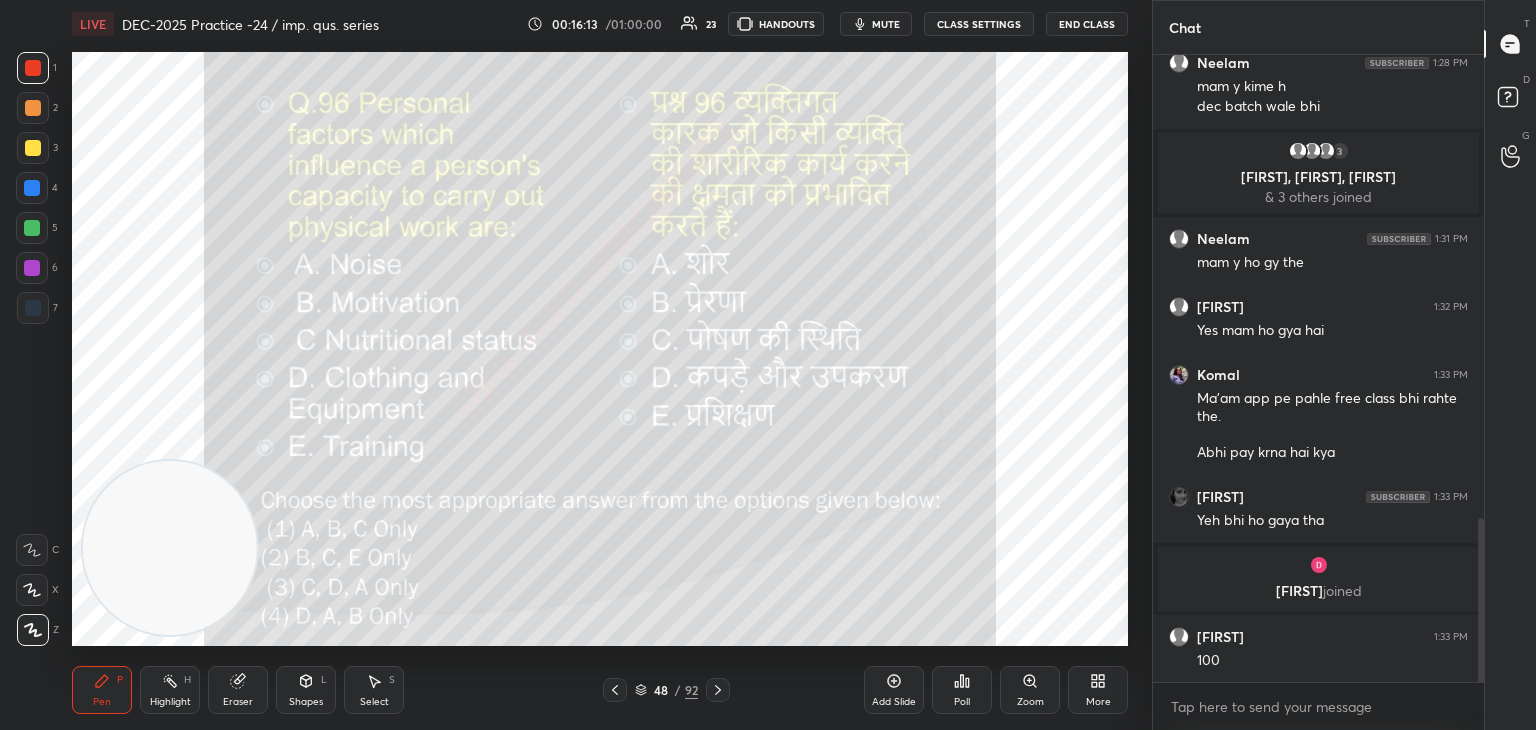 click on "Poll" at bounding box center [962, 702] 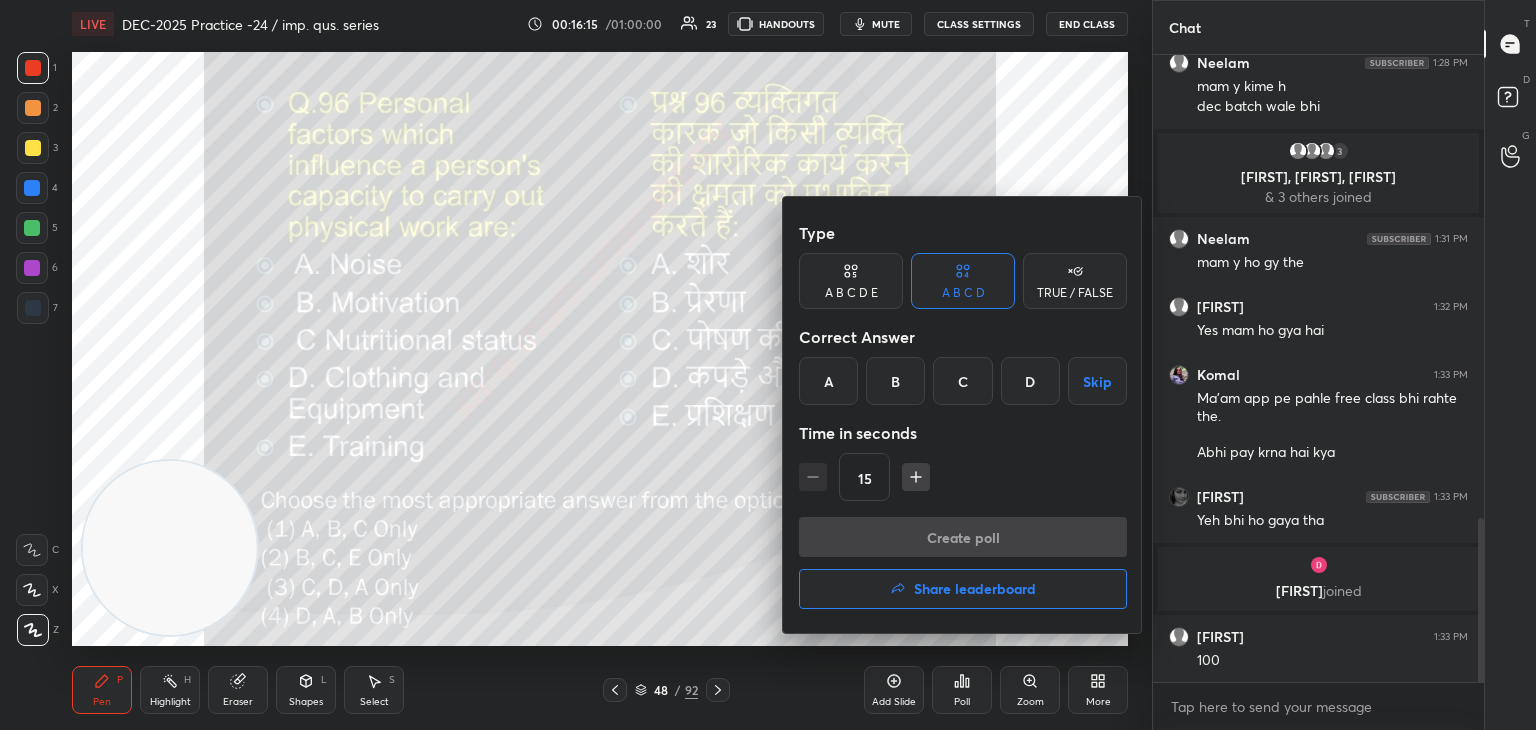 click on "B" at bounding box center [895, 381] 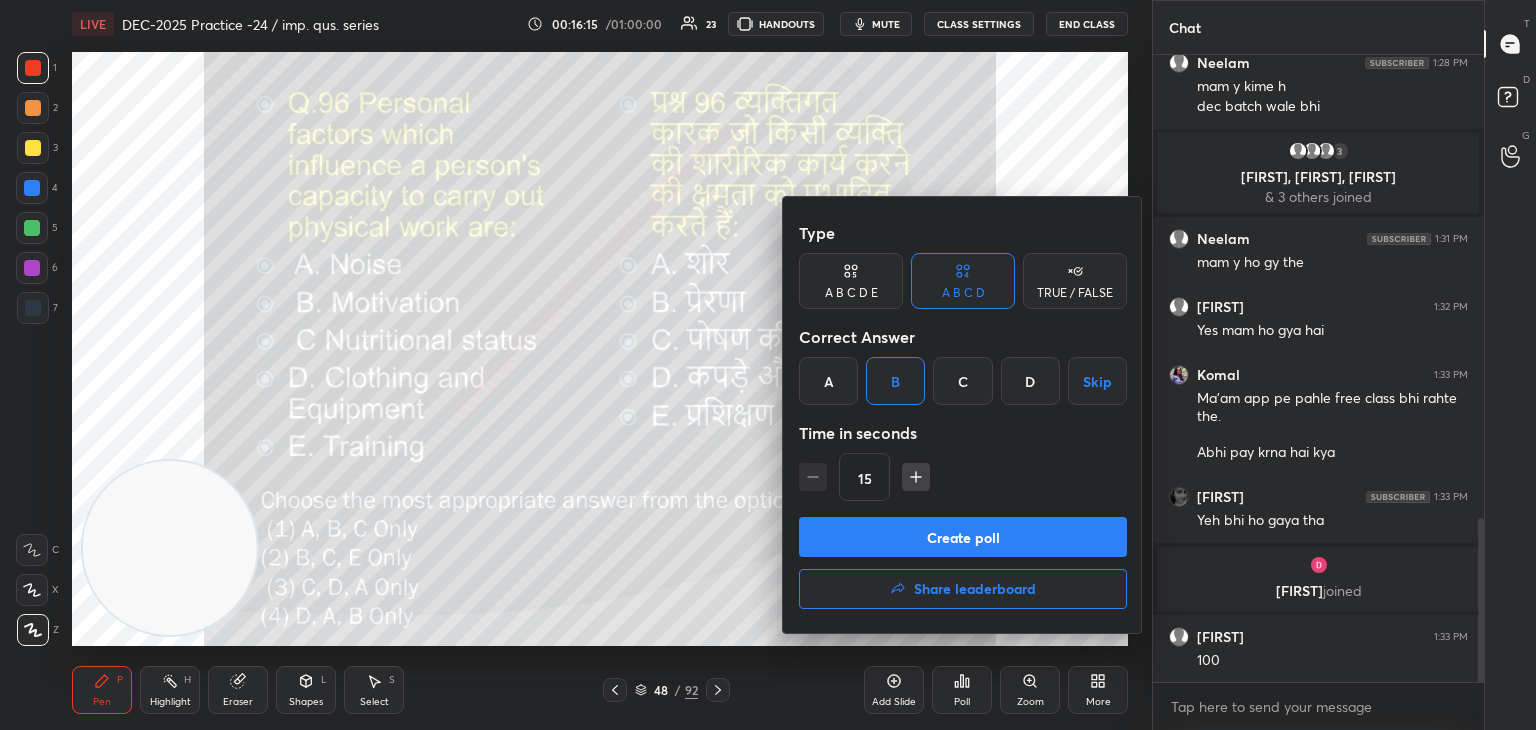 click on "Create poll" at bounding box center (963, 537) 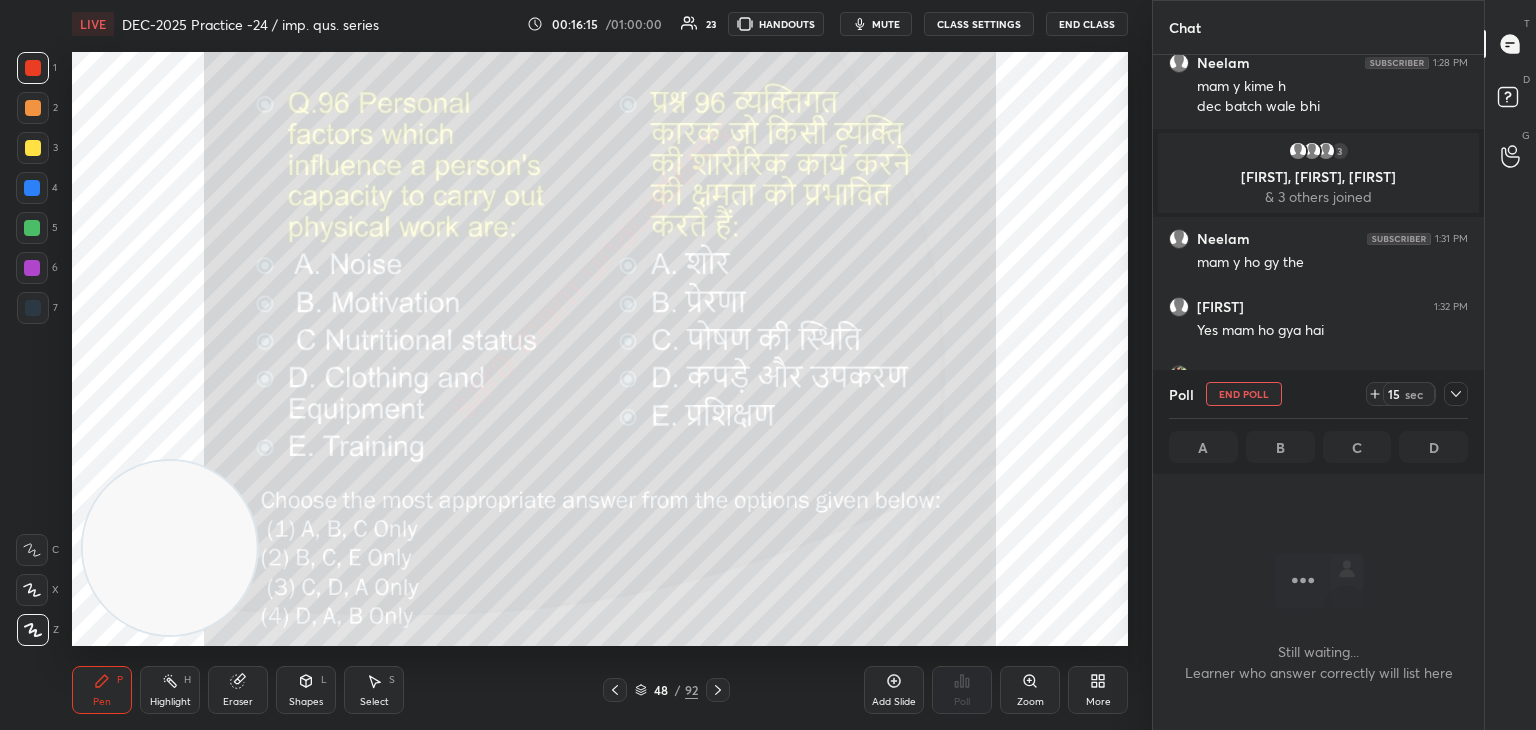 scroll, scrollTop: 580, scrollLeft: 325, axis: both 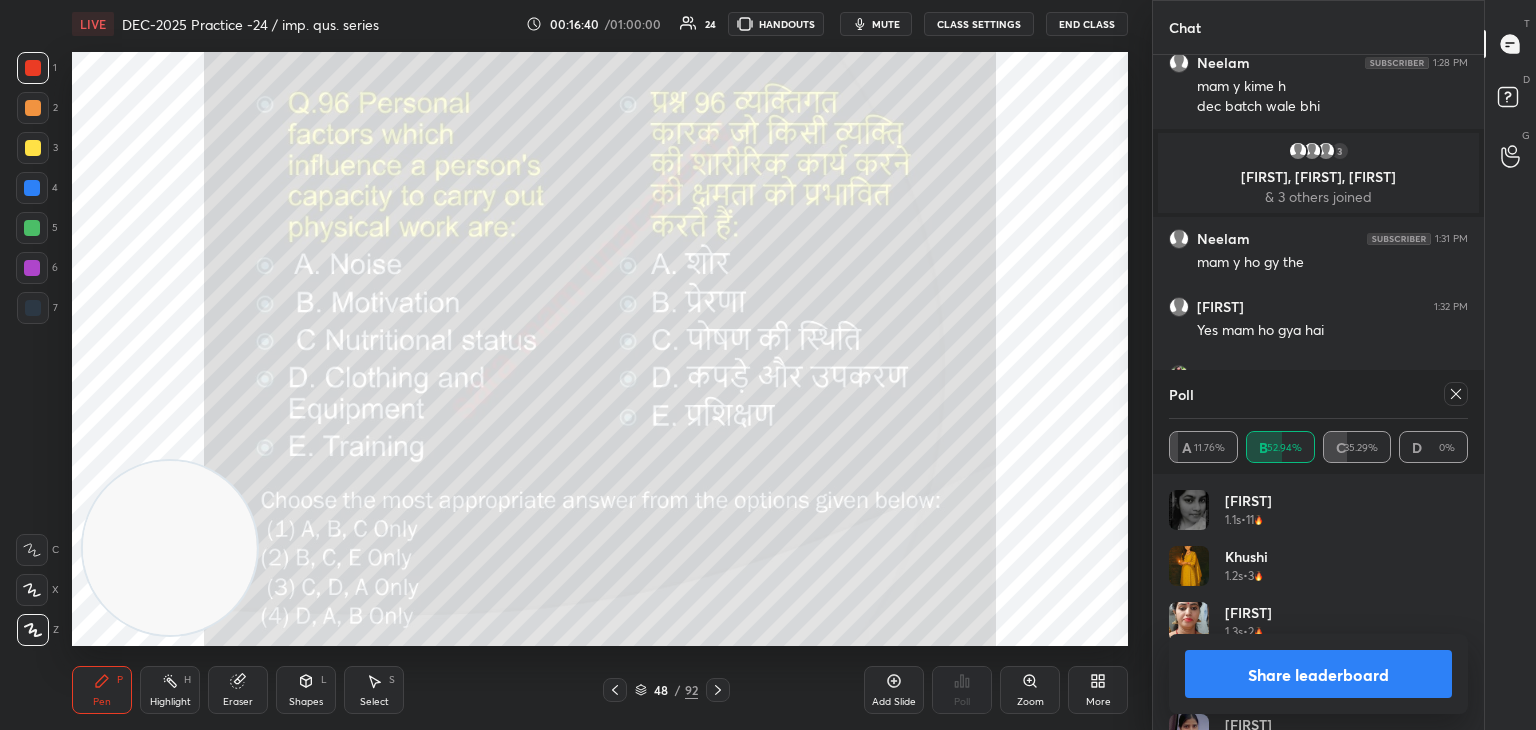 click 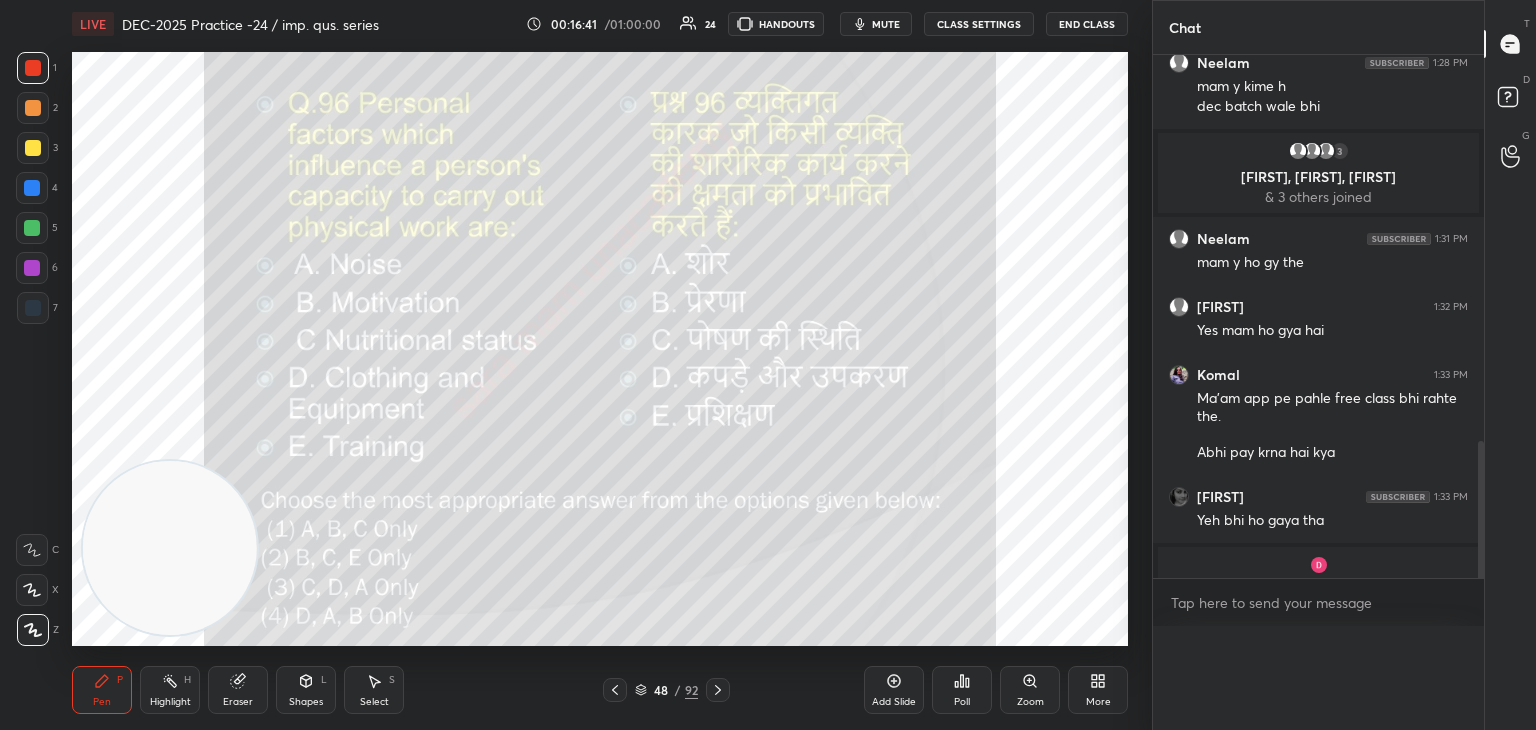 scroll, scrollTop: 0, scrollLeft: 0, axis: both 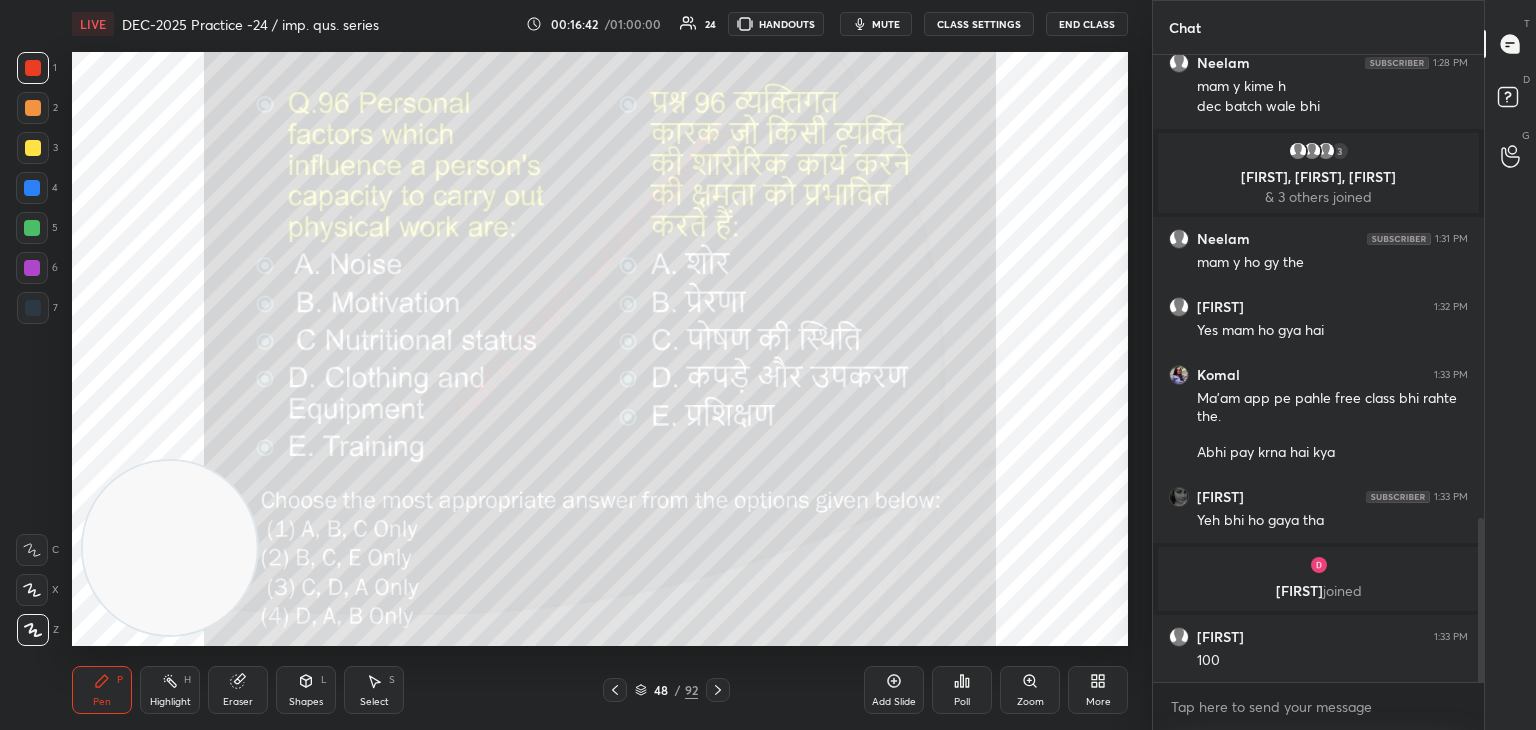 click 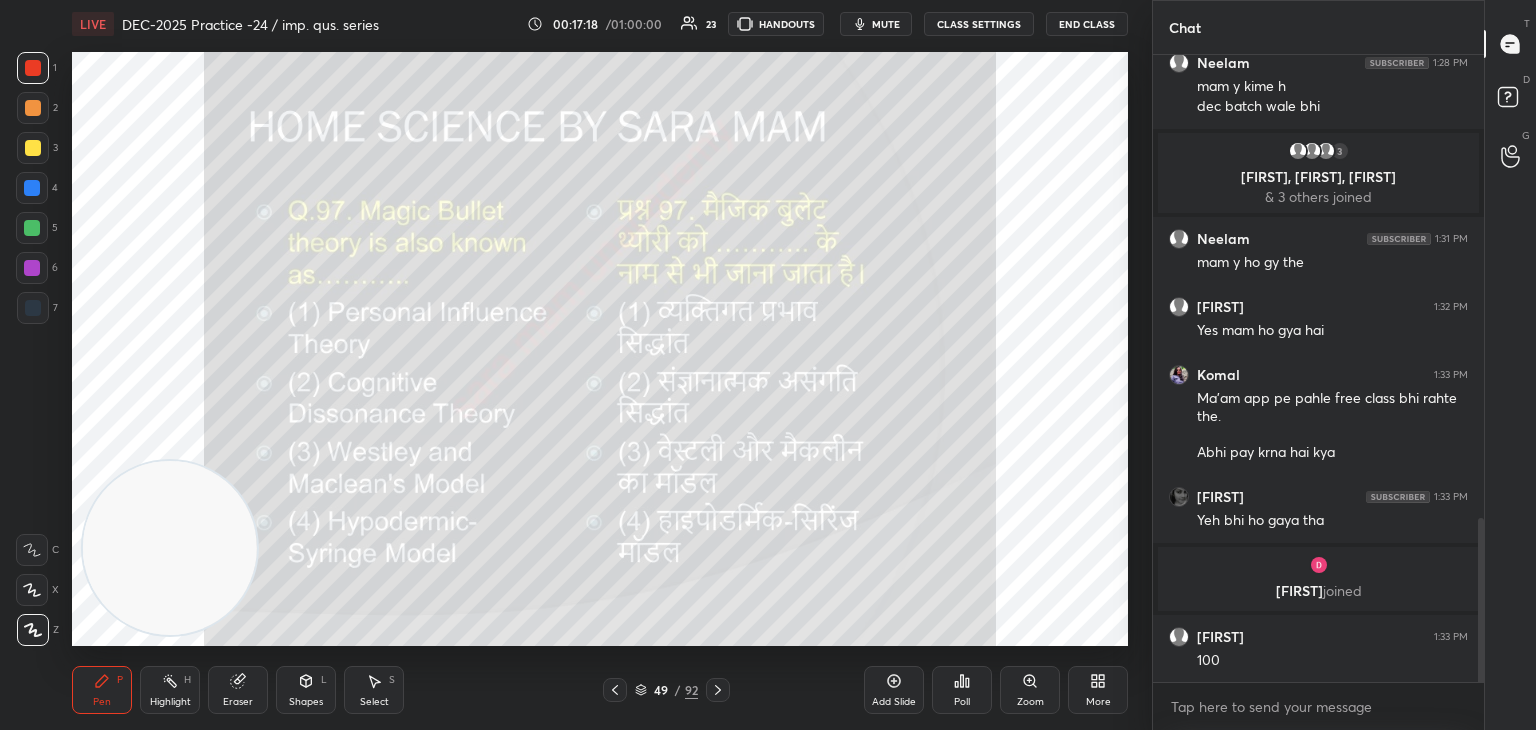 click on "Poll" at bounding box center [962, 702] 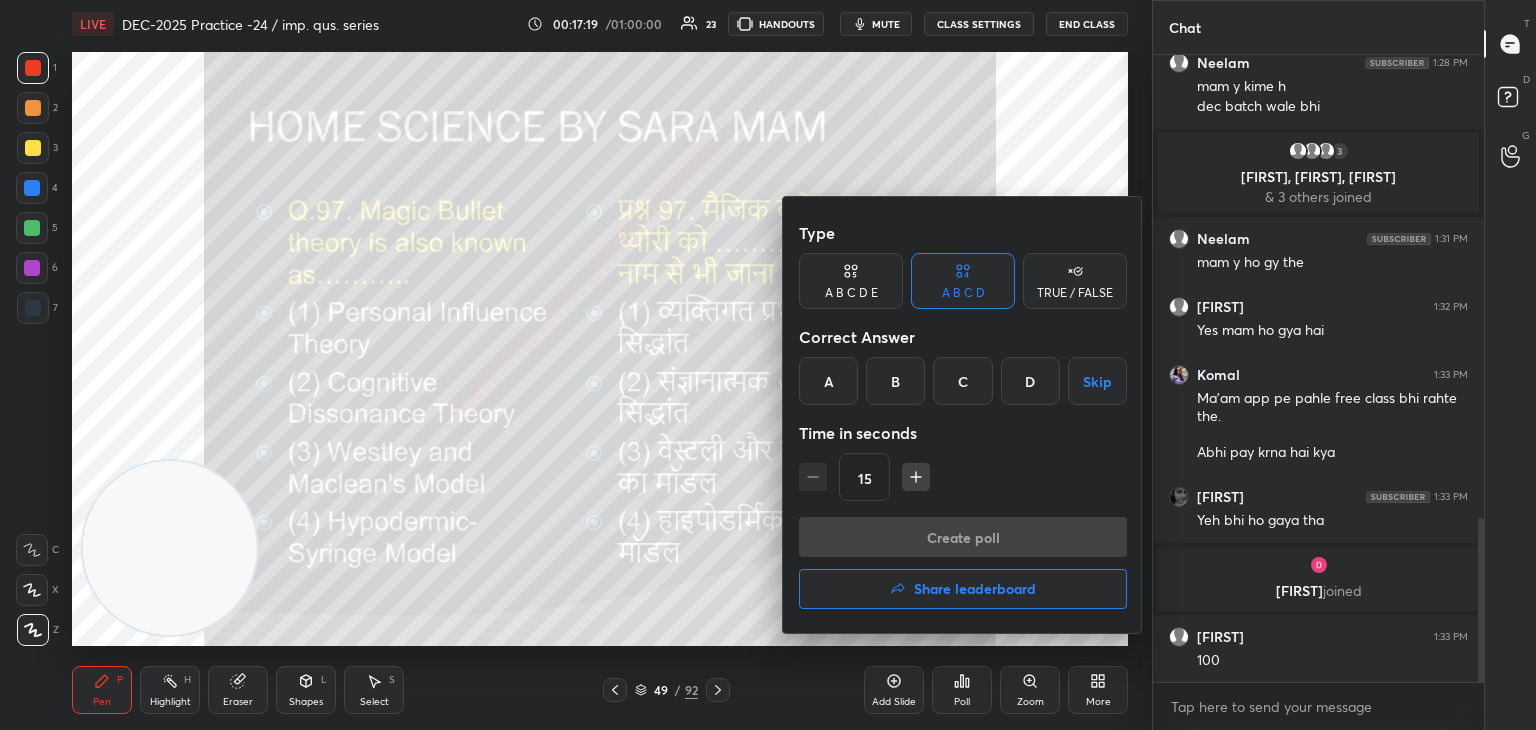 scroll, scrollTop: 1838, scrollLeft: 0, axis: vertical 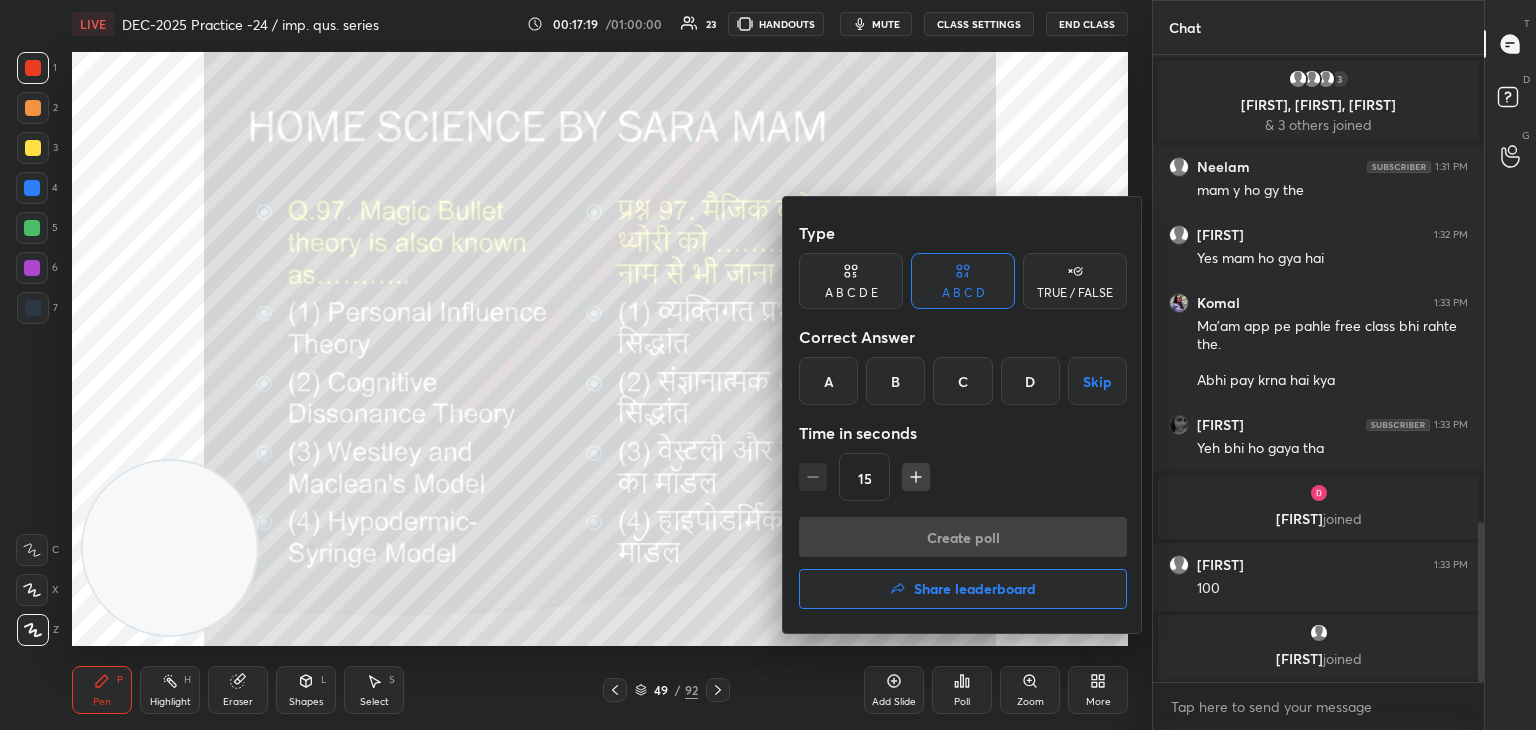click on "D" at bounding box center (1030, 381) 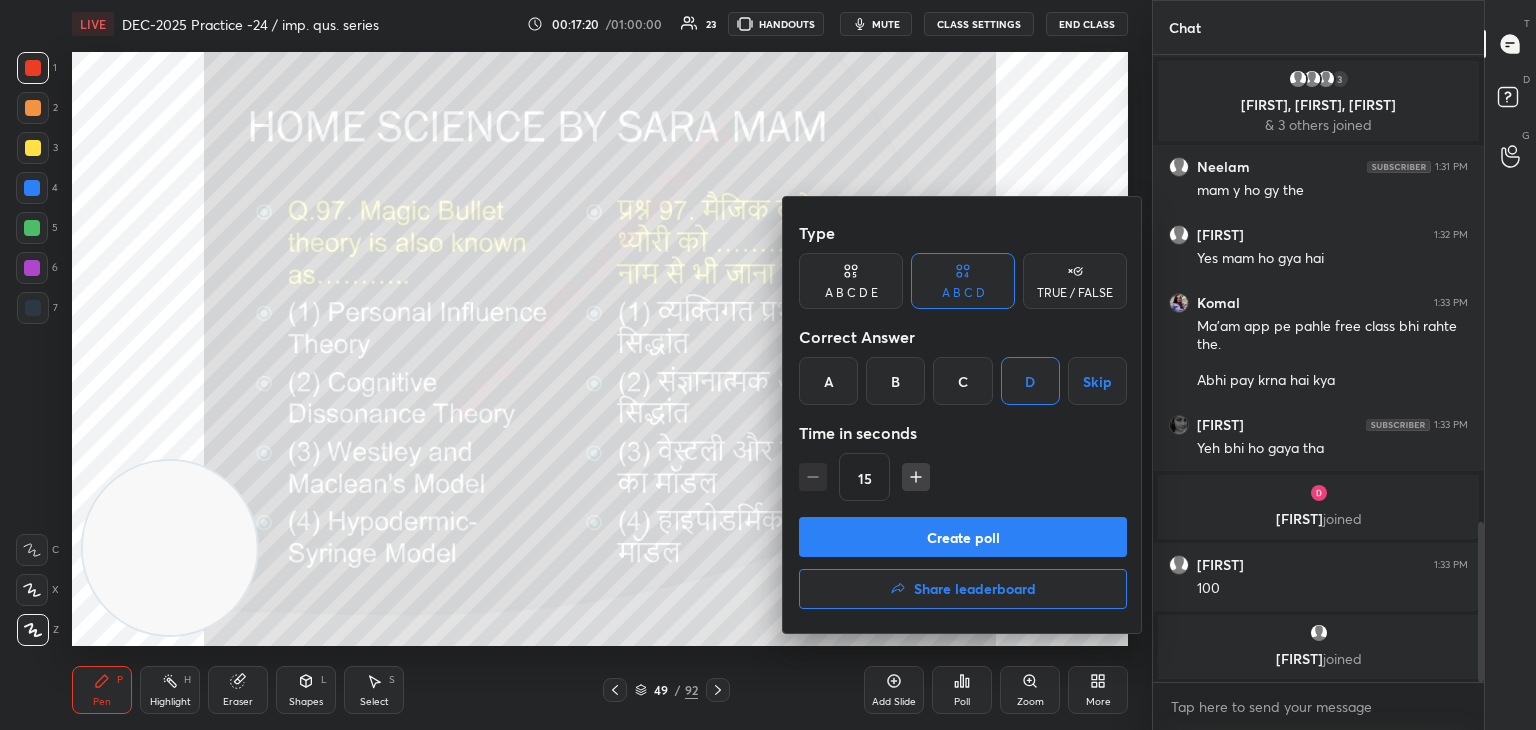 click on "Create poll" at bounding box center (963, 537) 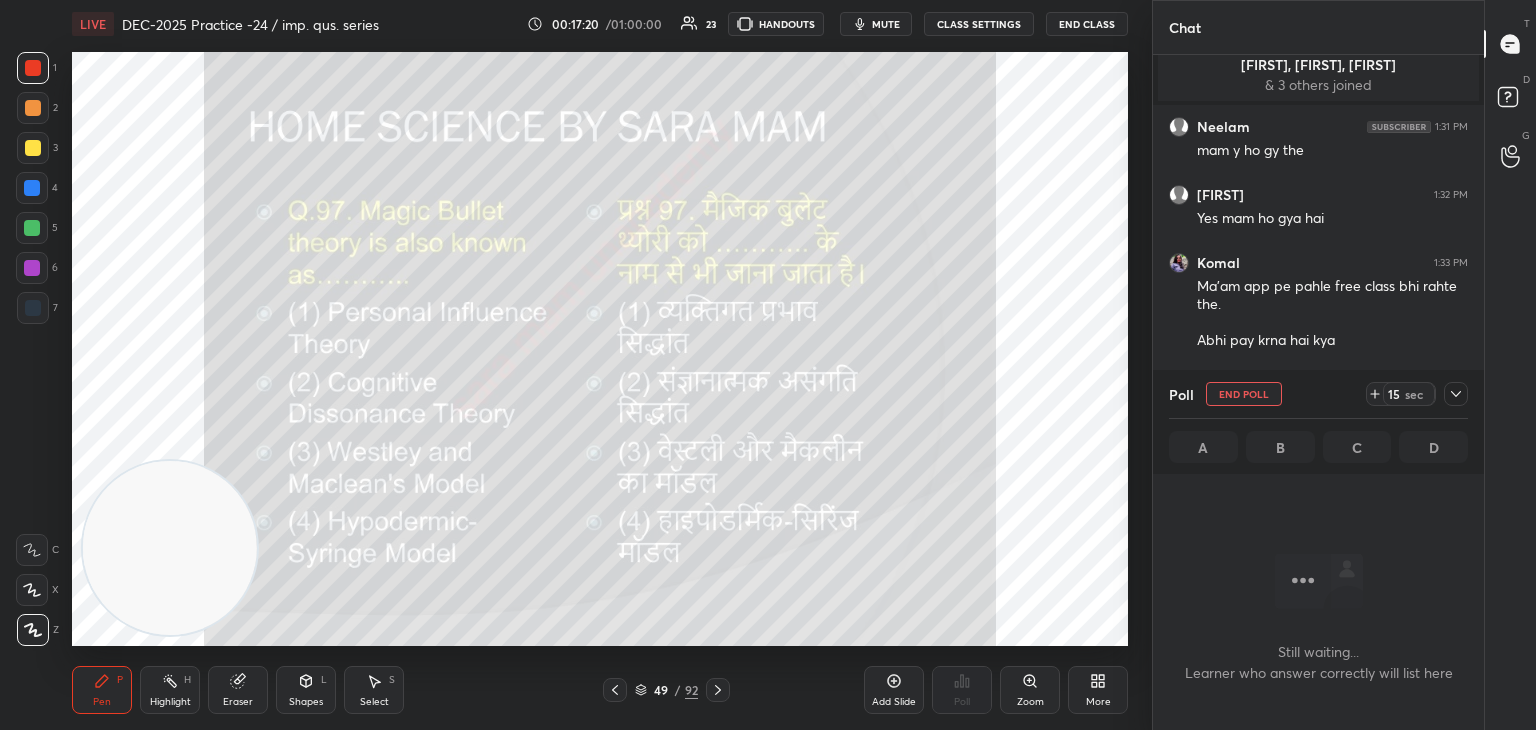 scroll, scrollTop: 517, scrollLeft: 325, axis: both 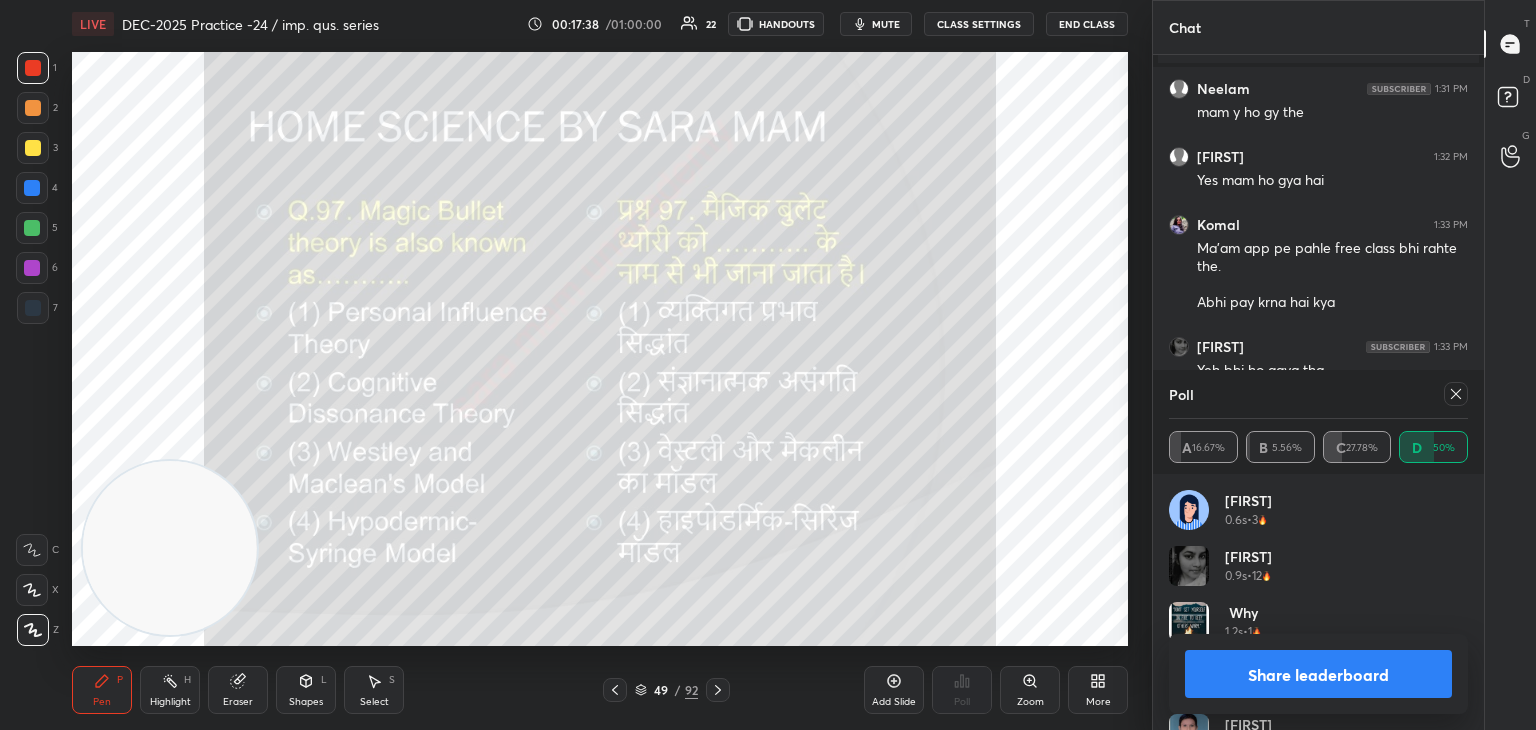 click at bounding box center (1456, 394) 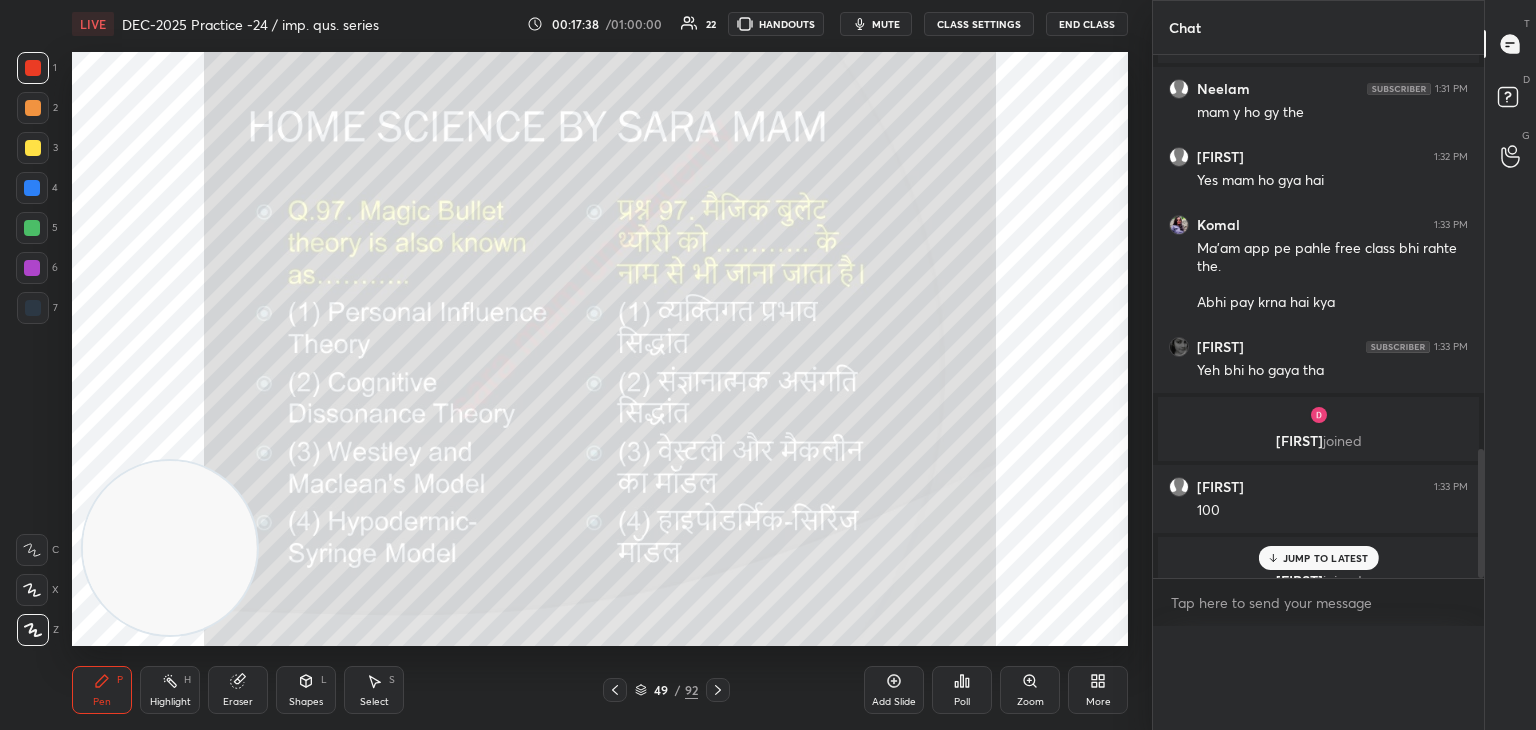 scroll, scrollTop: 88, scrollLeft: 293, axis: both 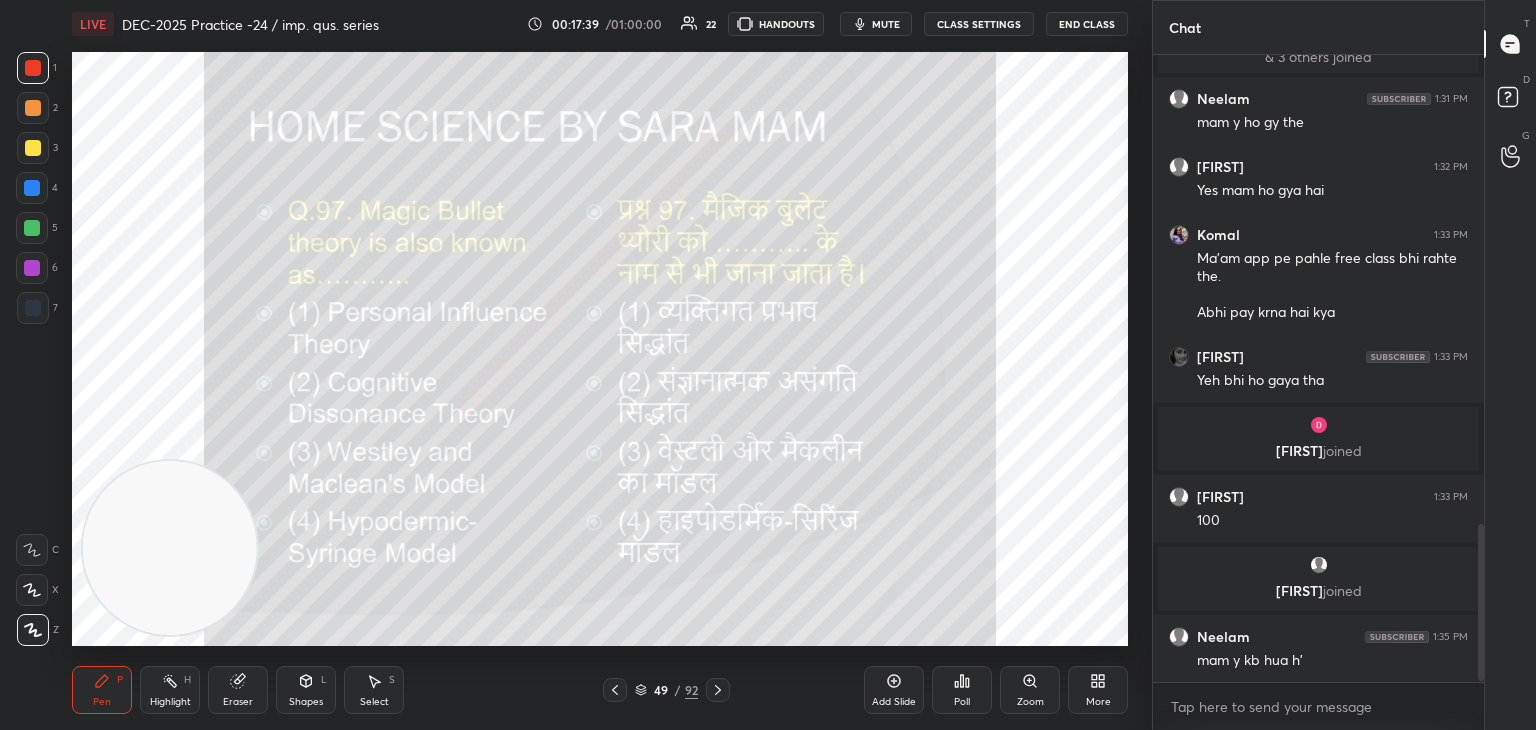 click 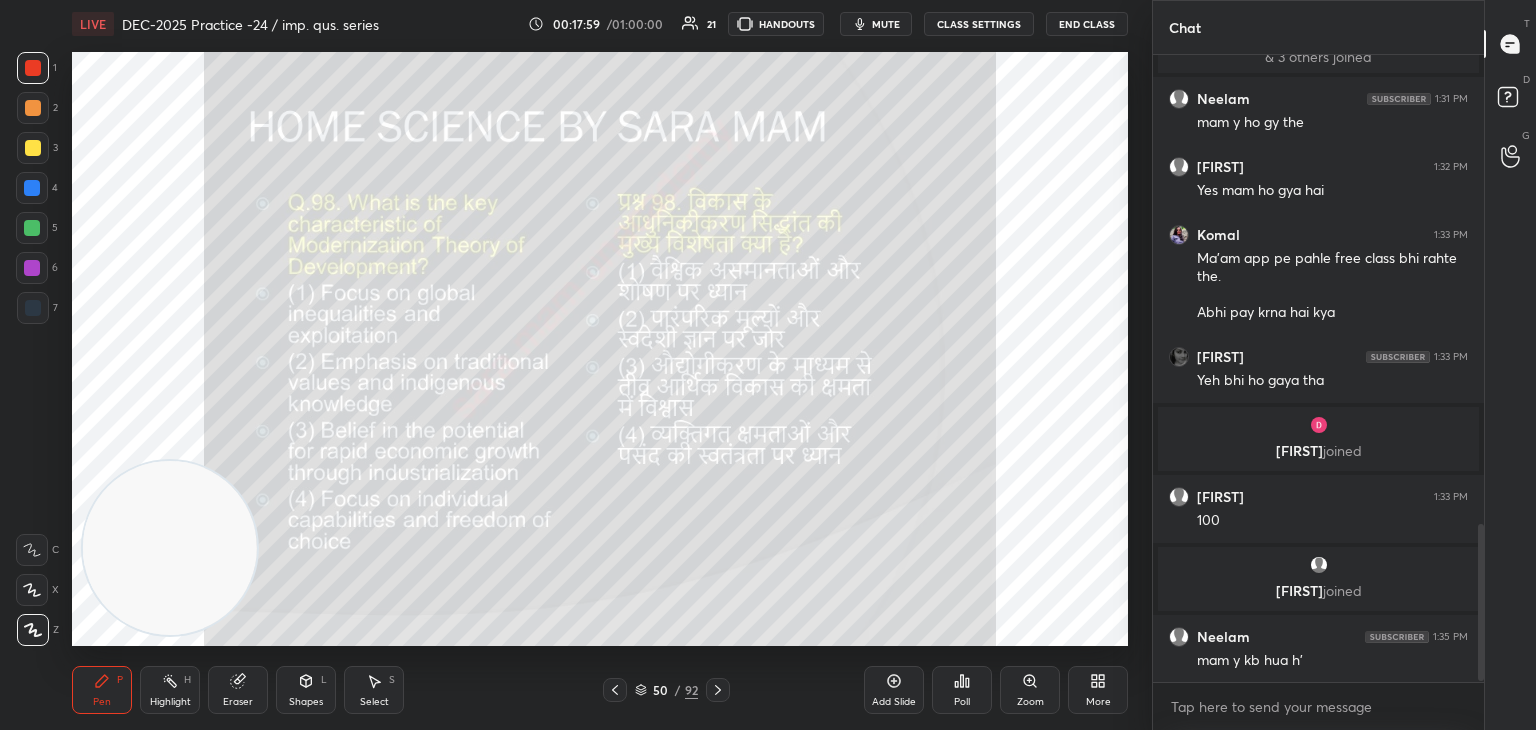 scroll, scrollTop: 1938, scrollLeft: 0, axis: vertical 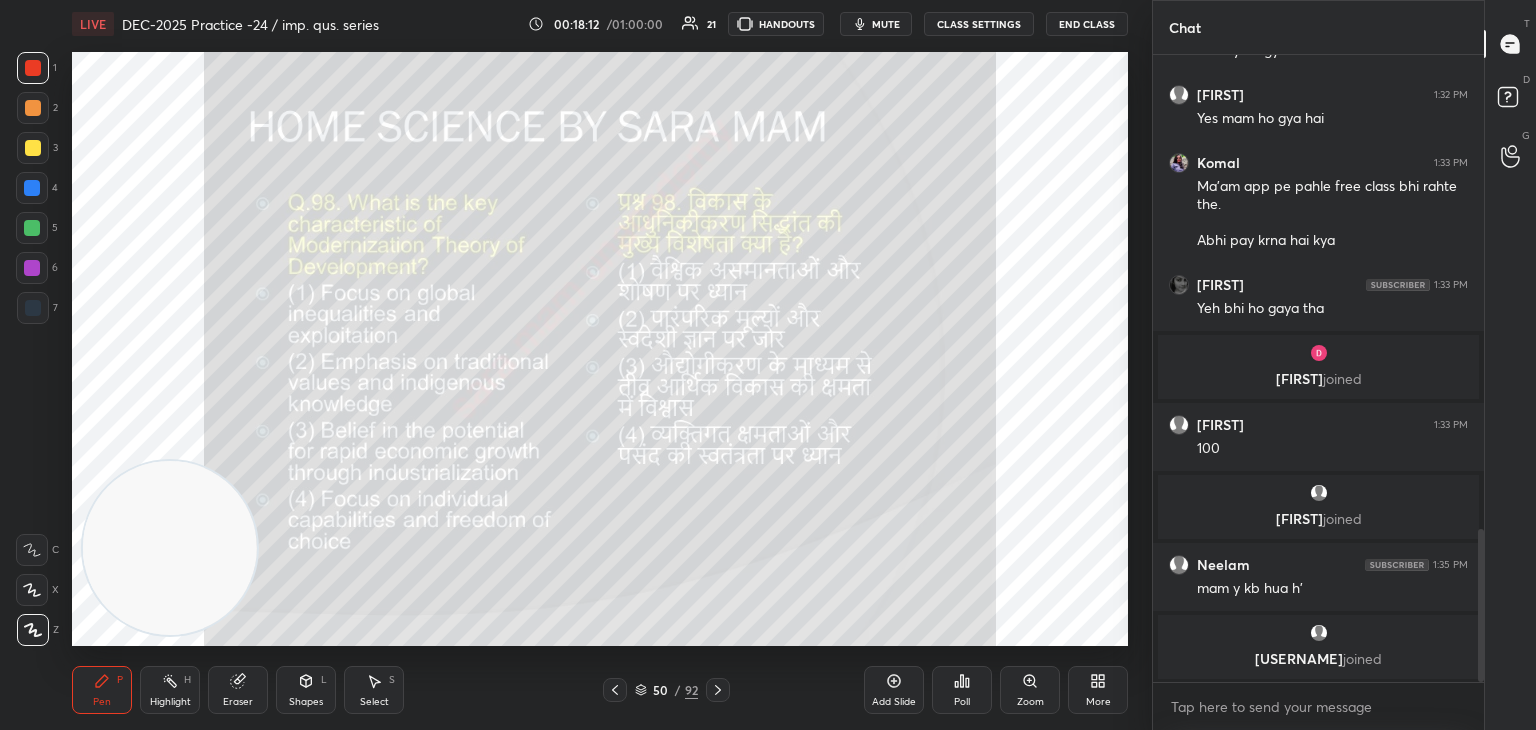 click 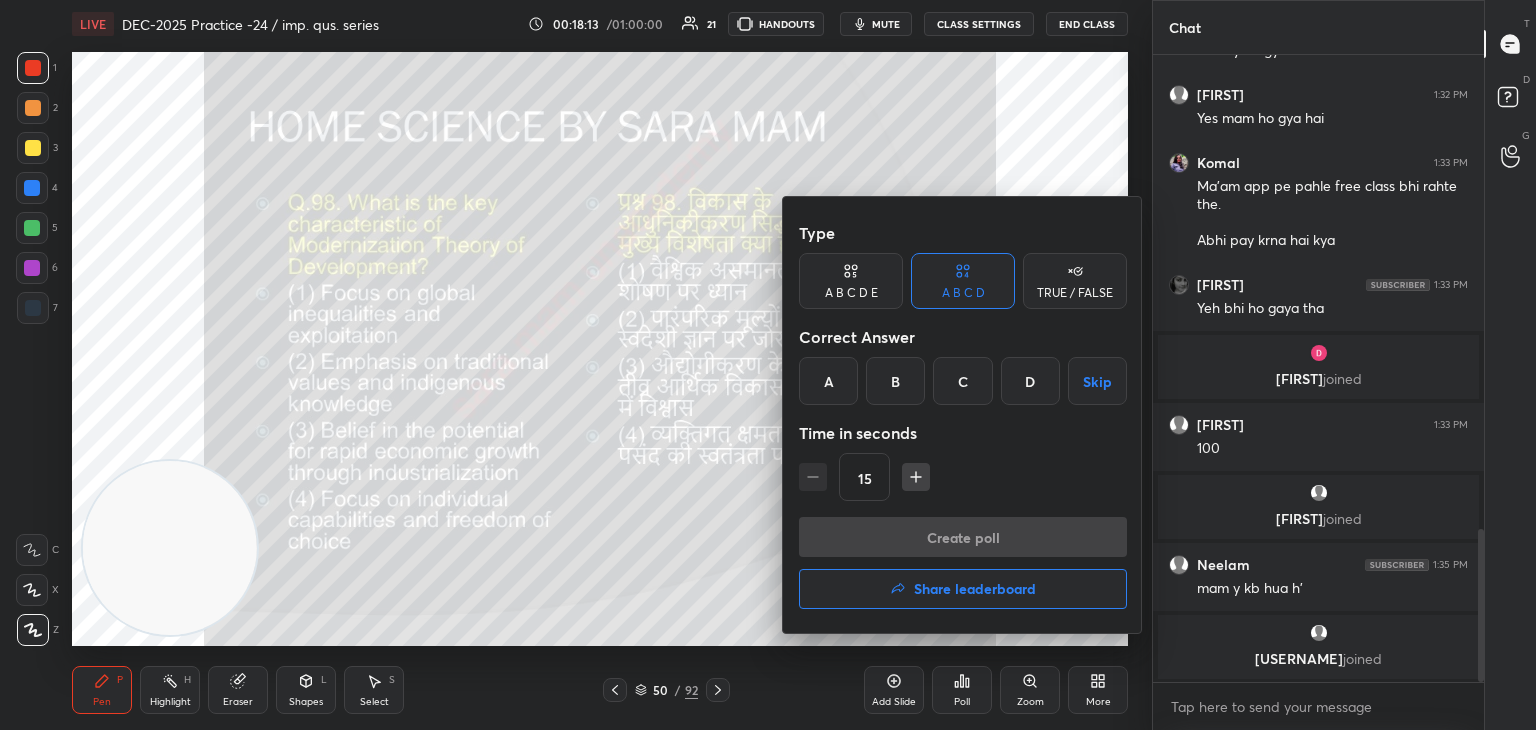 click on "C" at bounding box center (962, 381) 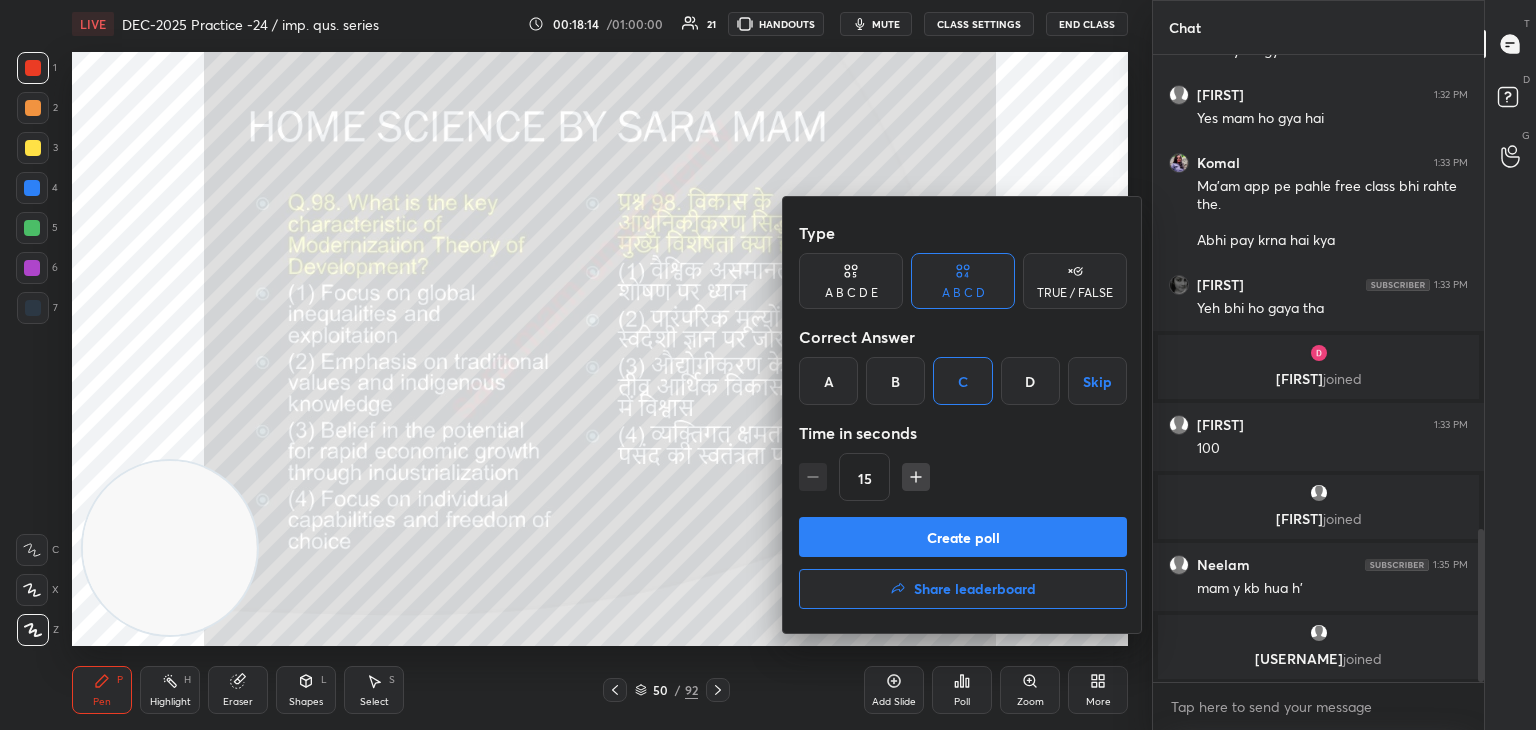 click on "Create poll" at bounding box center [963, 537] 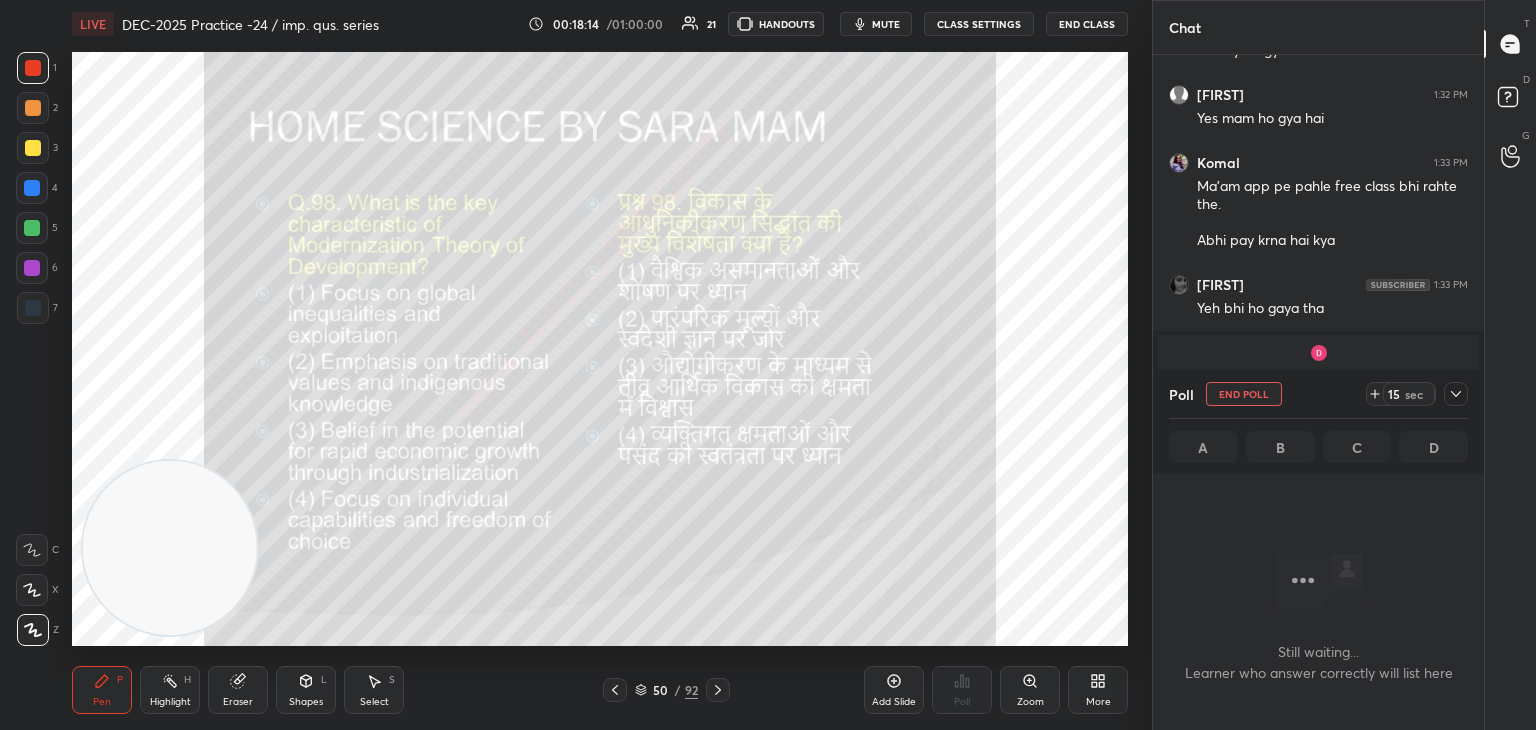 scroll, scrollTop: 569, scrollLeft: 325, axis: both 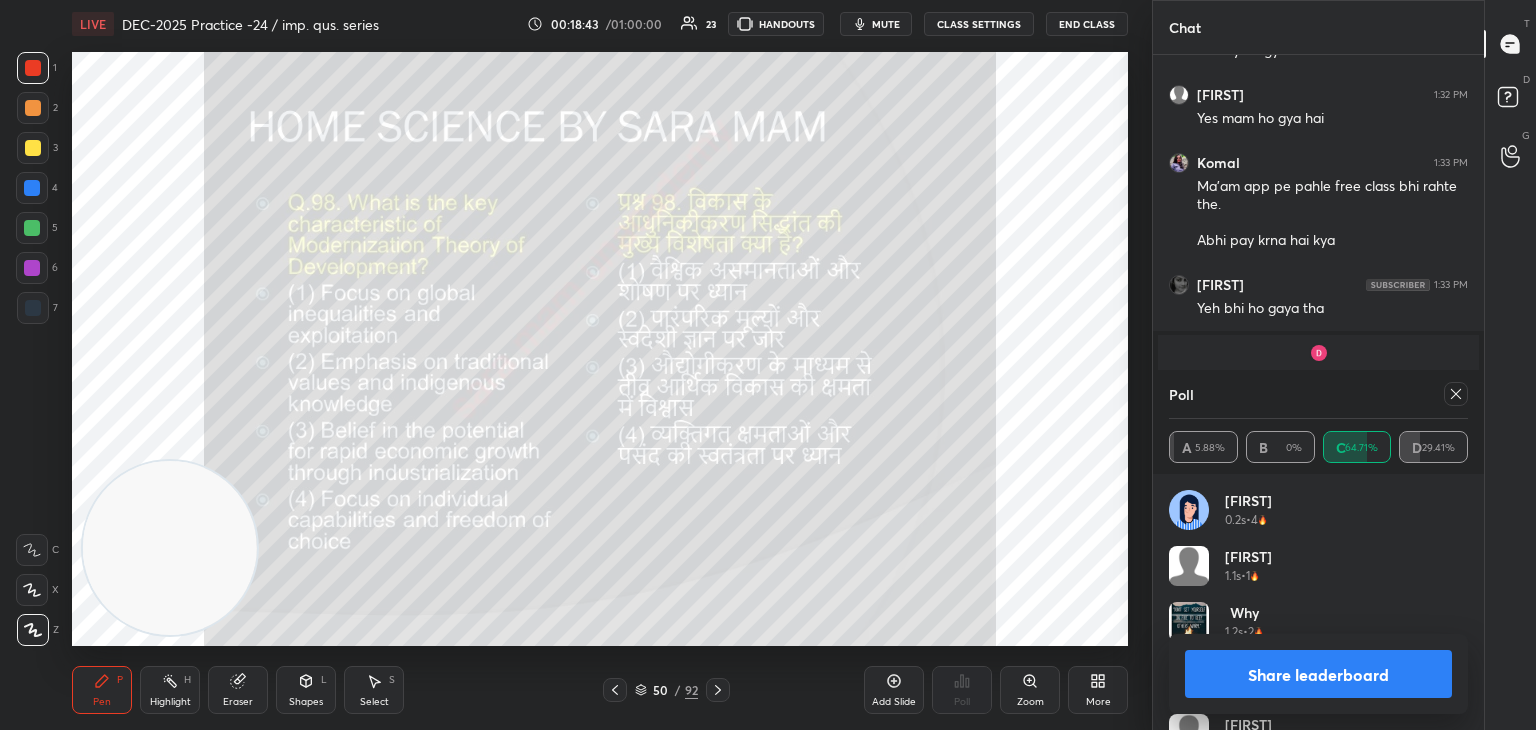 click at bounding box center [1456, 394] 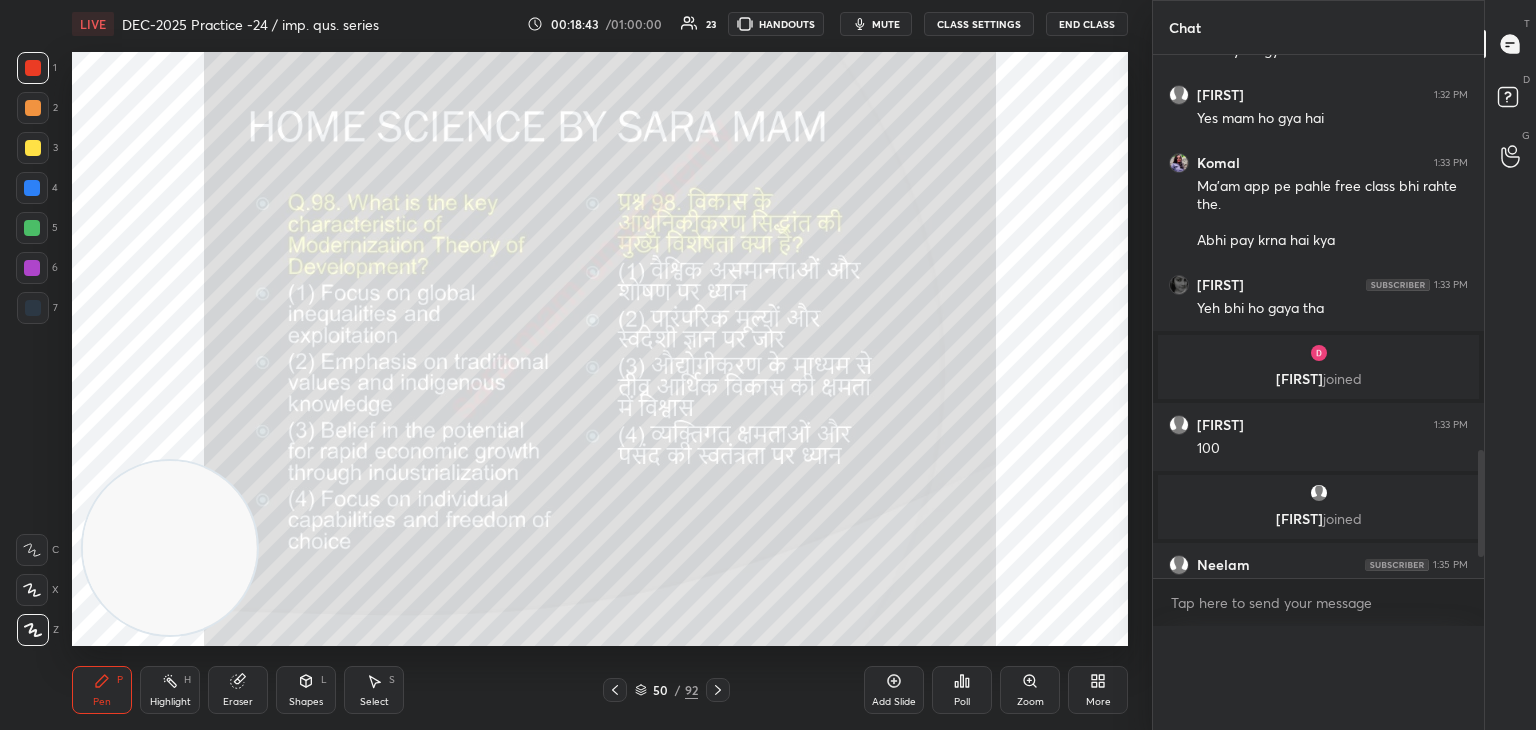 scroll, scrollTop: 0, scrollLeft: 0, axis: both 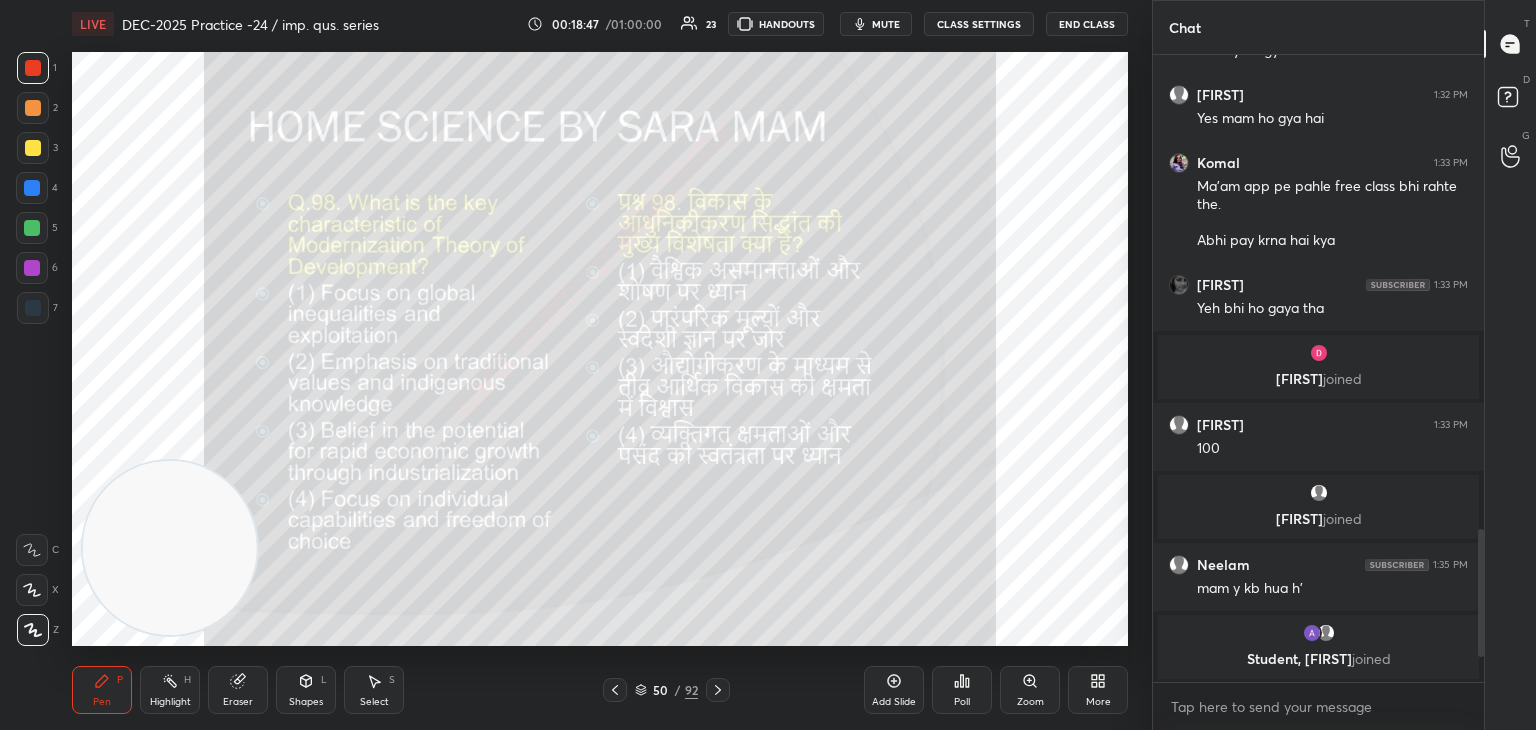 click 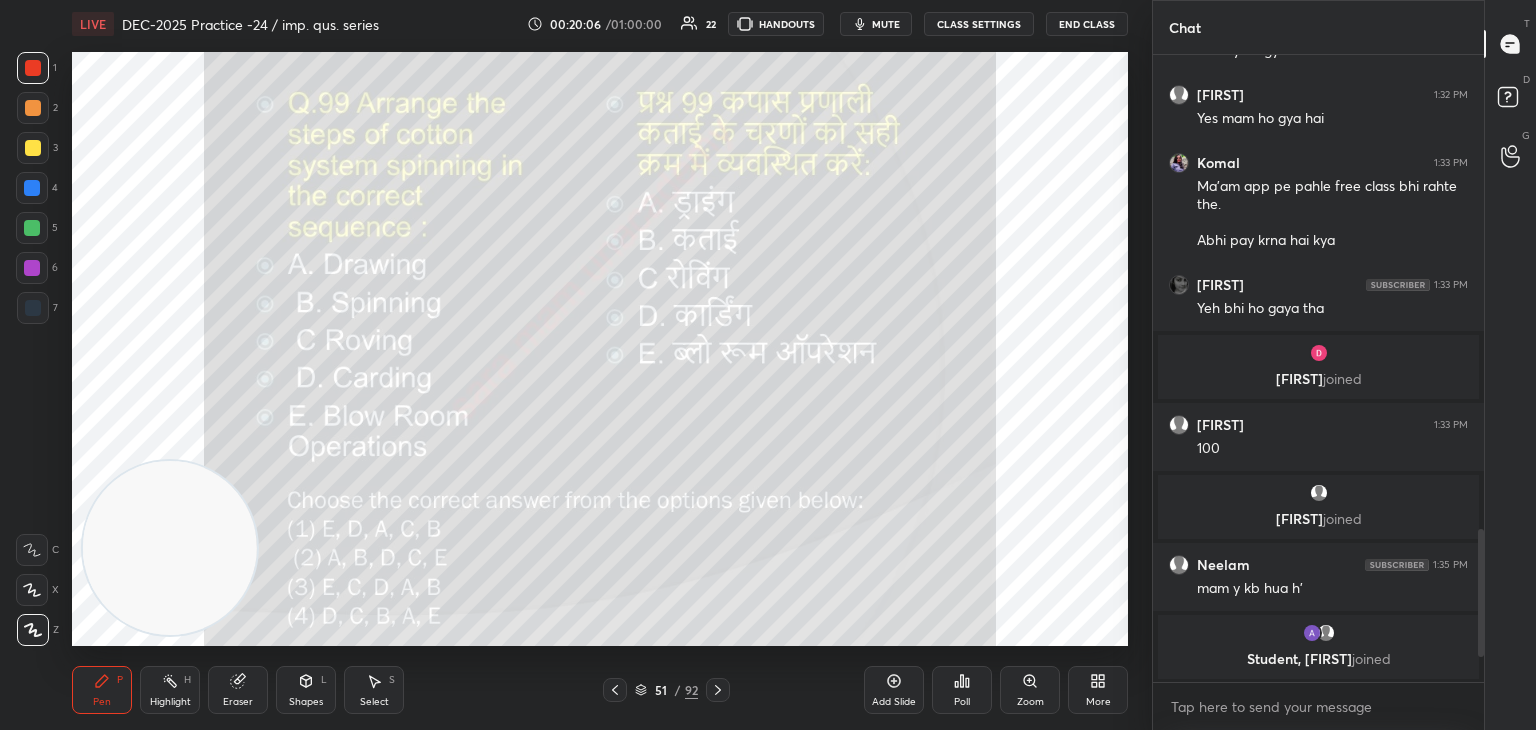 click on "Poll" at bounding box center [962, 690] 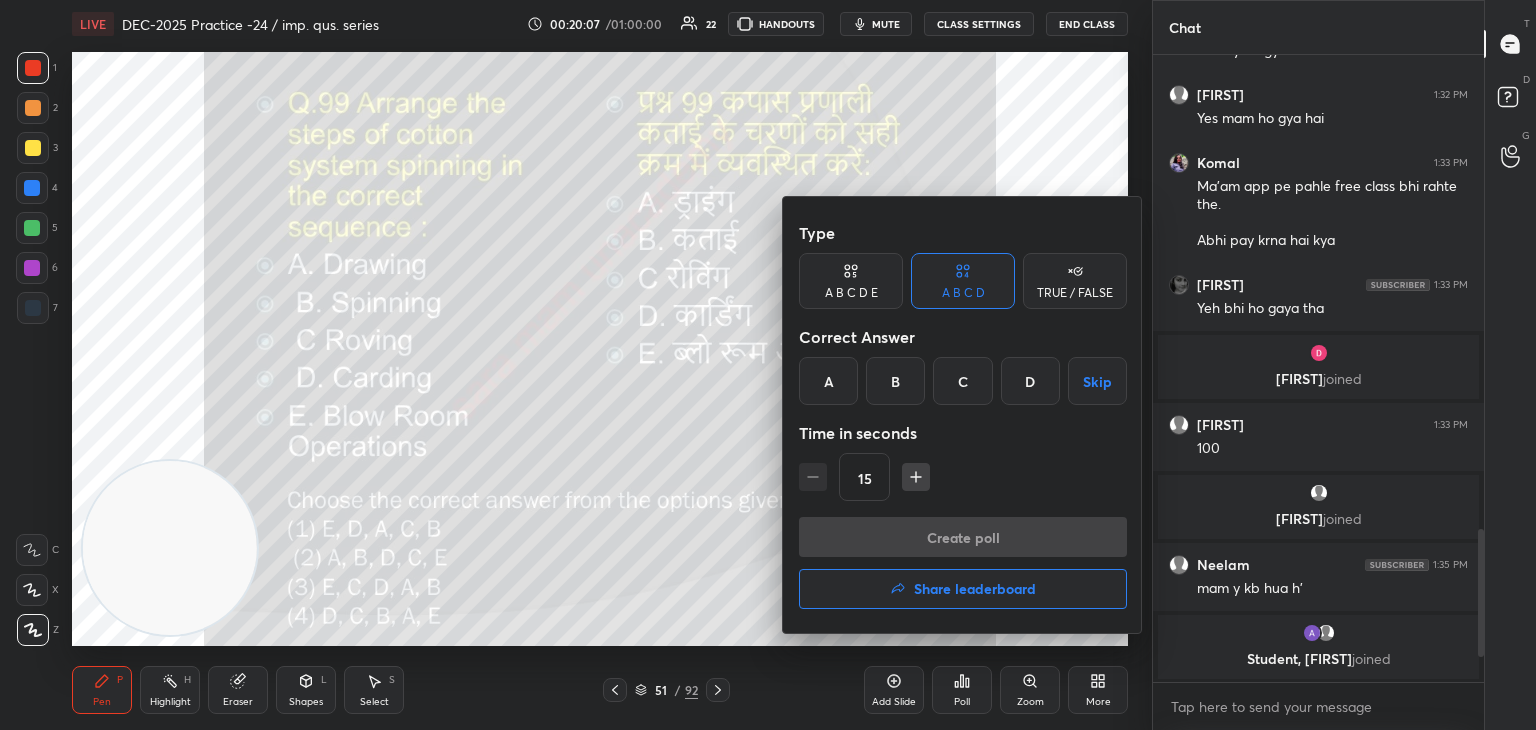 click on "A" at bounding box center [828, 381] 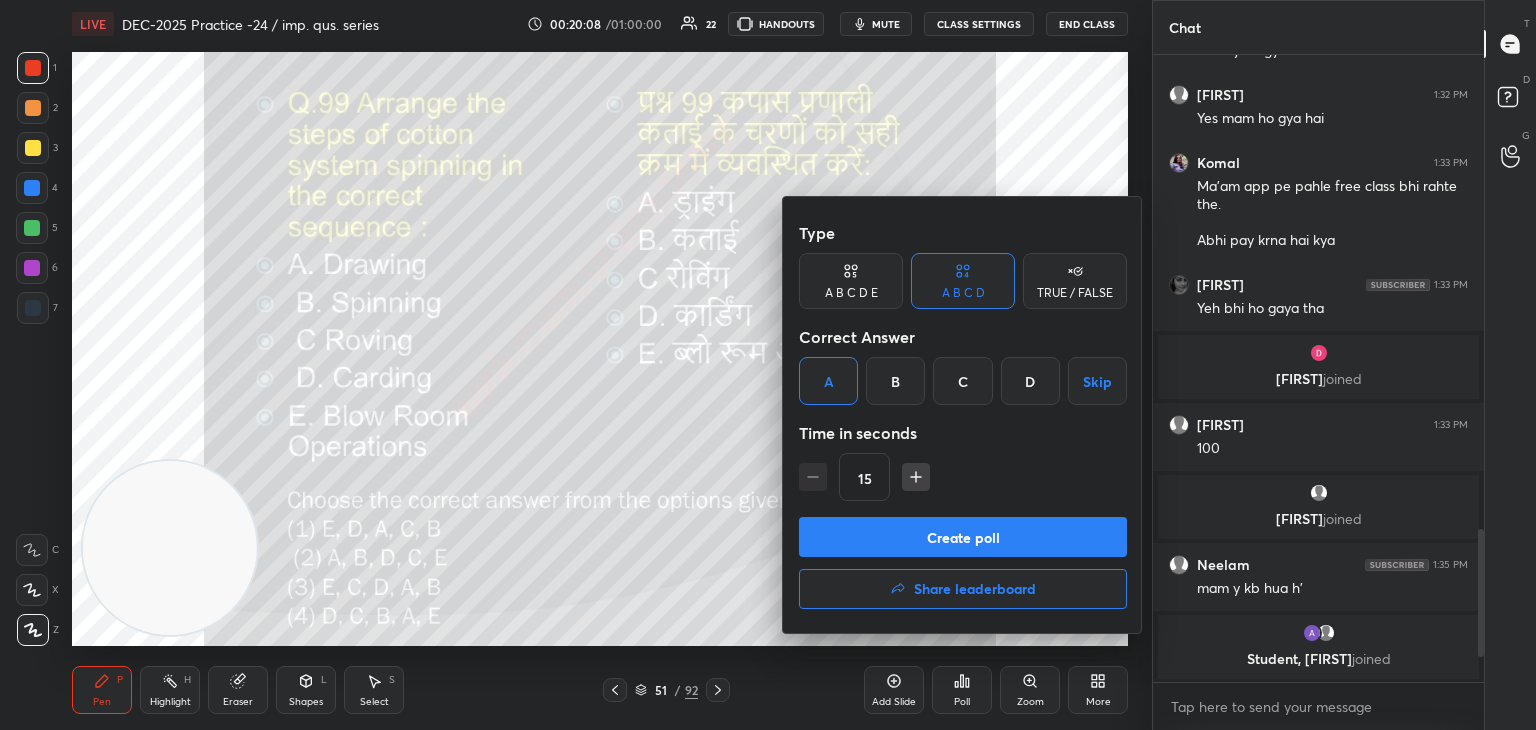 click on "Create poll" at bounding box center (963, 537) 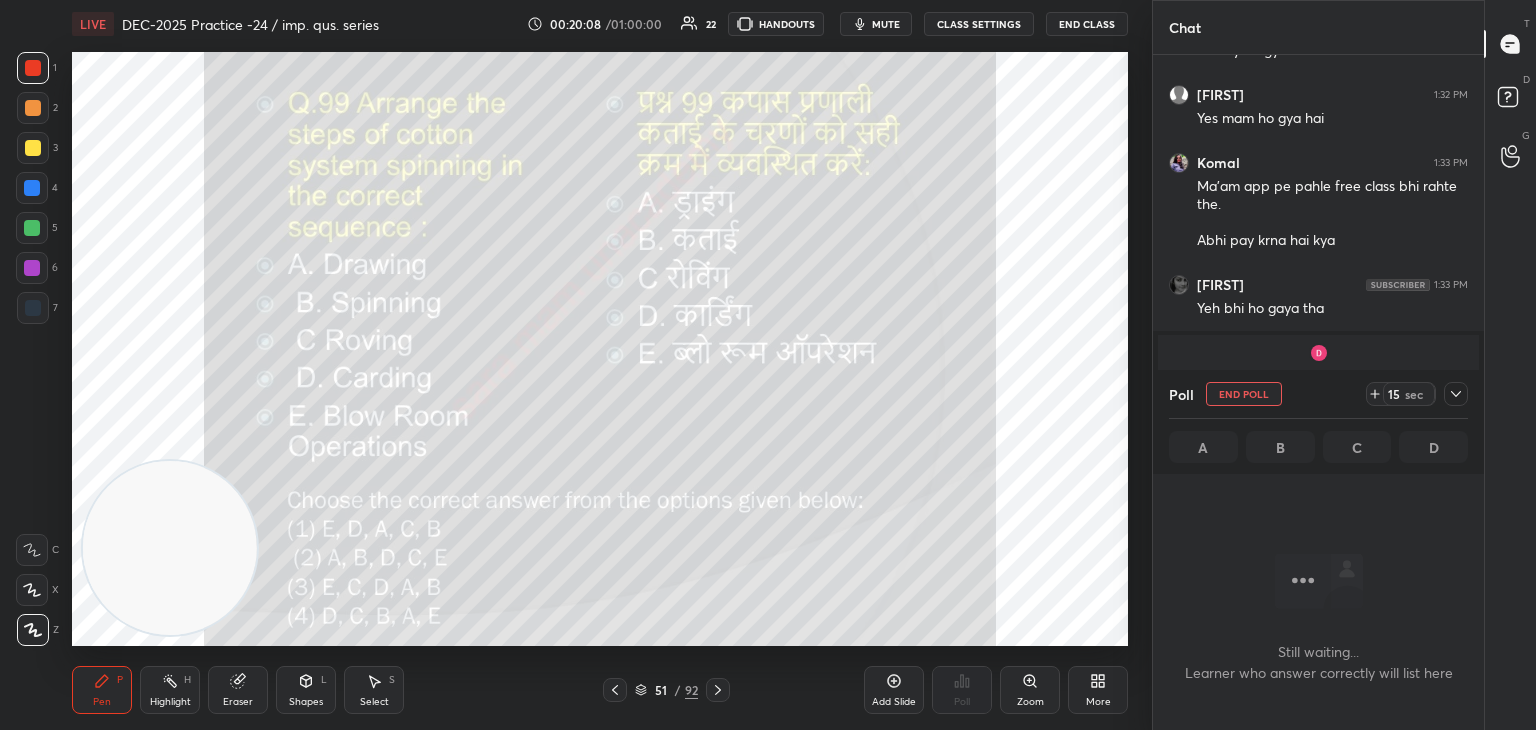 scroll, scrollTop: 528, scrollLeft: 325, axis: both 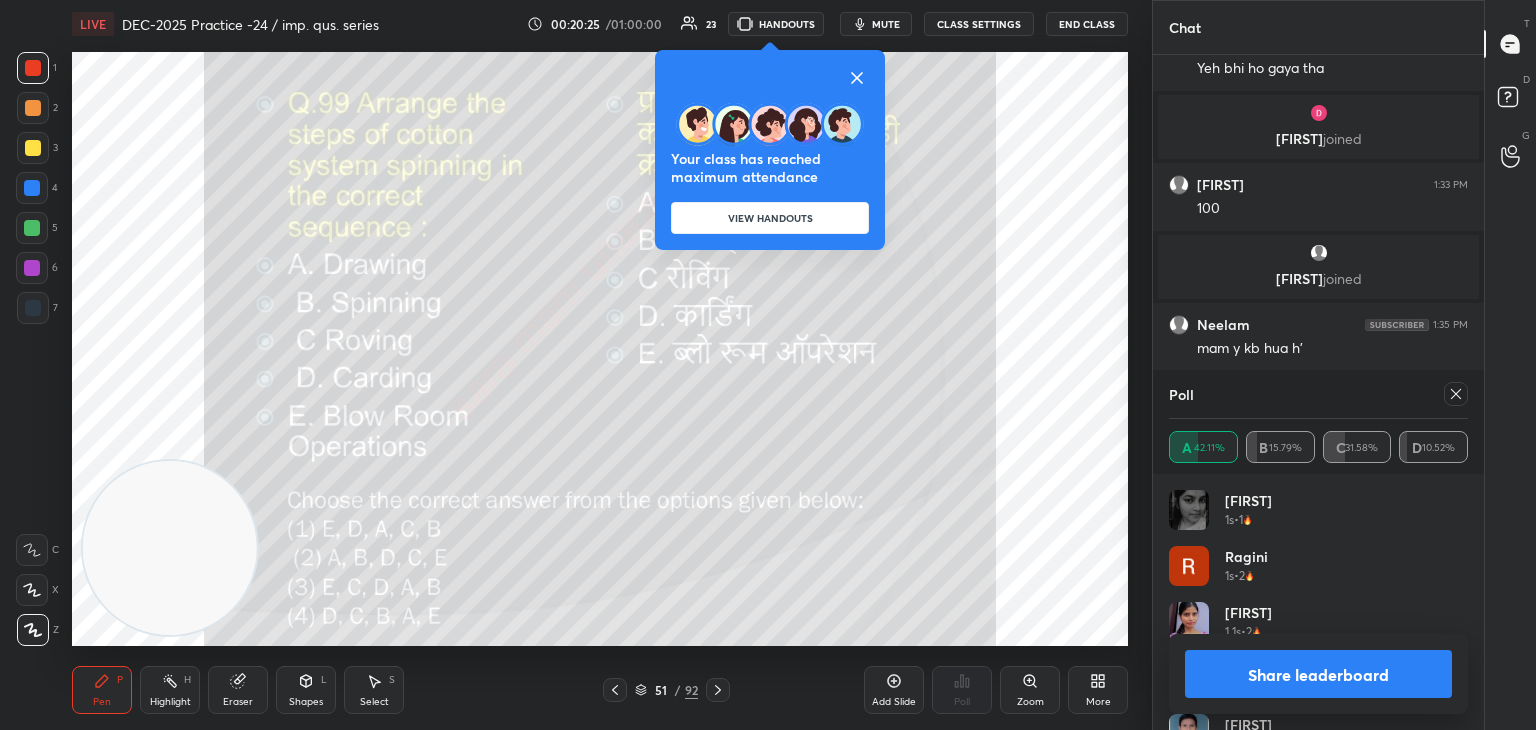 click 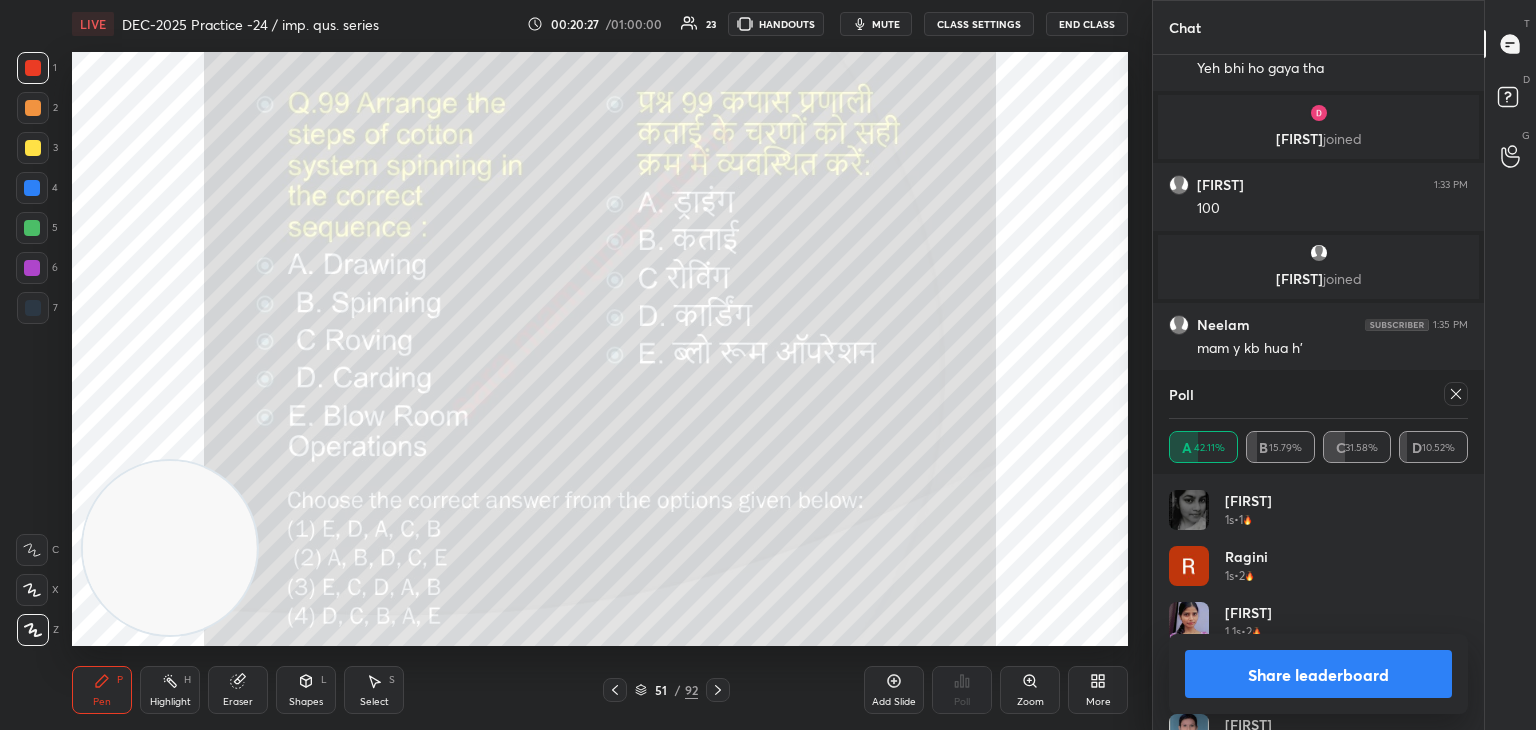 click 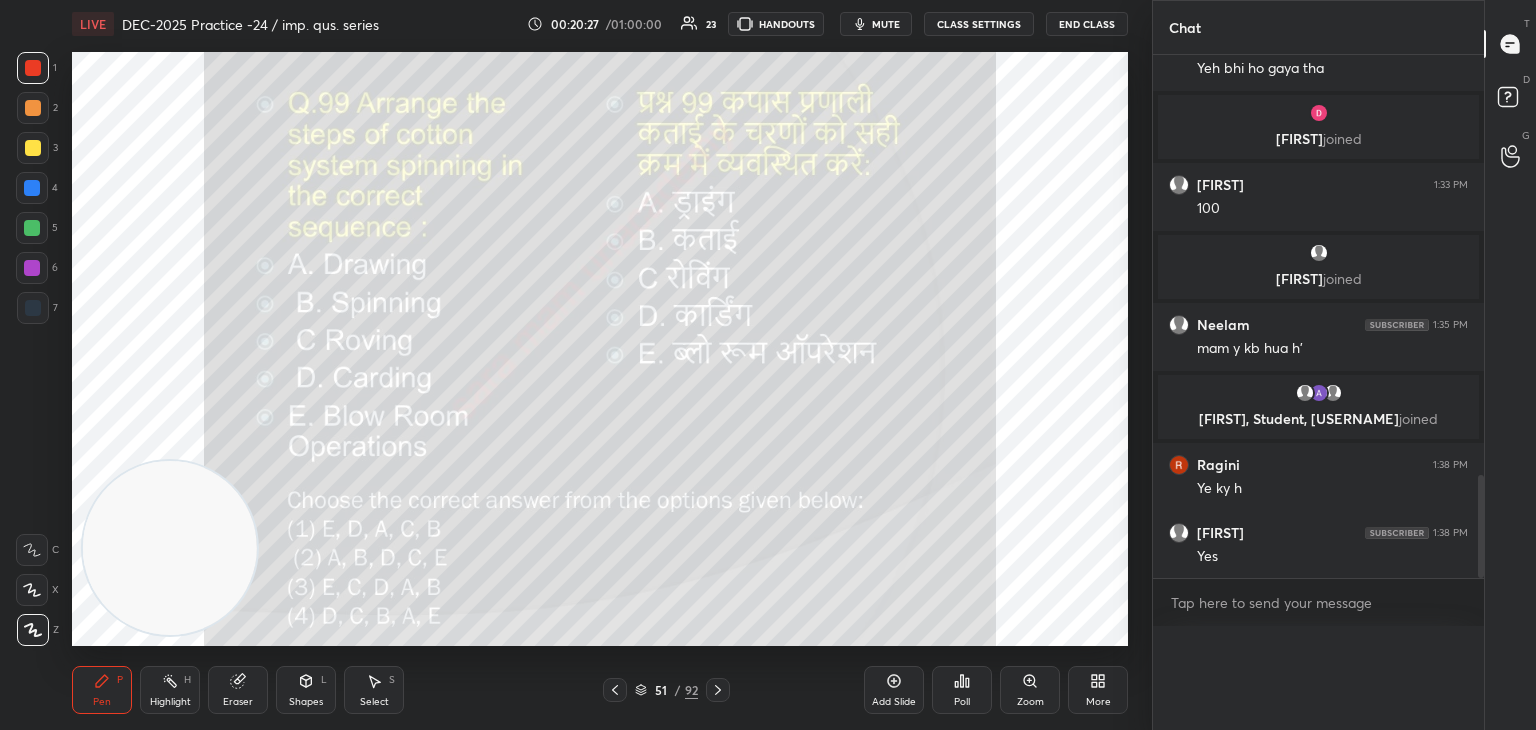 scroll, scrollTop: 0, scrollLeft: 6, axis: horizontal 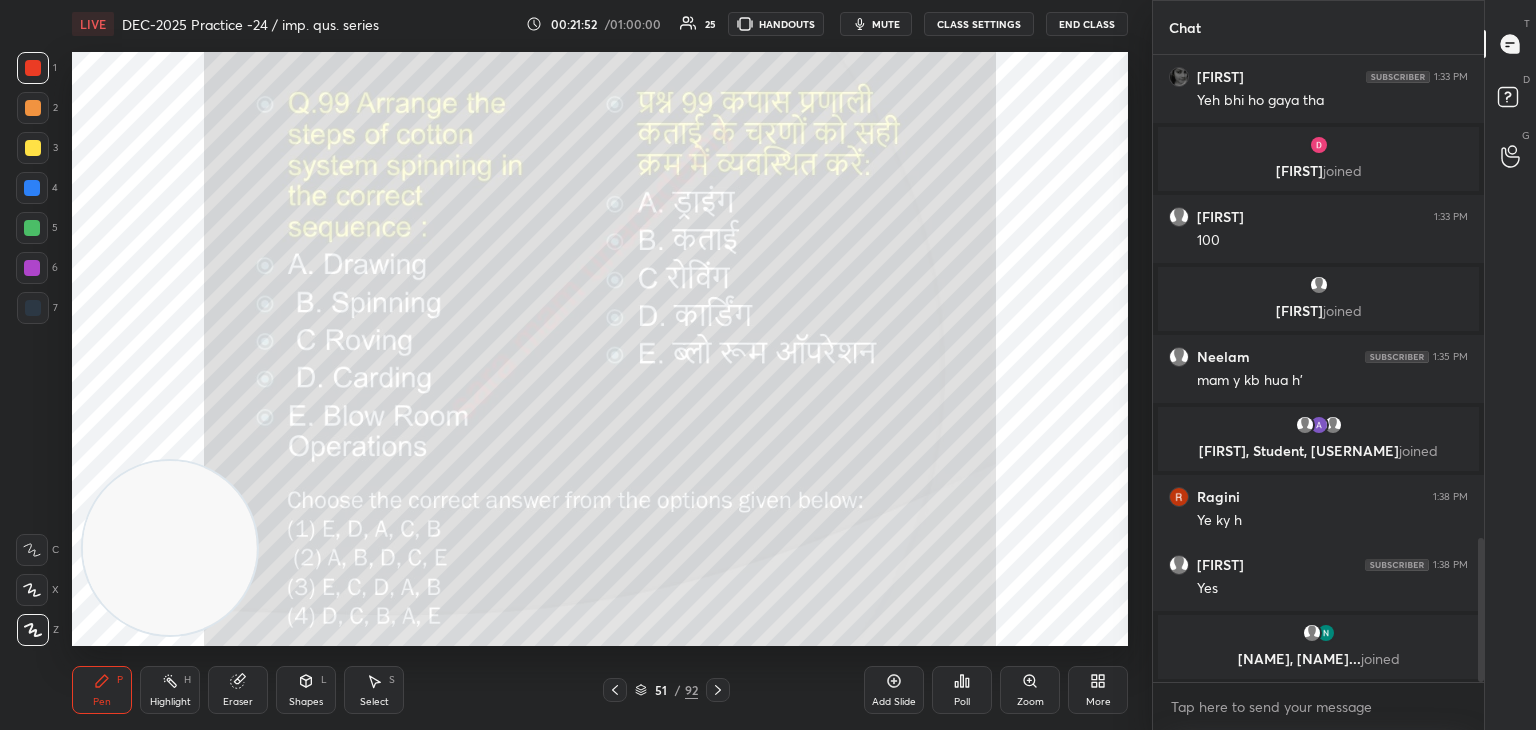 click 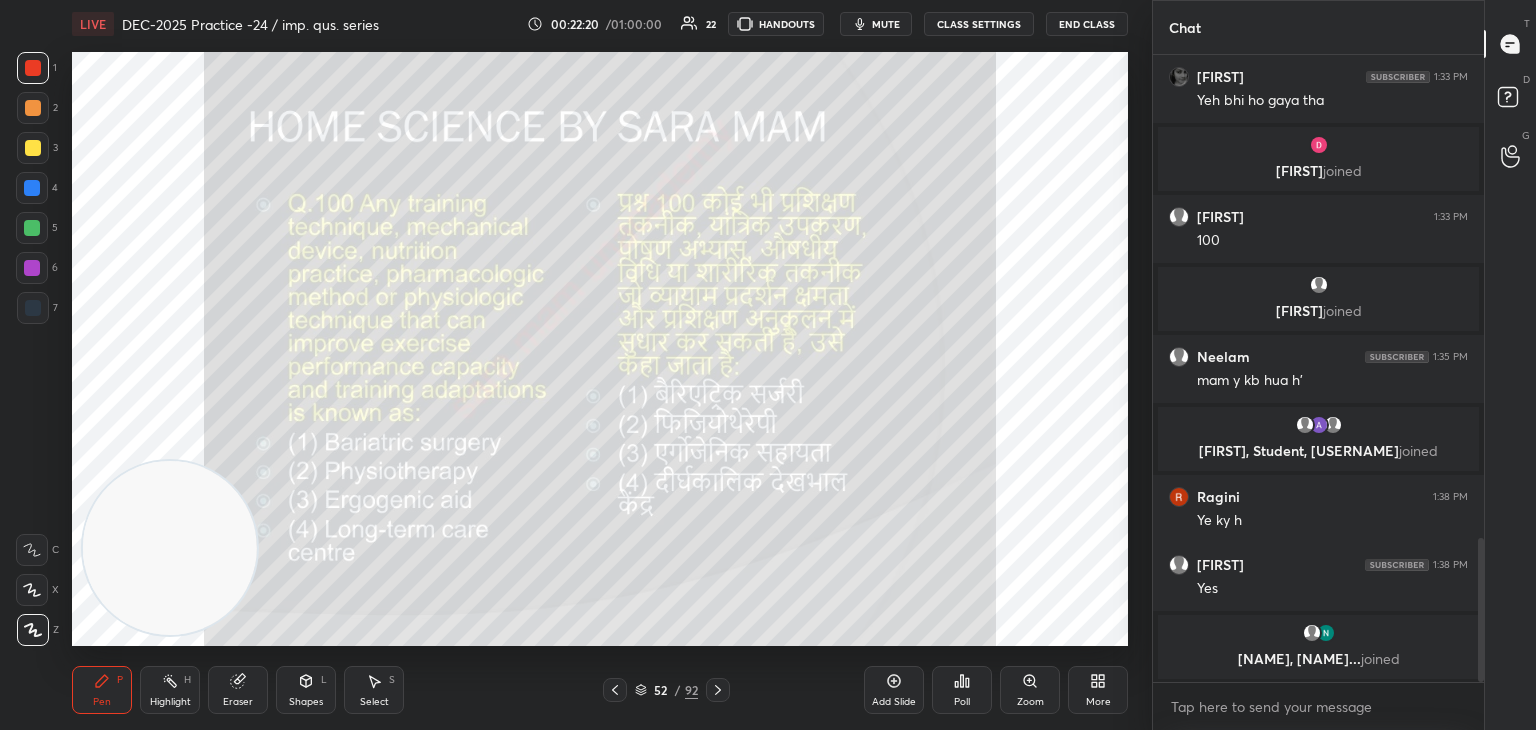 click on "Poll" at bounding box center (962, 690) 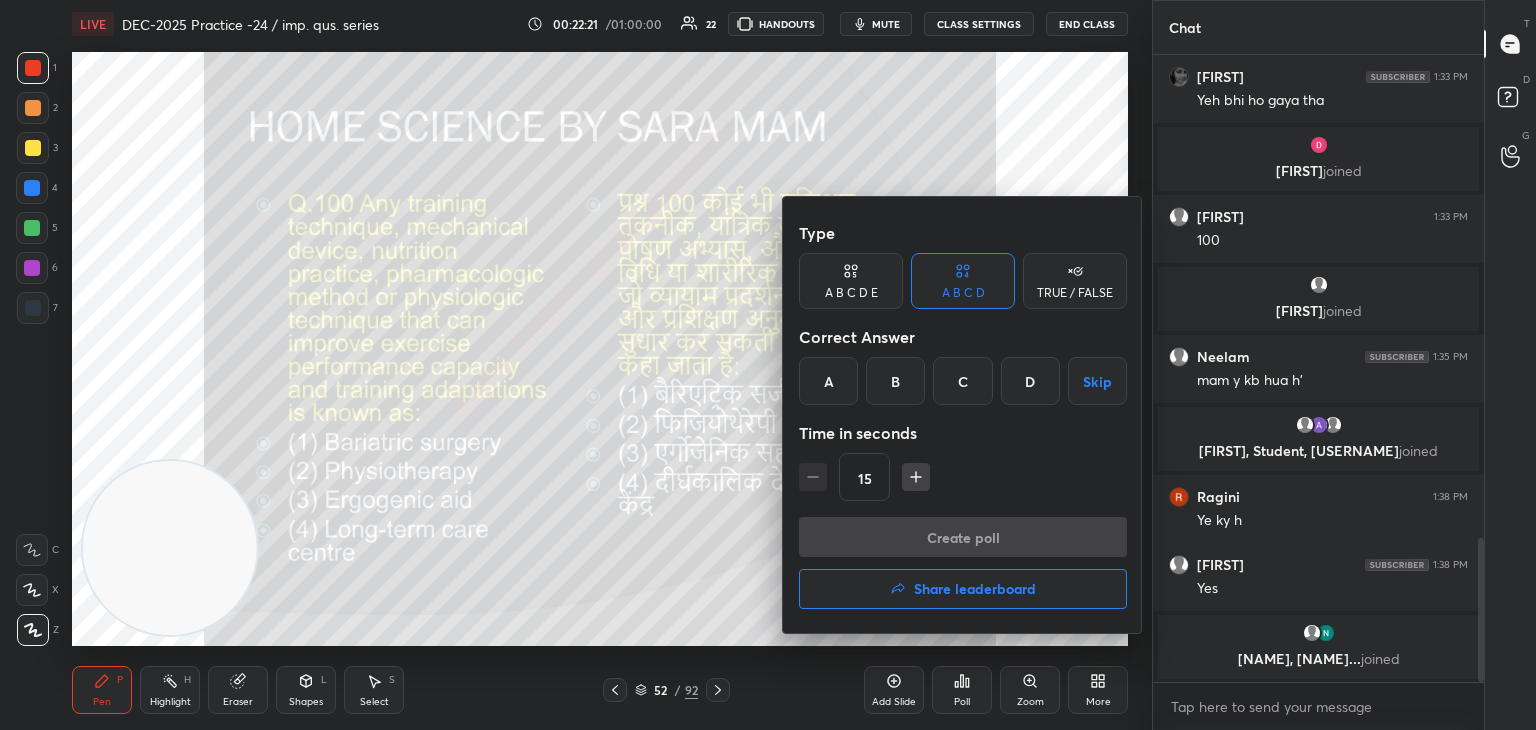 click on "C" at bounding box center (962, 381) 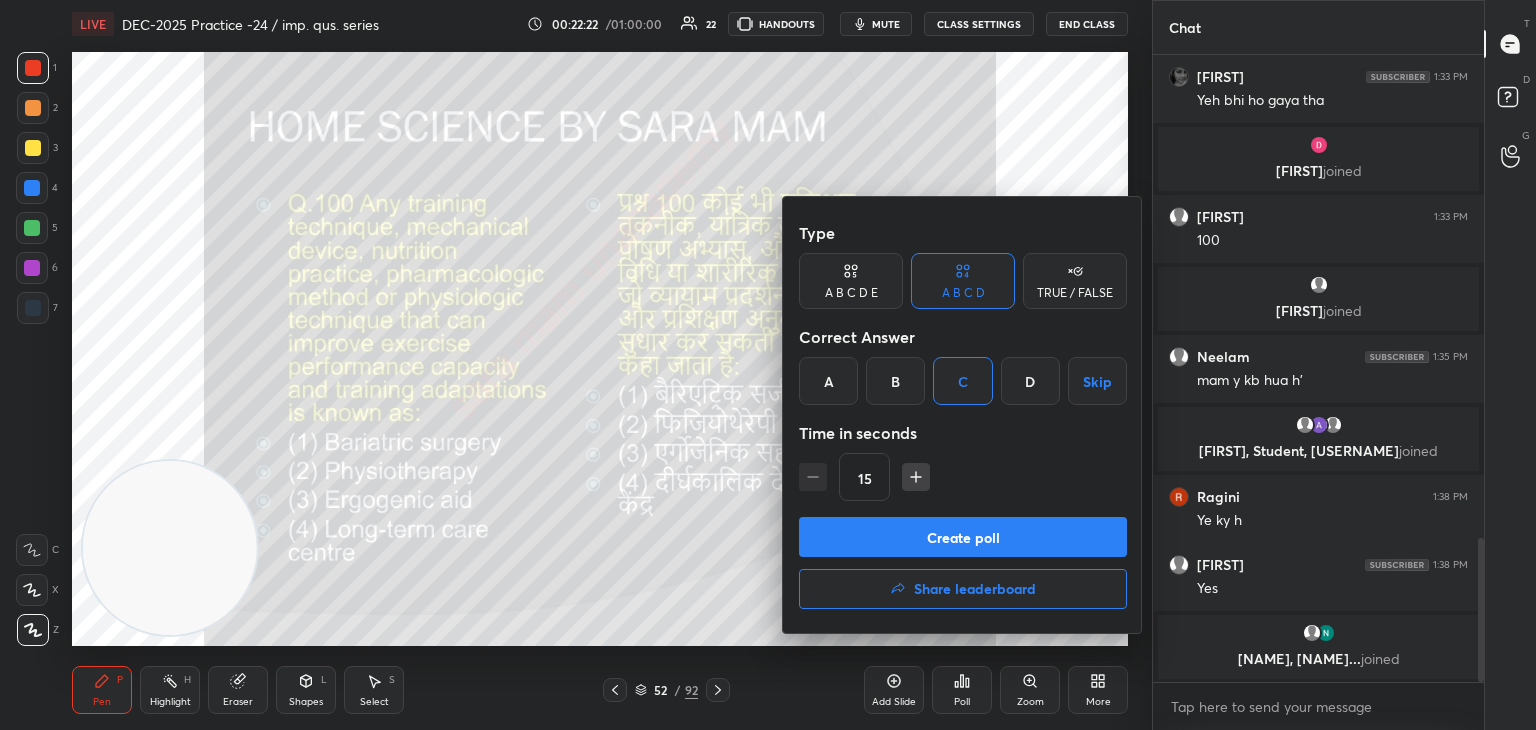 click on "Create poll" at bounding box center [963, 537] 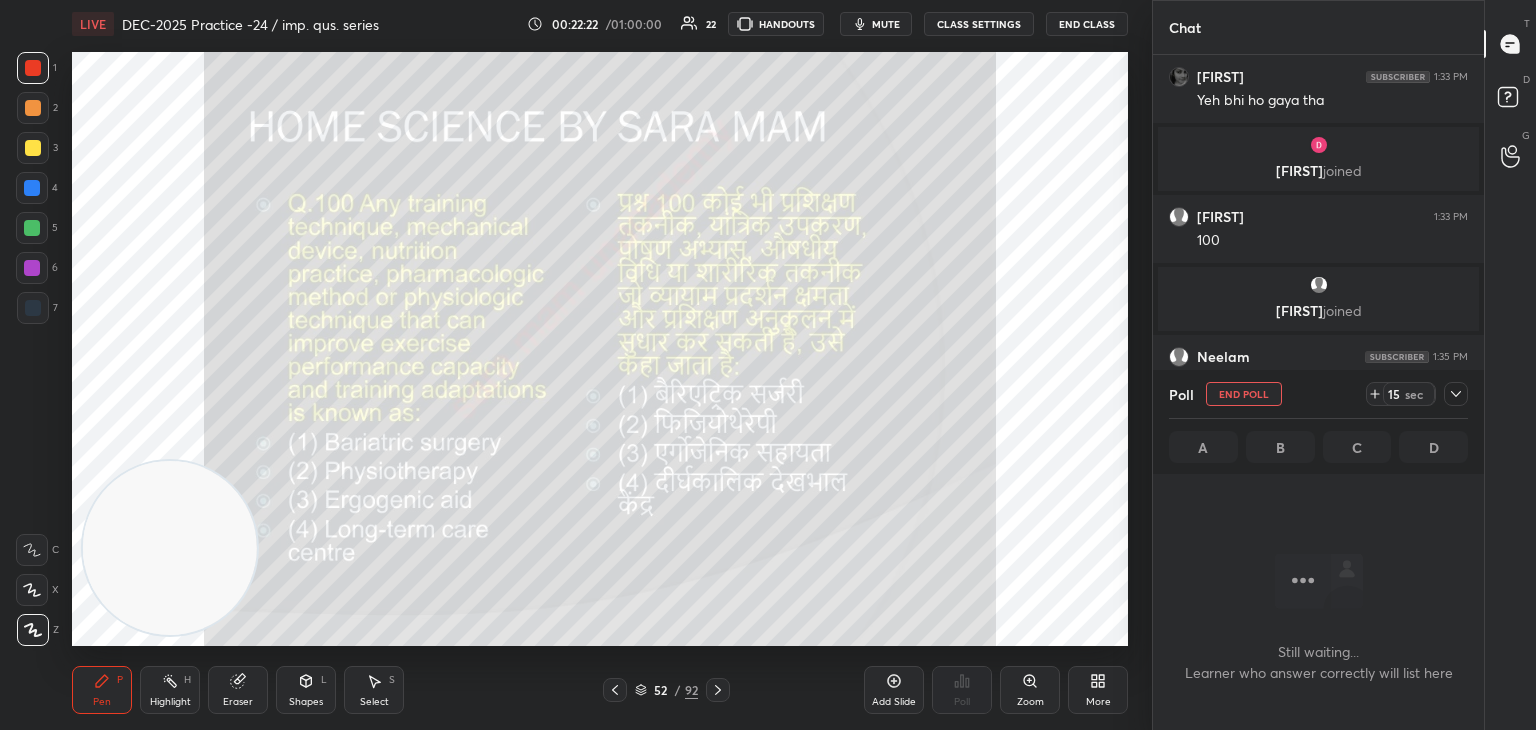 scroll, scrollTop: 528, scrollLeft: 325, axis: both 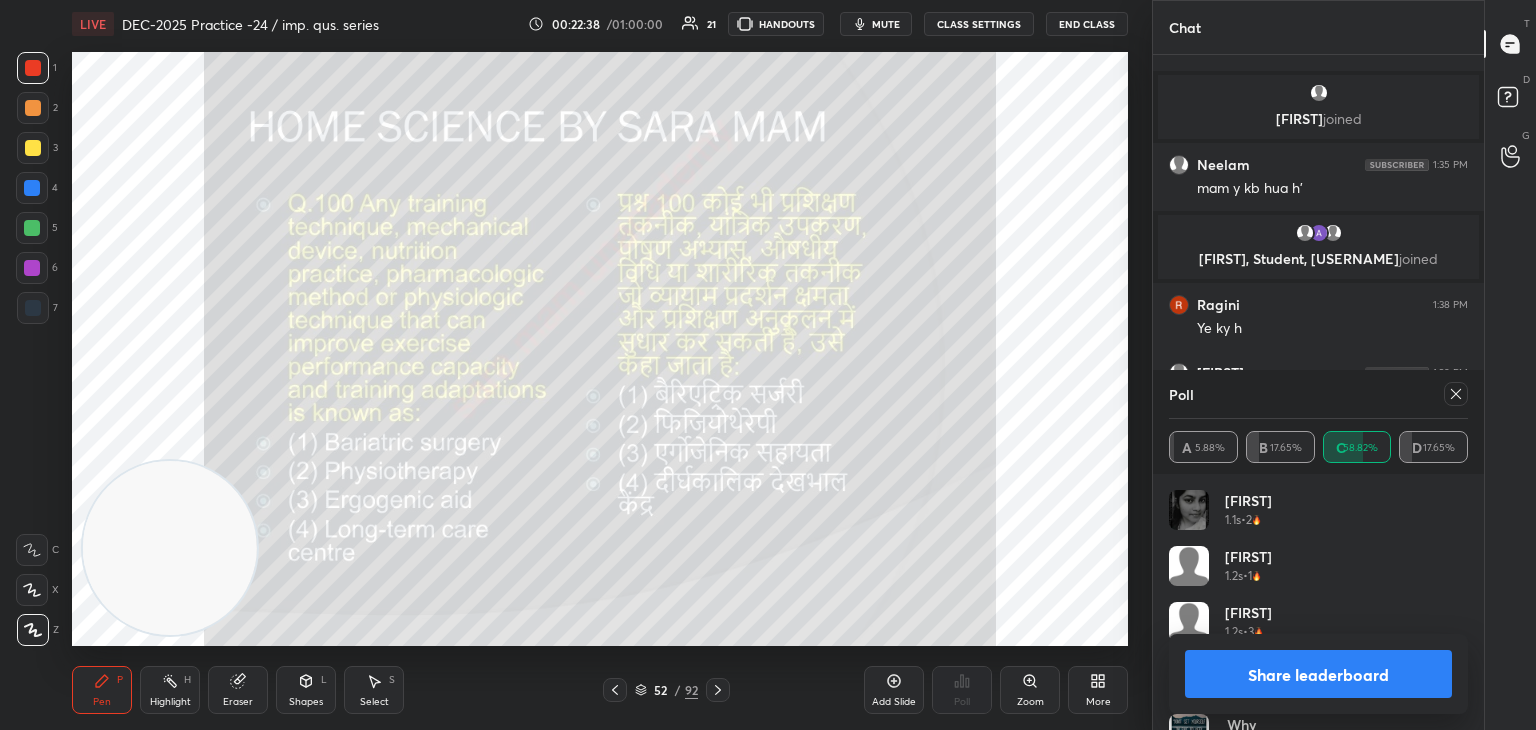 click 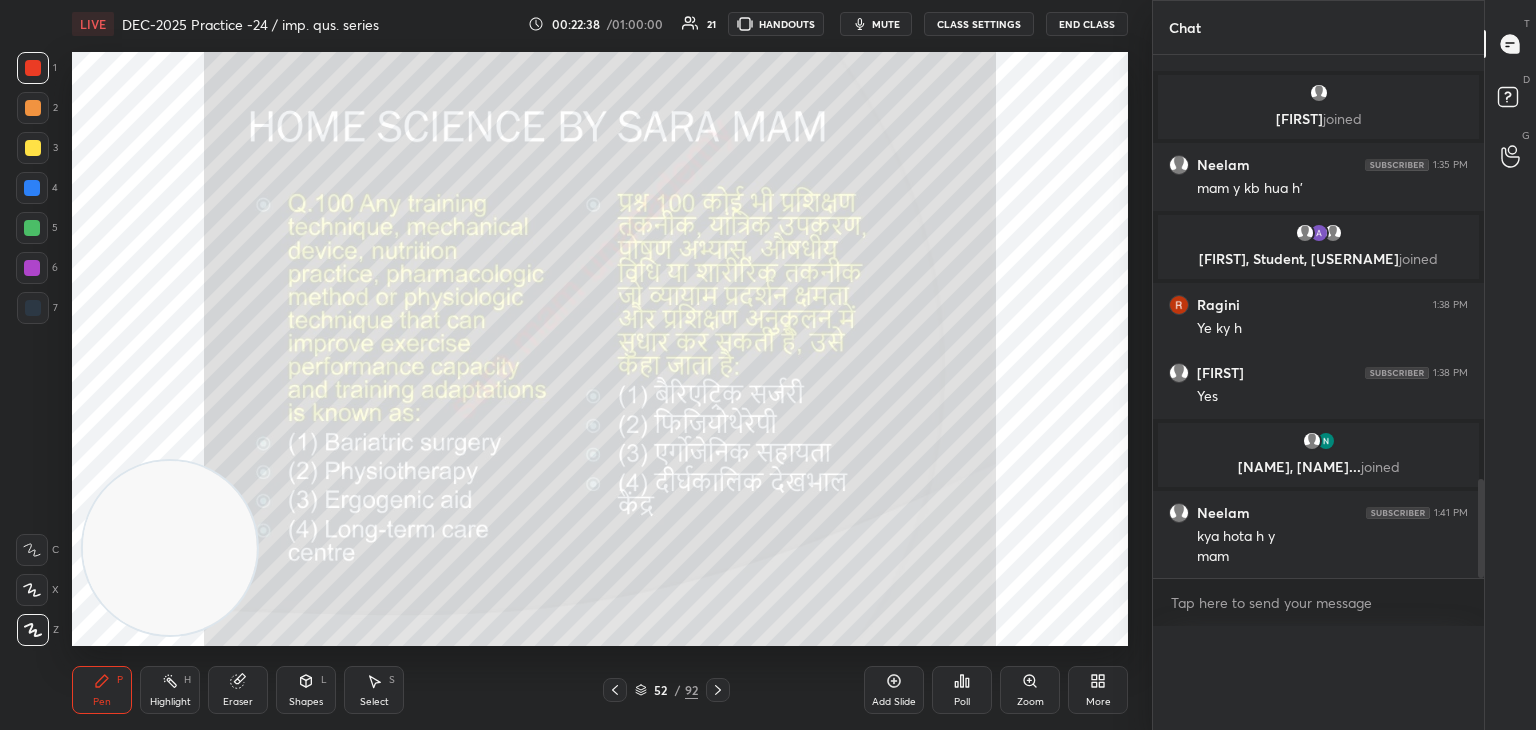 scroll, scrollTop: 0, scrollLeft: 0, axis: both 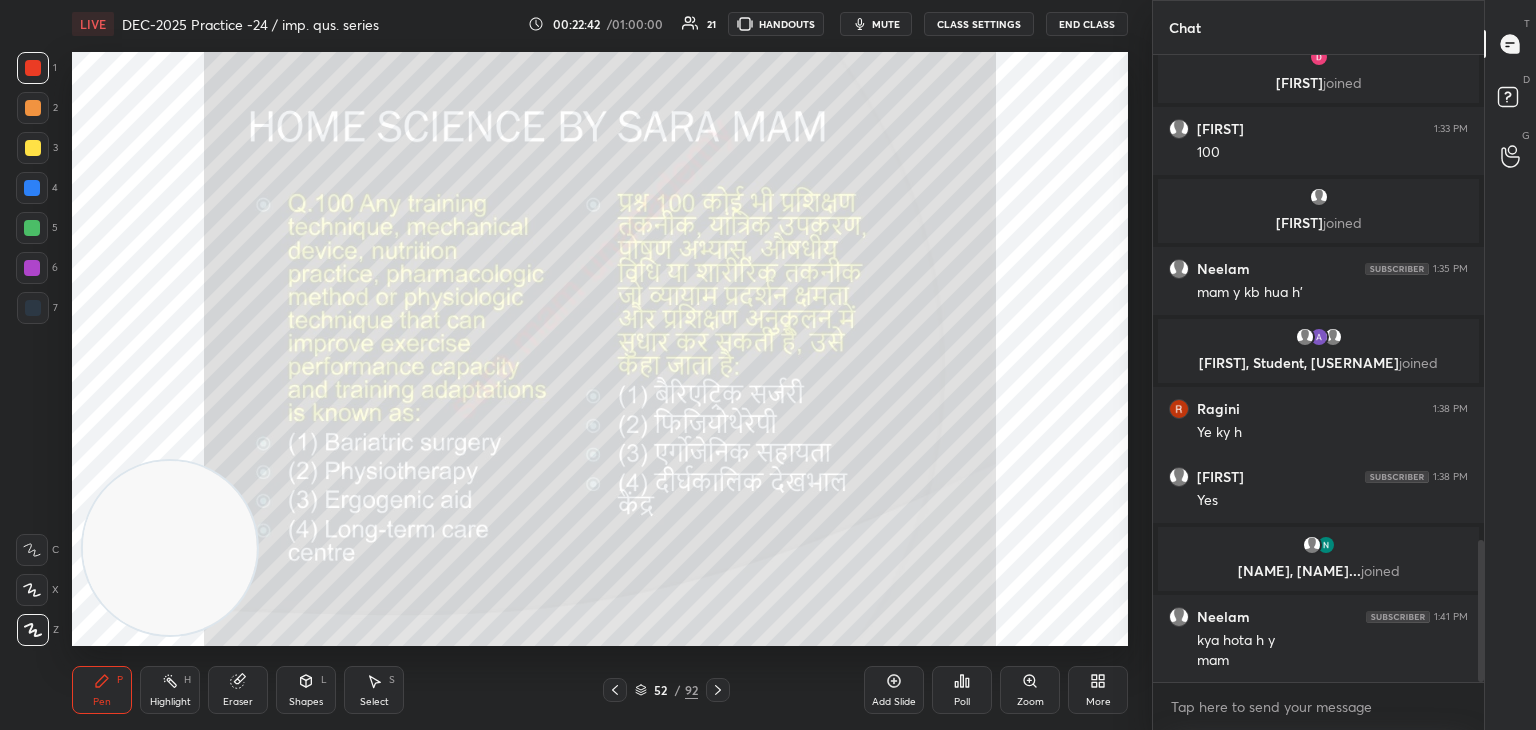 click 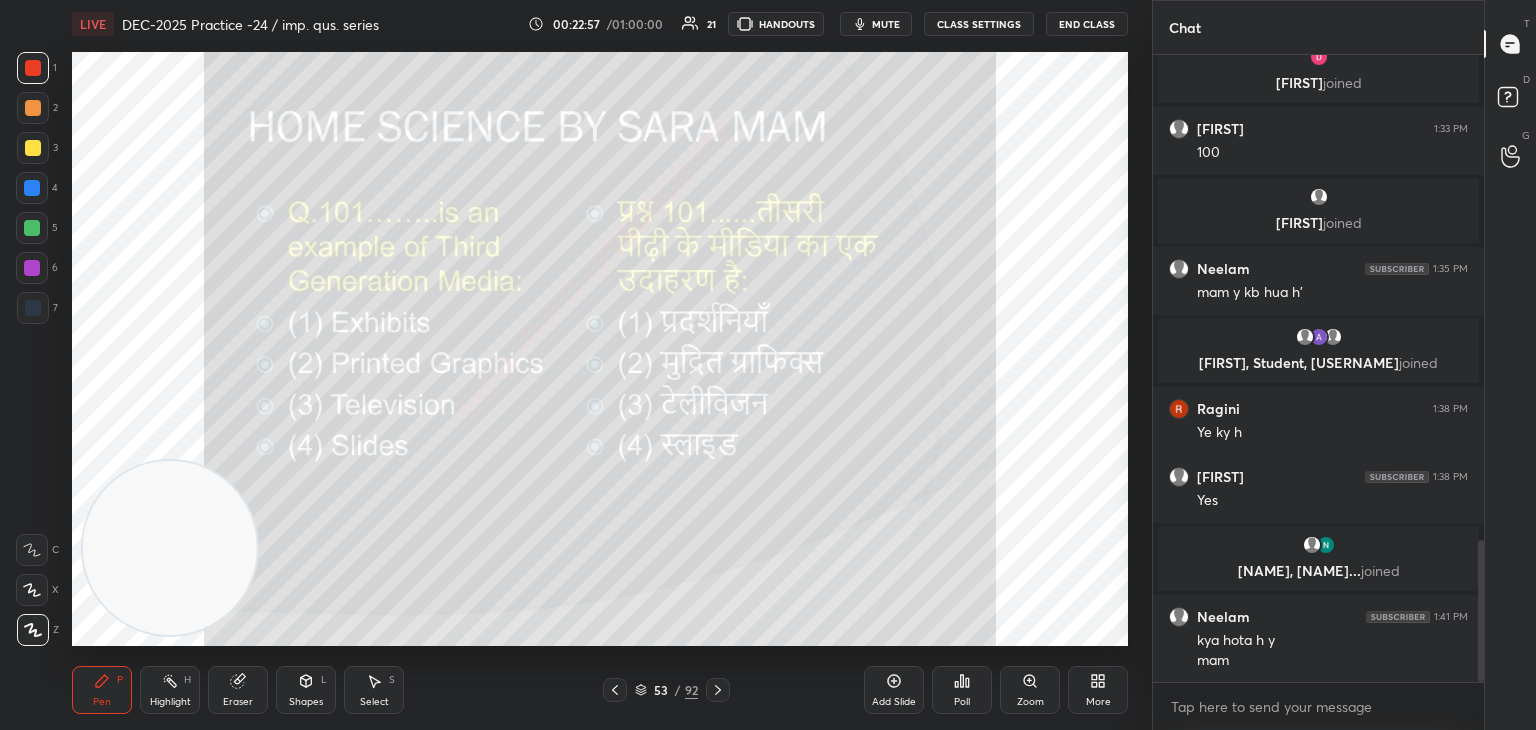 scroll, scrollTop: 2208, scrollLeft: 0, axis: vertical 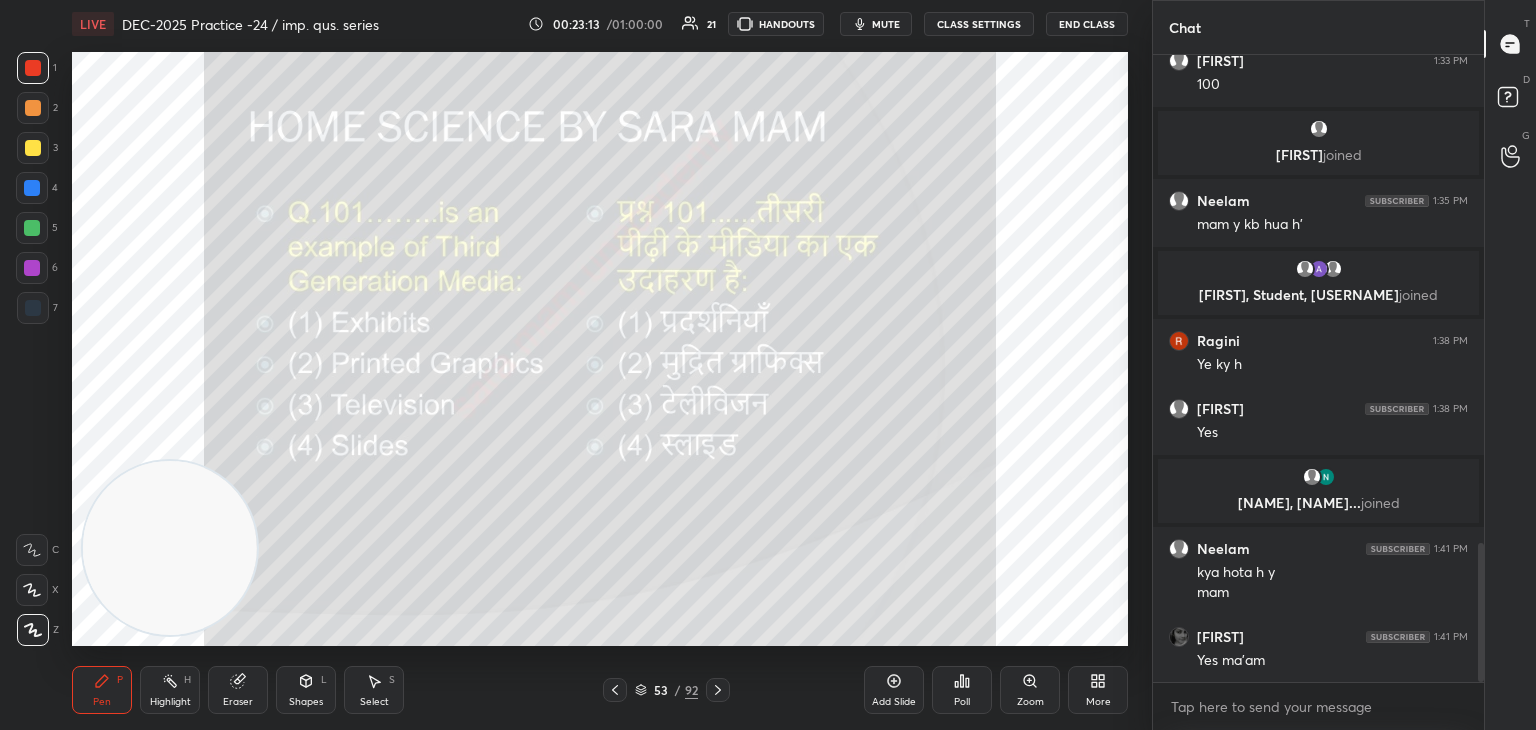 click on "Poll" at bounding box center (962, 702) 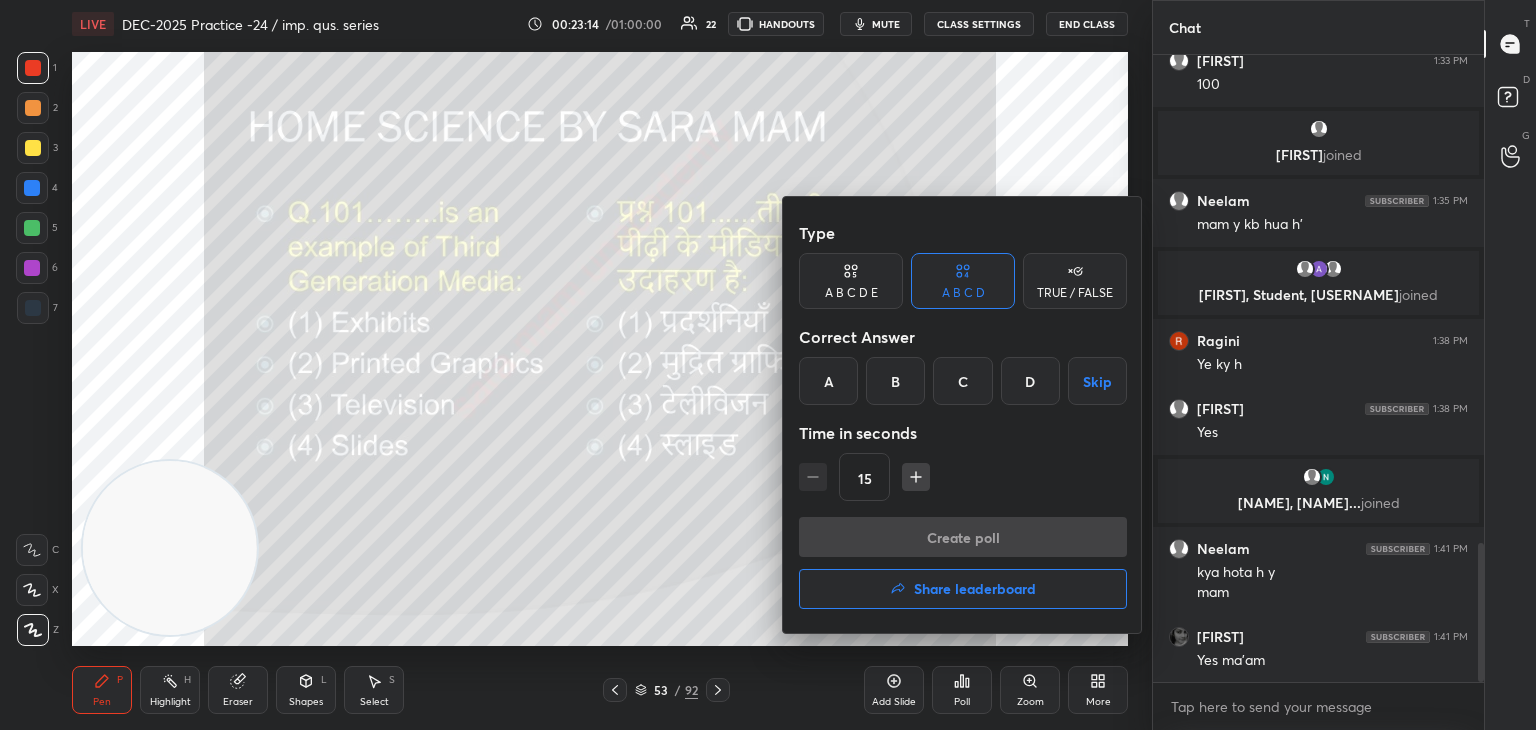 click on "D" at bounding box center [1030, 381] 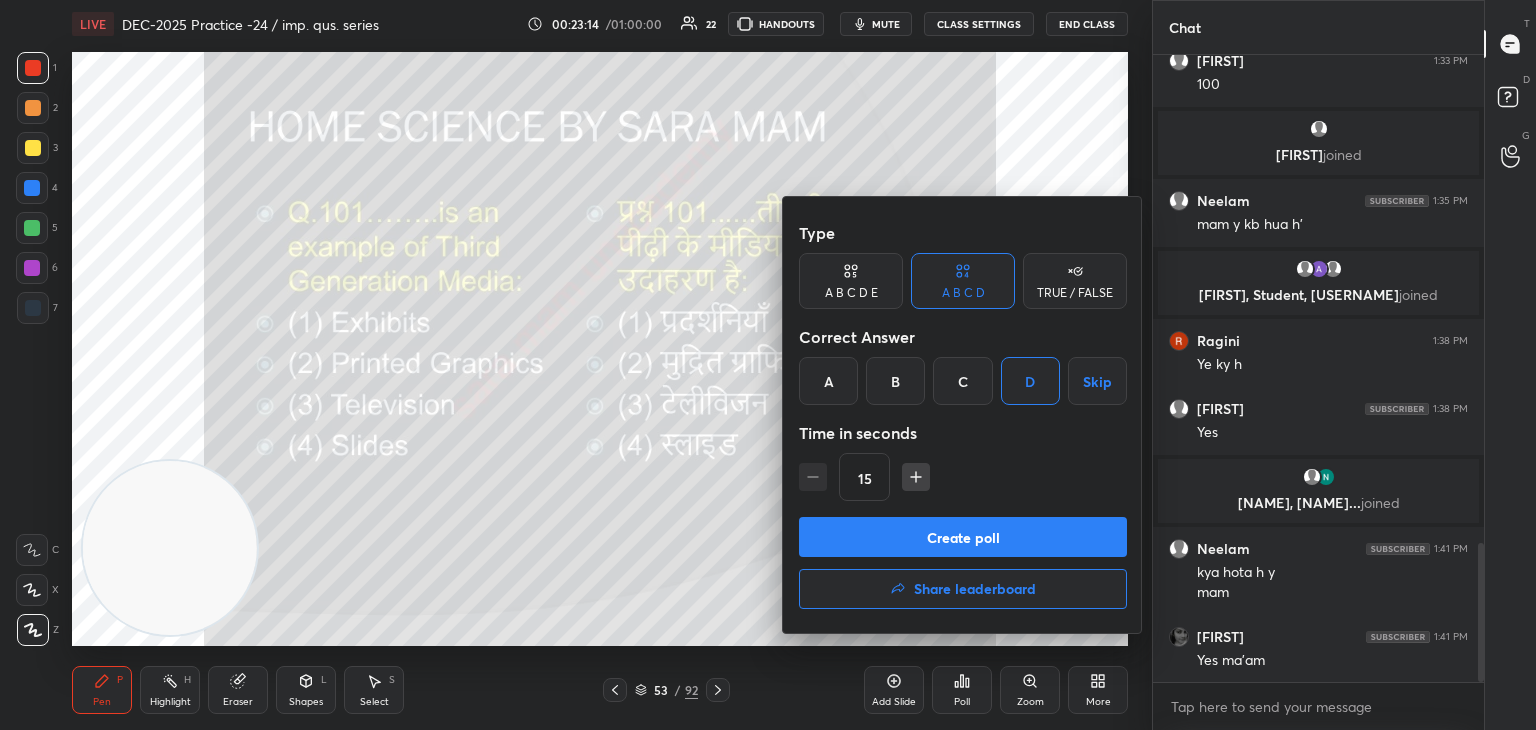 click on "Create poll" at bounding box center (963, 537) 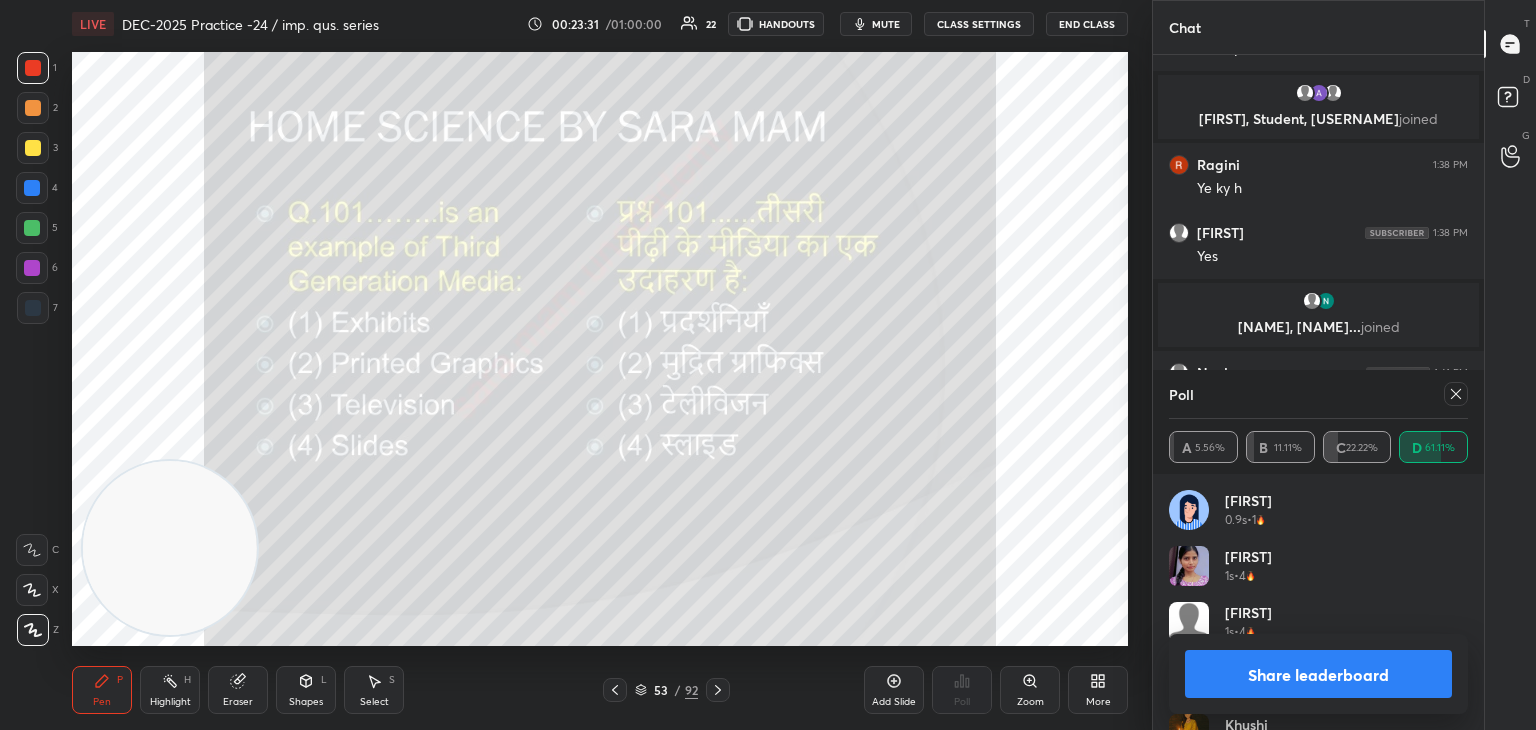 click 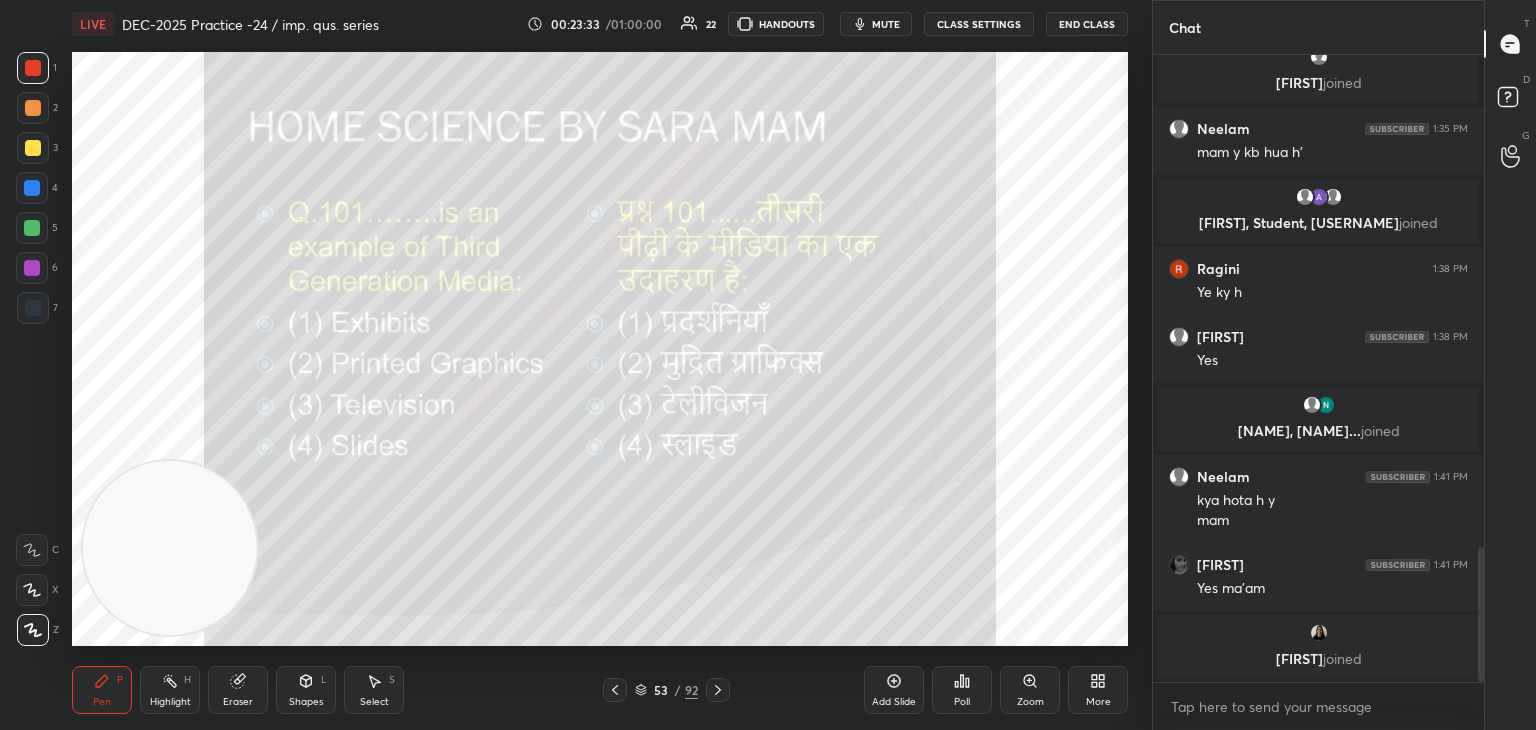 click 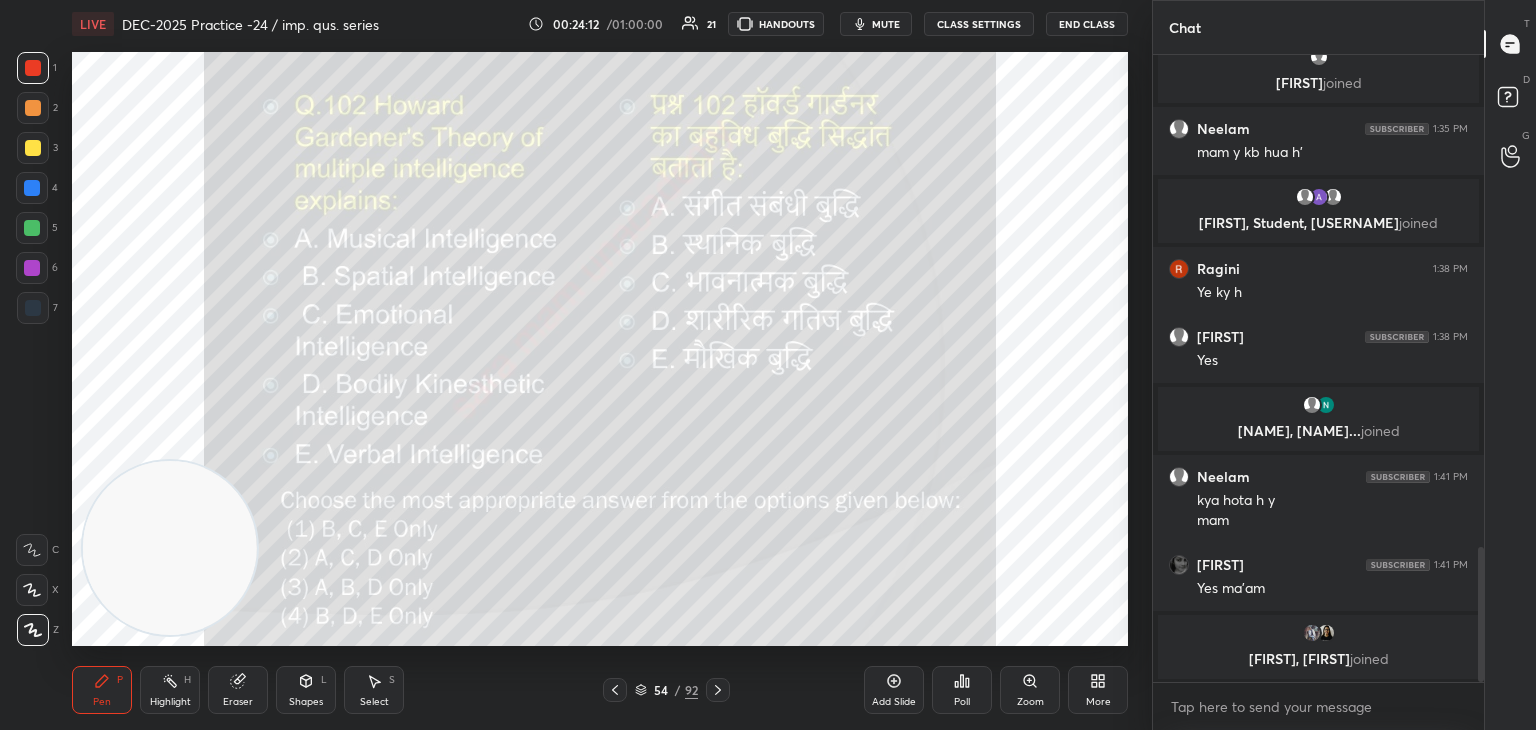 click 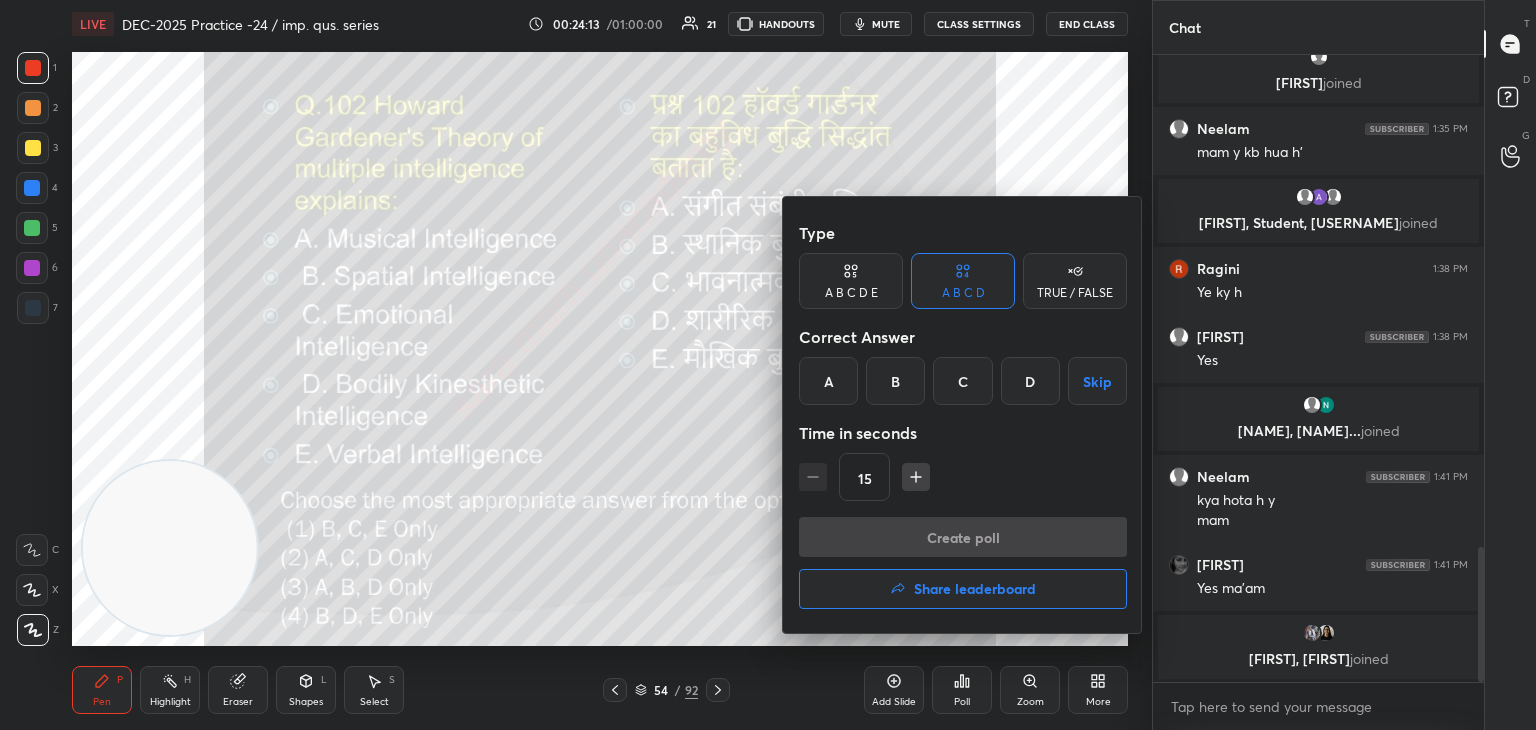 click on "C" at bounding box center [962, 381] 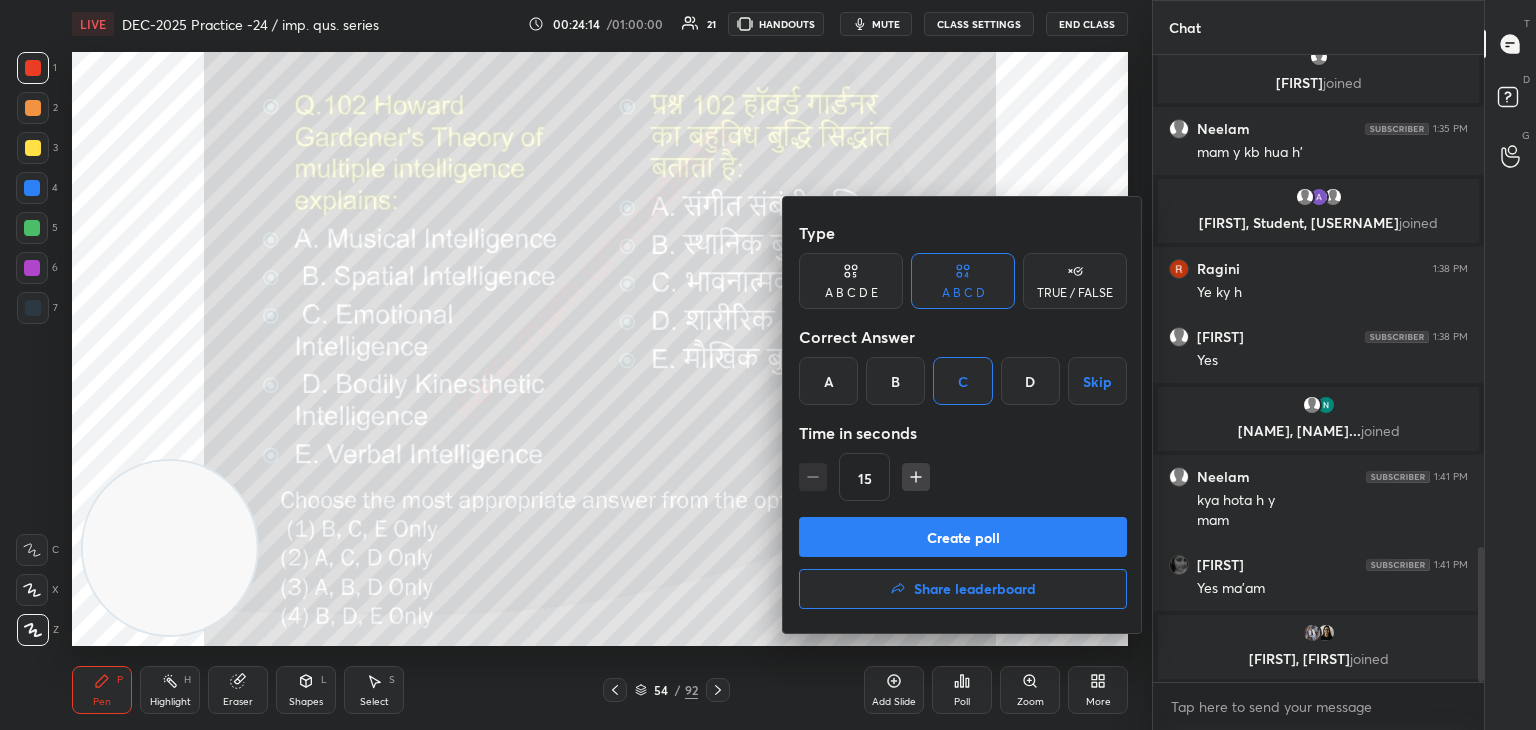 click on "Create poll" at bounding box center (963, 537) 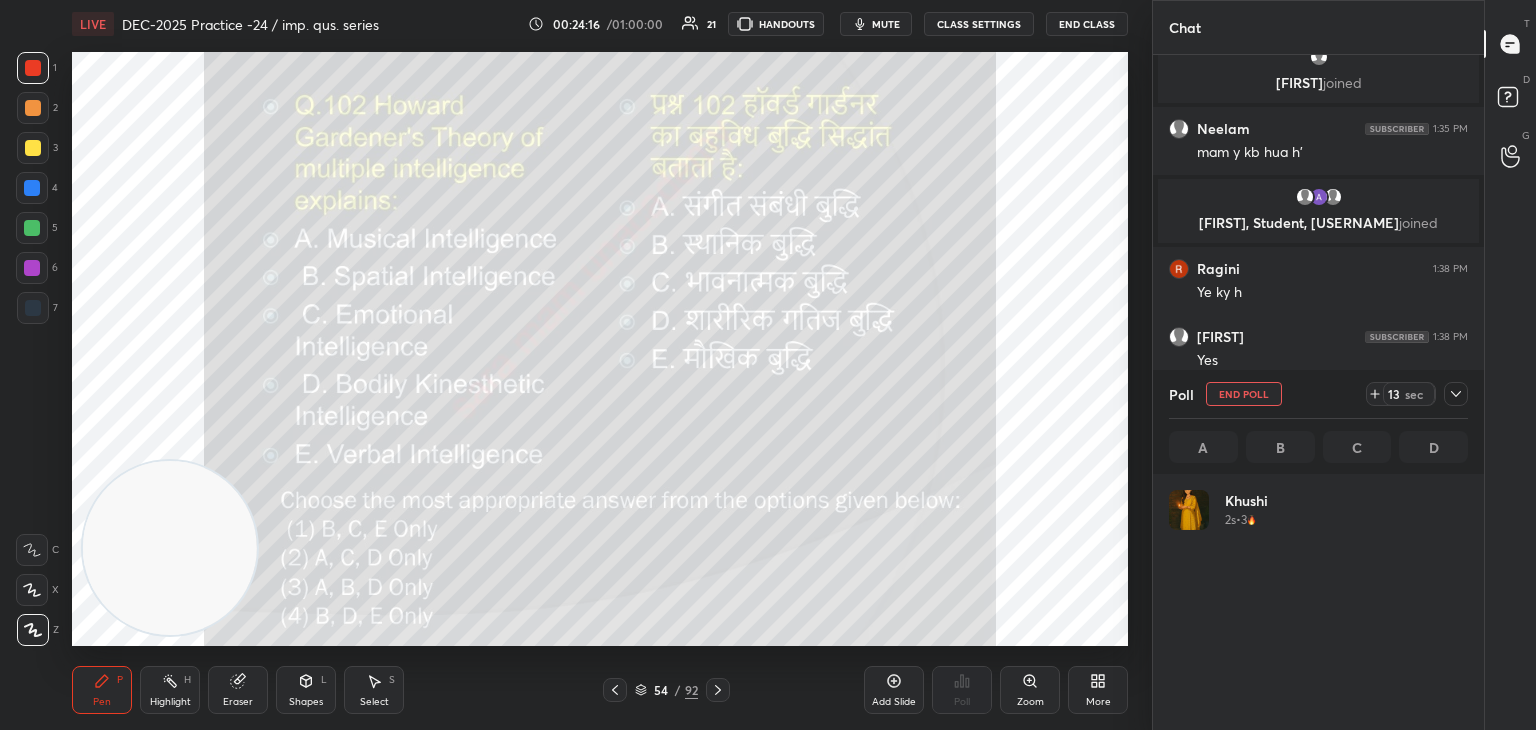 scroll, scrollTop: 6, scrollLeft: 6, axis: both 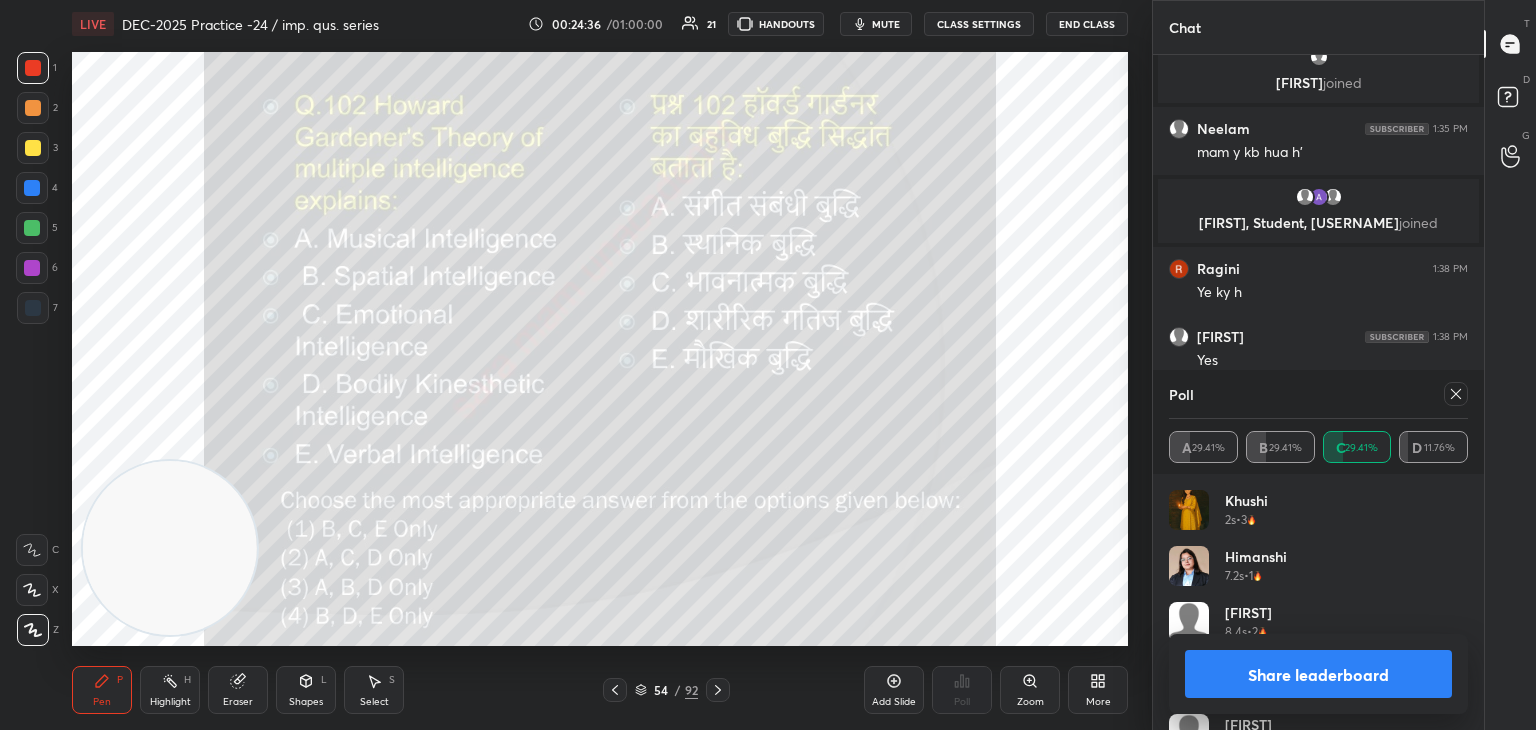 click 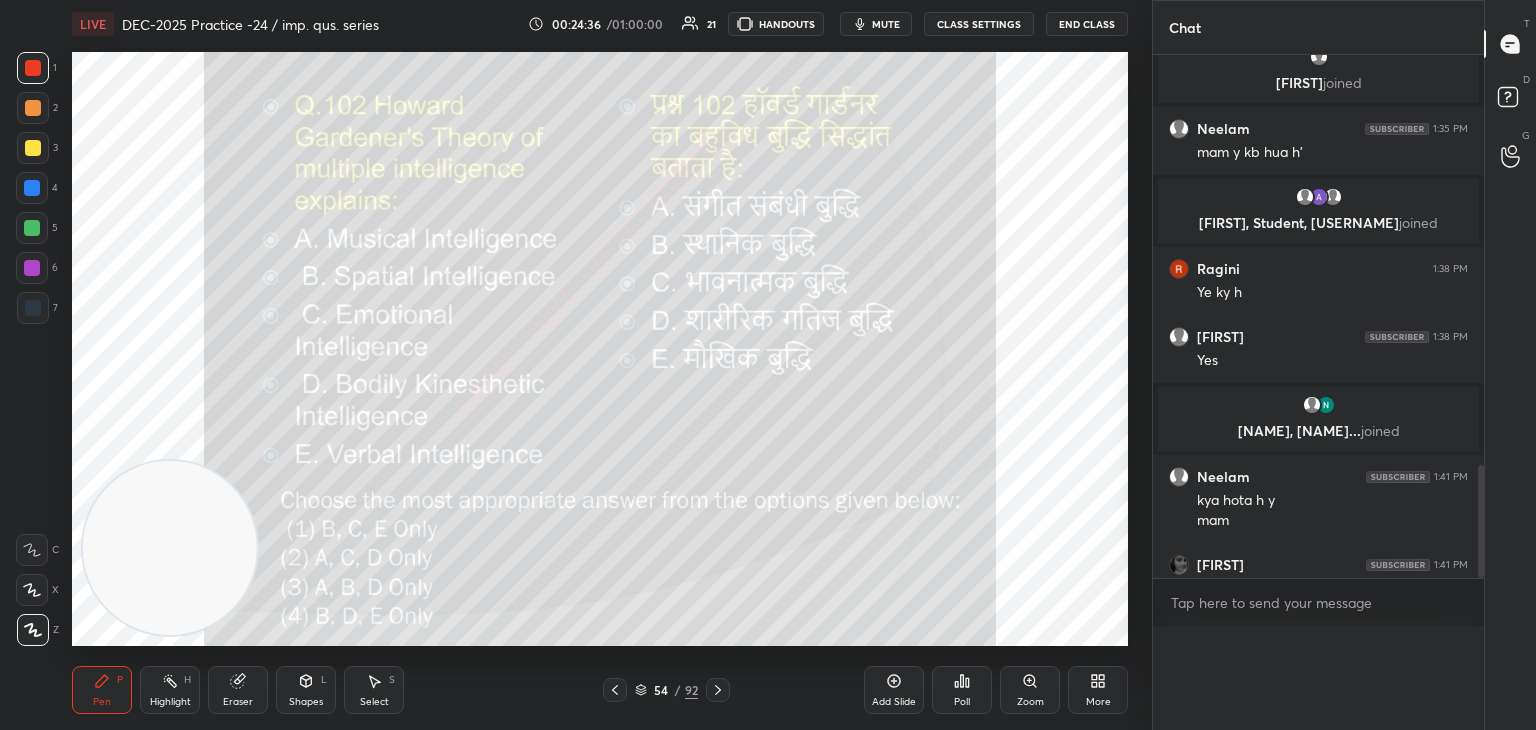 scroll, scrollTop: 0, scrollLeft: 0, axis: both 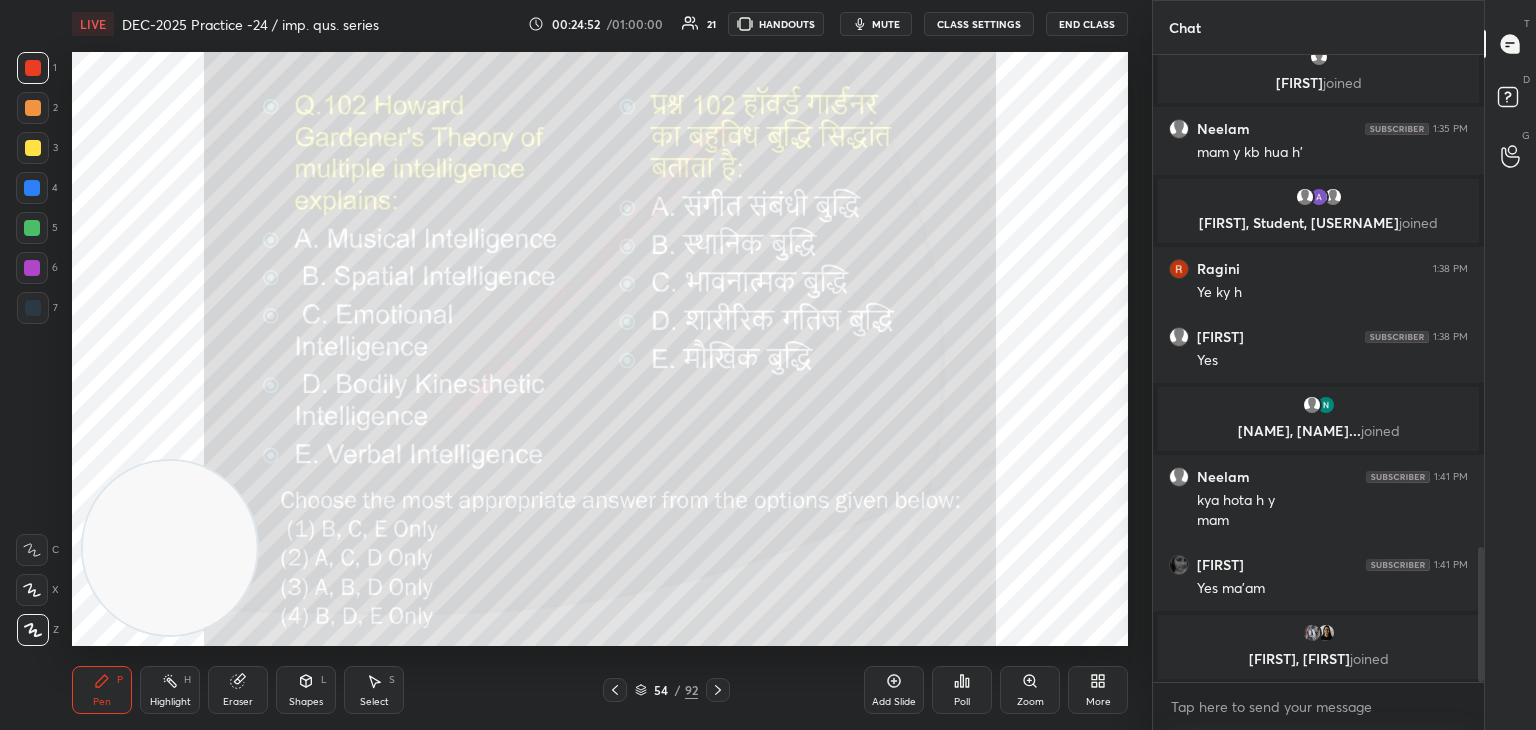 click at bounding box center [718, 690] 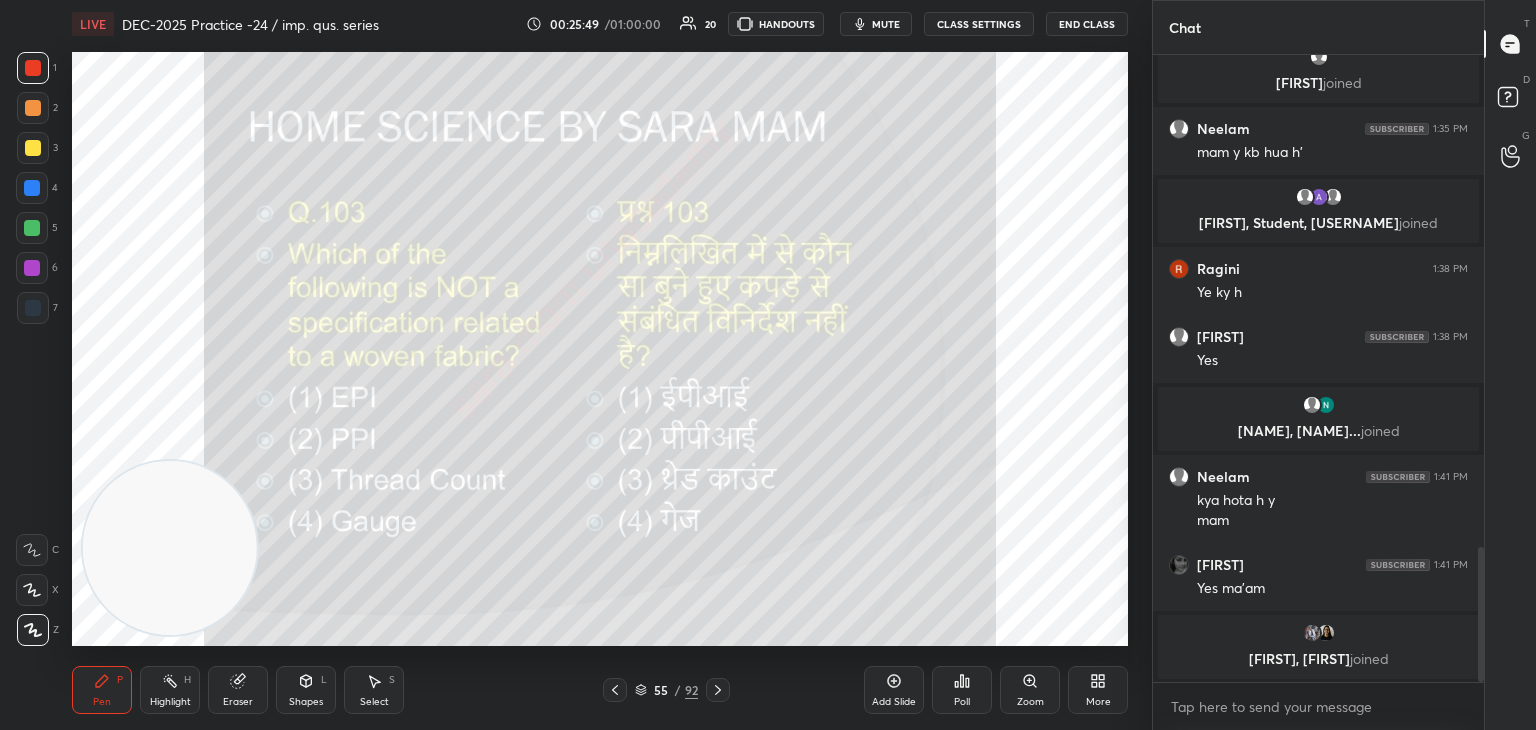 click 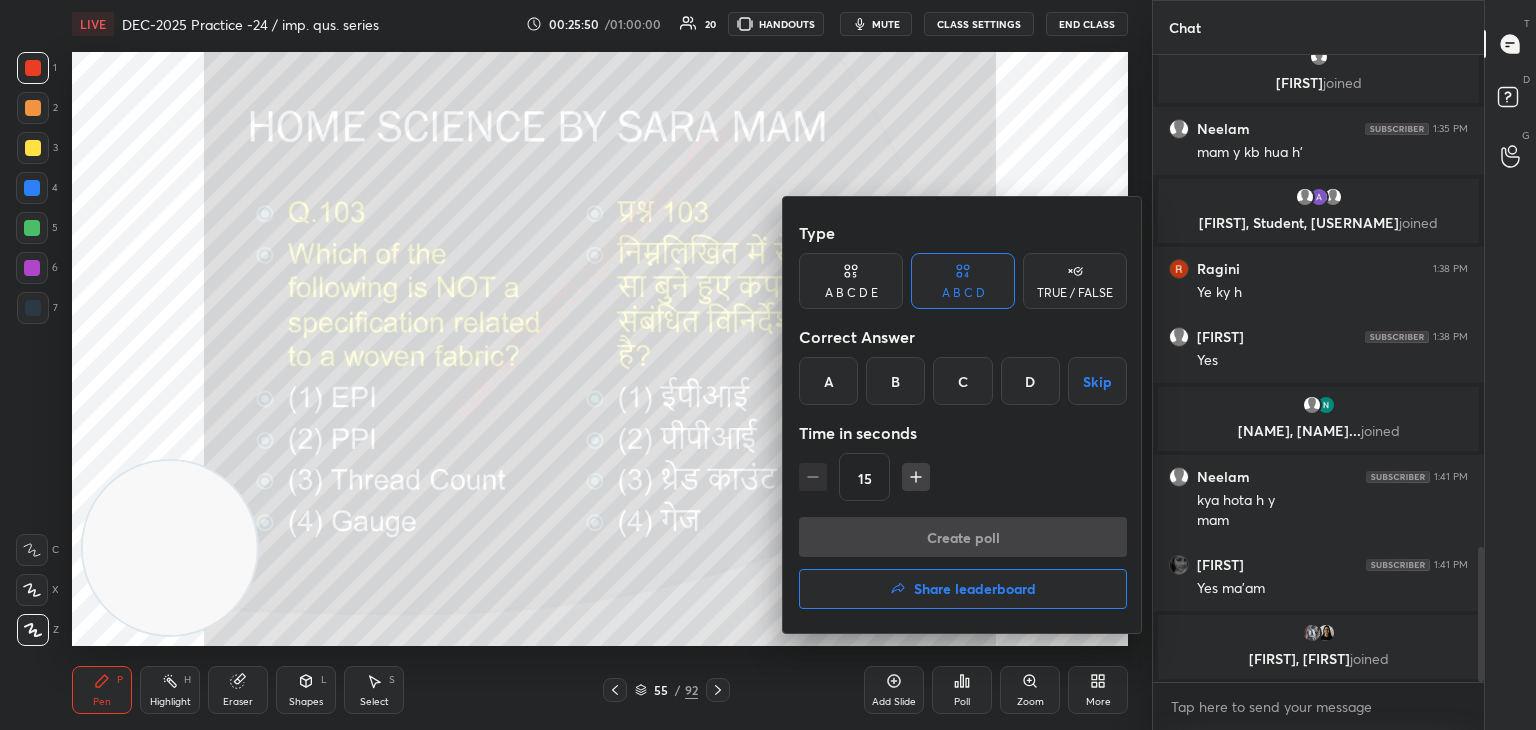 click on "D" at bounding box center (1030, 381) 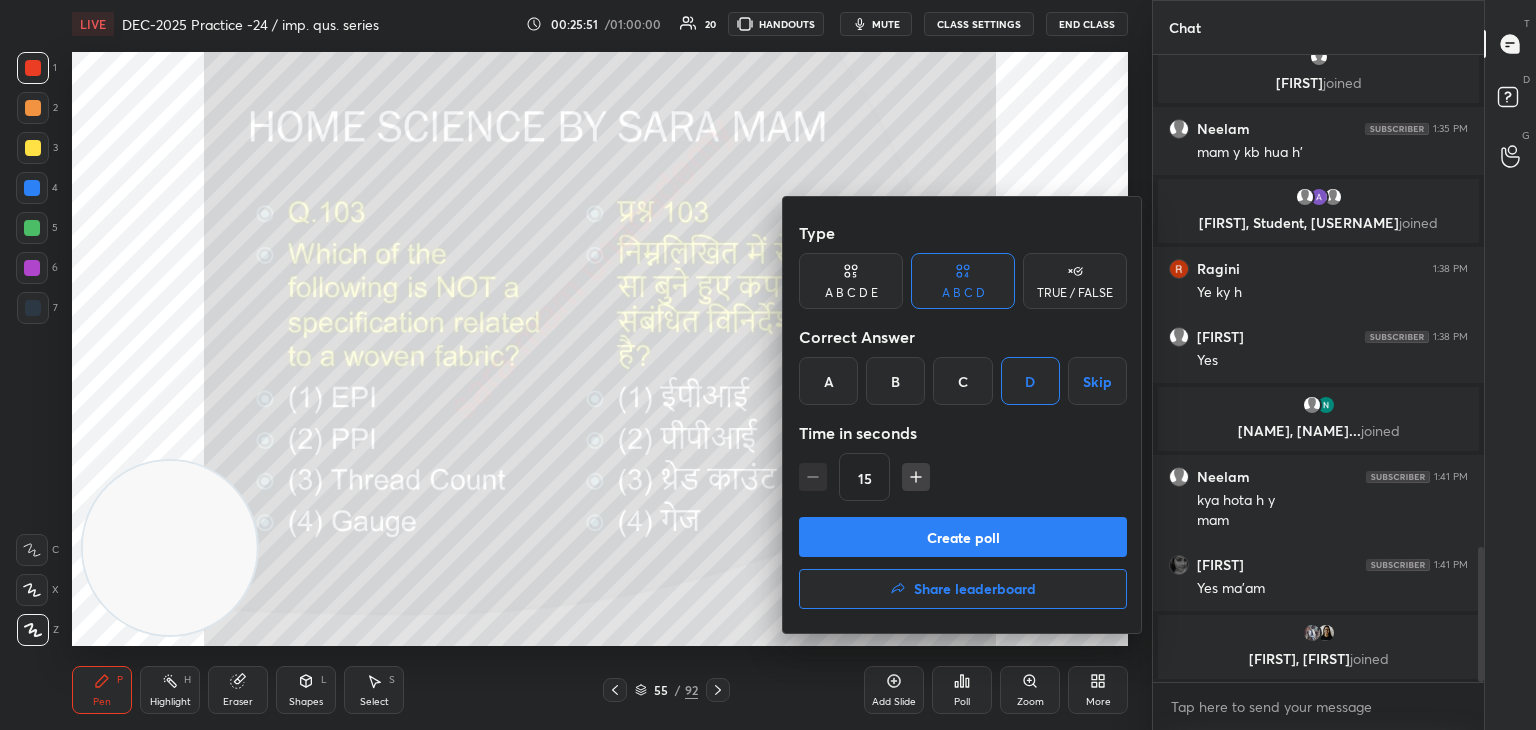 click on "Create poll" at bounding box center (963, 537) 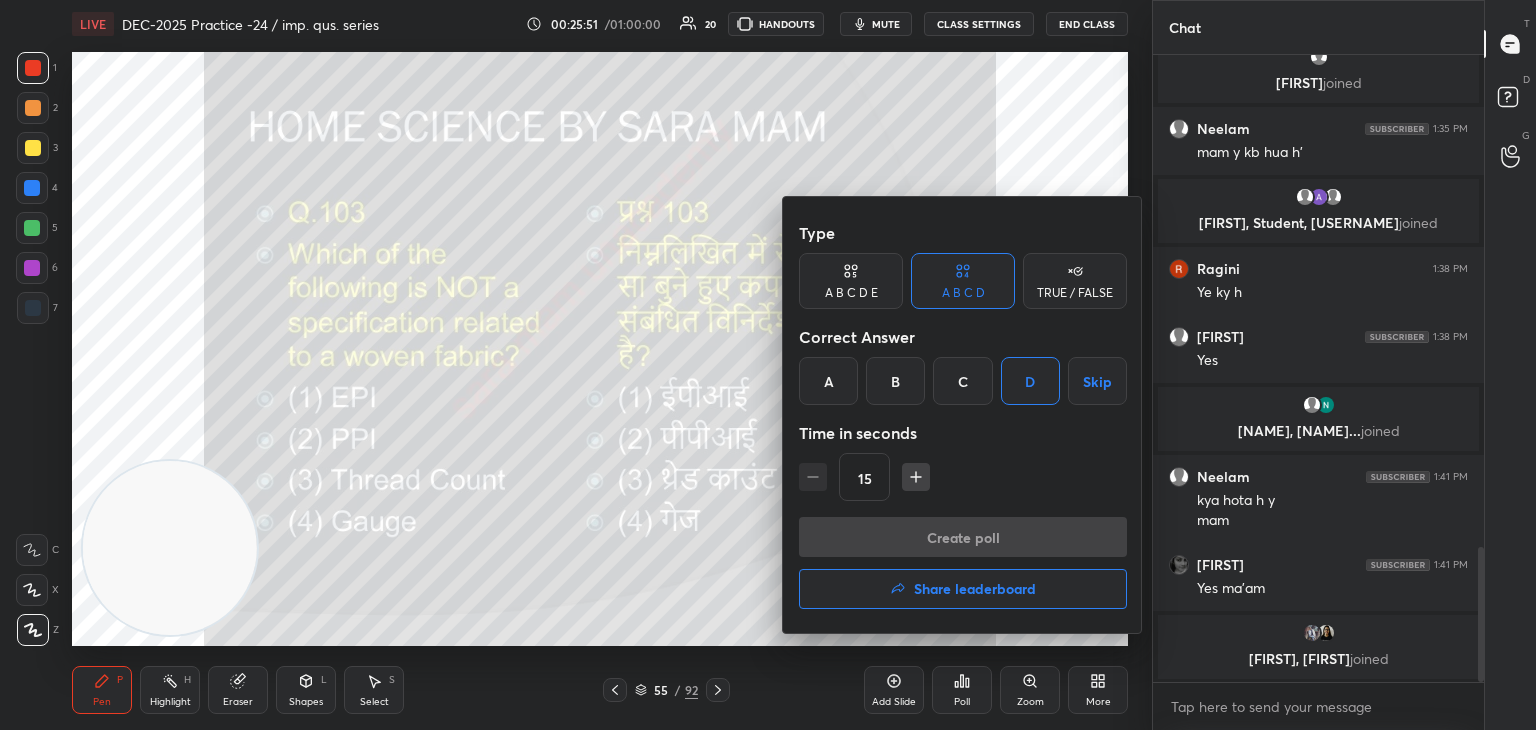 scroll, scrollTop: 570, scrollLeft: 325, axis: both 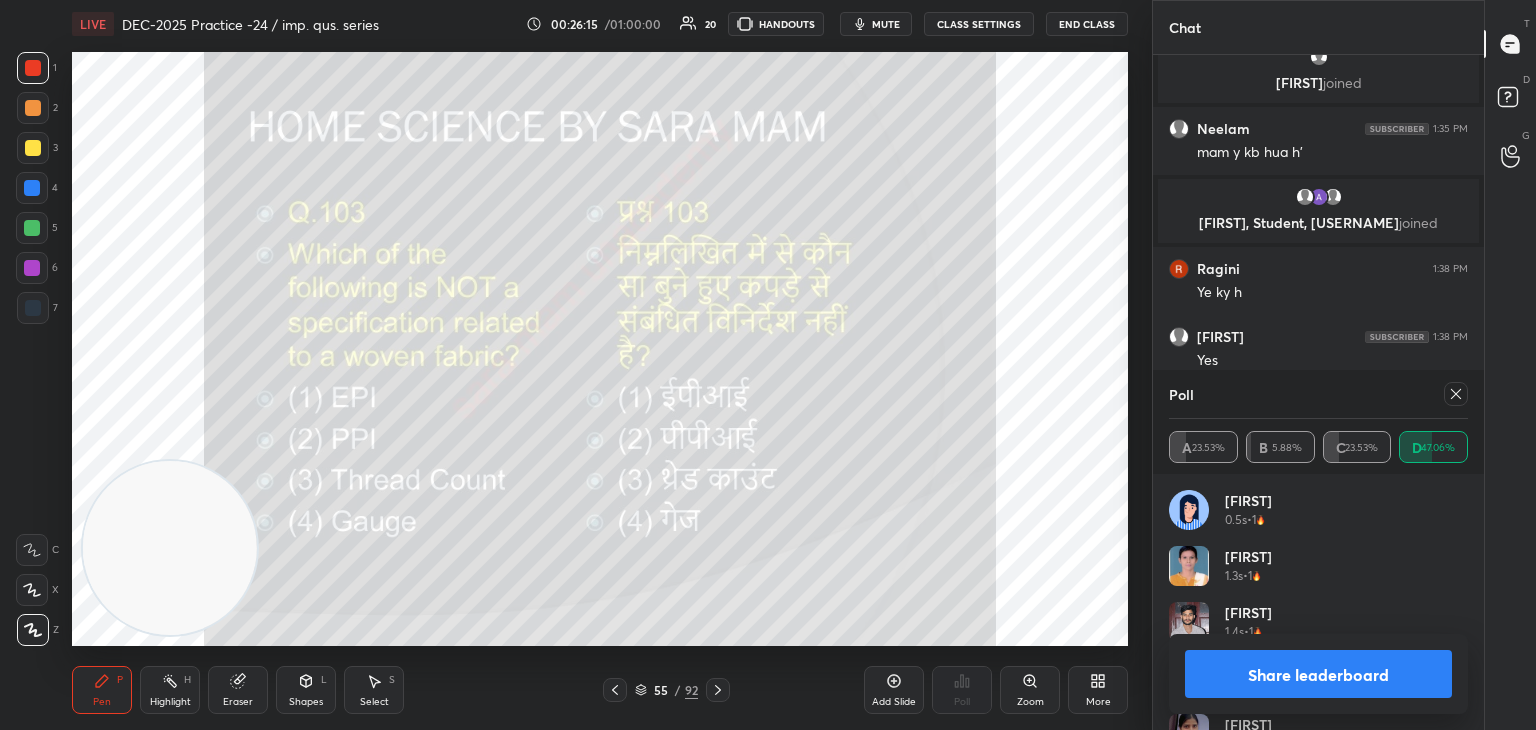 click 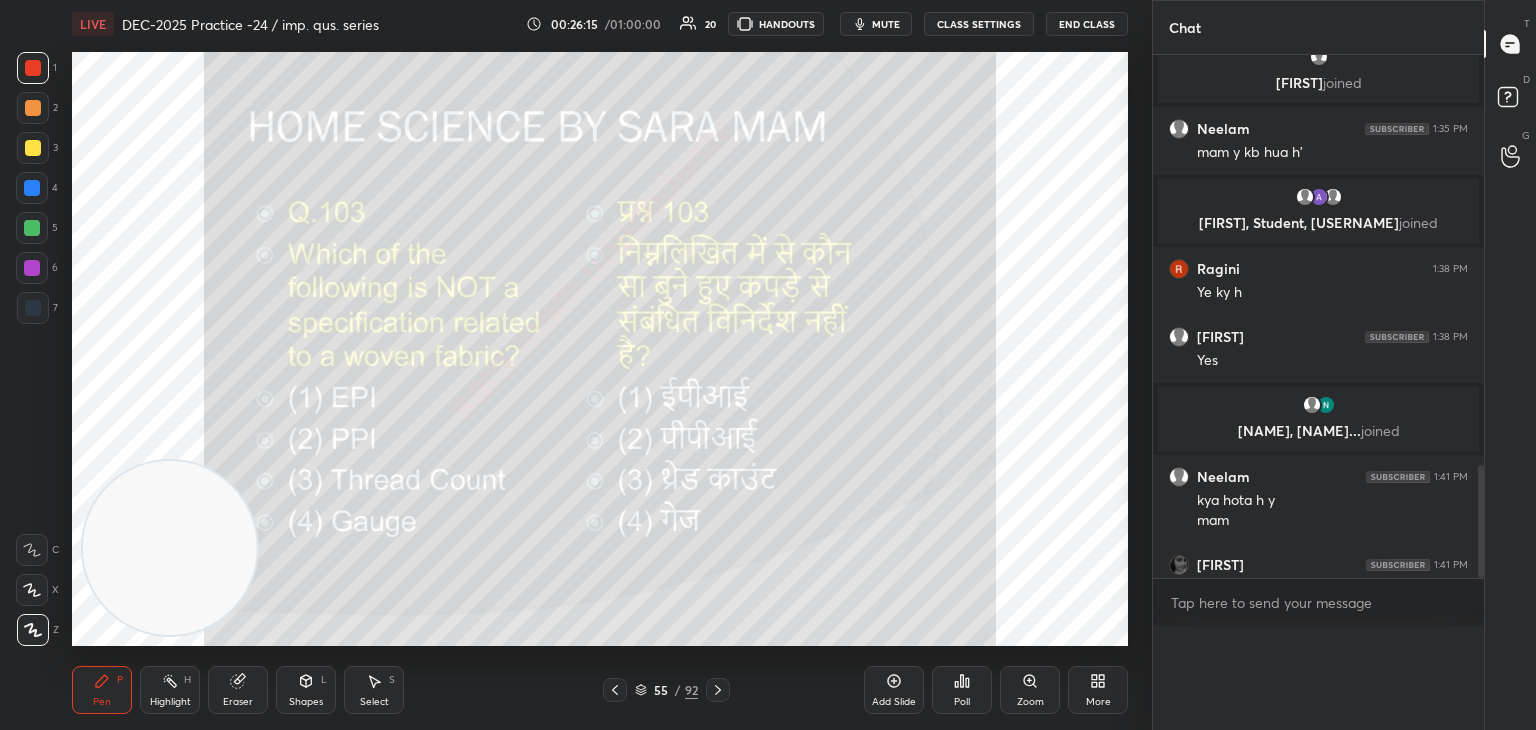 scroll, scrollTop: 0, scrollLeft: 0, axis: both 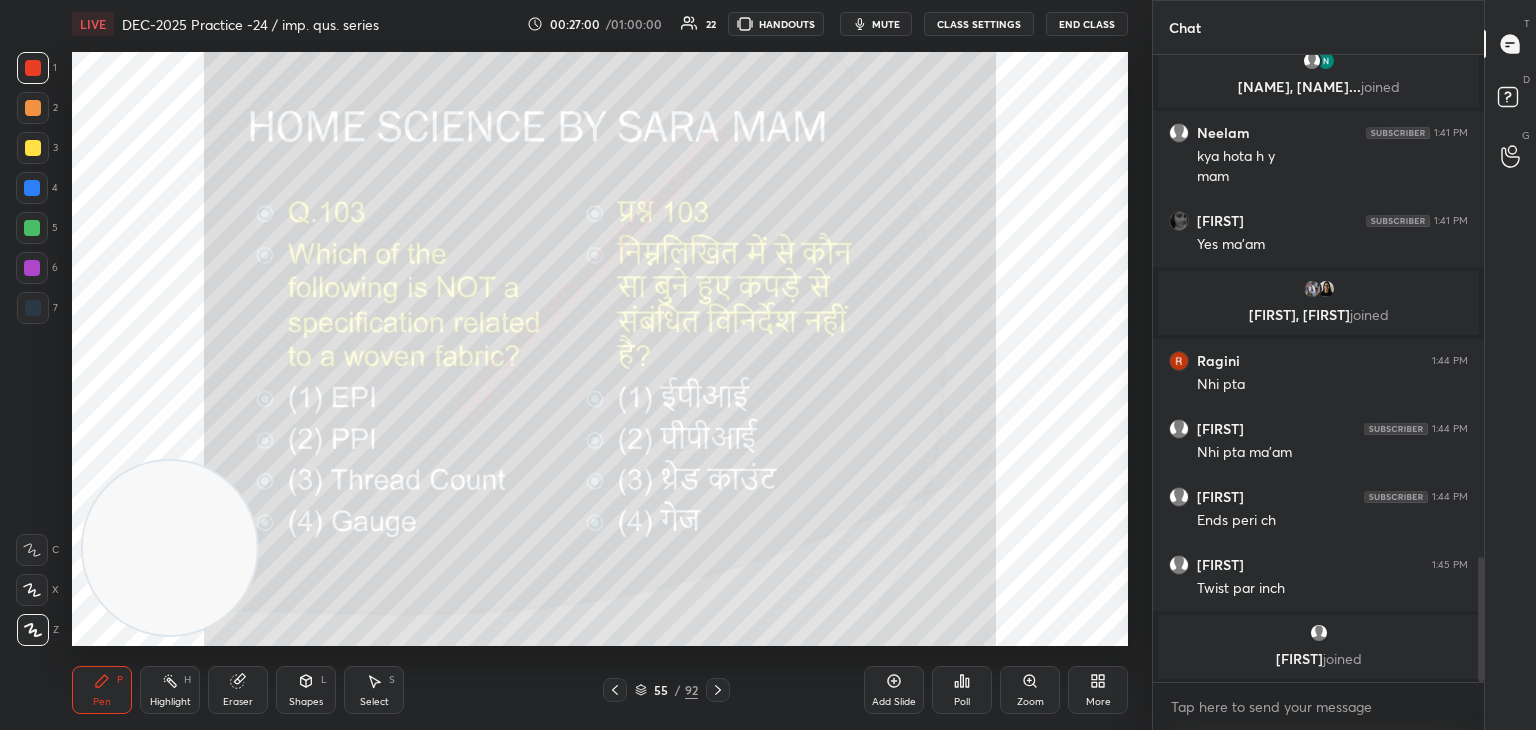 click 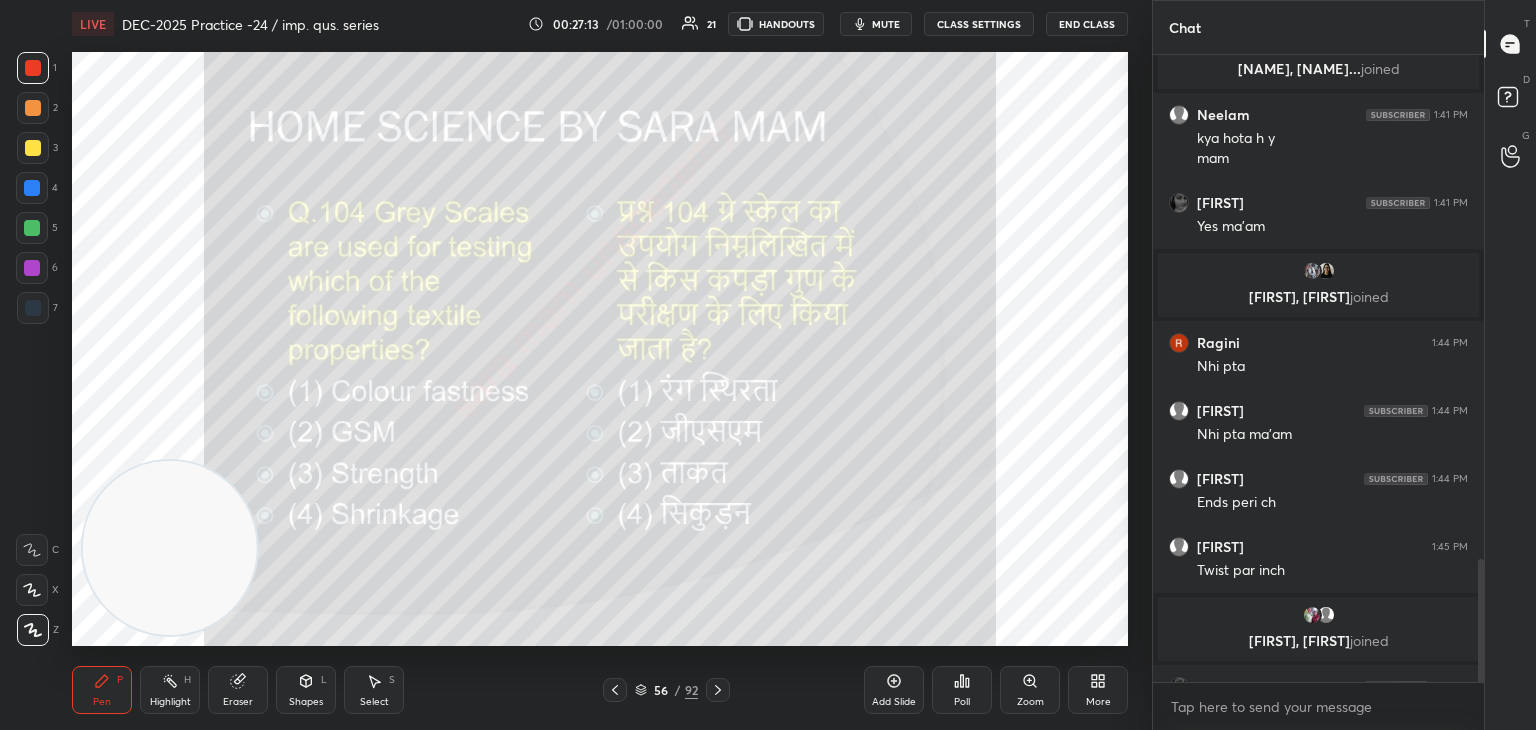 scroll, scrollTop: 2562, scrollLeft: 0, axis: vertical 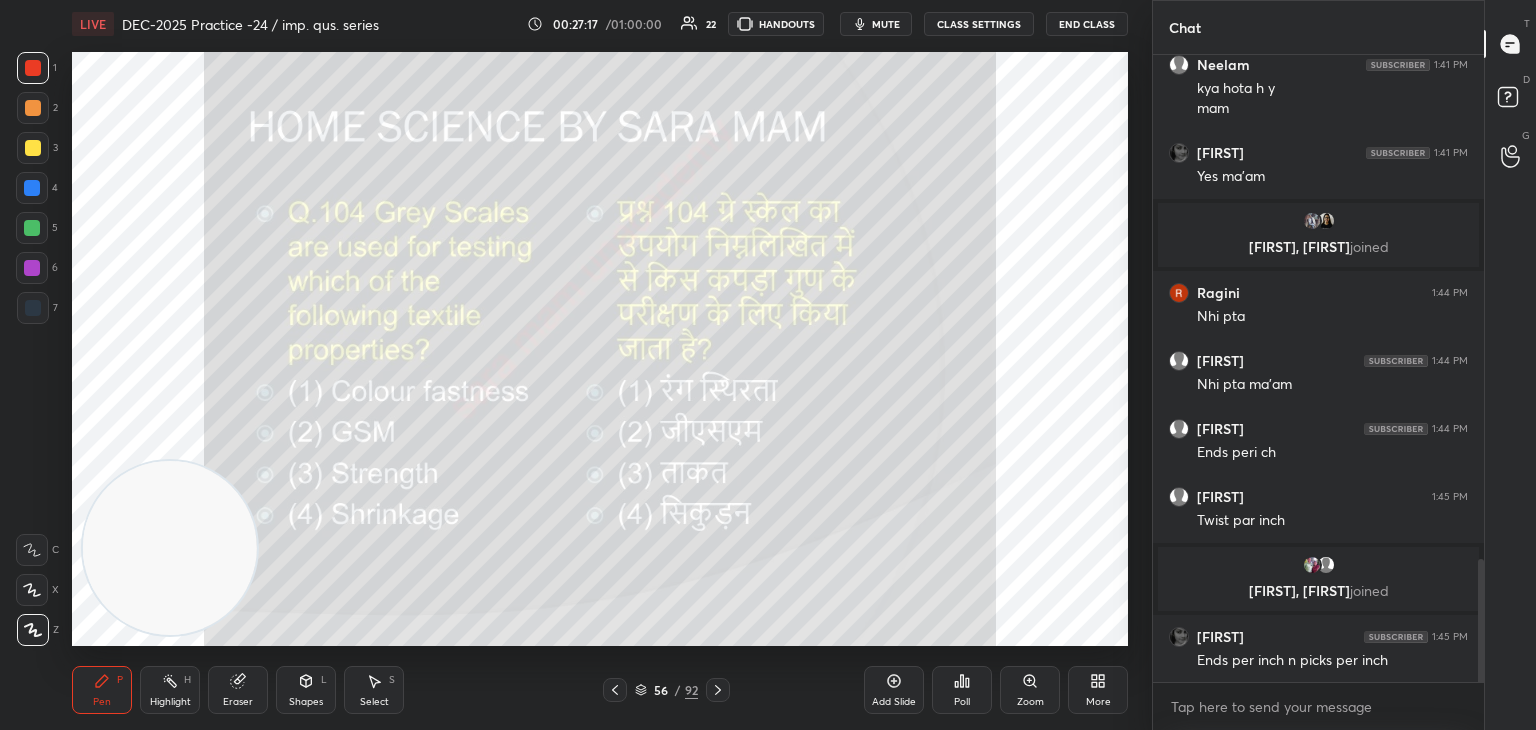 click on "Poll" at bounding box center (962, 702) 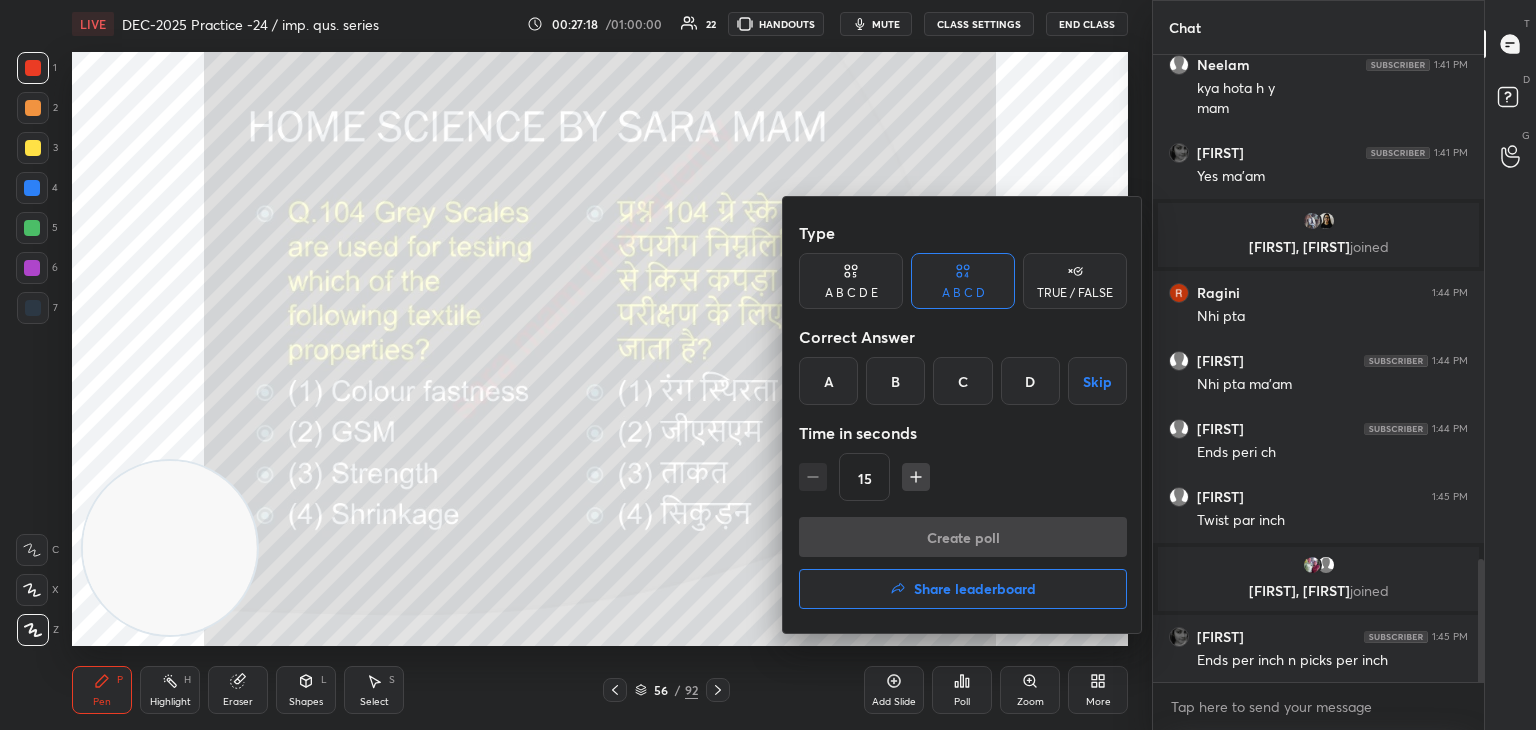 click on "A" at bounding box center (828, 381) 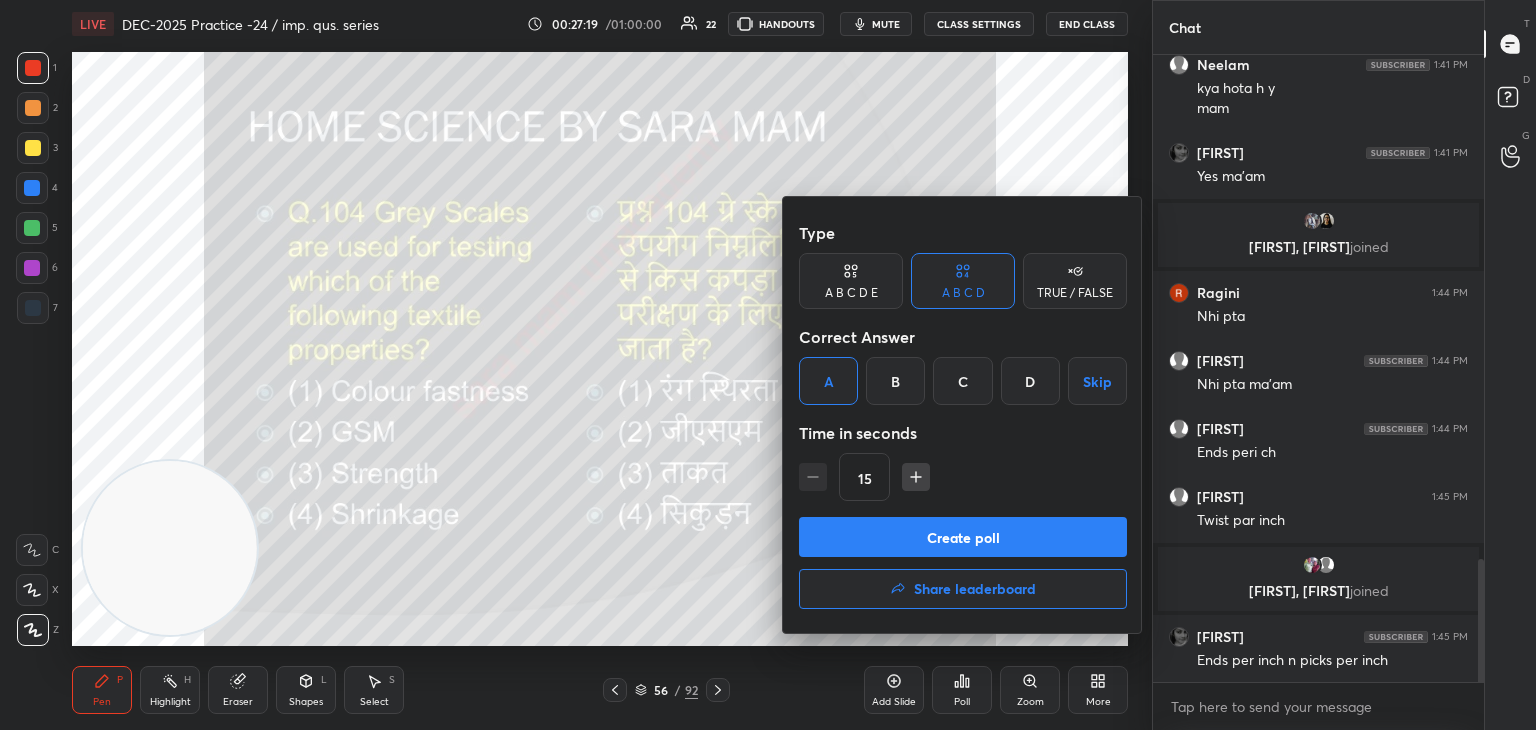 click on "Create poll" at bounding box center (963, 537) 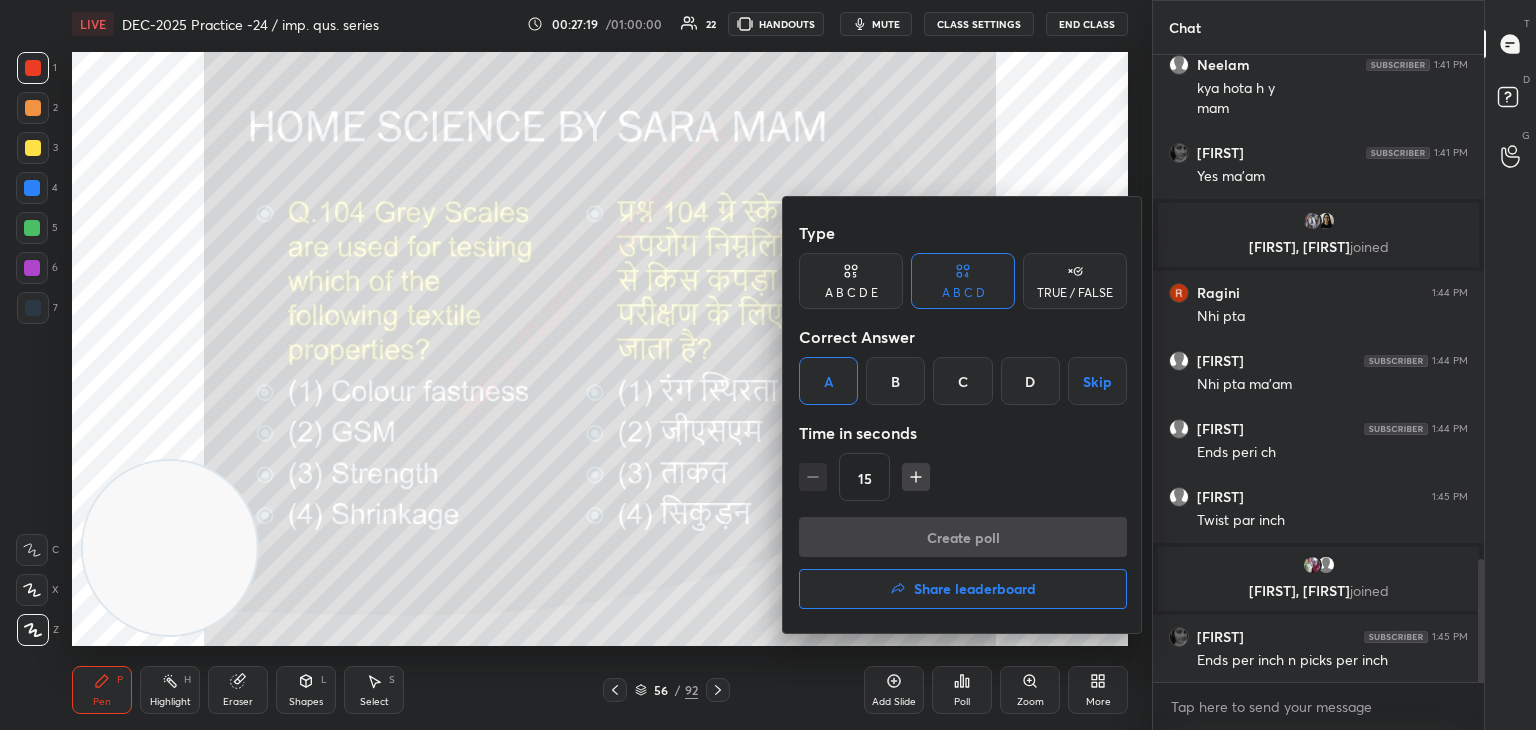 scroll, scrollTop: 580, scrollLeft: 325, axis: both 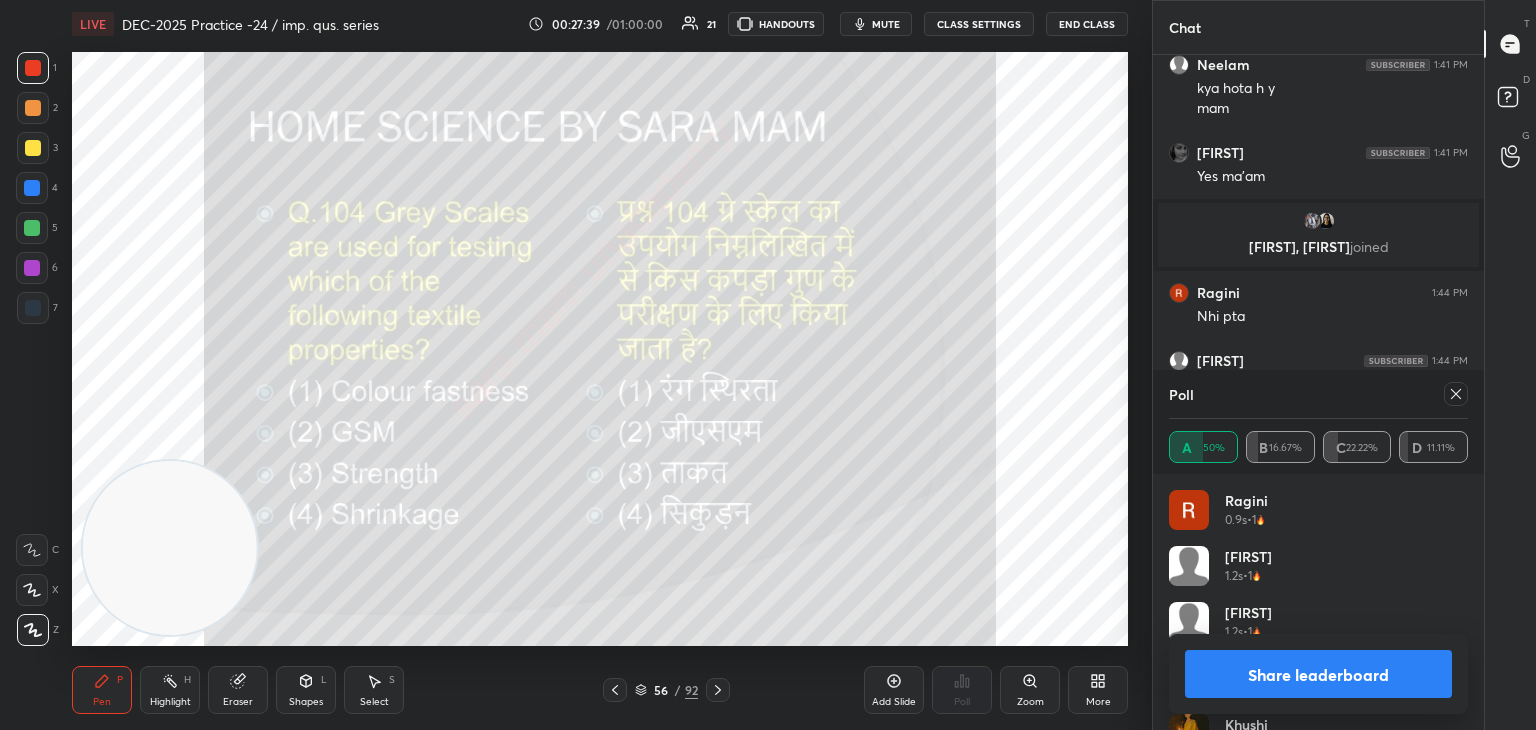 click 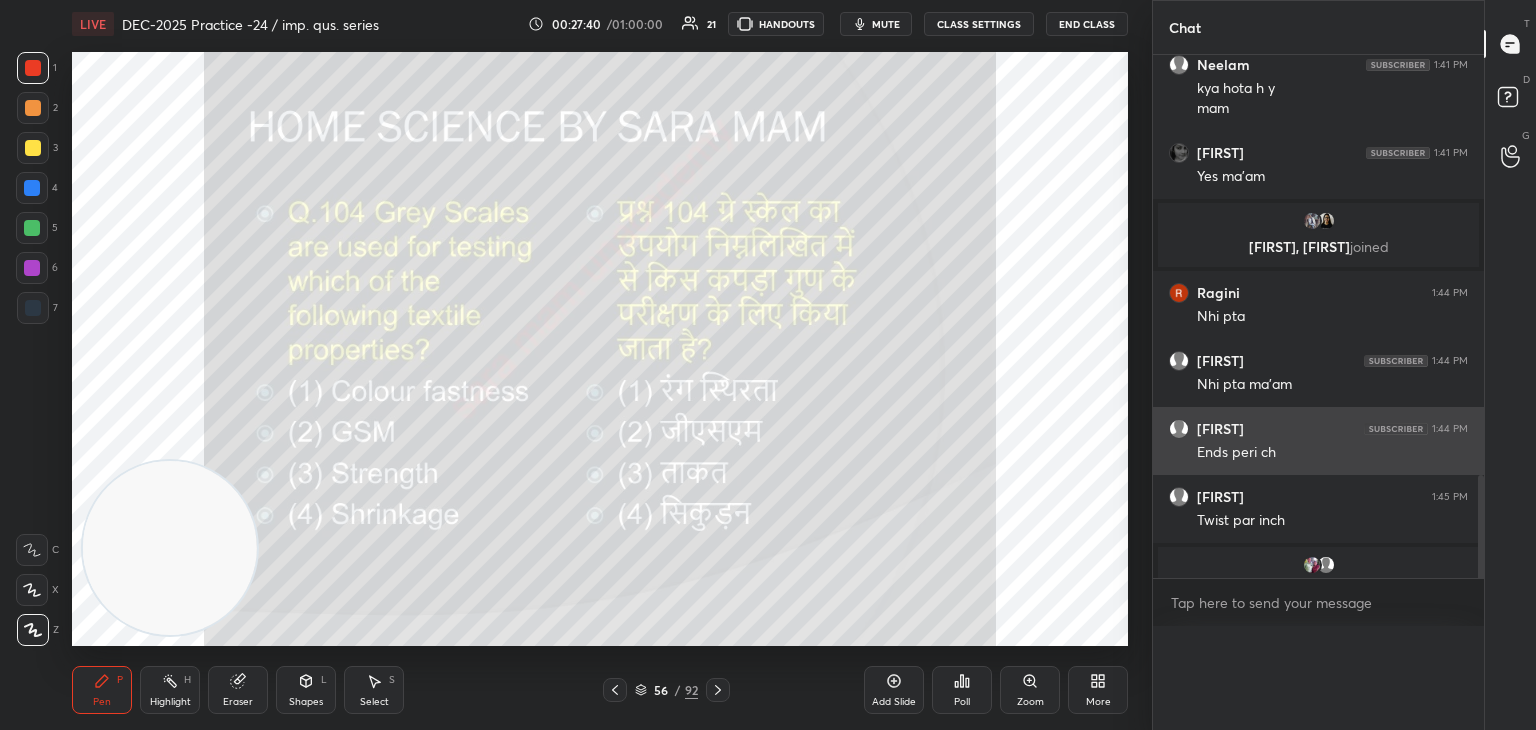 scroll, scrollTop: 176, scrollLeft: 293, axis: both 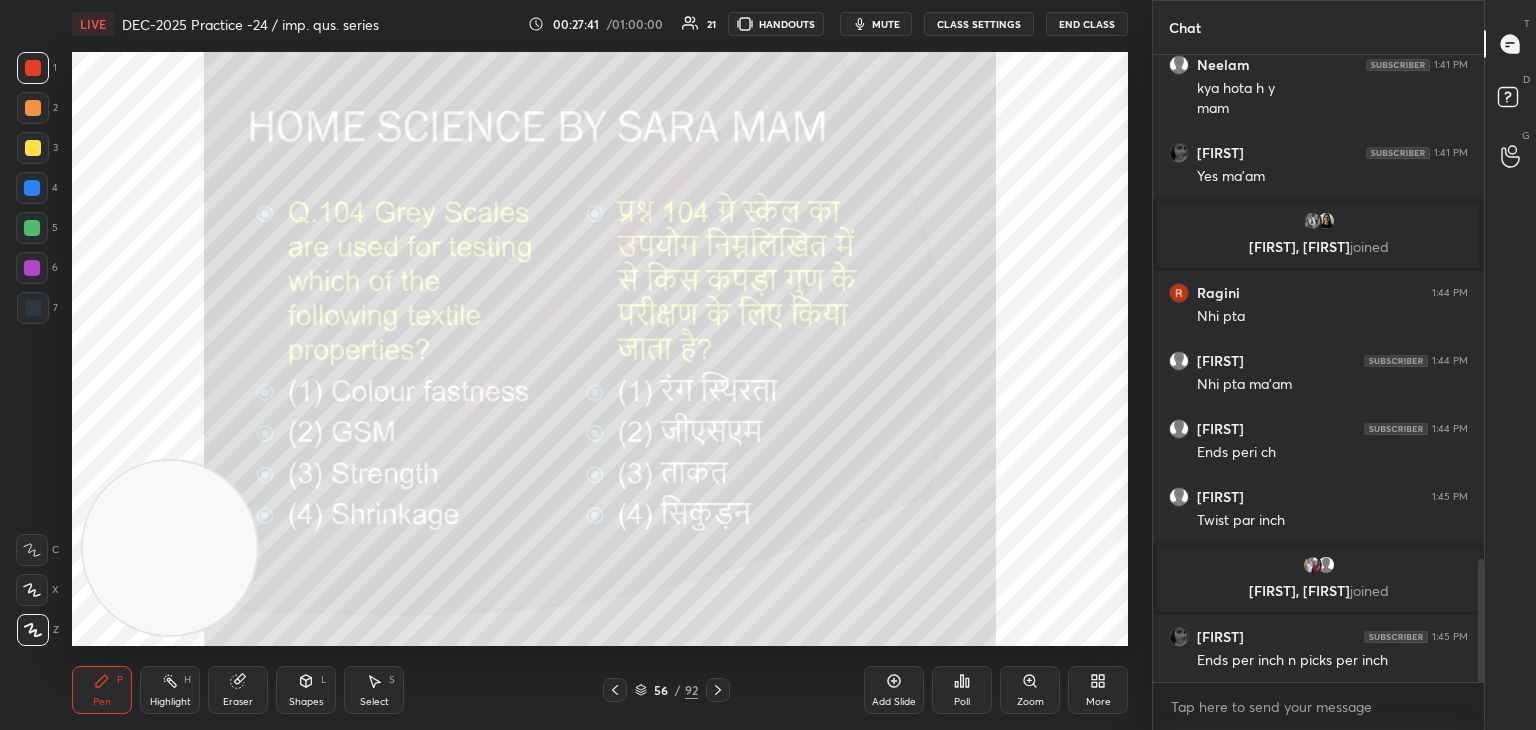 click 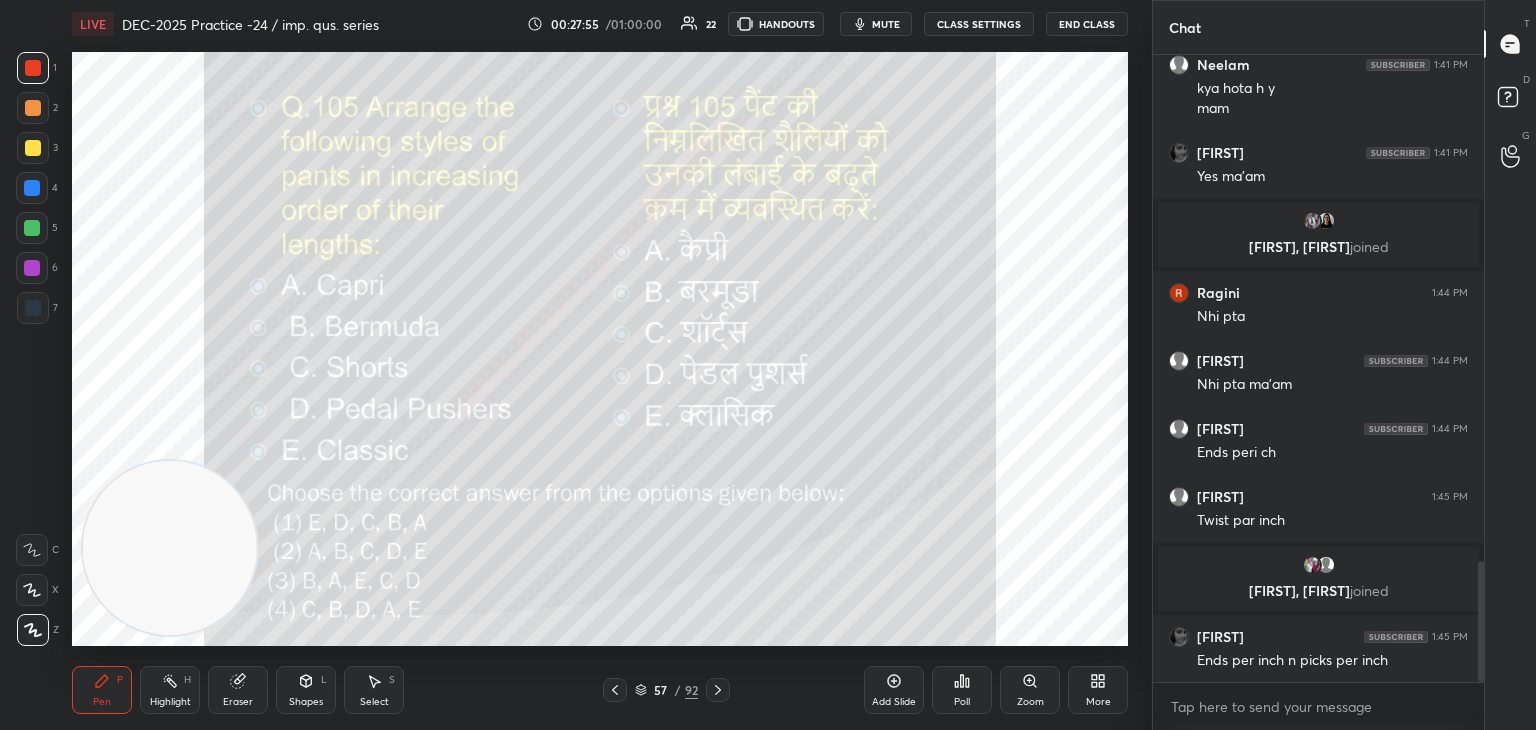 scroll, scrollTop: 2634, scrollLeft: 0, axis: vertical 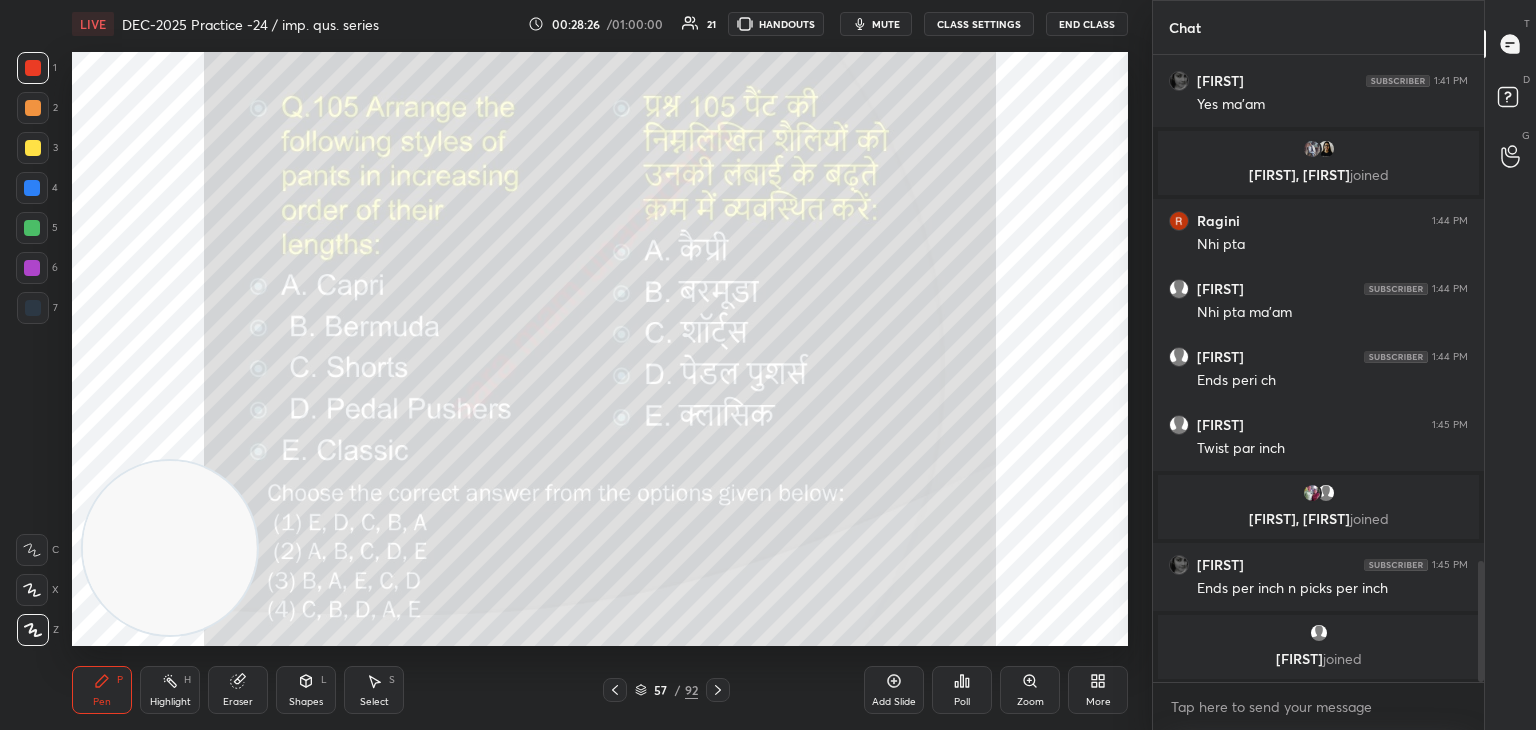 click on "Poll" at bounding box center [962, 690] 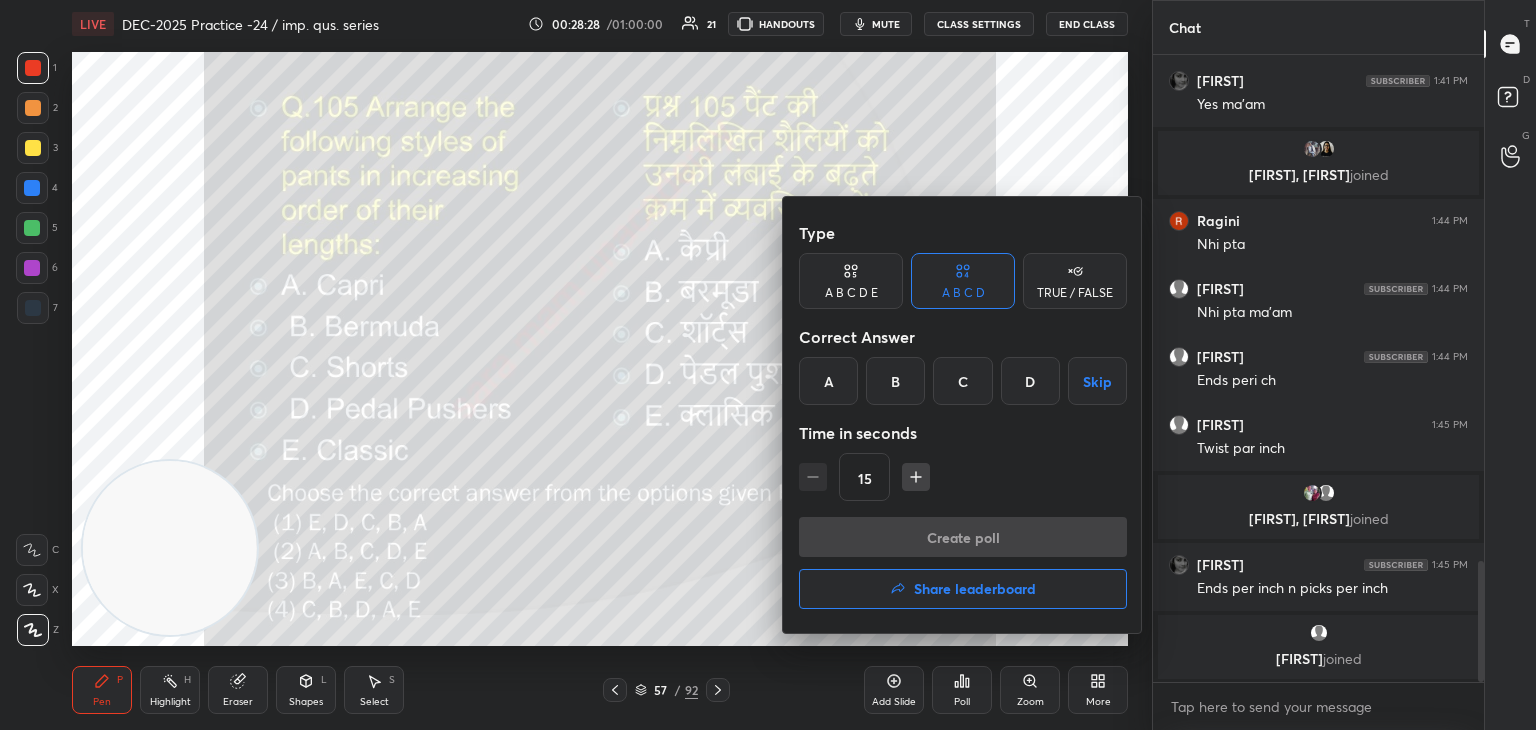 click on "D" at bounding box center (1030, 381) 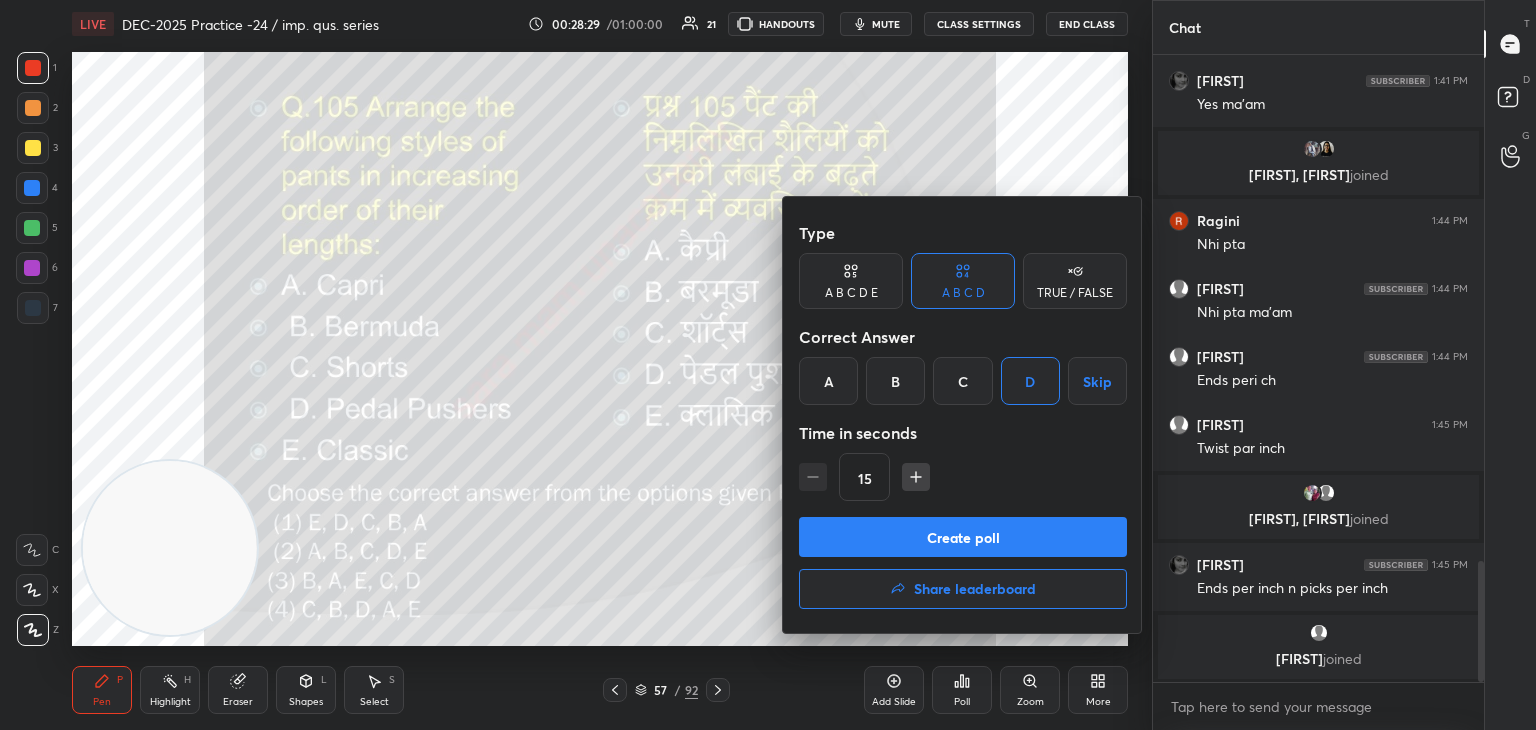 click on "Create poll" at bounding box center (963, 537) 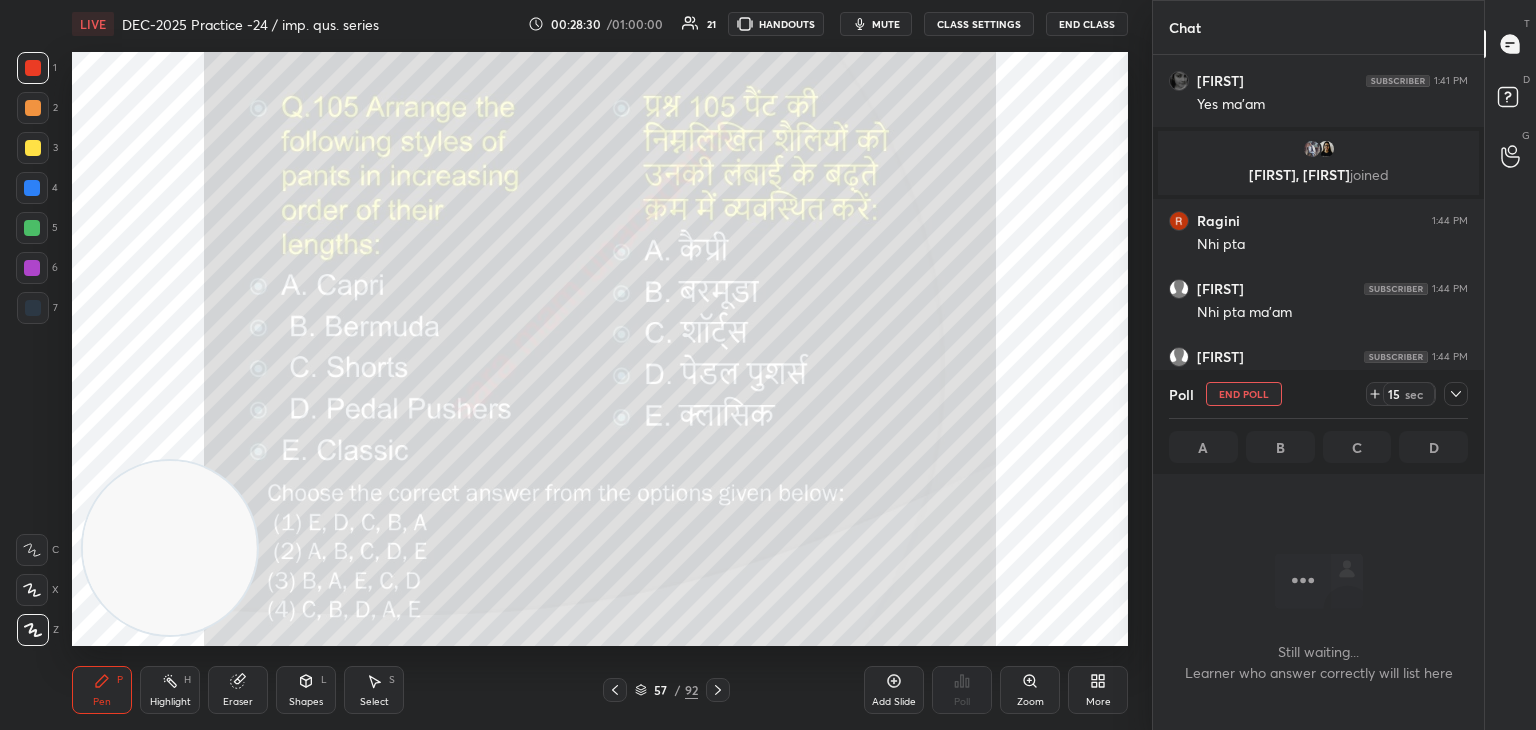 scroll, scrollTop: 569, scrollLeft: 325, axis: both 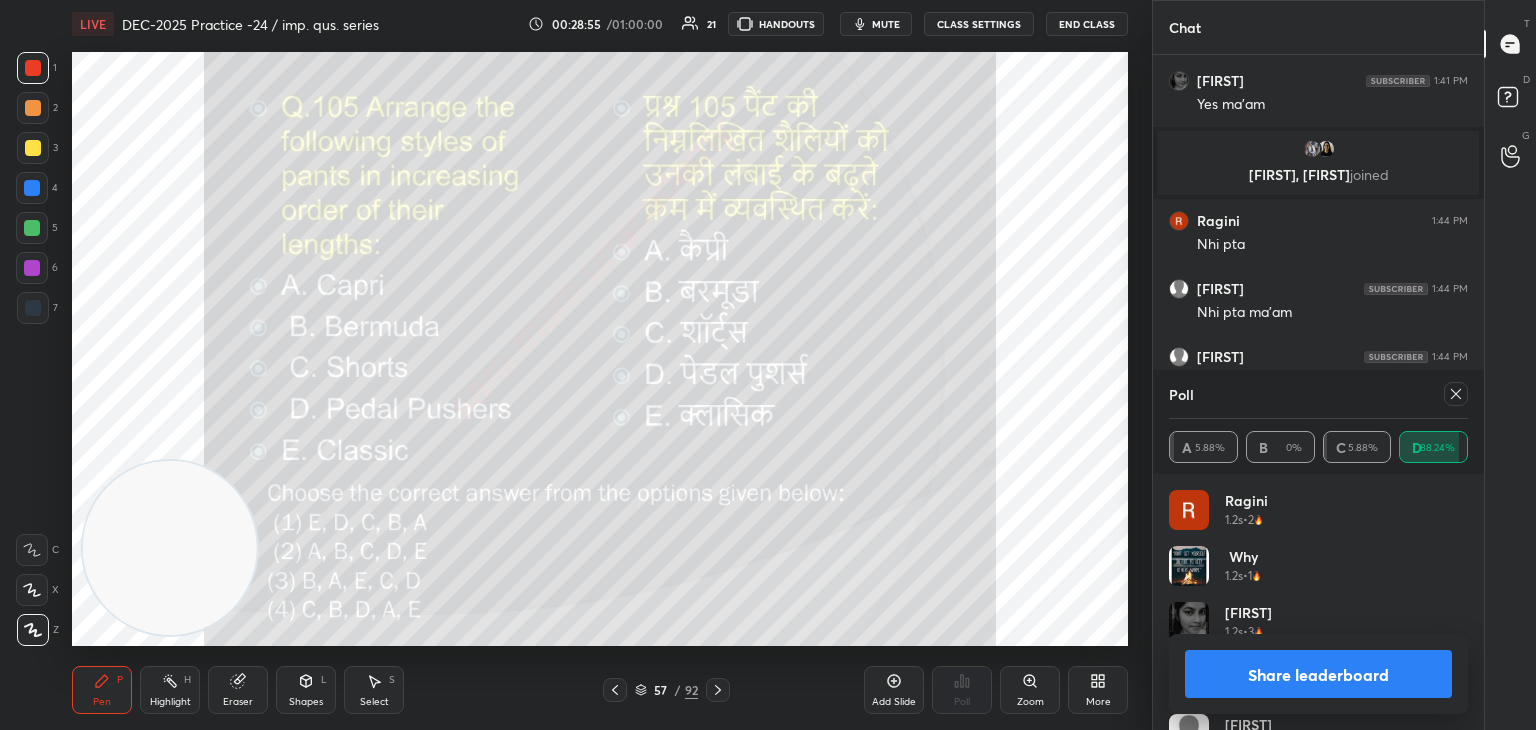 click at bounding box center (1456, 394) 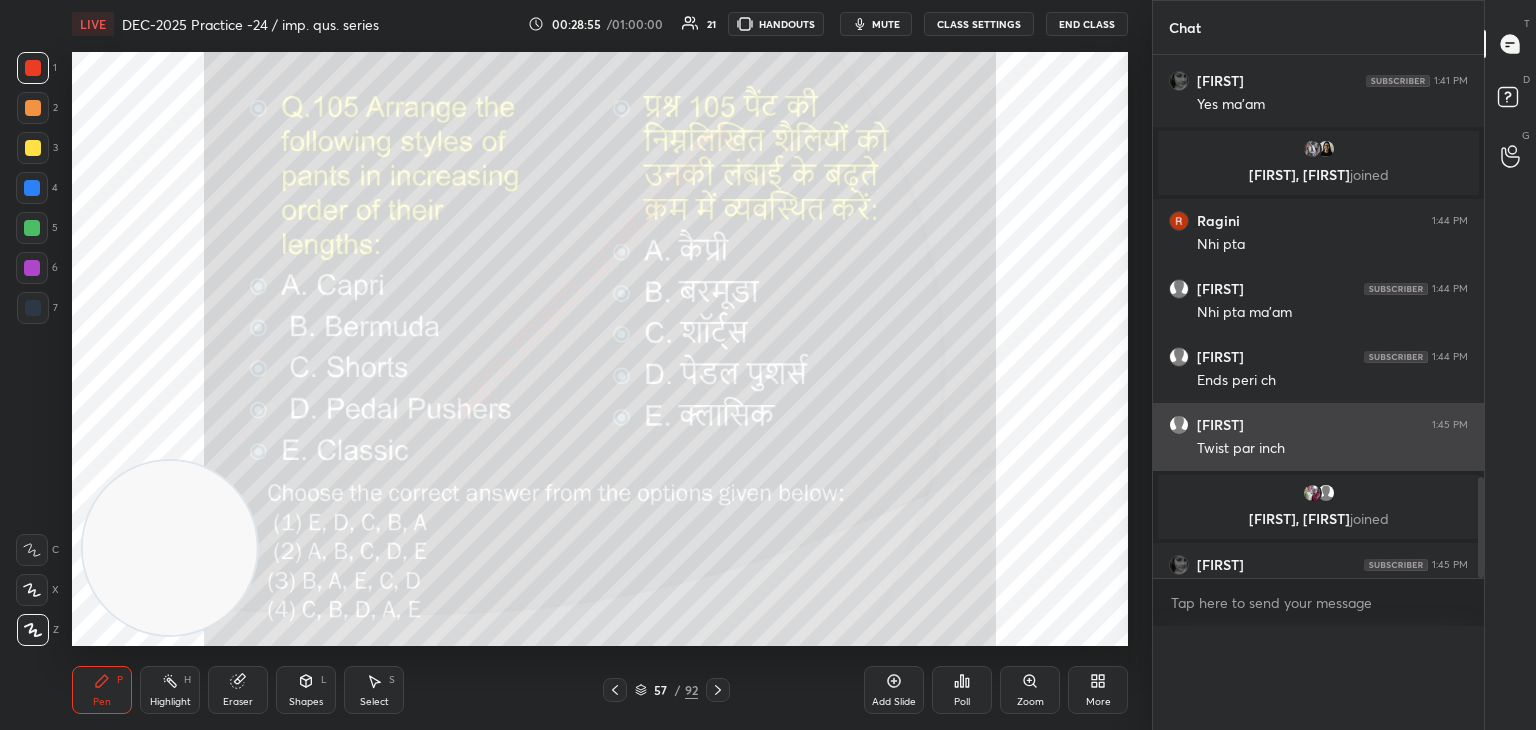 scroll, scrollTop: 88, scrollLeft: 293, axis: both 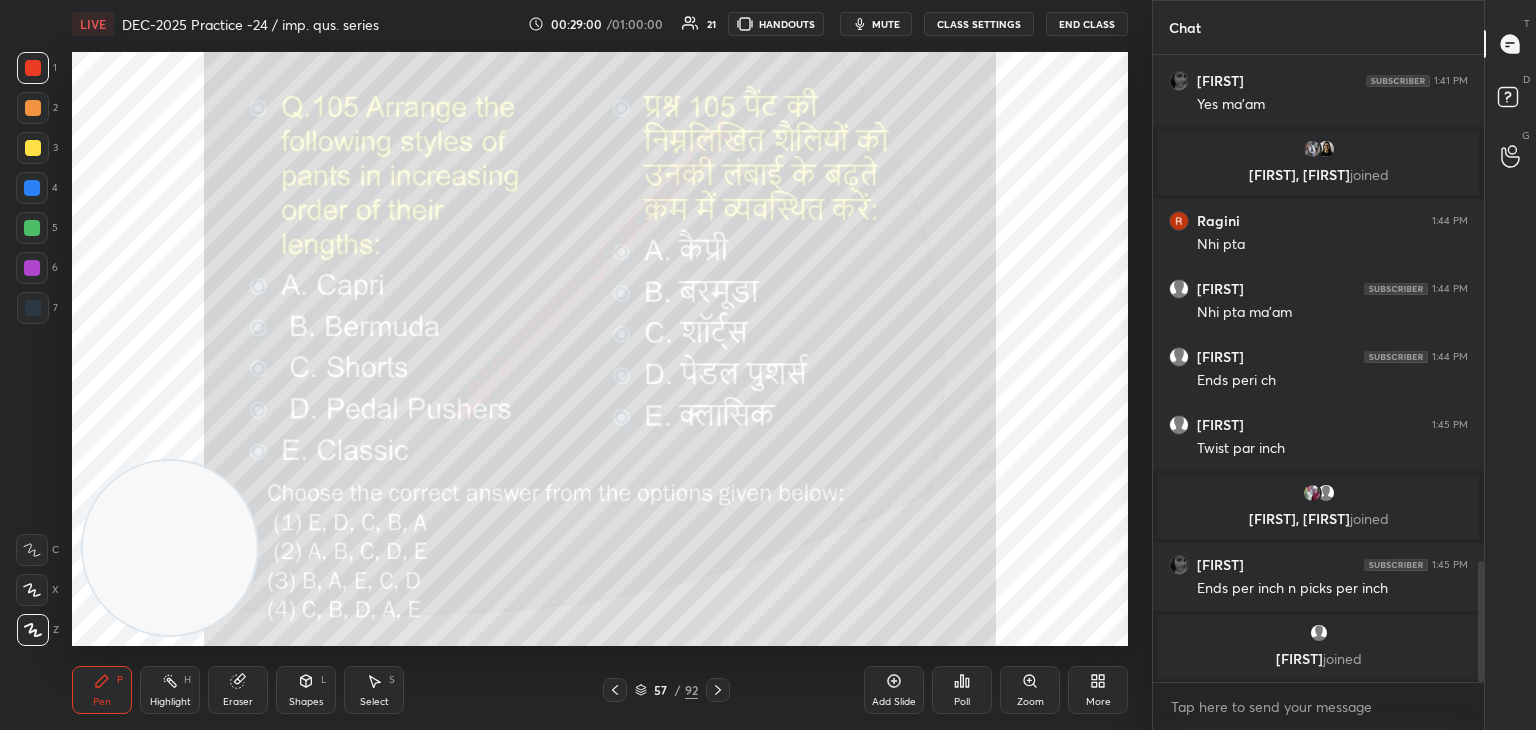 click 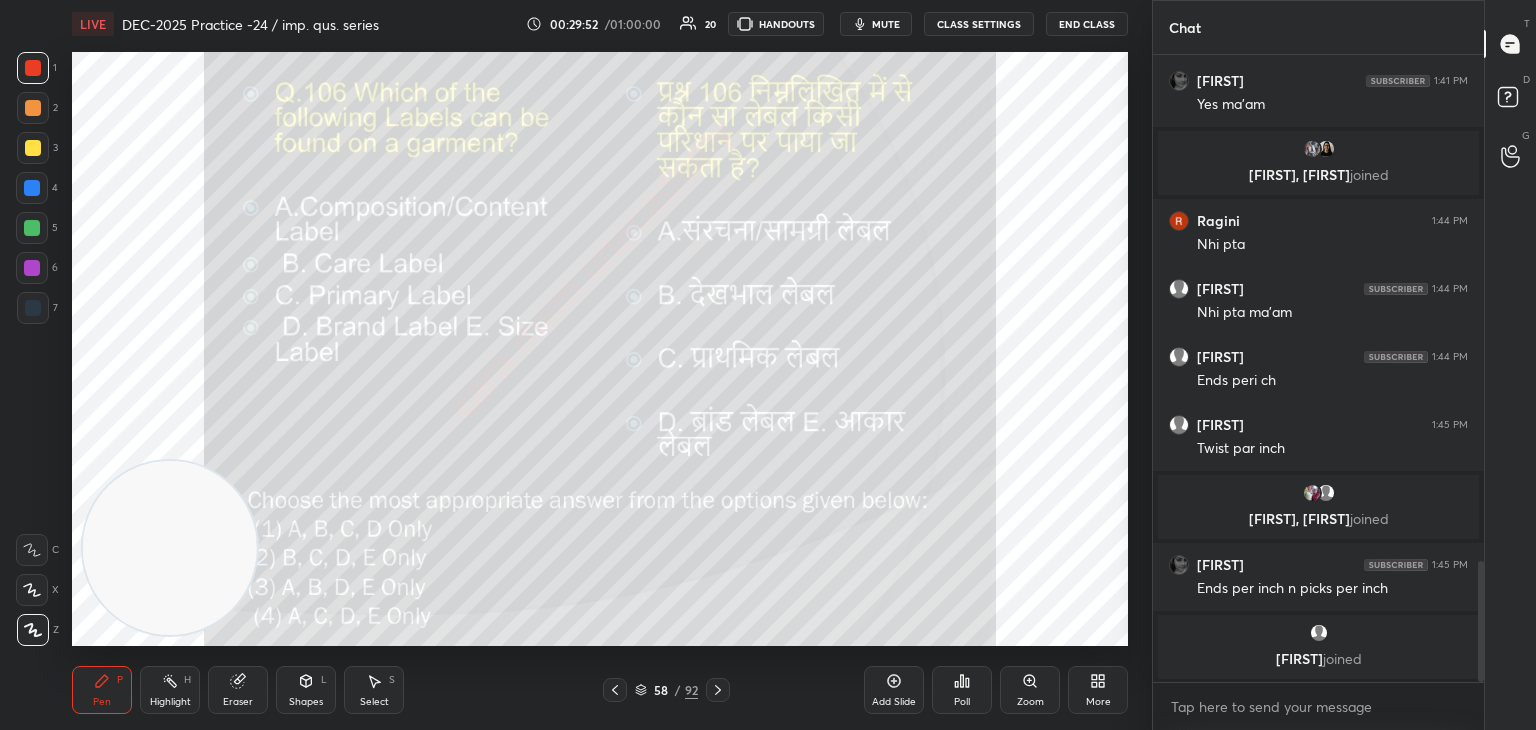 click on "Poll" at bounding box center [962, 702] 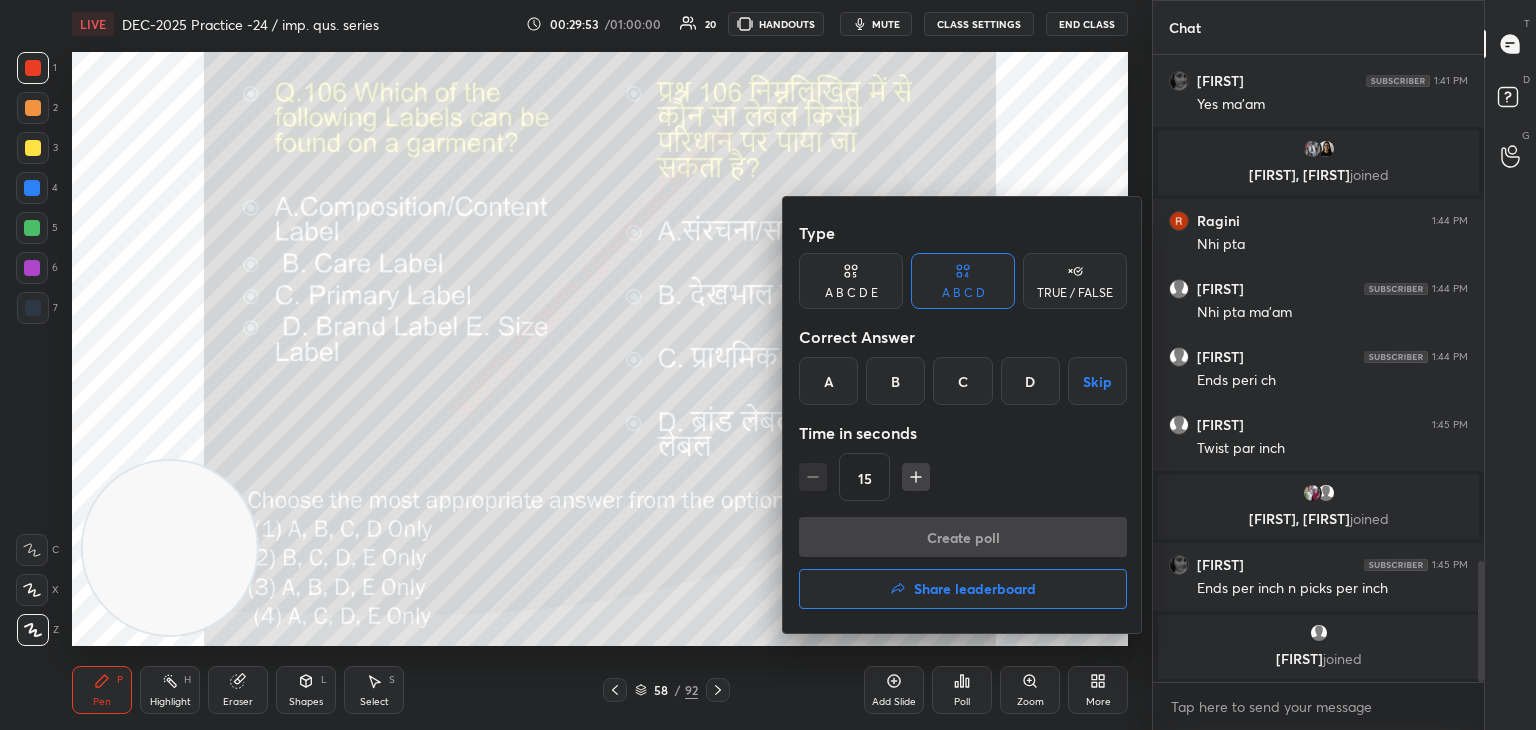 click on "C" at bounding box center [962, 381] 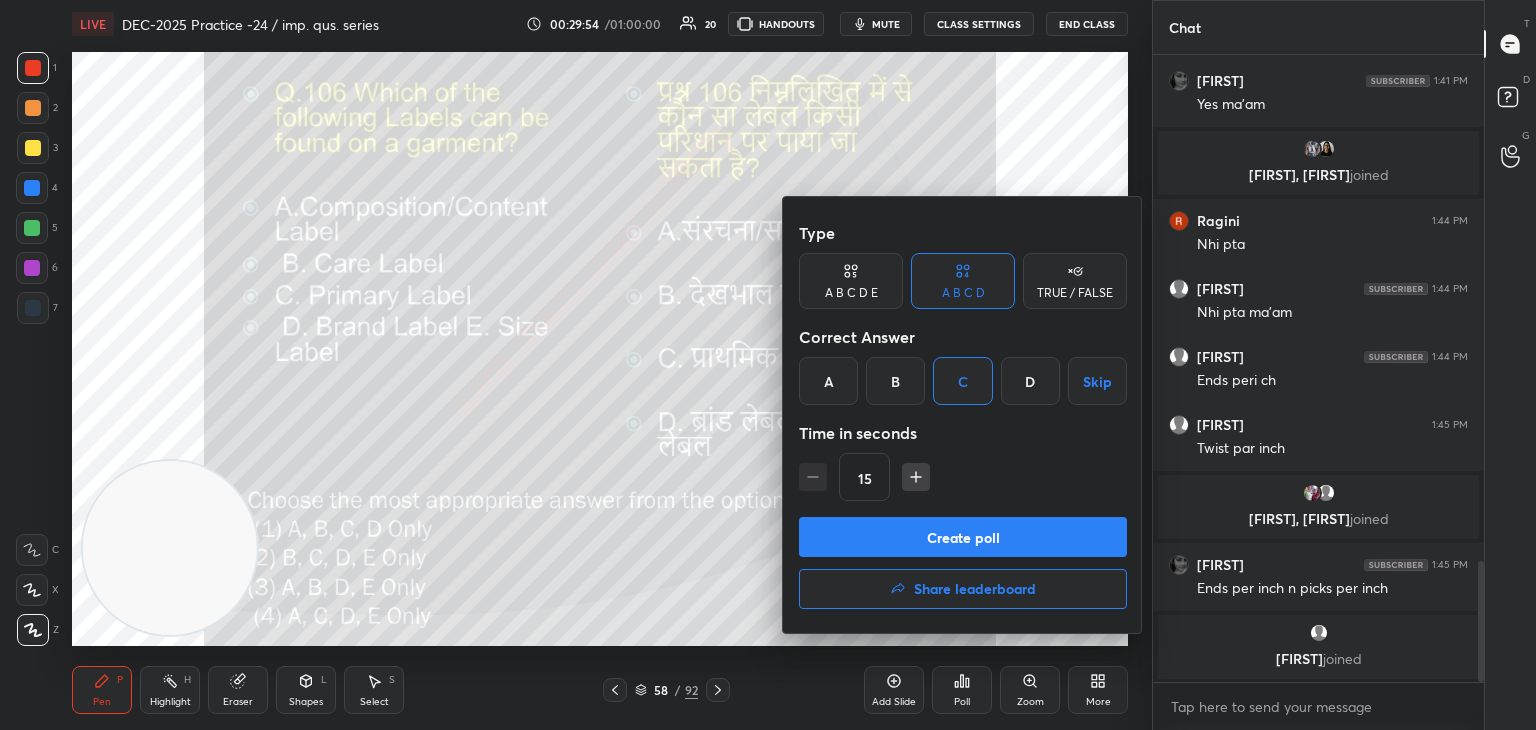 click on "Create poll" at bounding box center [963, 537] 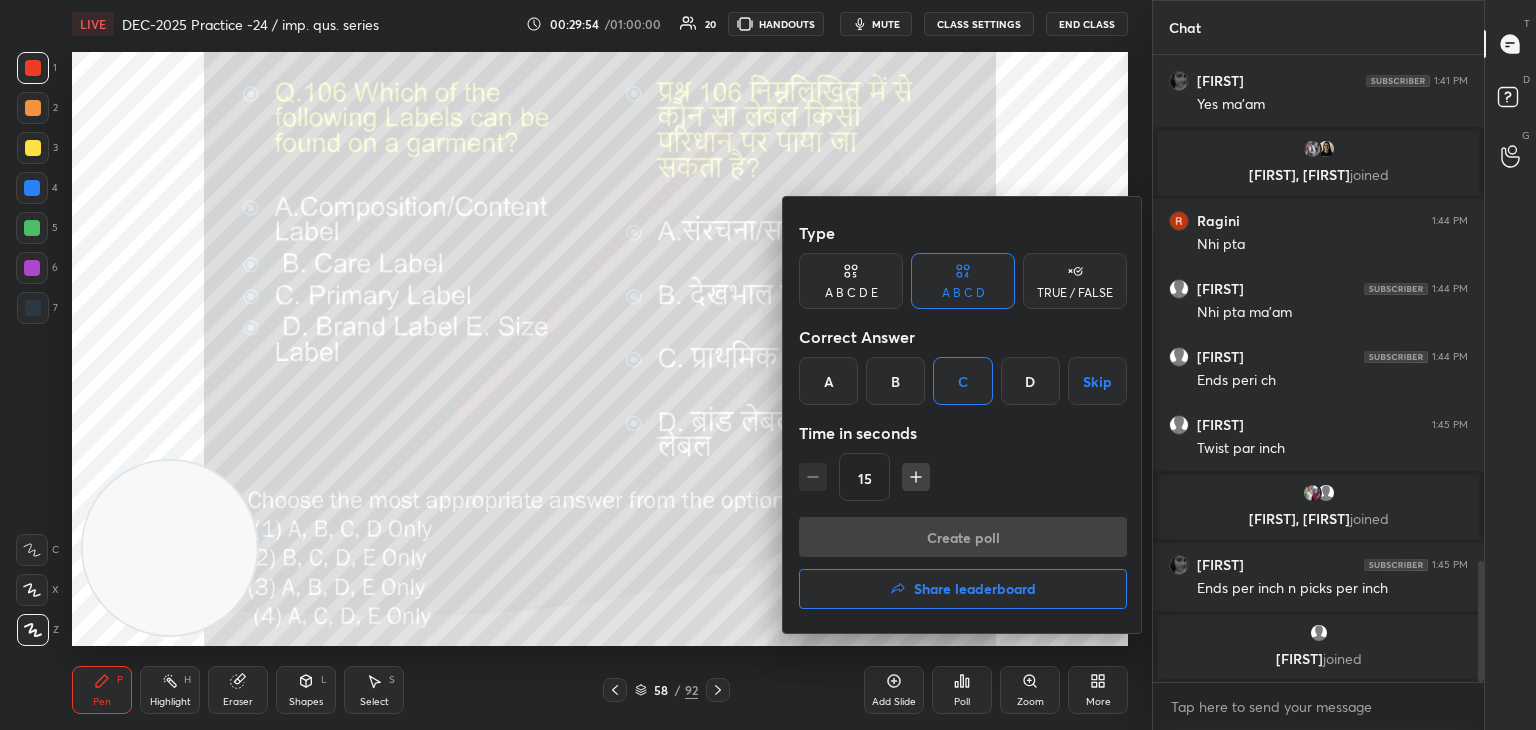 scroll, scrollTop: 588, scrollLeft: 325, axis: both 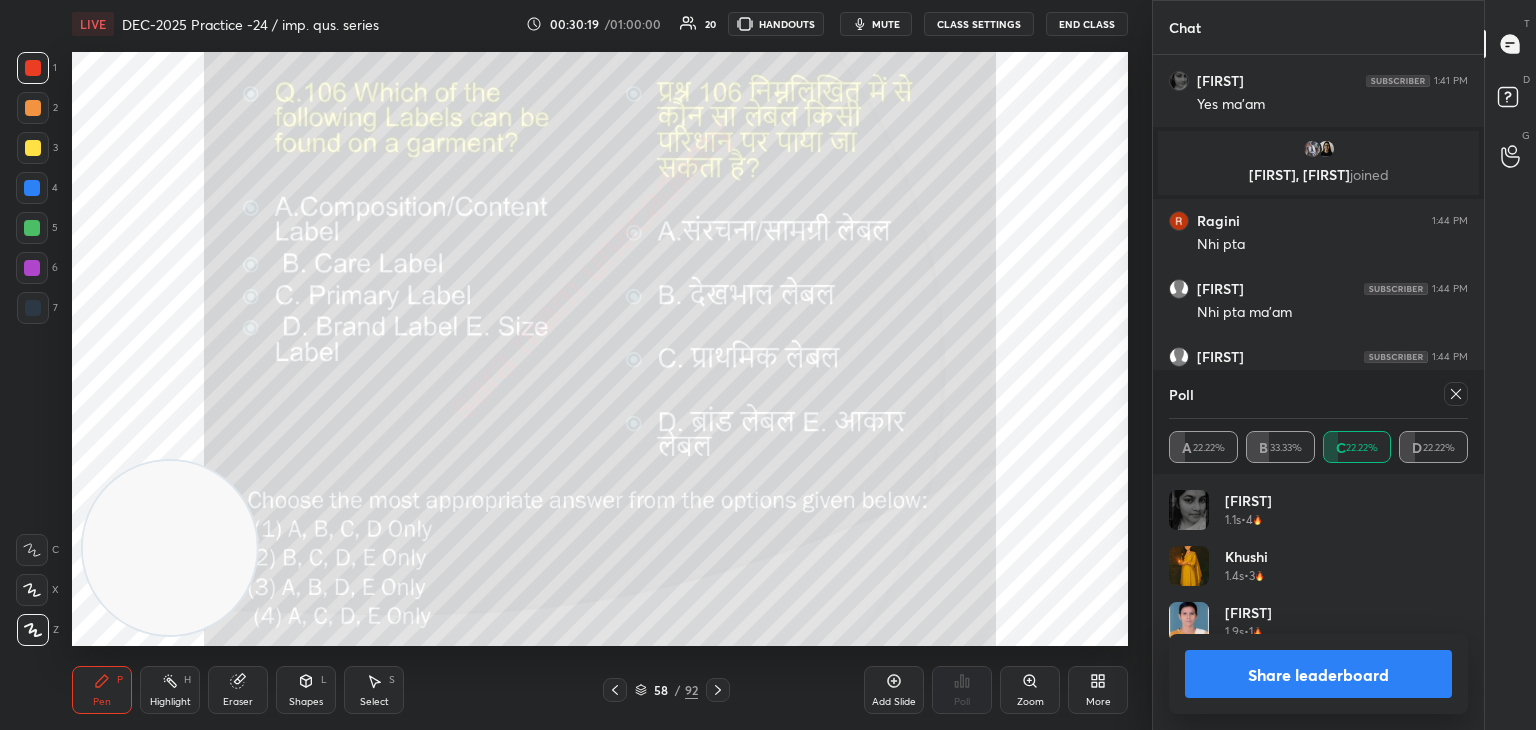 click 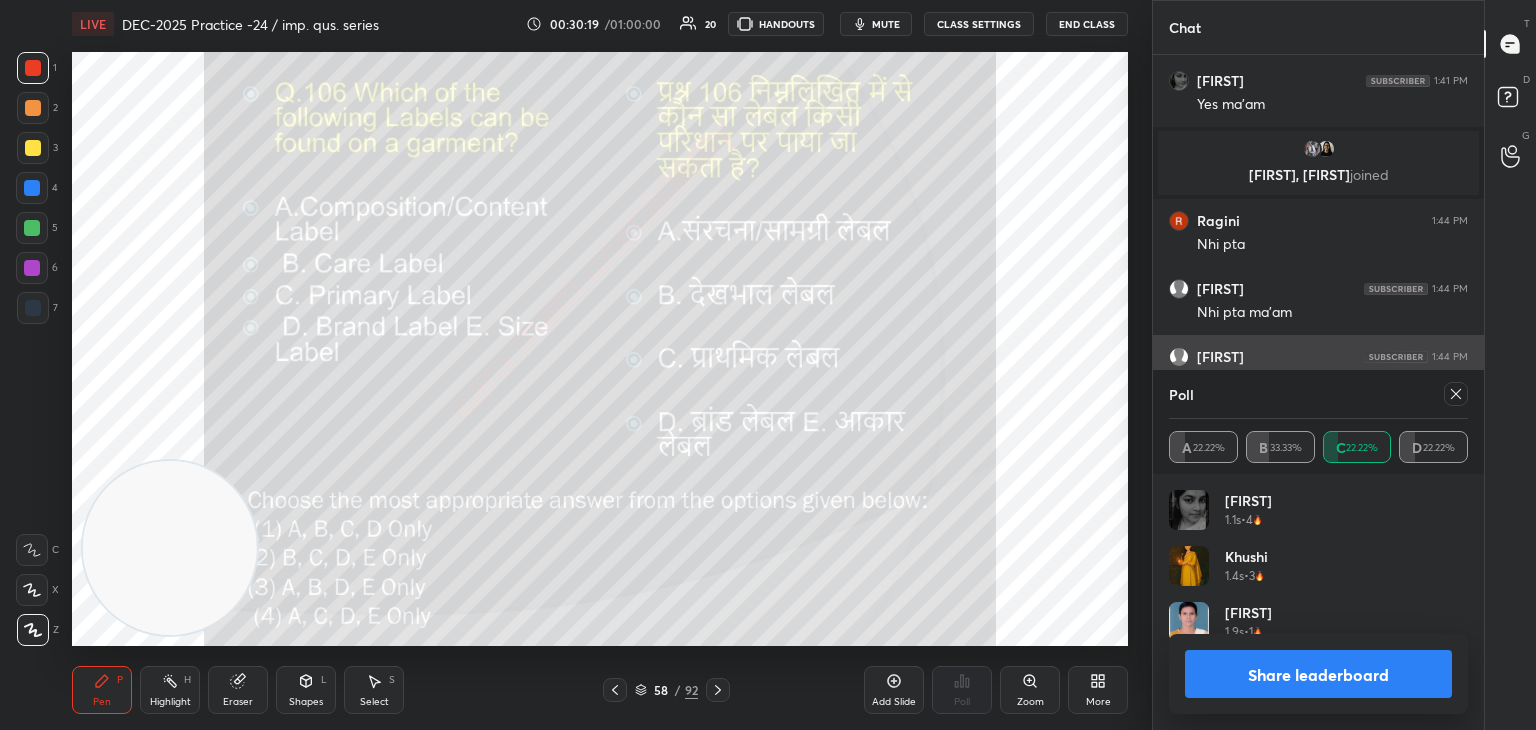 scroll, scrollTop: 89, scrollLeft: 293, axis: both 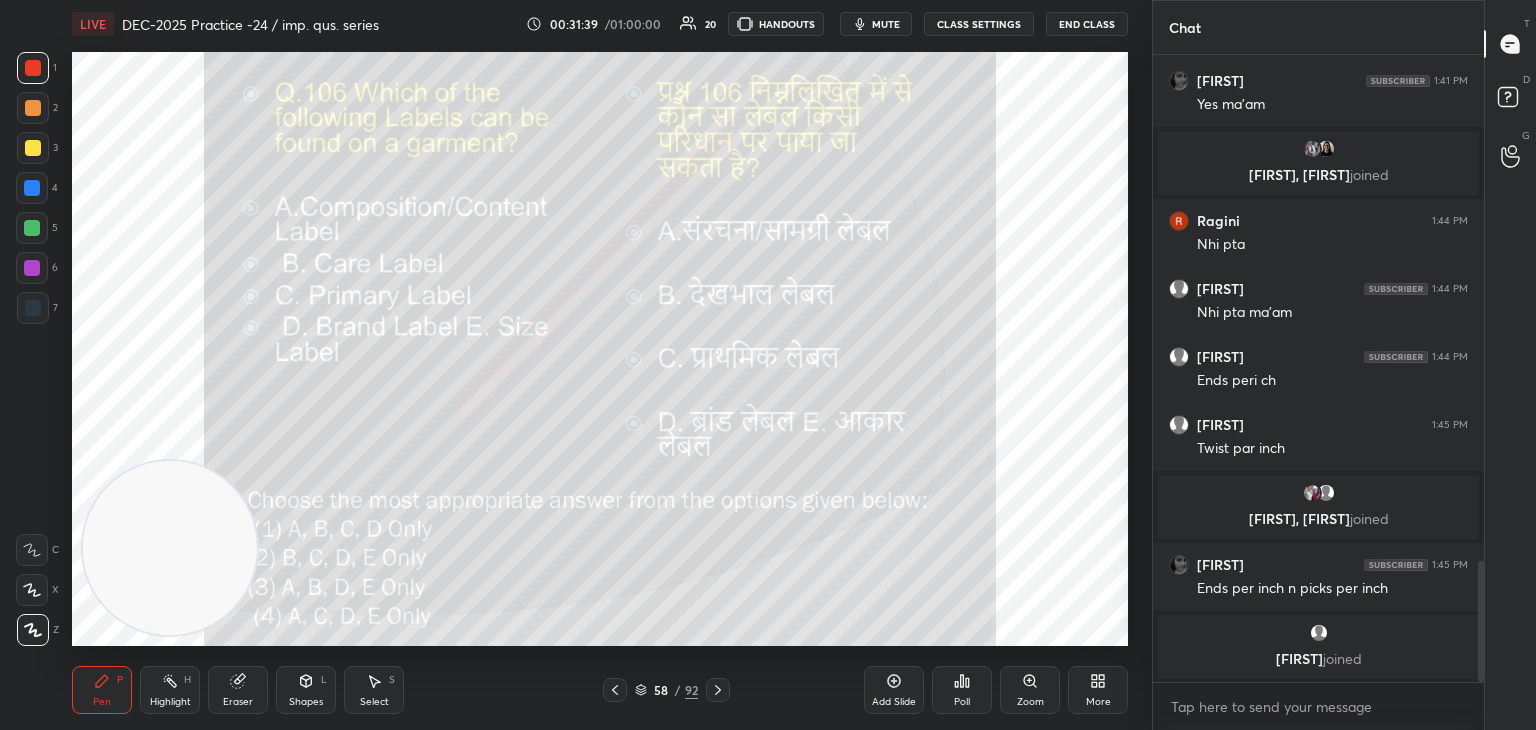 click 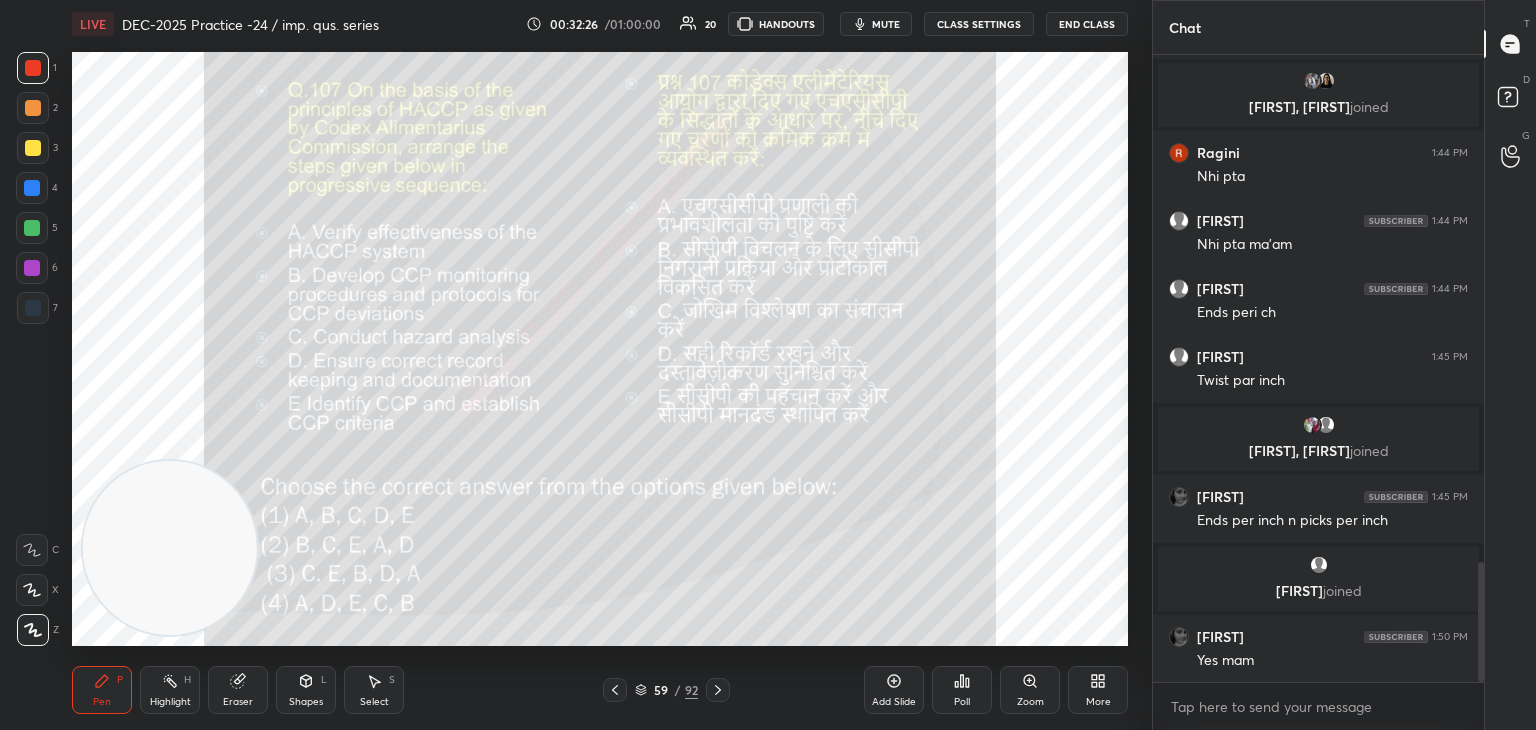 scroll, scrollTop: 2660, scrollLeft: 0, axis: vertical 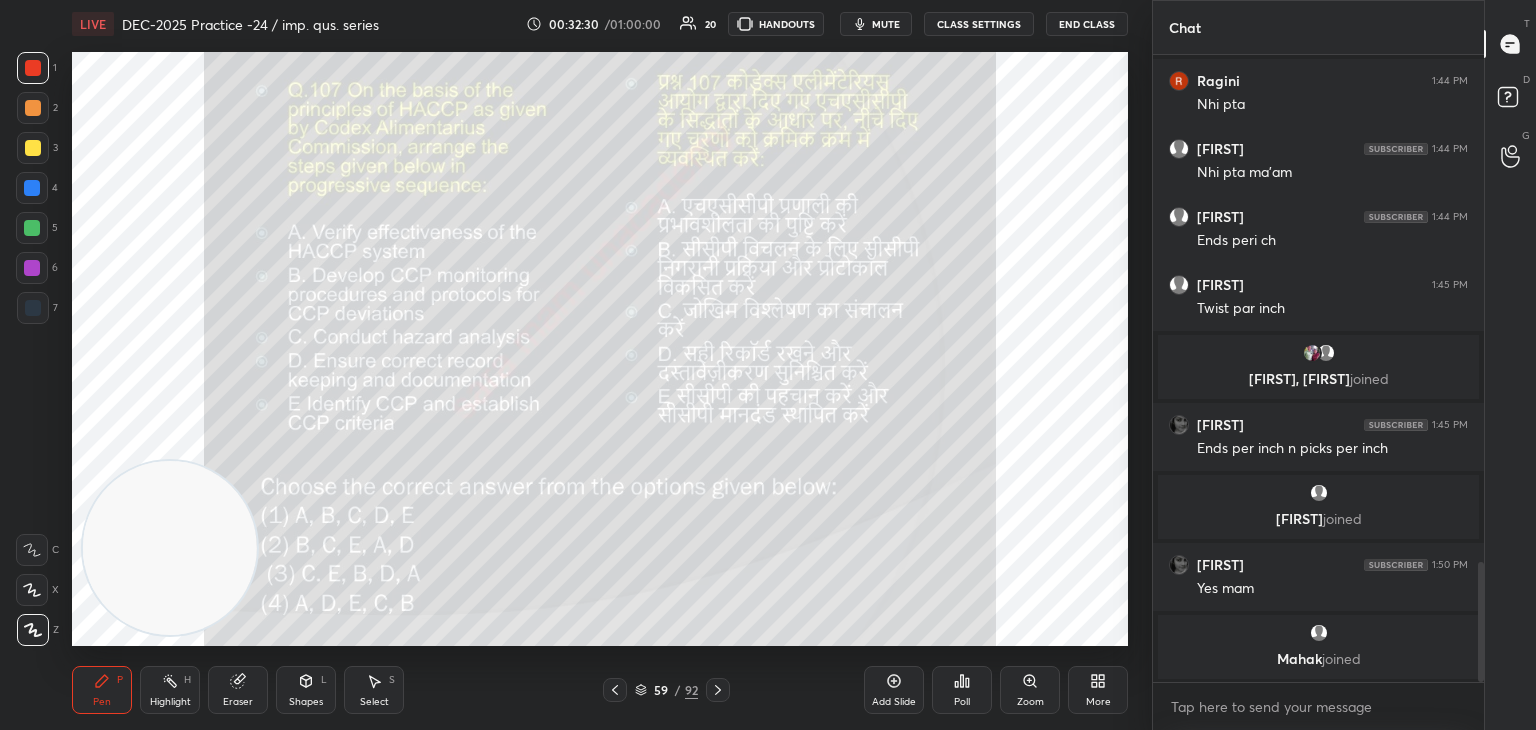 click on "Poll" at bounding box center (962, 690) 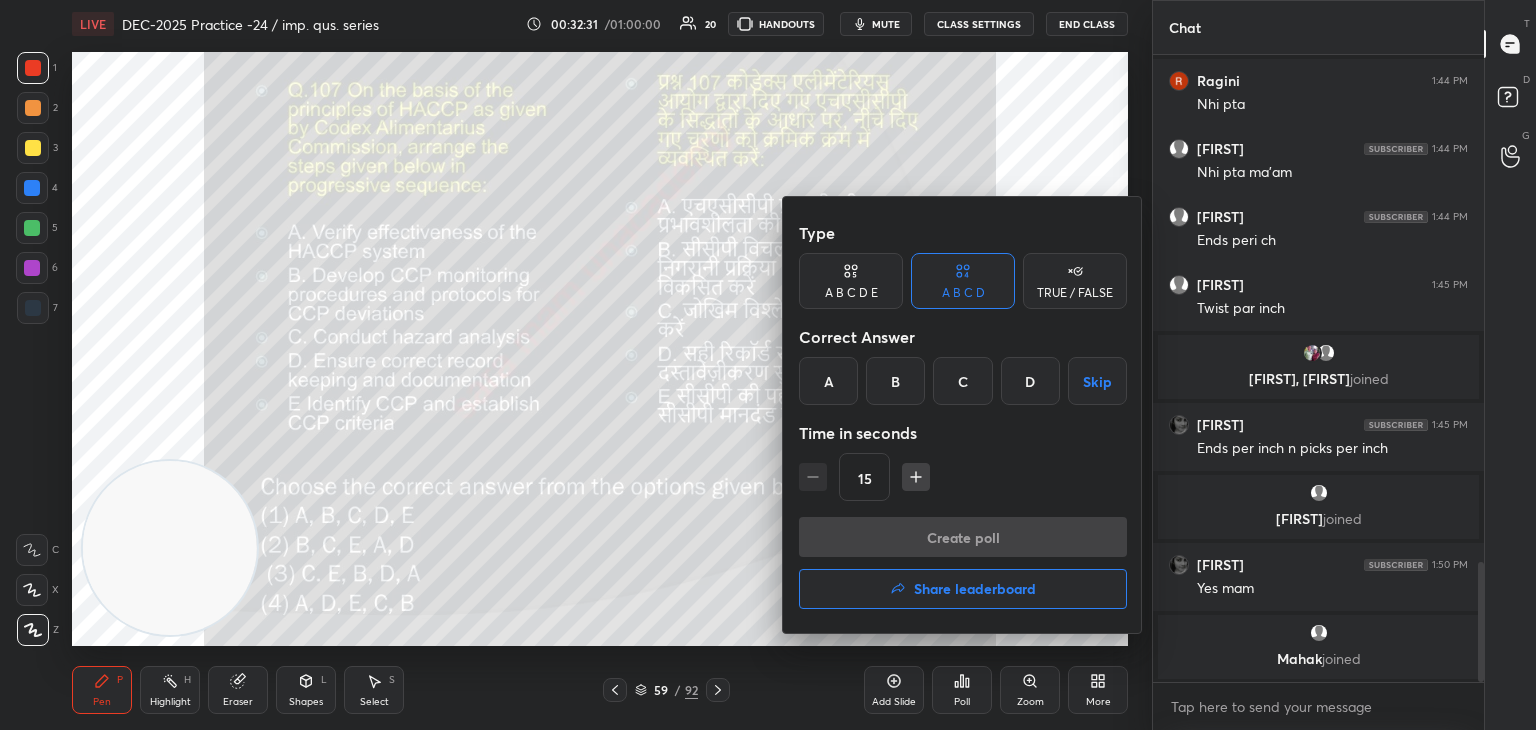 click on "C" at bounding box center [962, 381] 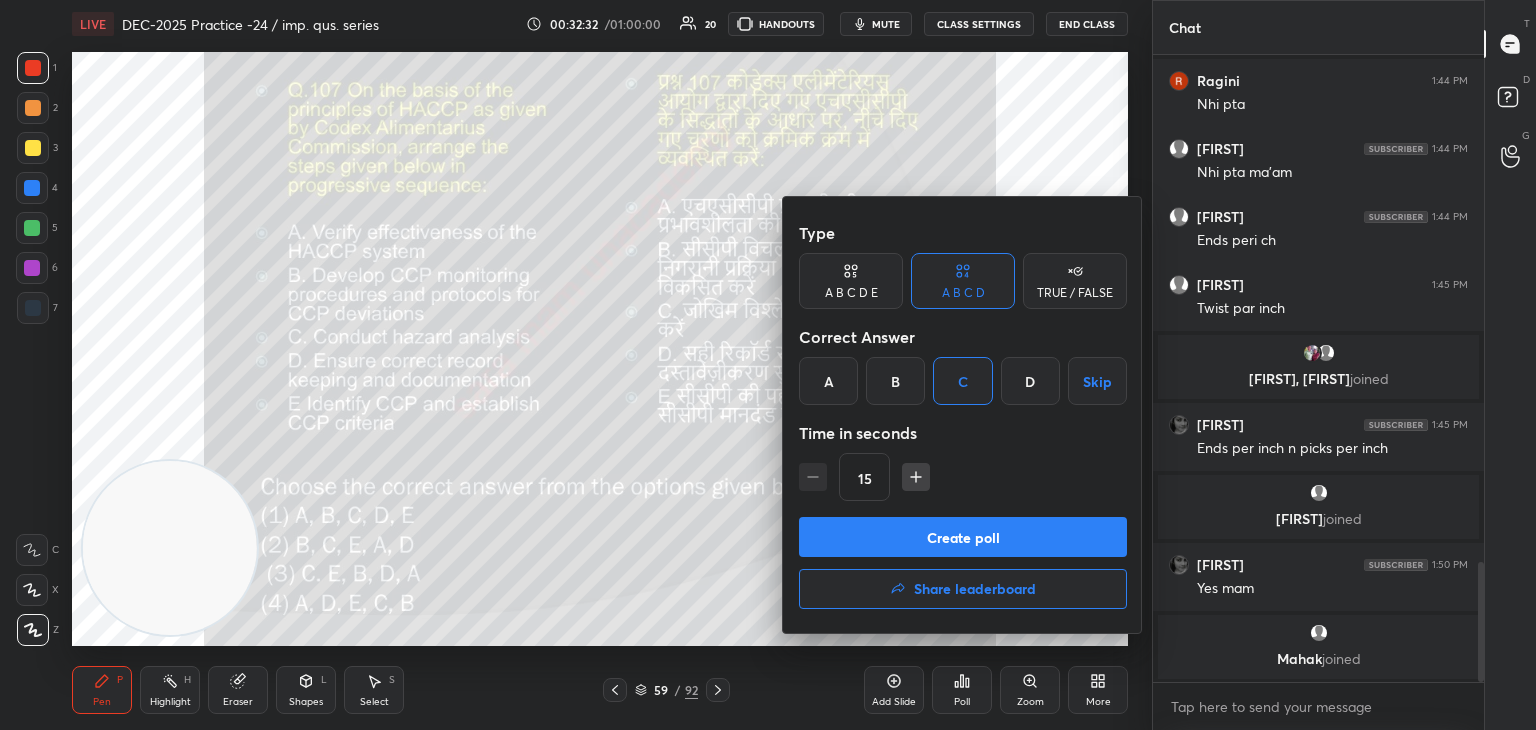 click on "Create poll" at bounding box center (963, 537) 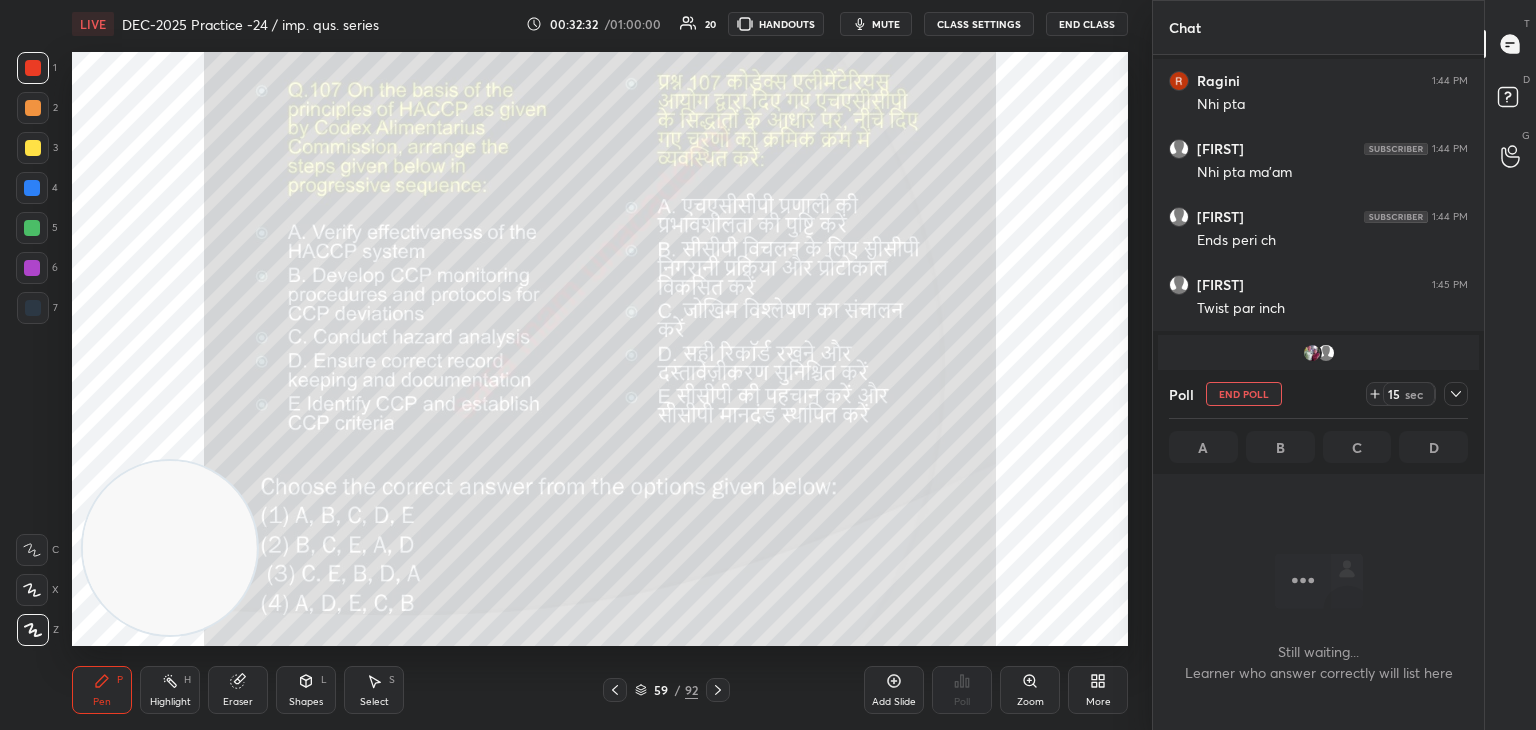 scroll, scrollTop: 520, scrollLeft: 325, axis: both 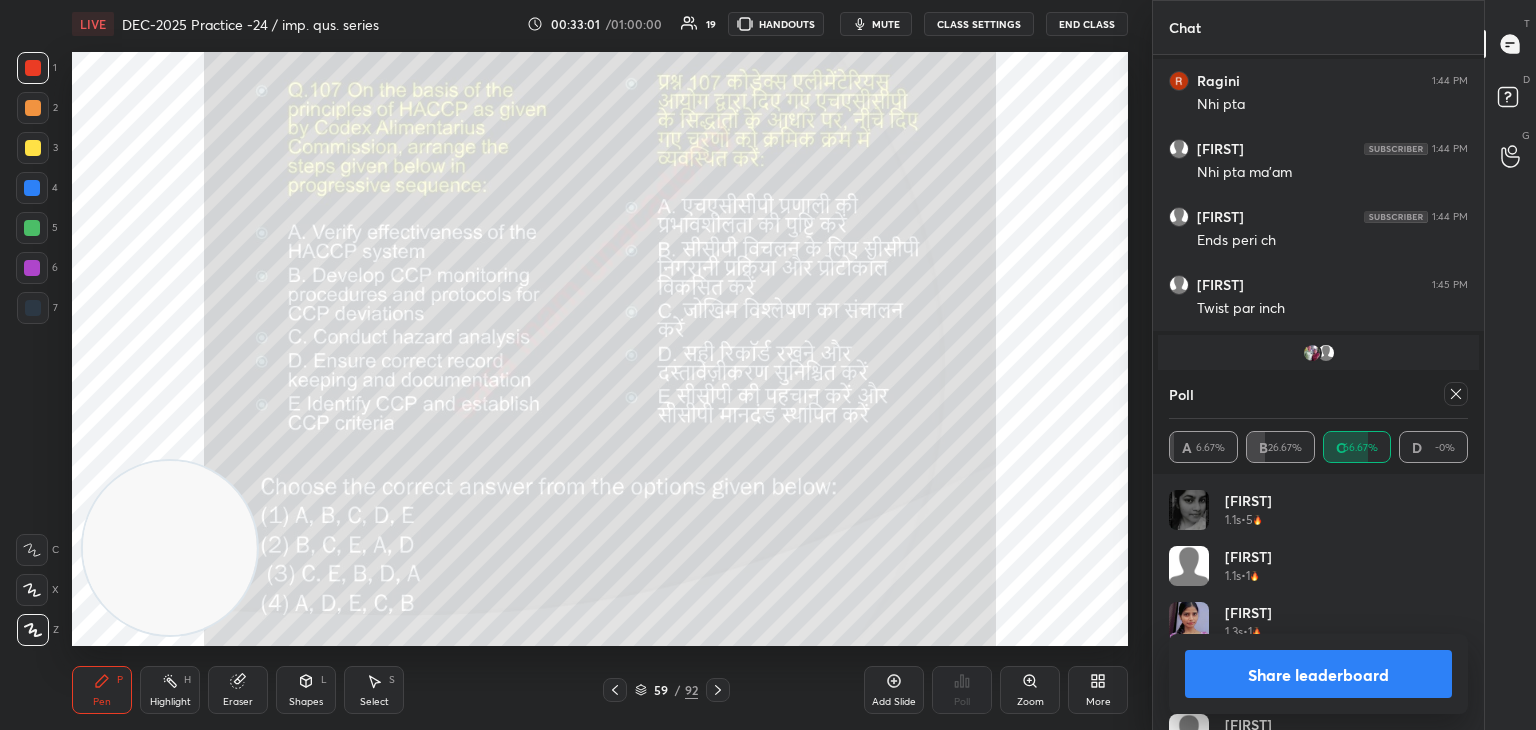 click 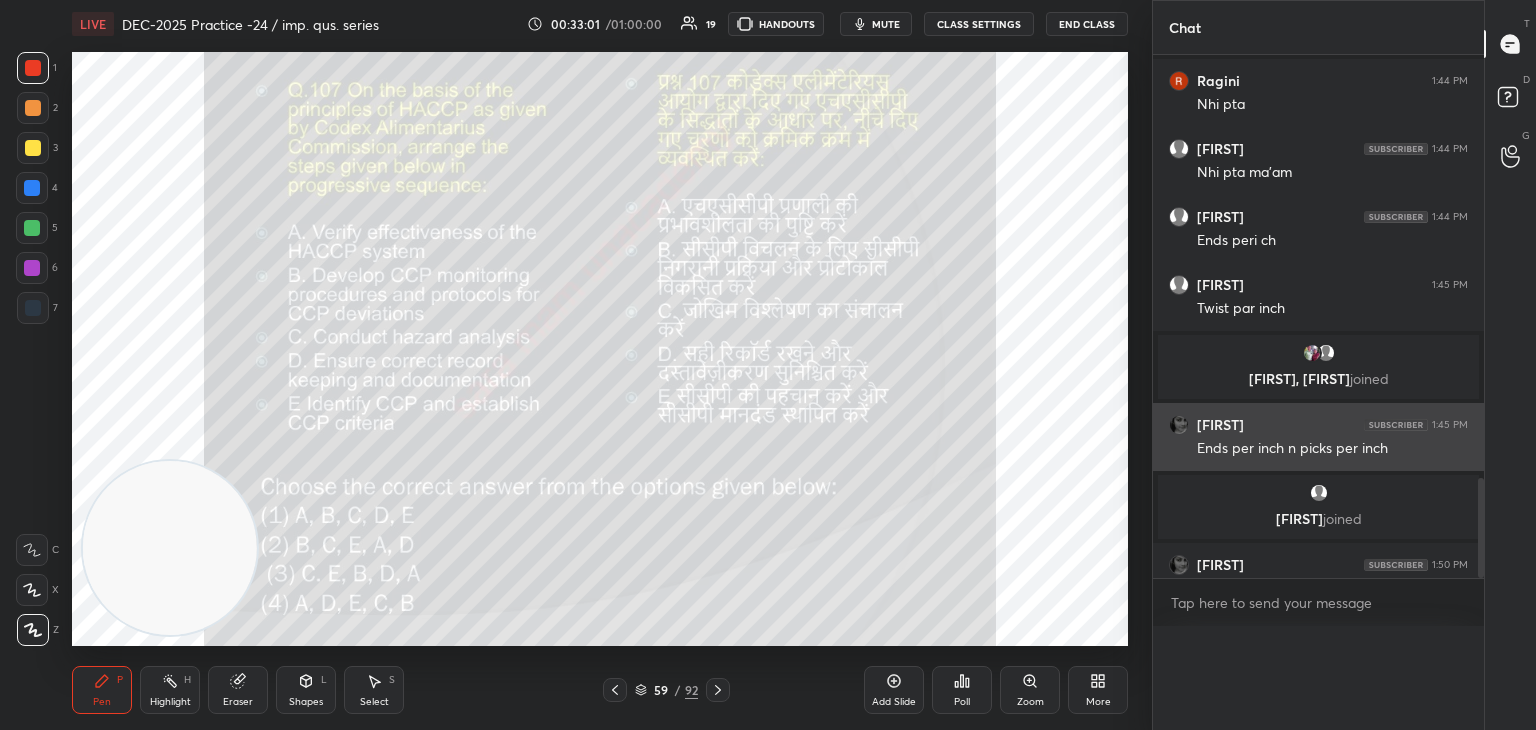 scroll, scrollTop: 0, scrollLeft: 6, axis: horizontal 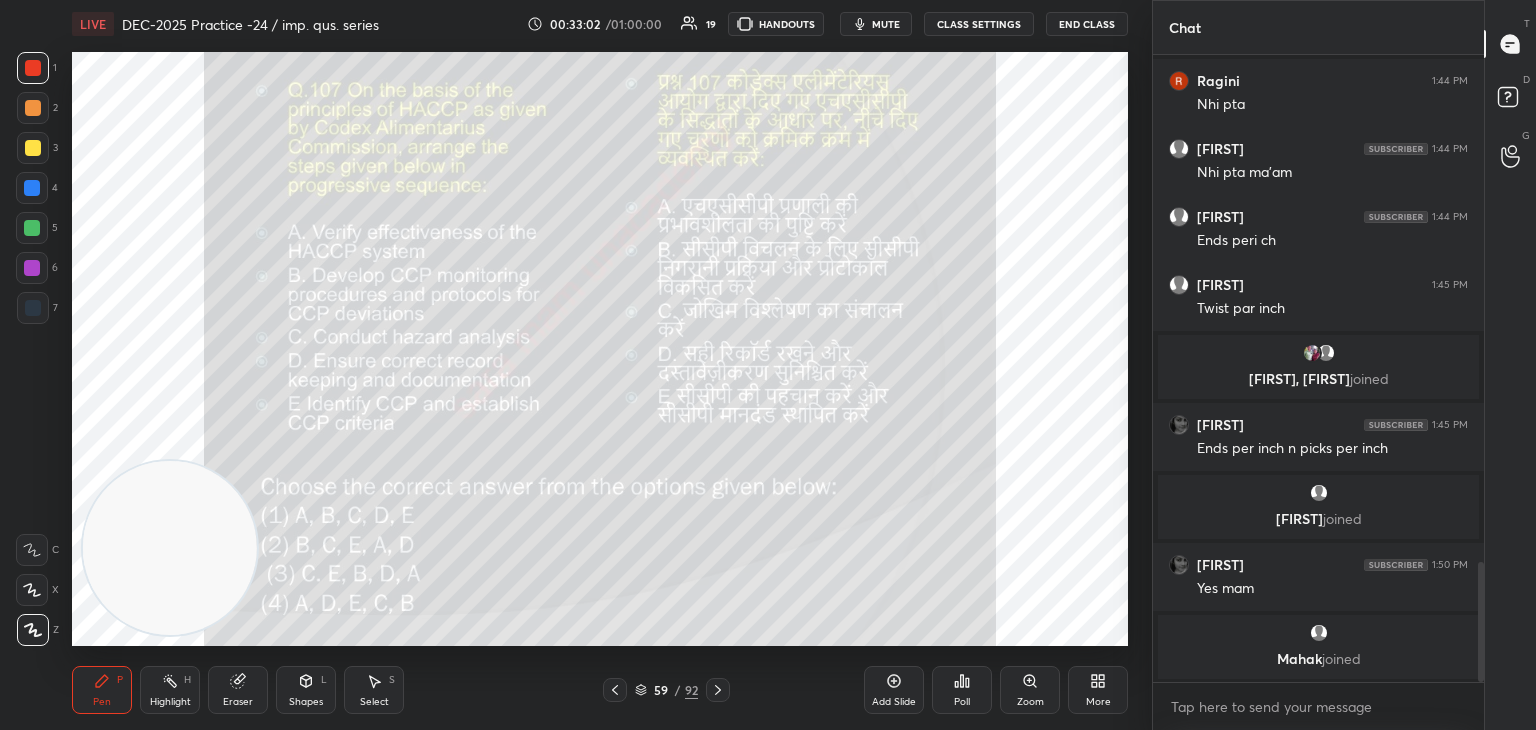 click 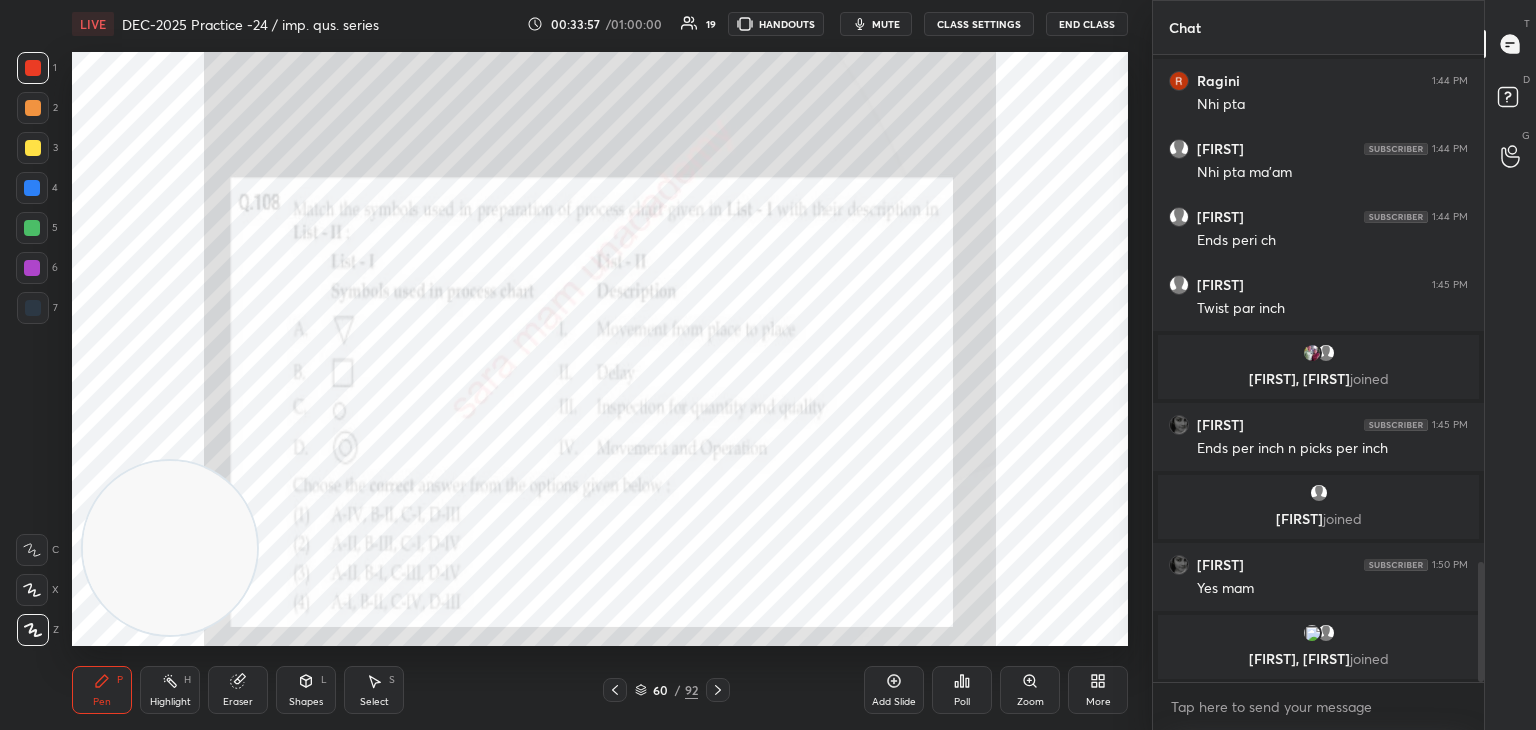click on "Poll" at bounding box center [962, 702] 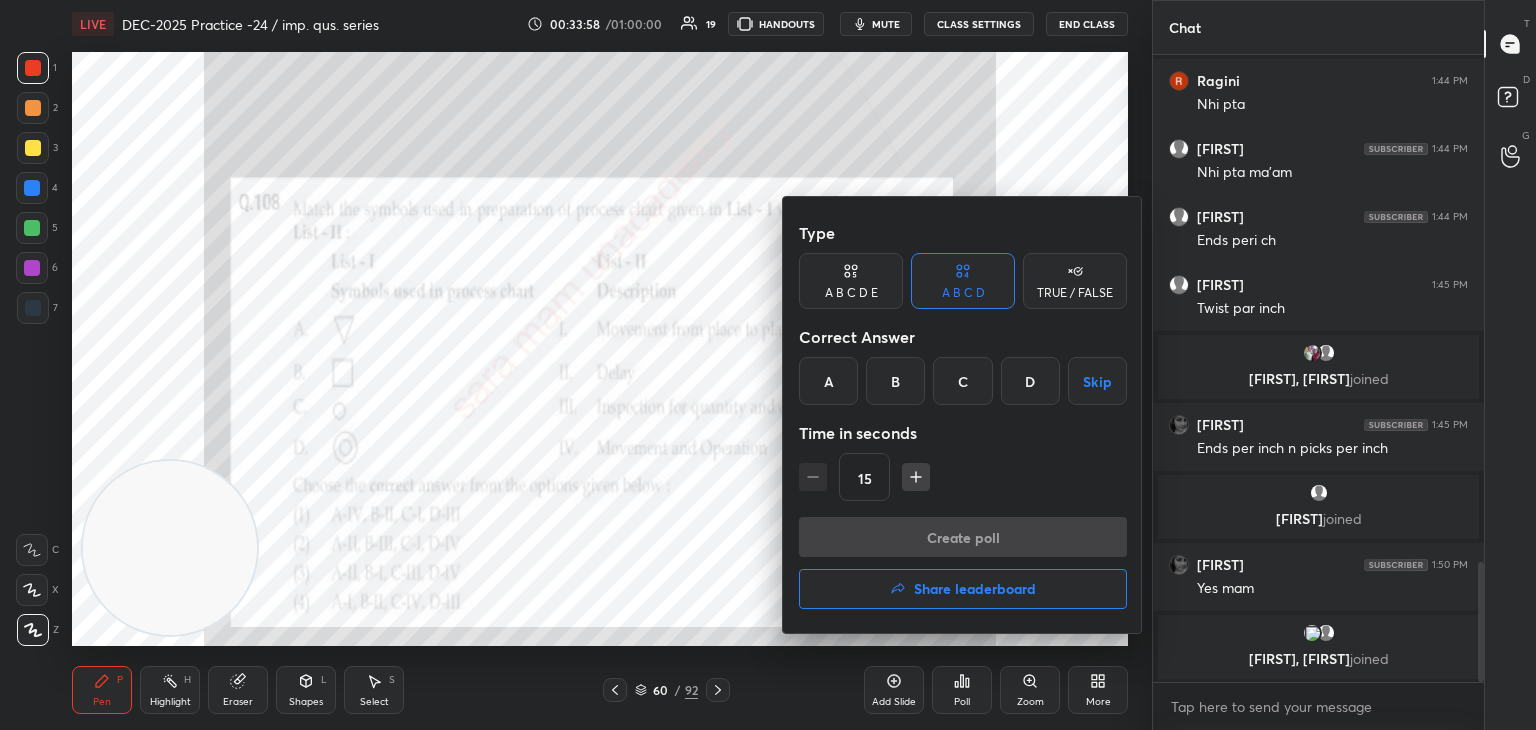 click on "B" at bounding box center [895, 381] 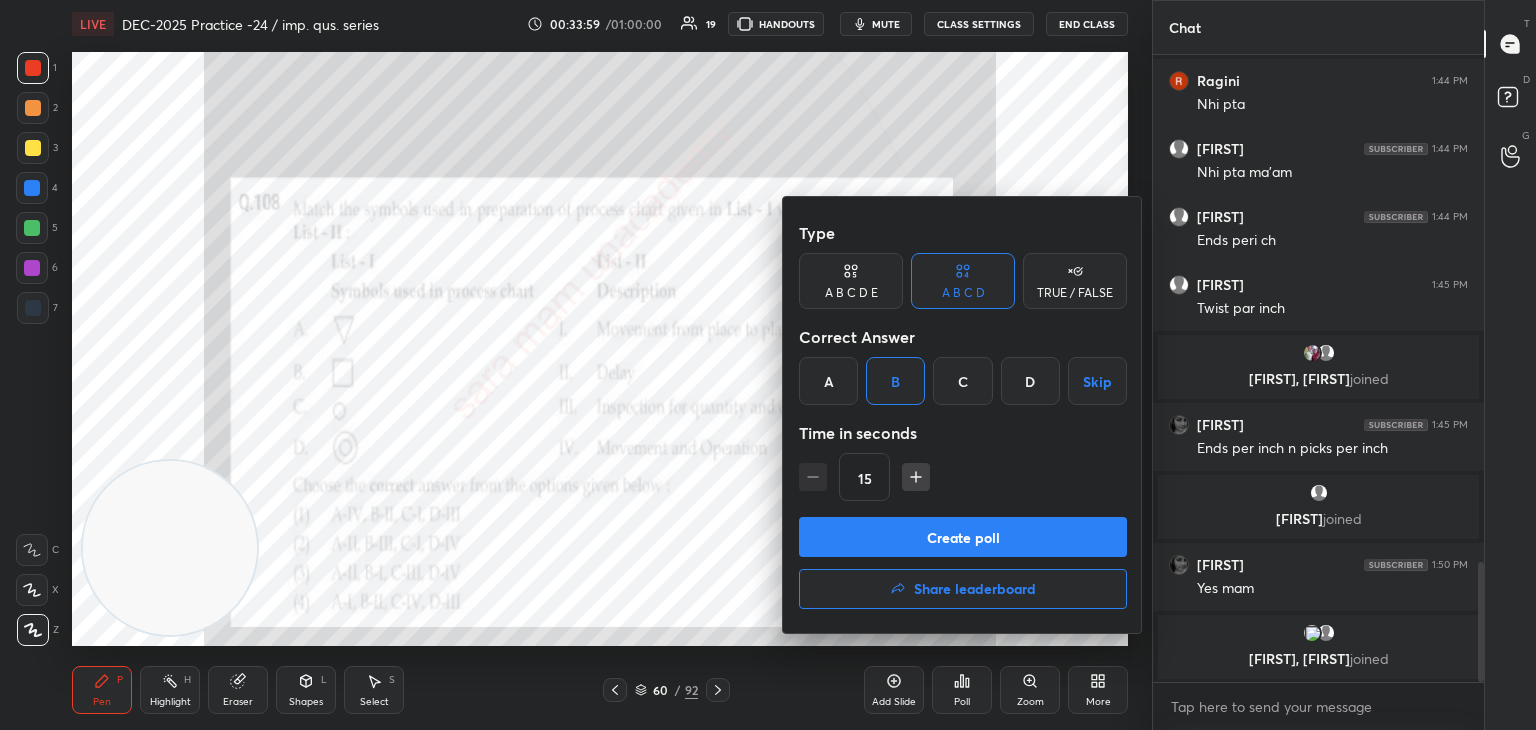 click on "Create poll" at bounding box center (963, 537) 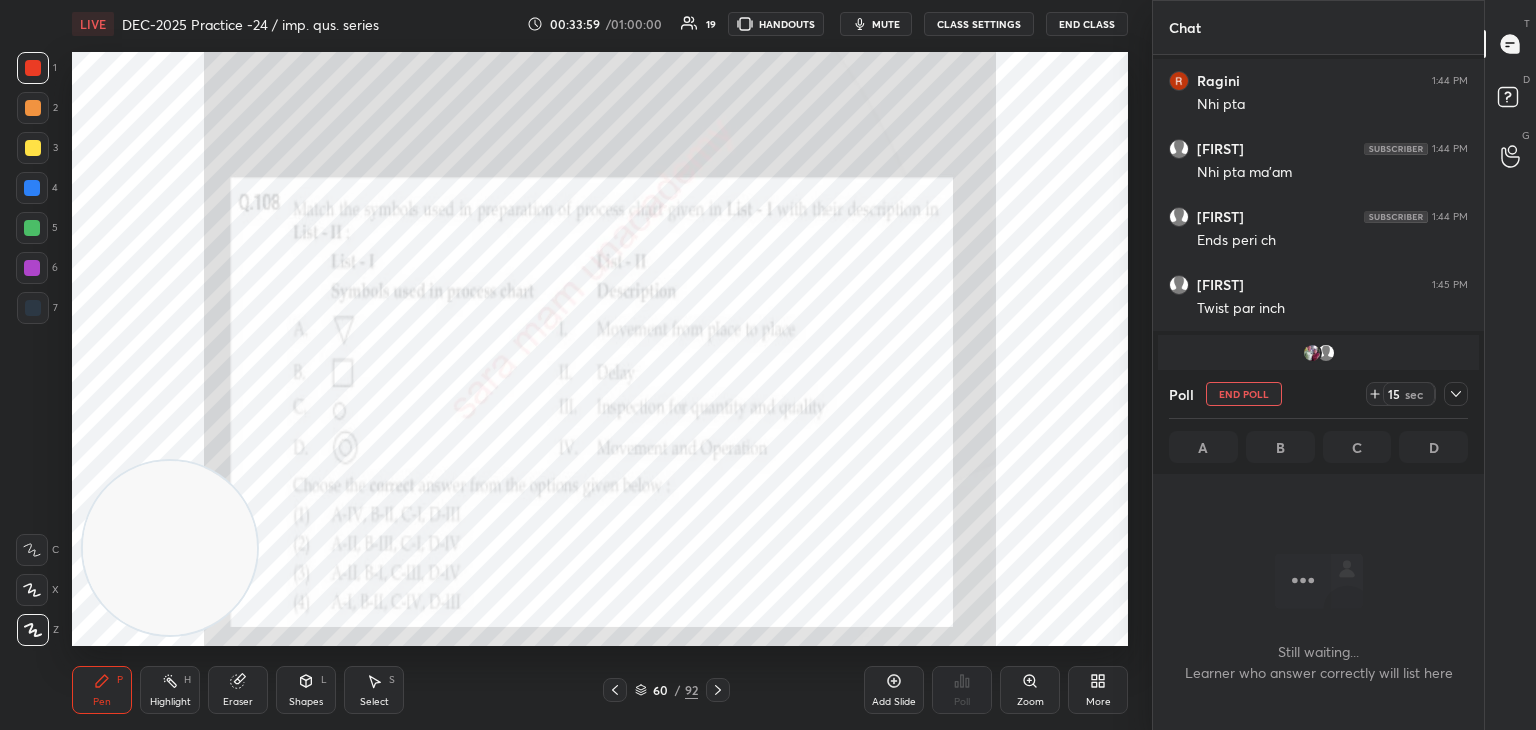 scroll, scrollTop: 524, scrollLeft: 325, axis: both 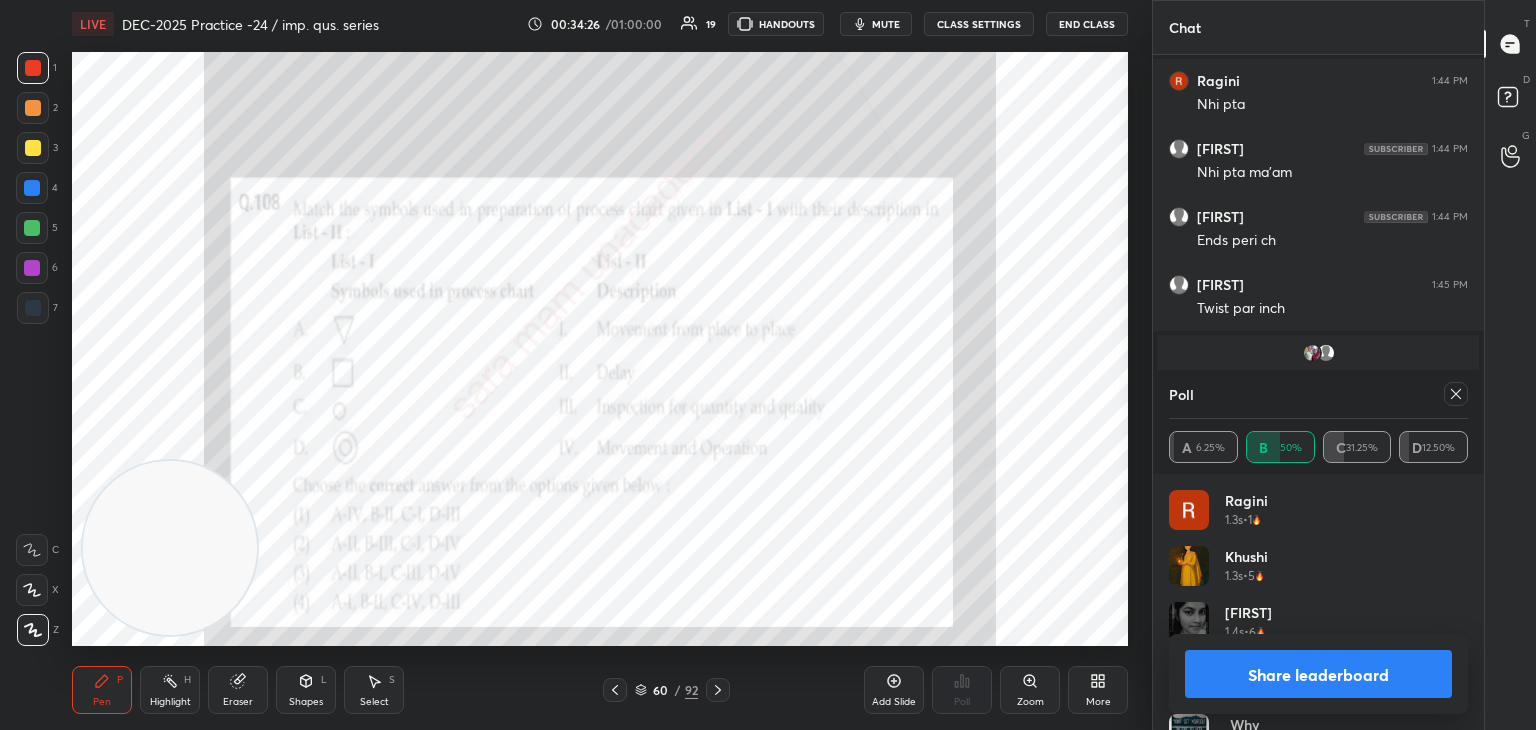 click 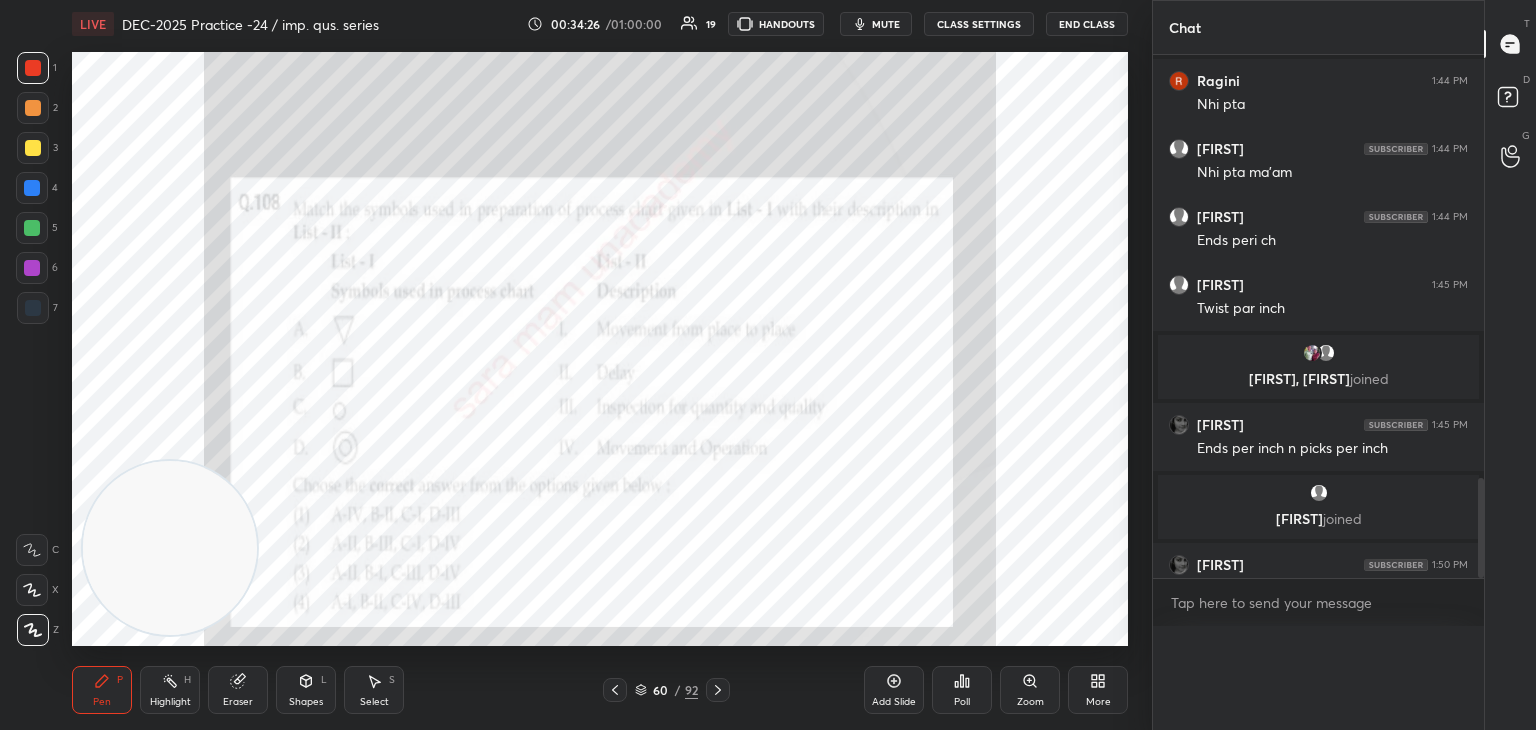 scroll, scrollTop: 0, scrollLeft: 0, axis: both 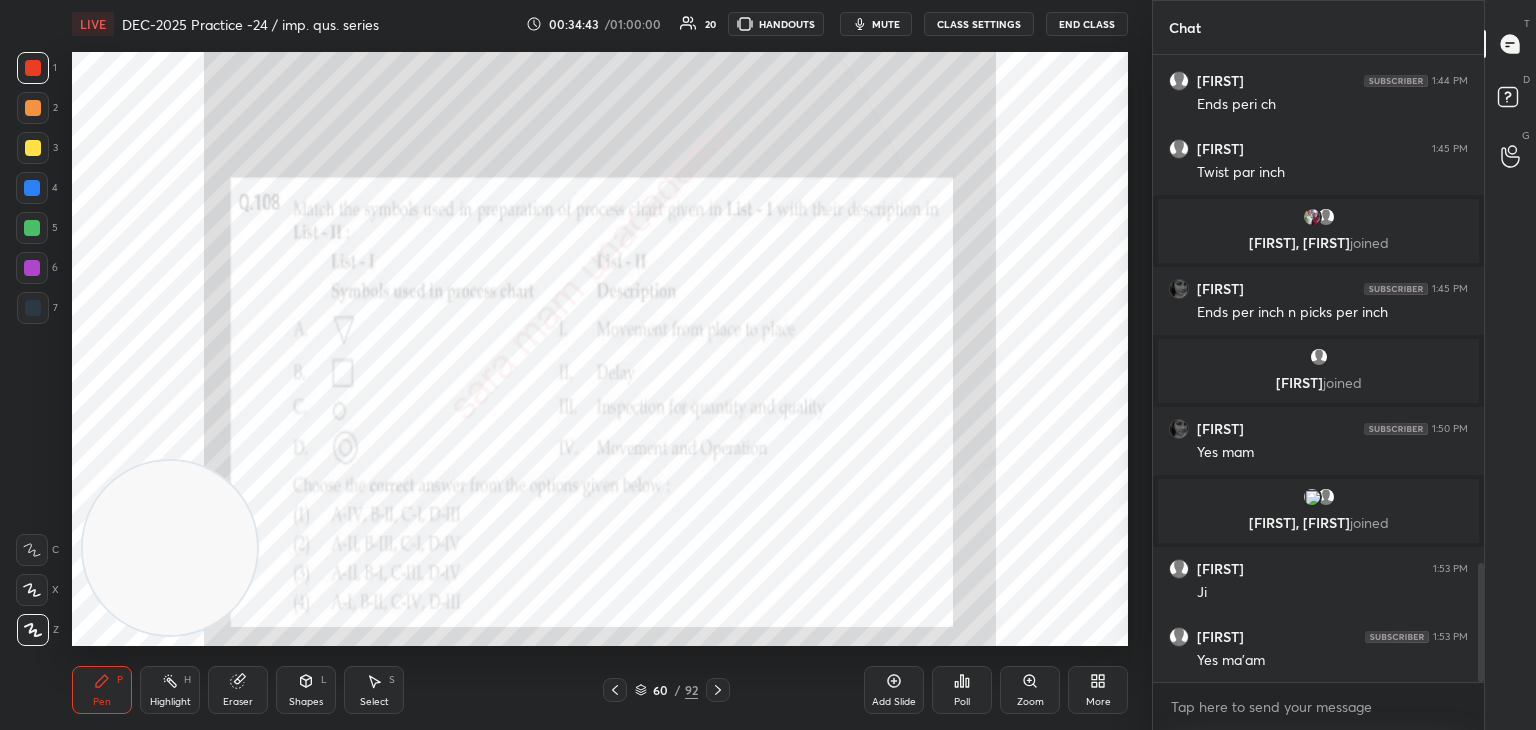 click 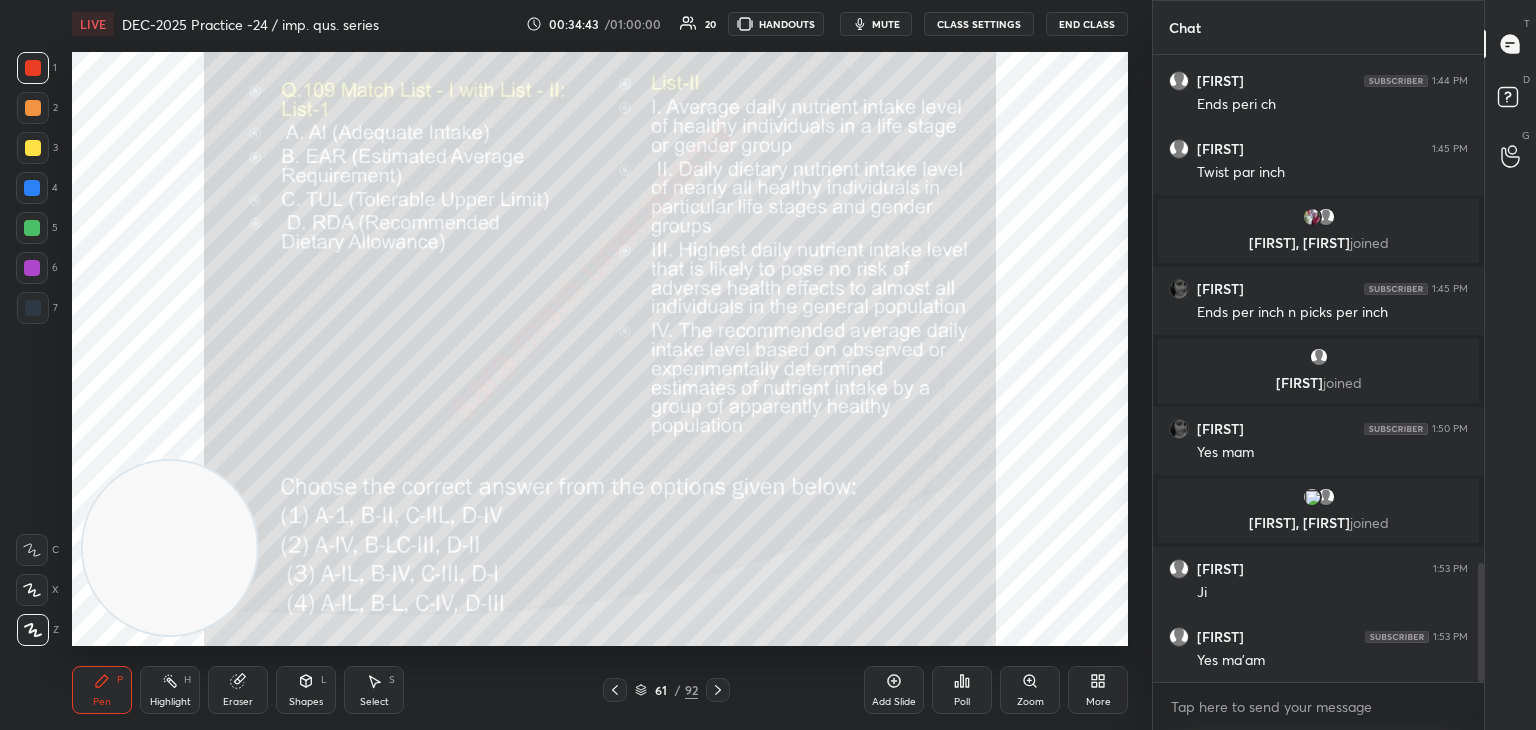 scroll, scrollTop: 2708, scrollLeft: 0, axis: vertical 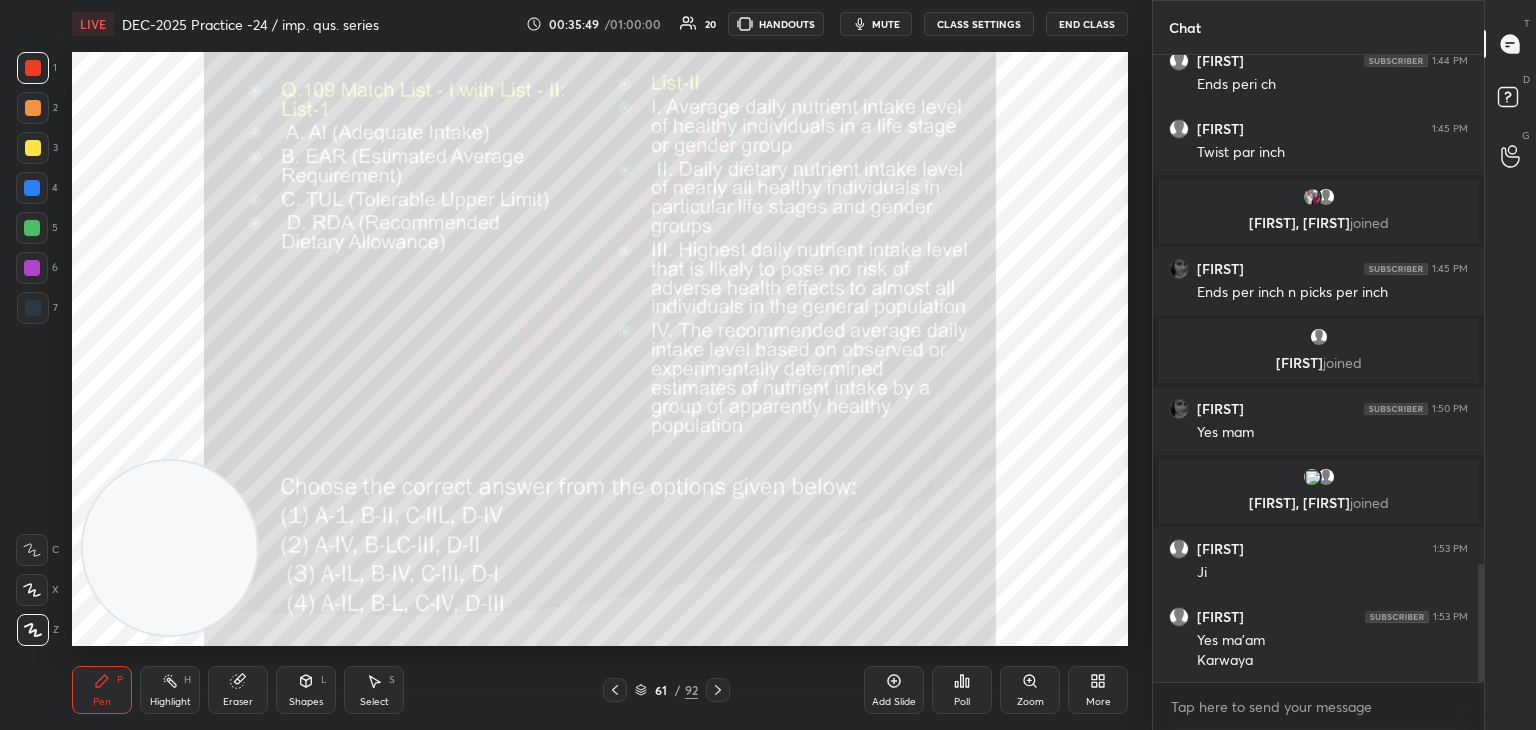 click on "Poll" at bounding box center (962, 690) 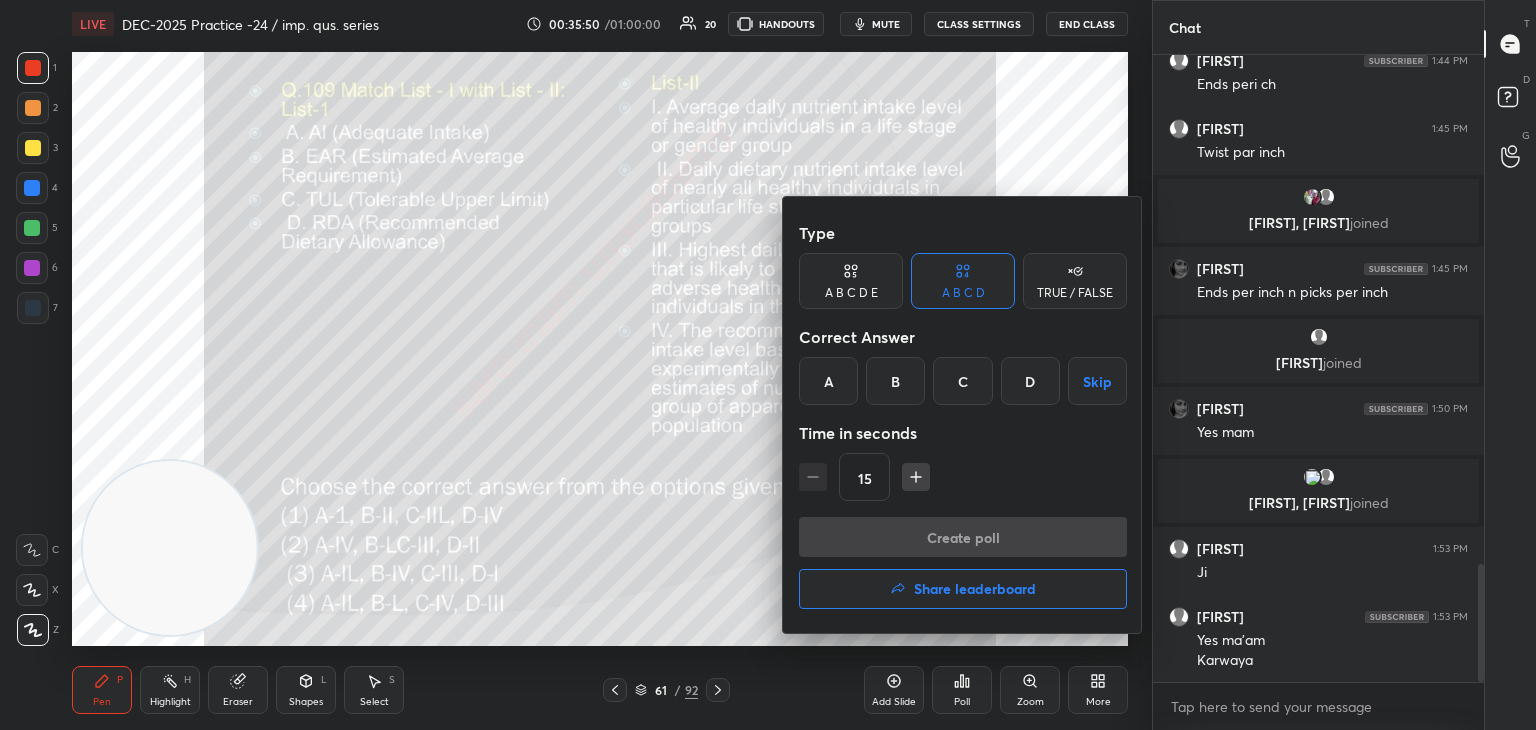 click on "B" at bounding box center [895, 381] 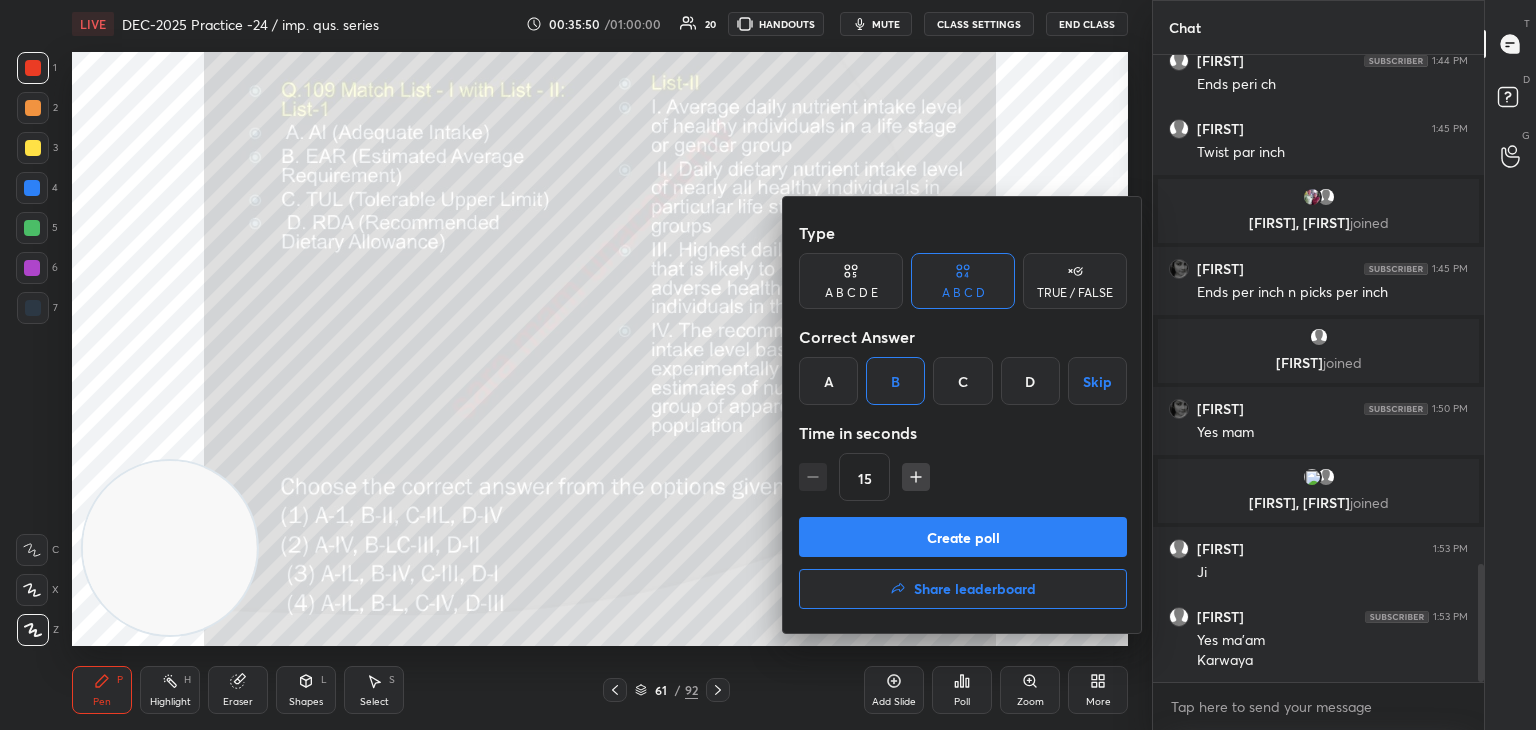 click on "Type A B C D E A B C D TRUE / FALSE Correct Answer A B C D Skip Time in seconds 15" at bounding box center (963, 365) 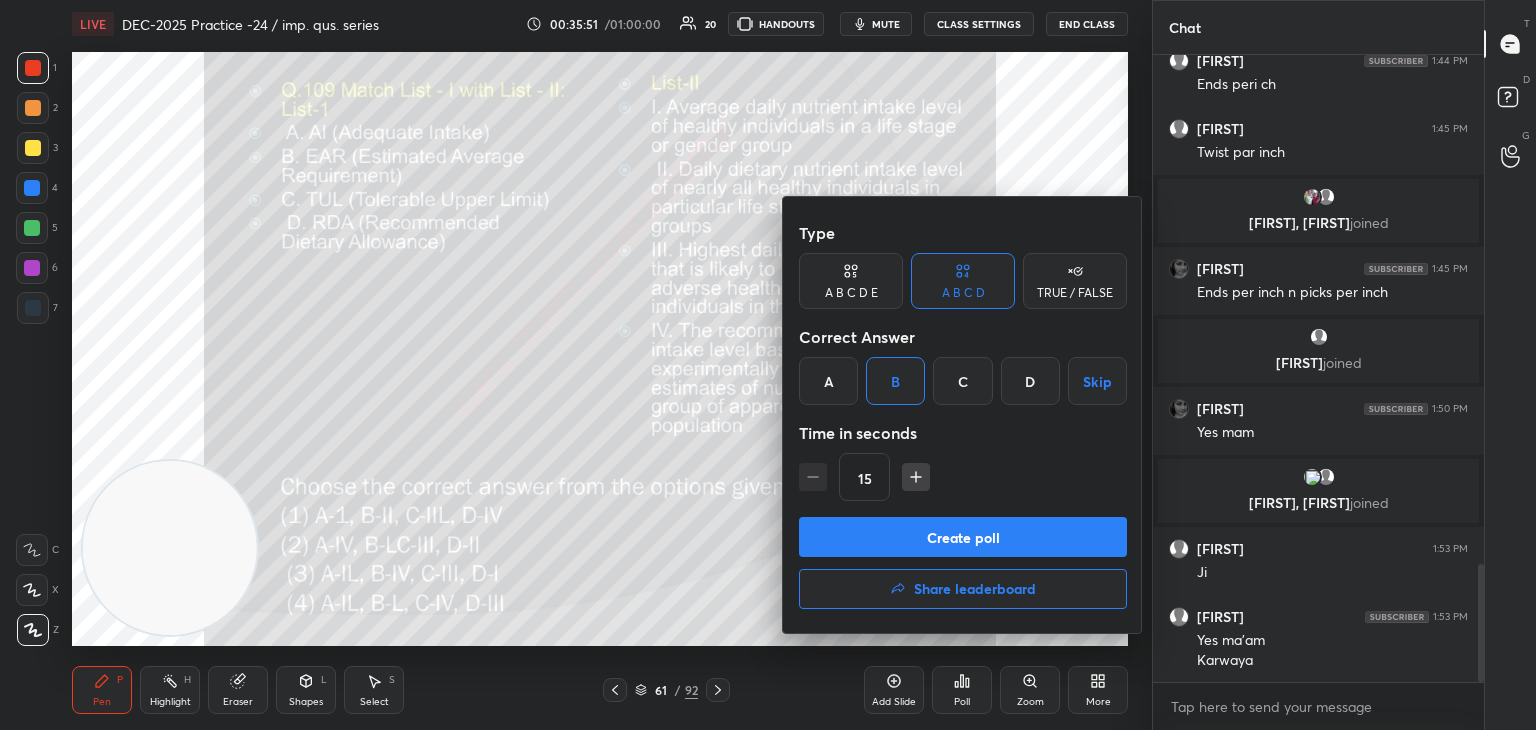 click on "Create poll" at bounding box center (963, 537) 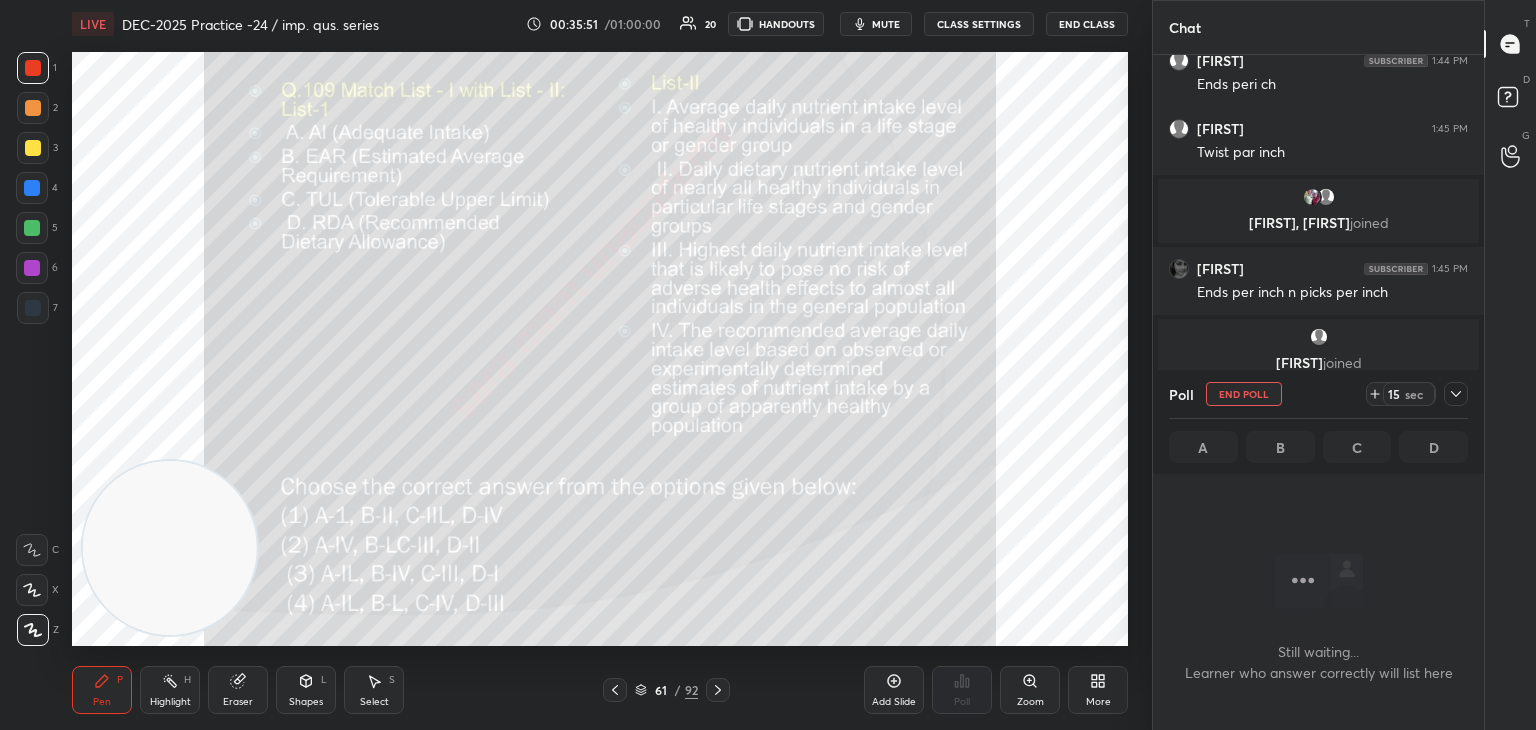 scroll, scrollTop: 520, scrollLeft: 325, axis: both 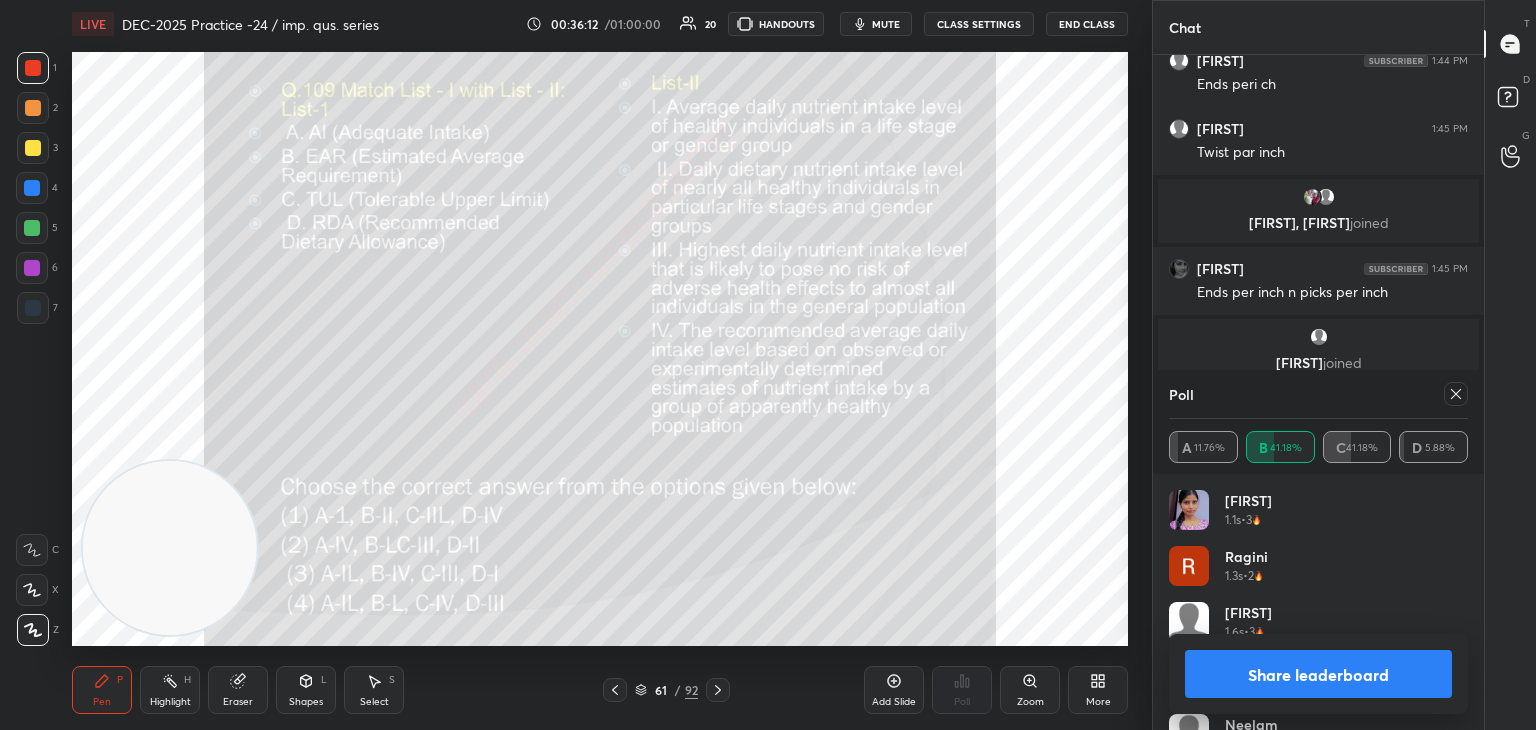 click 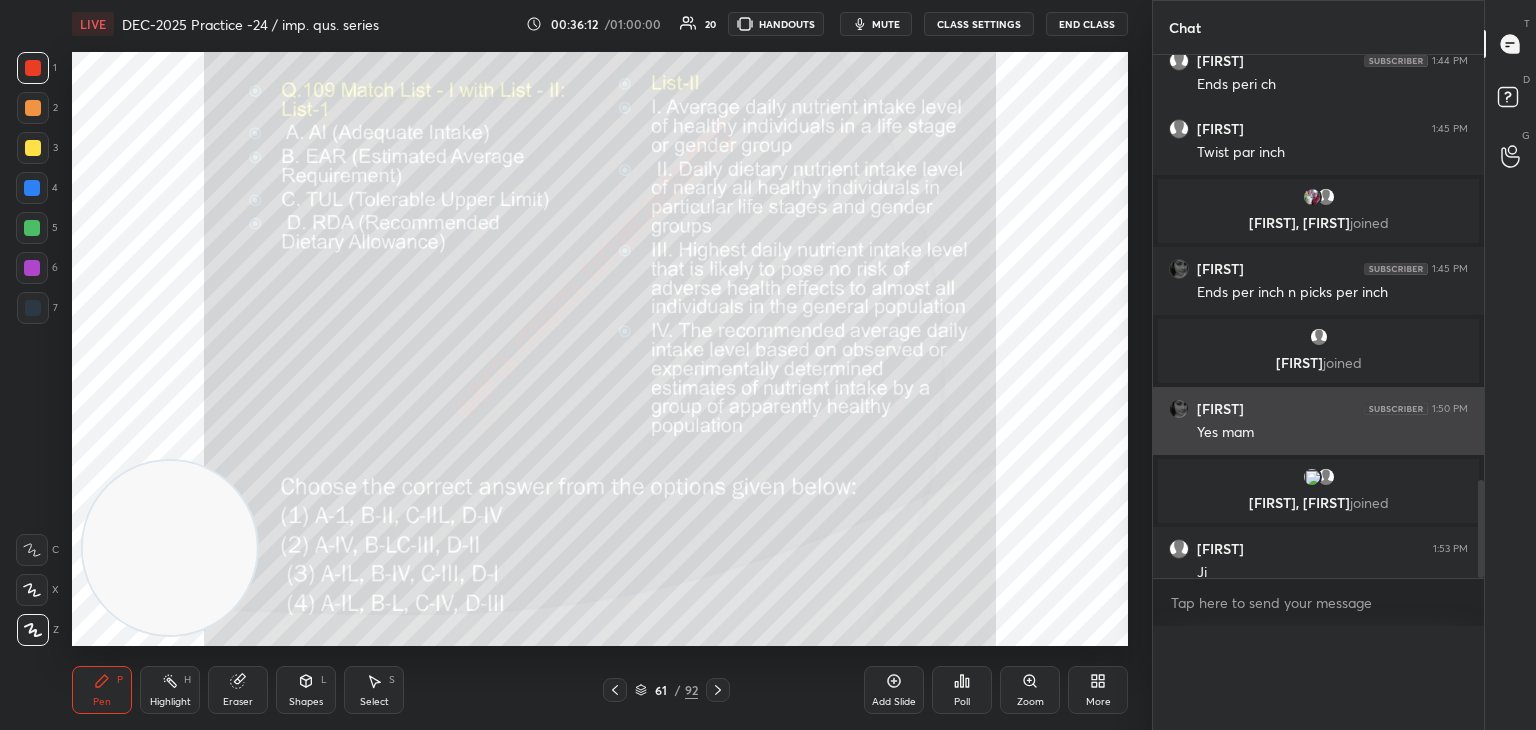 scroll, scrollTop: 0, scrollLeft: 0, axis: both 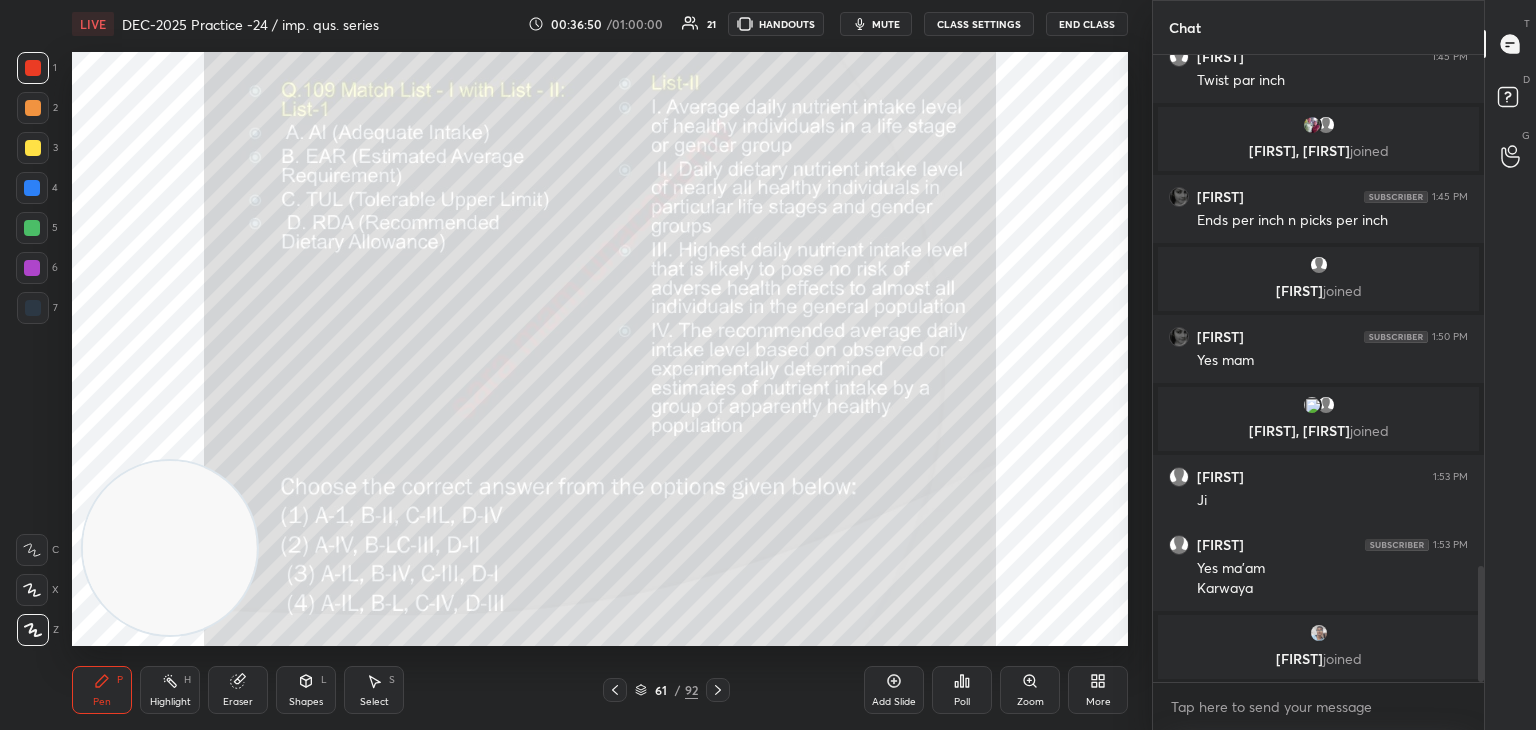 click 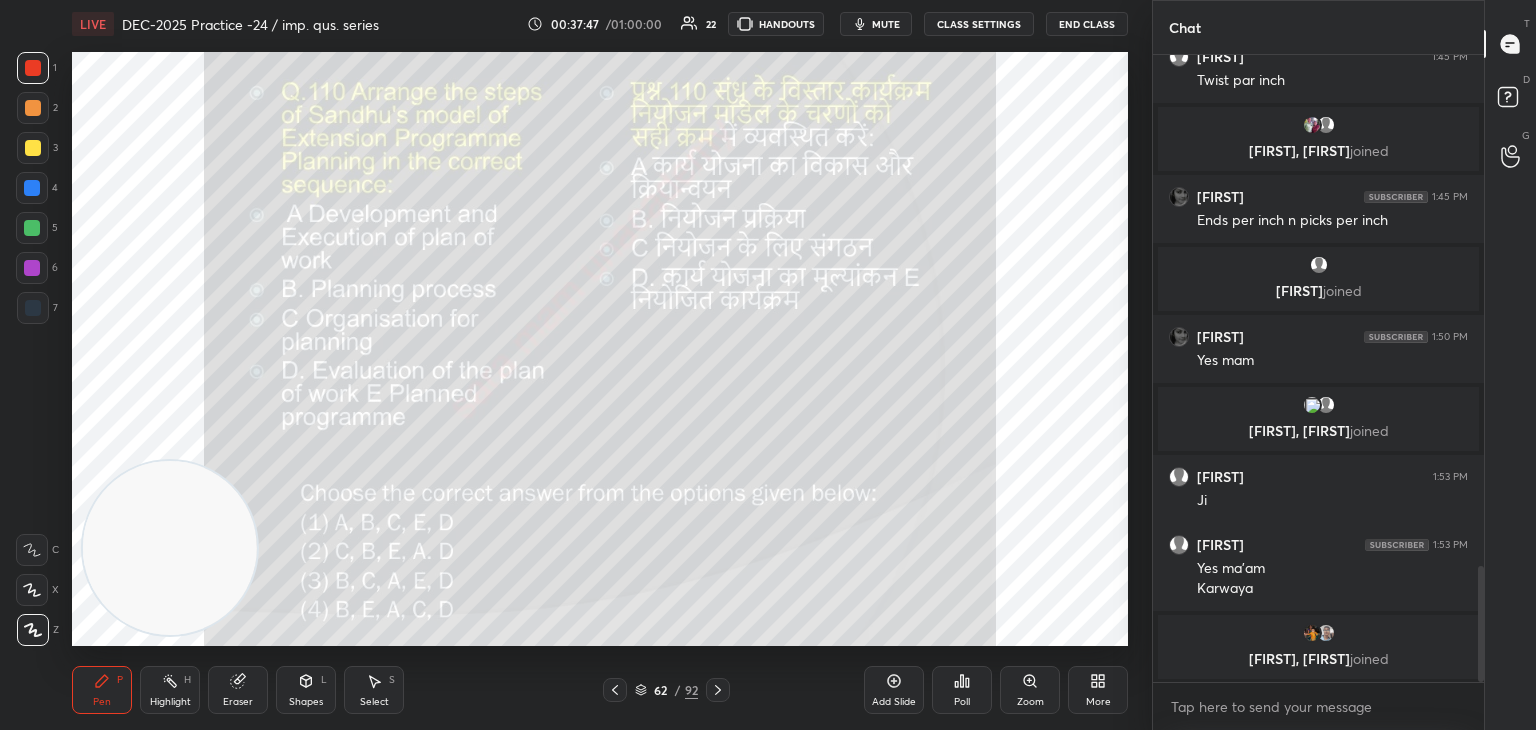 click on "Poll" at bounding box center (962, 690) 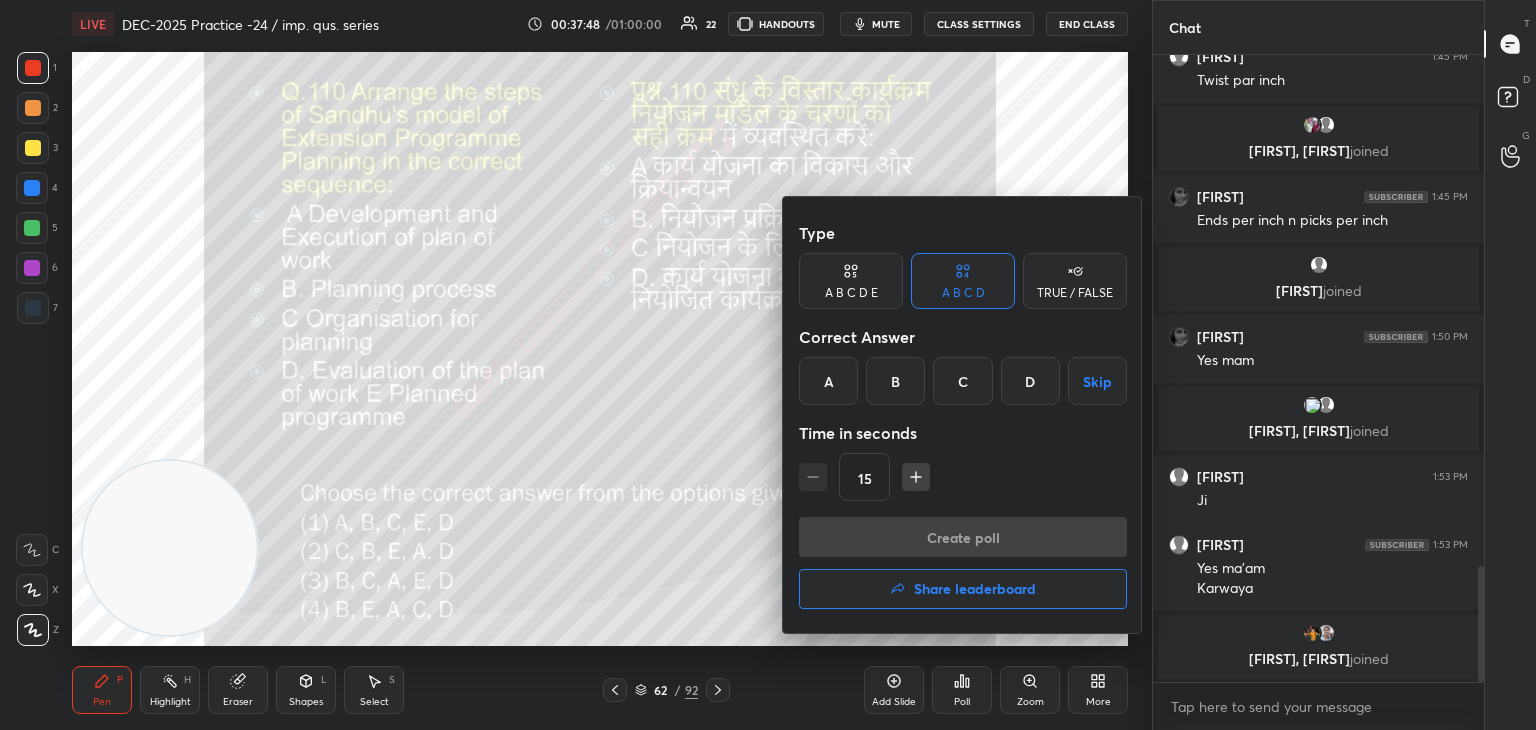 click on "B" at bounding box center [895, 381] 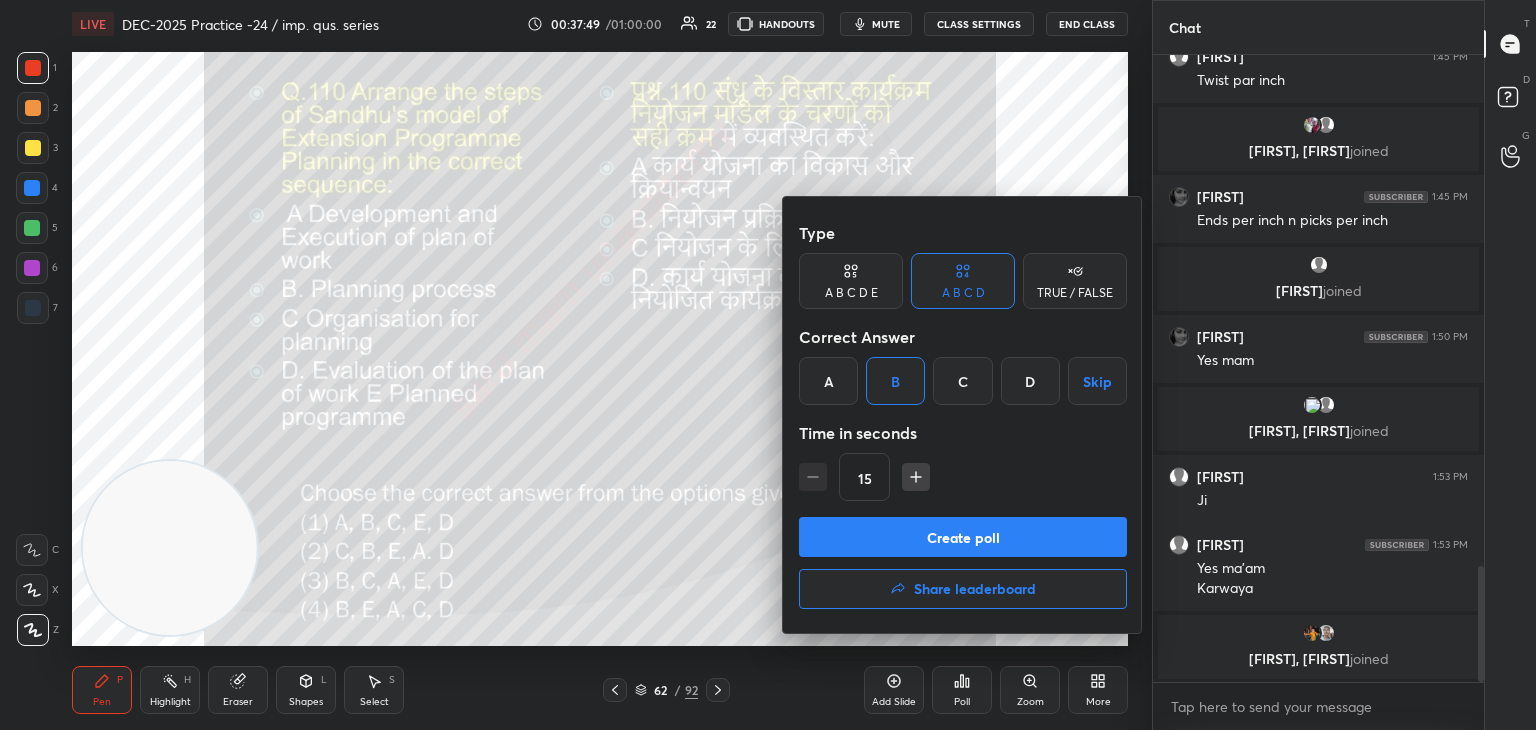 click on "Create poll" at bounding box center [963, 537] 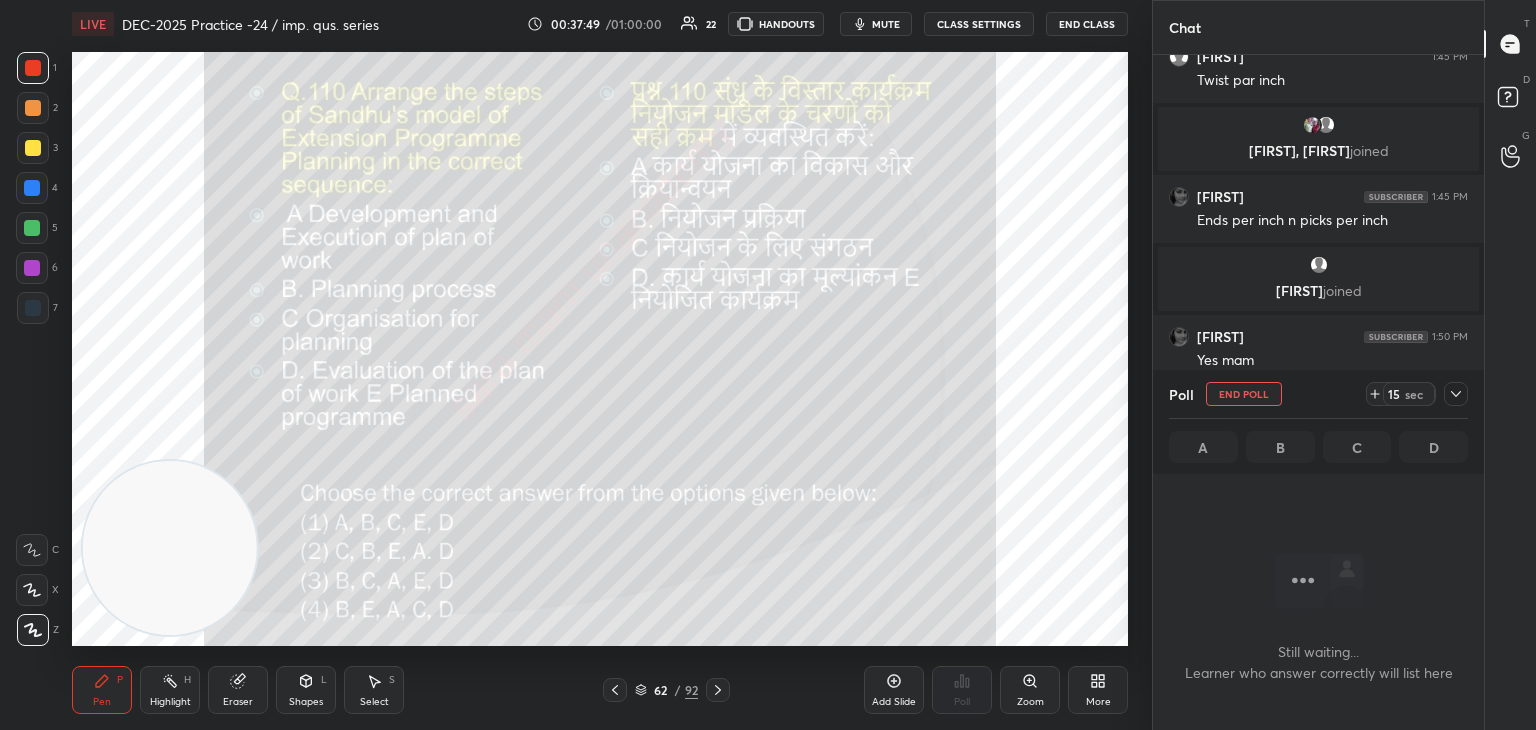 scroll, scrollTop: 524, scrollLeft: 325, axis: both 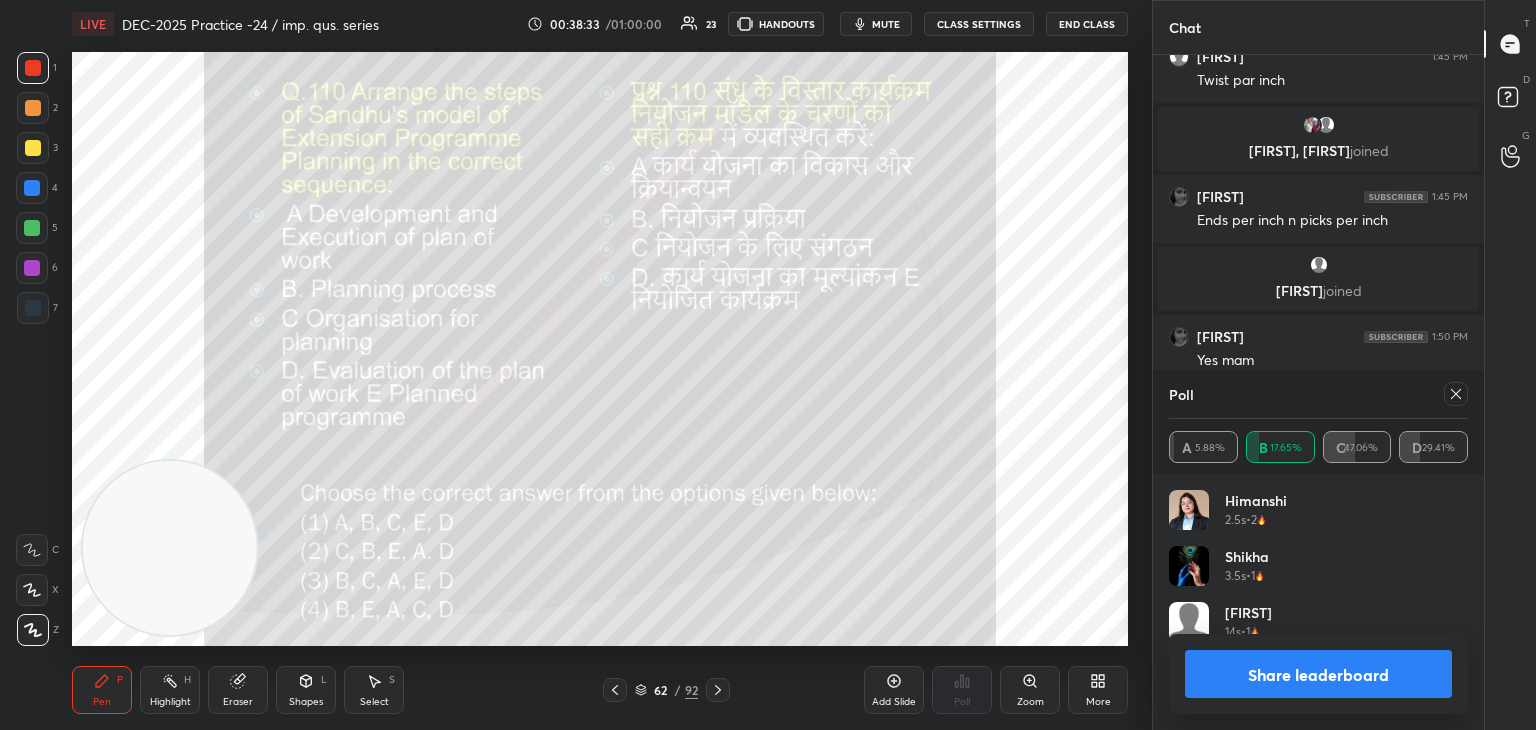 click at bounding box center (1456, 394) 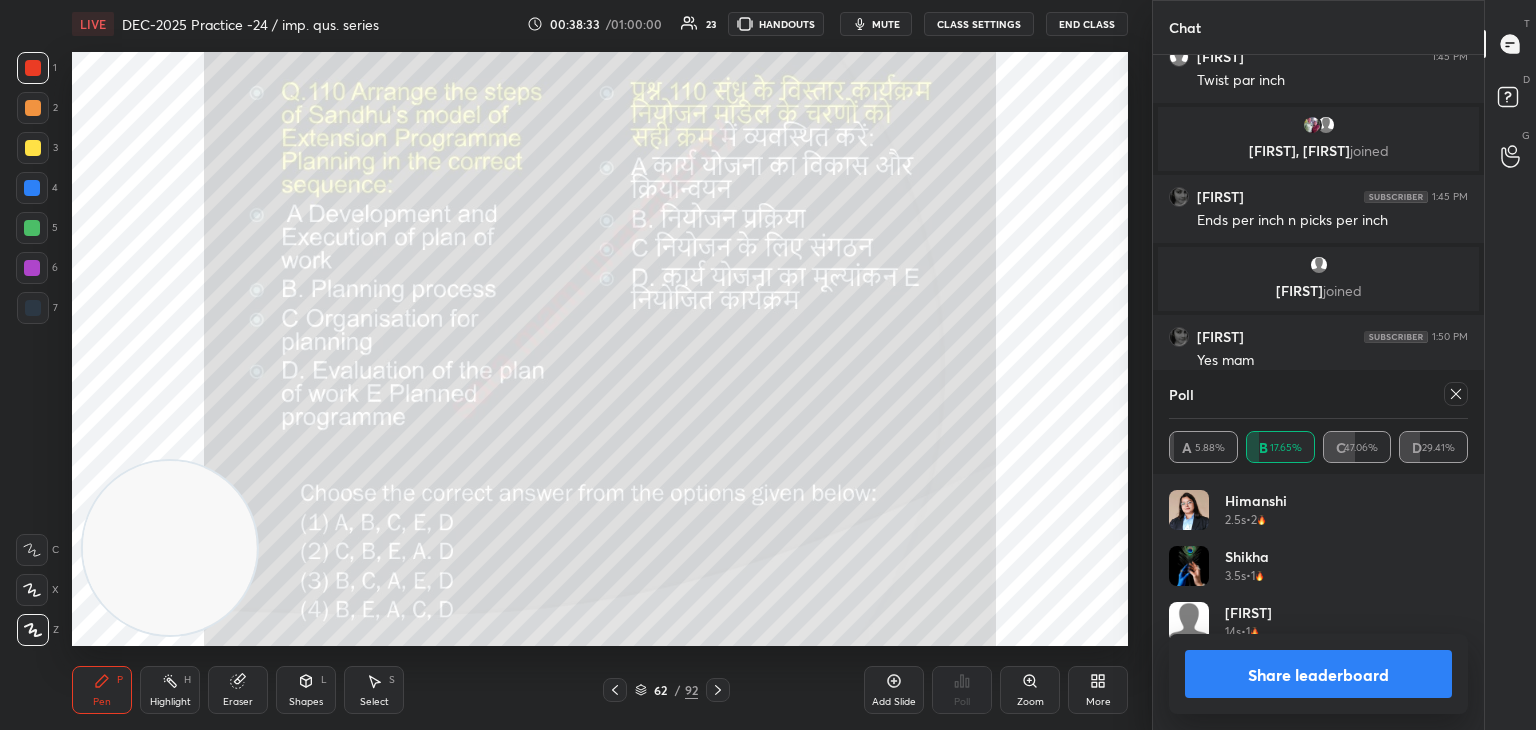 scroll, scrollTop: 176, scrollLeft: 293, axis: both 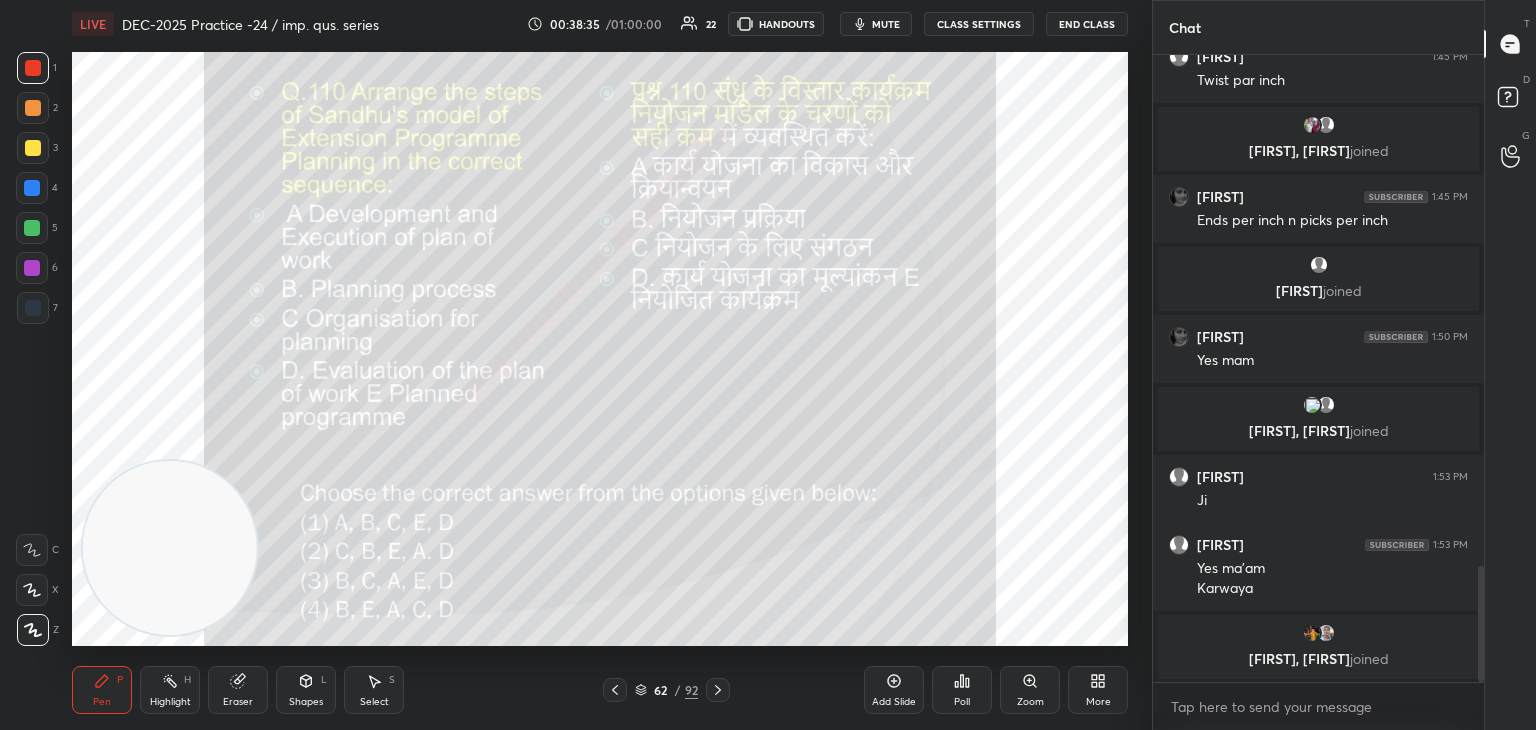 click 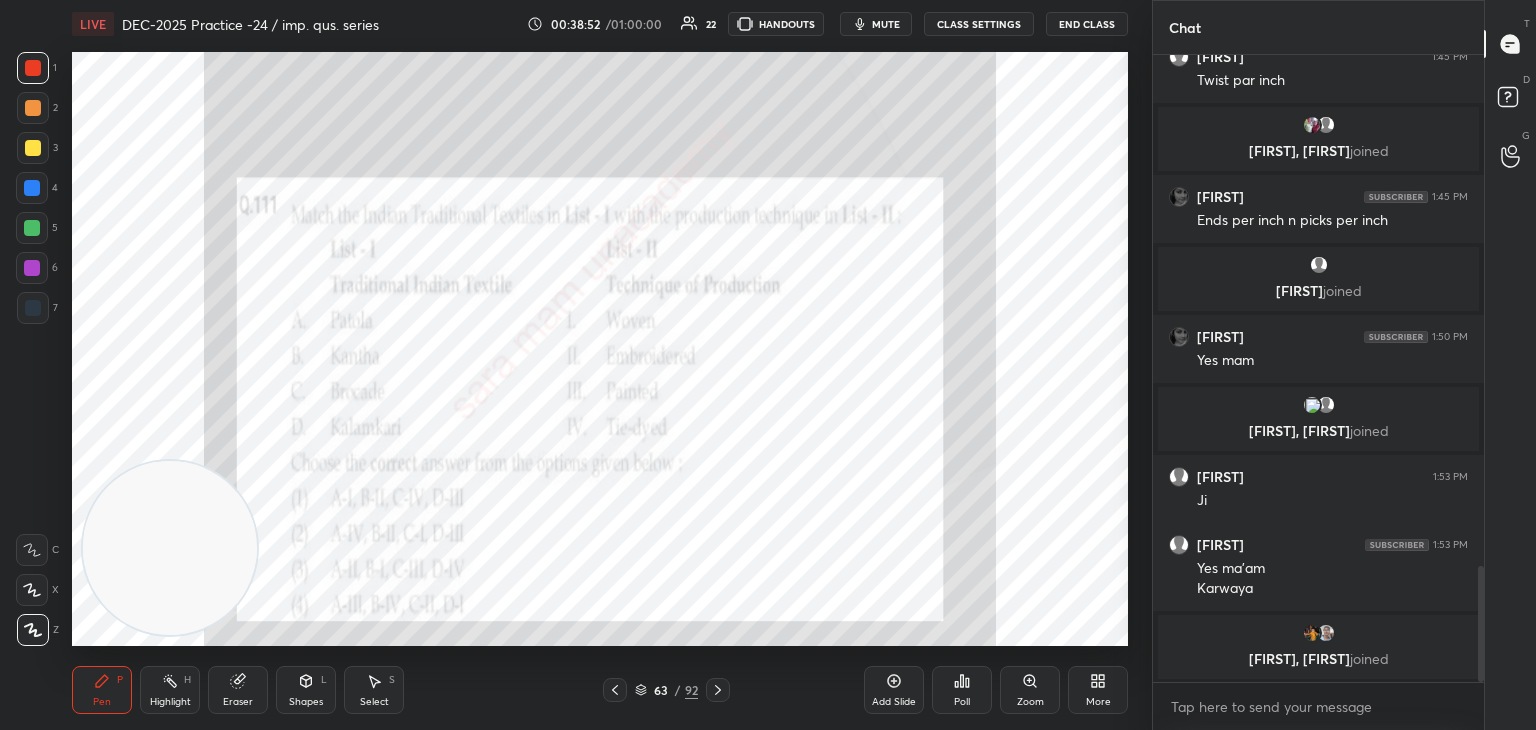 click on "Poll" at bounding box center [962, 690] 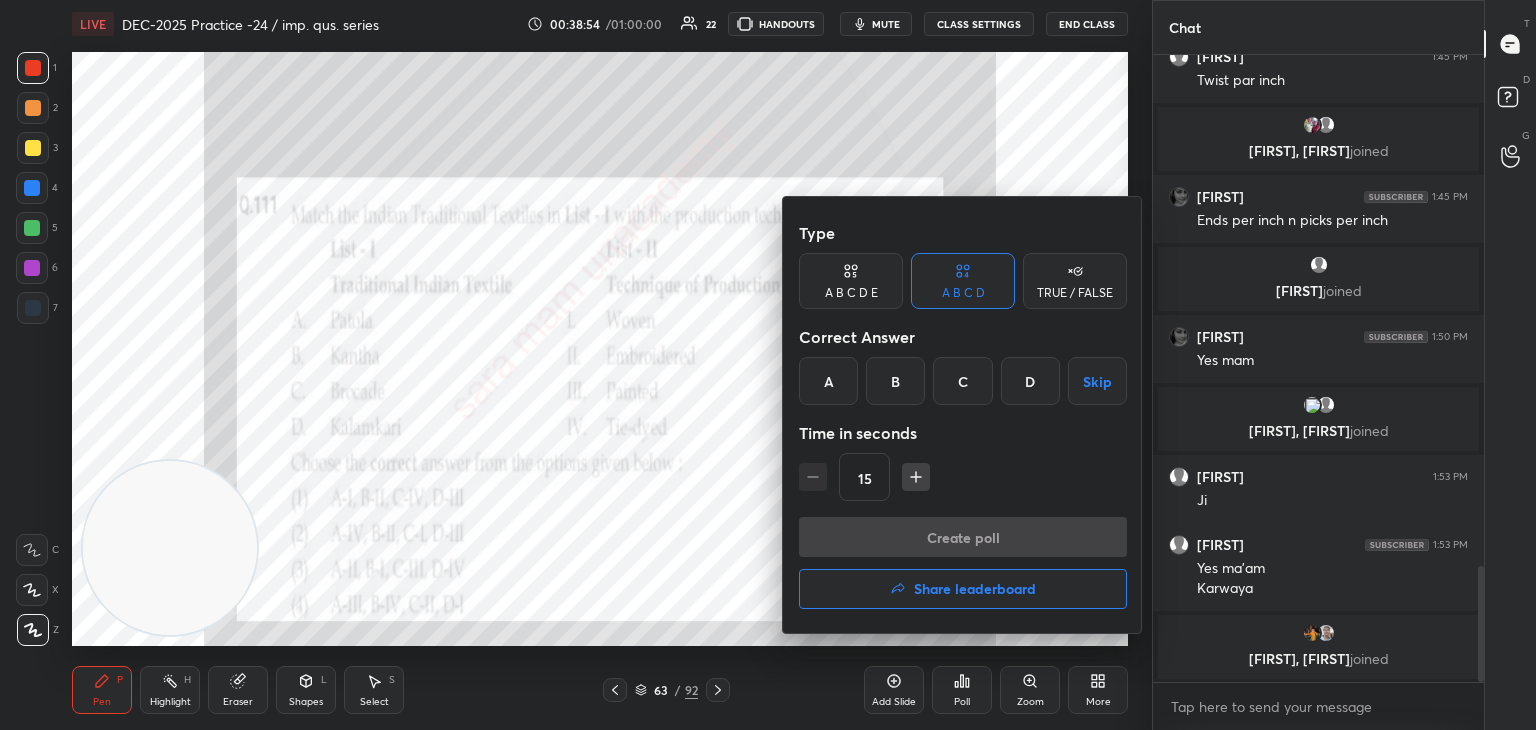 click on "B" at bounding box center (895, 381) 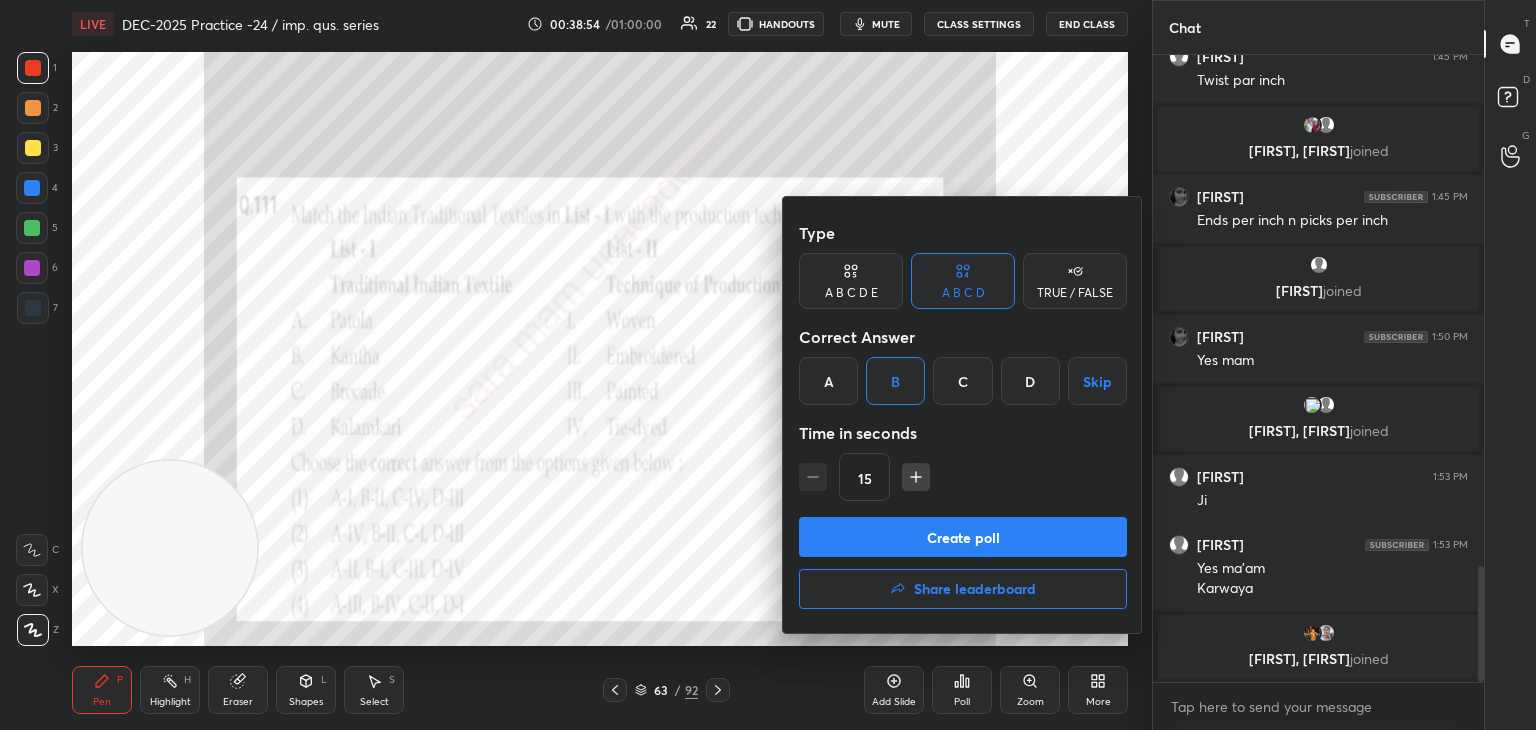 click on "Create poll" at bounding box center [963, 537] 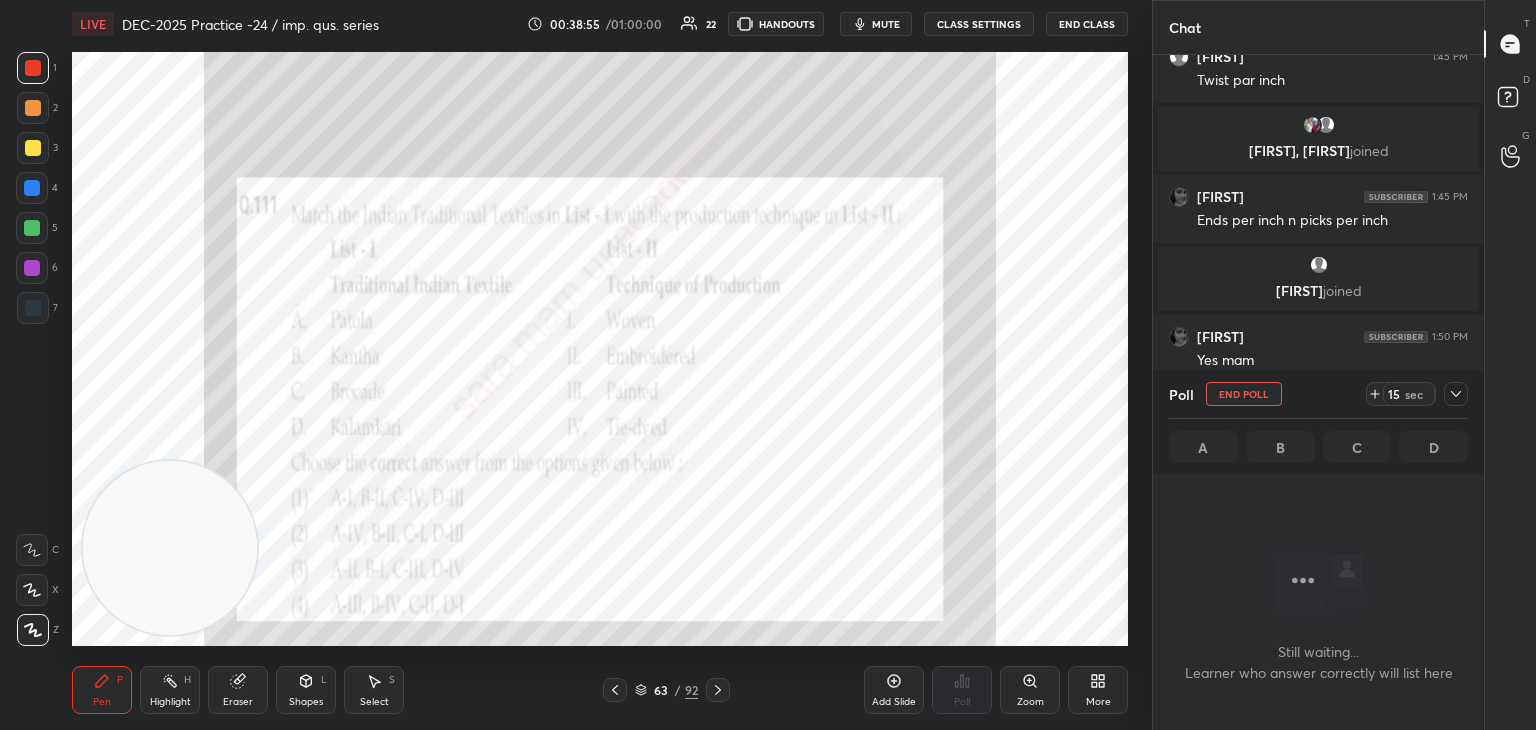 scroll, scrollTop: 580, scrollLeft: 325, axis: both 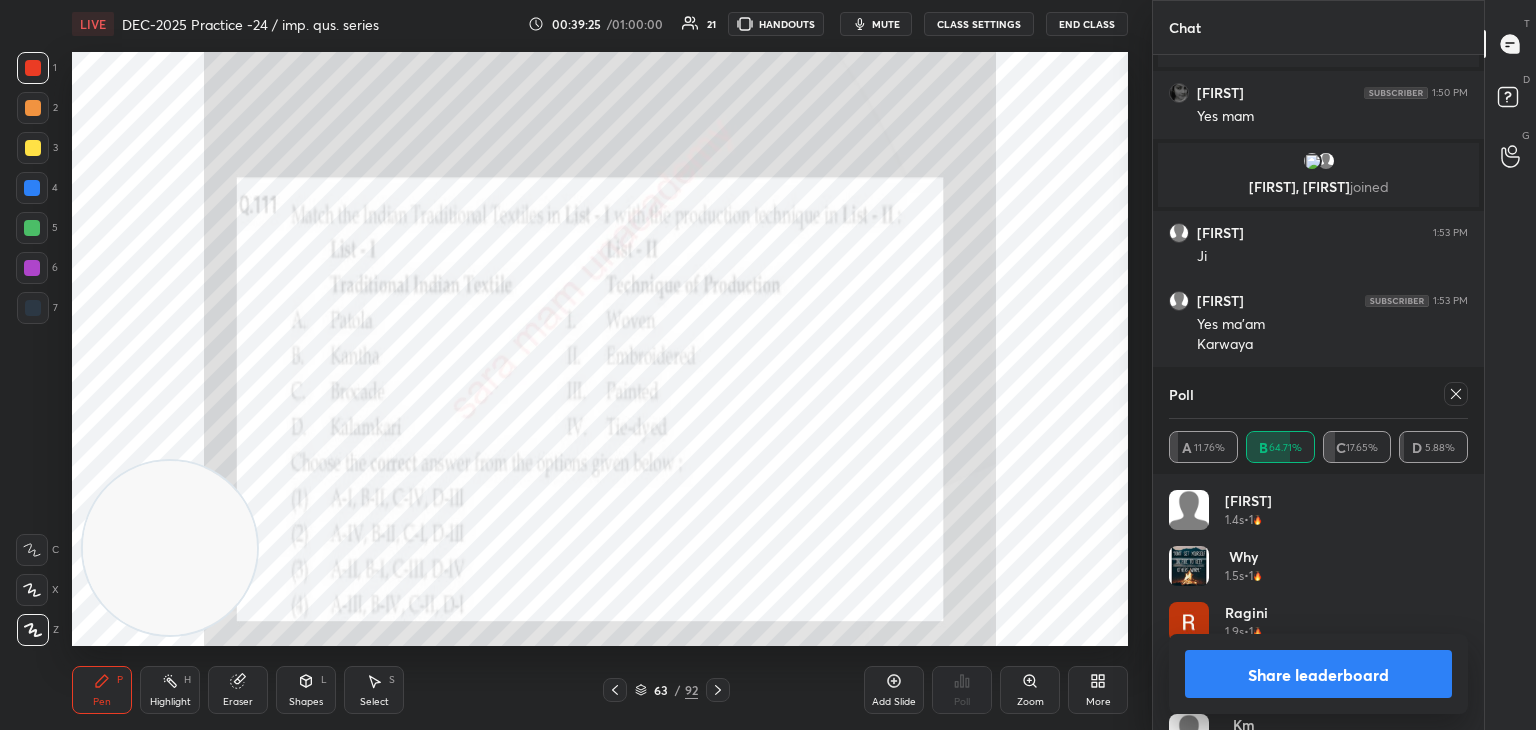 click on "Share leaderboard" at bounding box center (1318, 674) 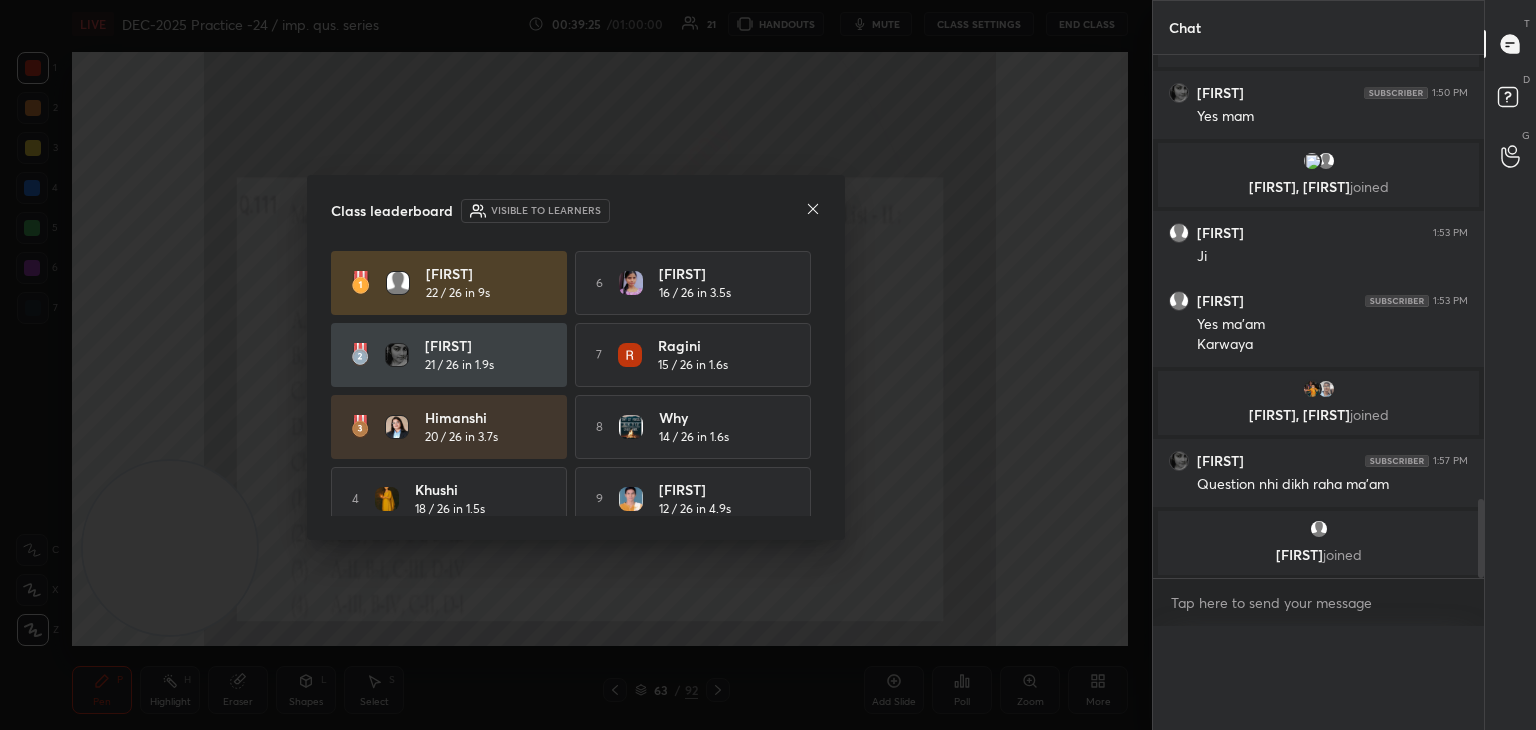 scroll, scrollTop: 20, scrollLeft: 293, axis: both 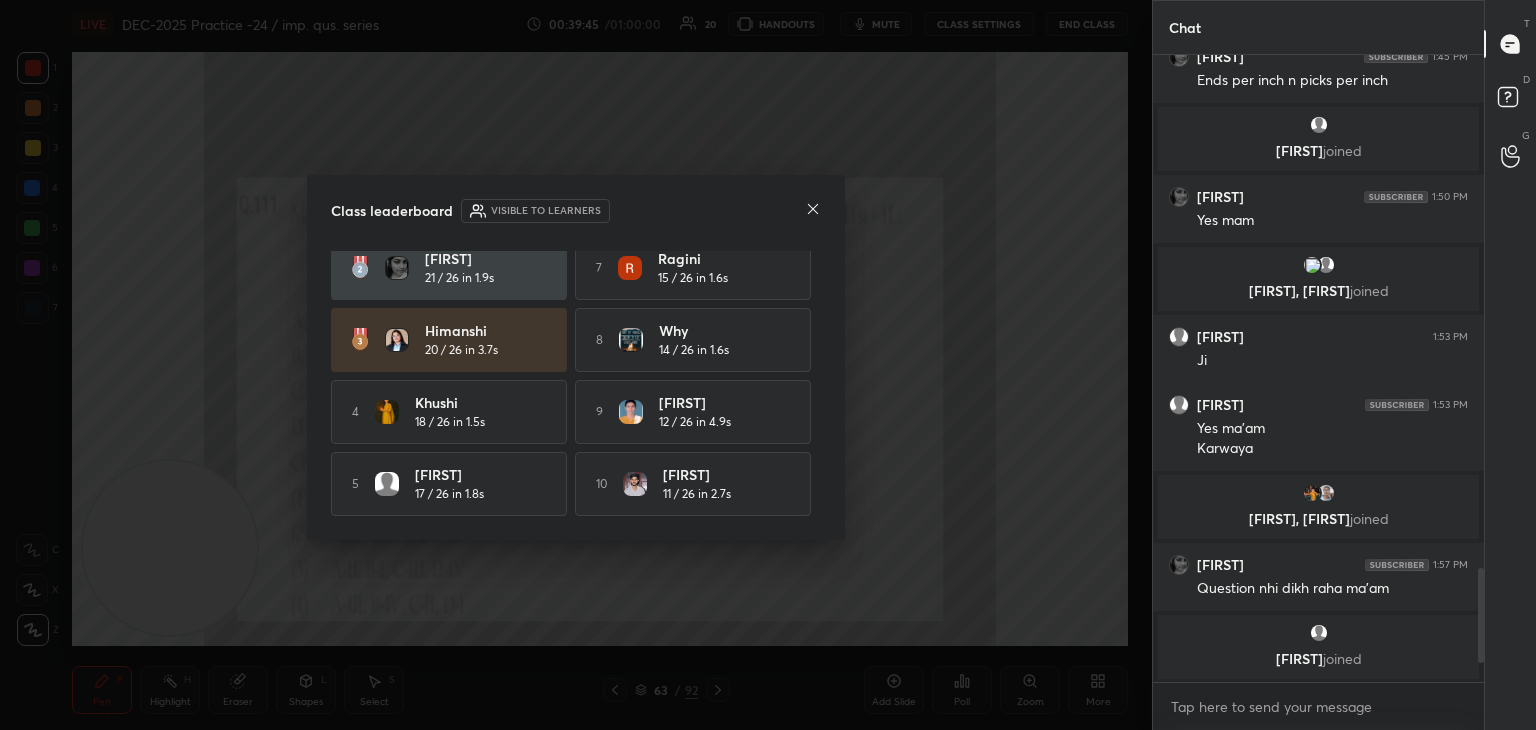 click 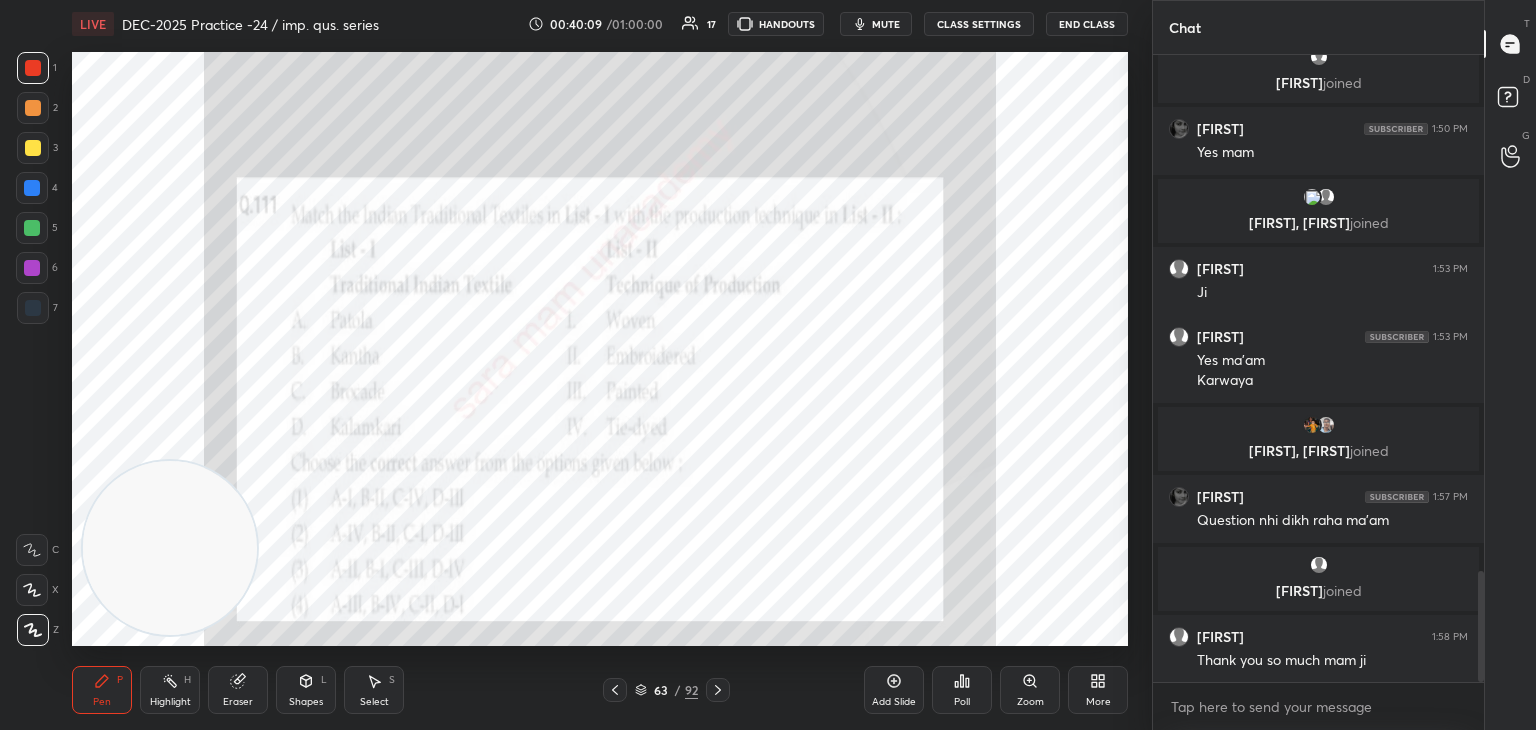 scroll, scrollTop: 2918, scrollLeft: 0, axis: vertical 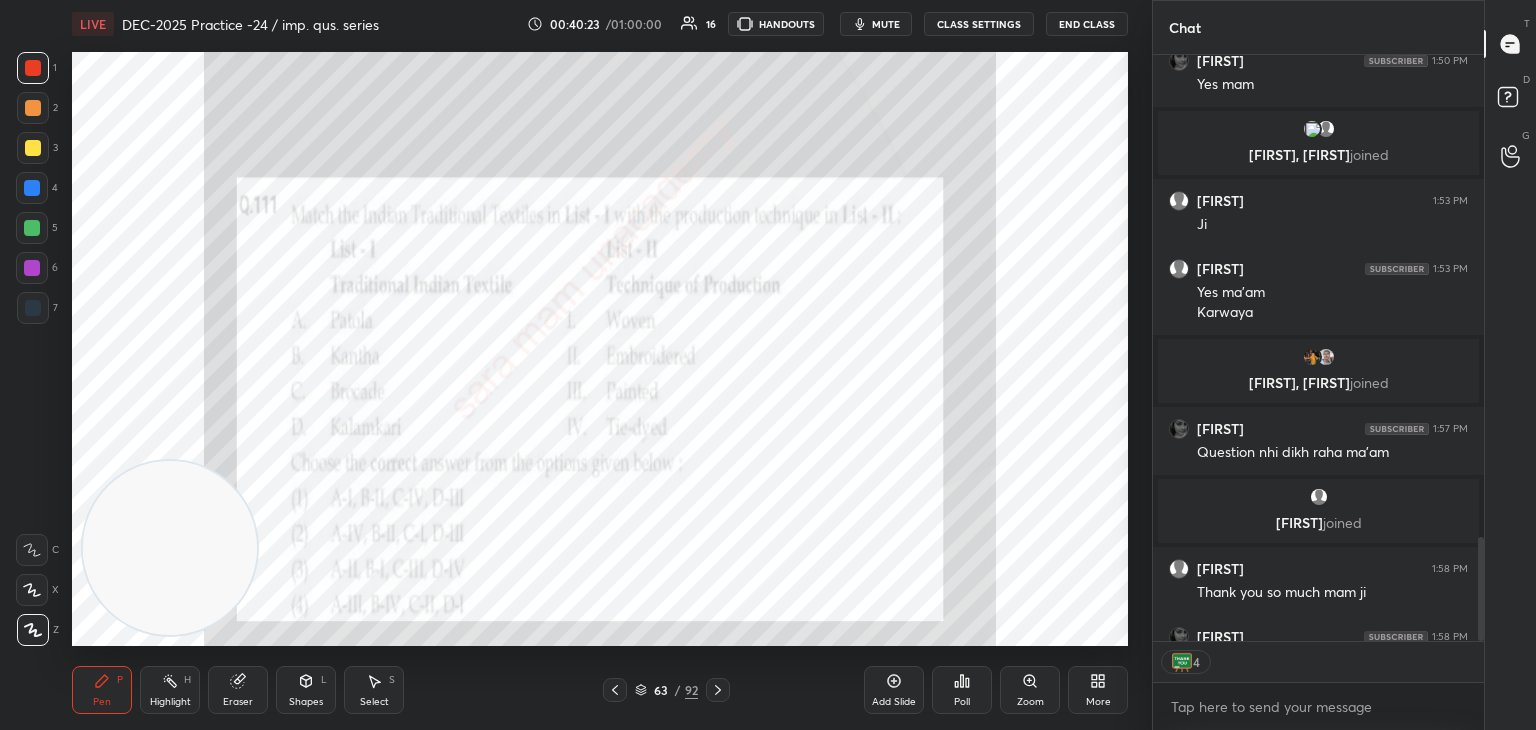click on "End Class" at bounding box center [1087, 24] 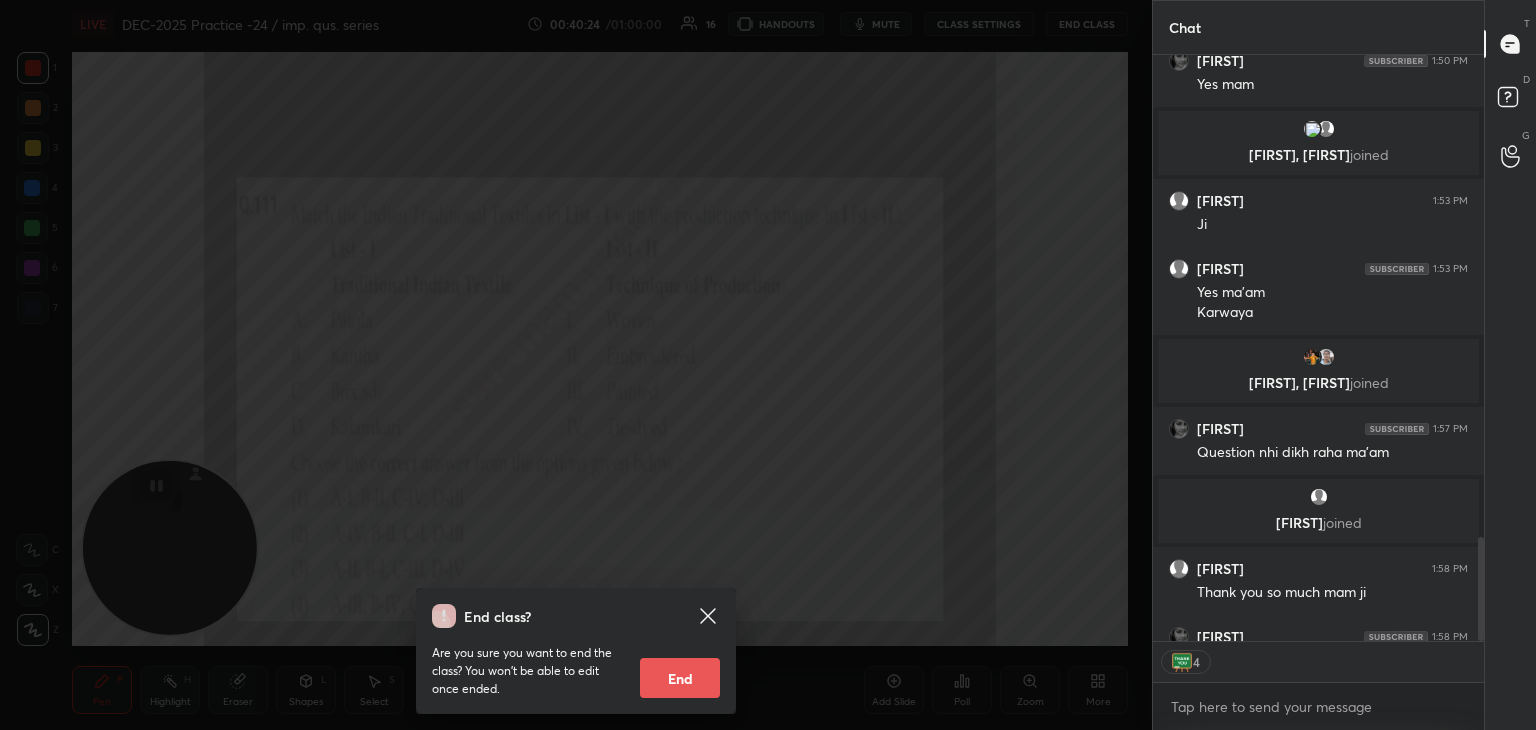 click on "End" at bounding box center (680, 678) 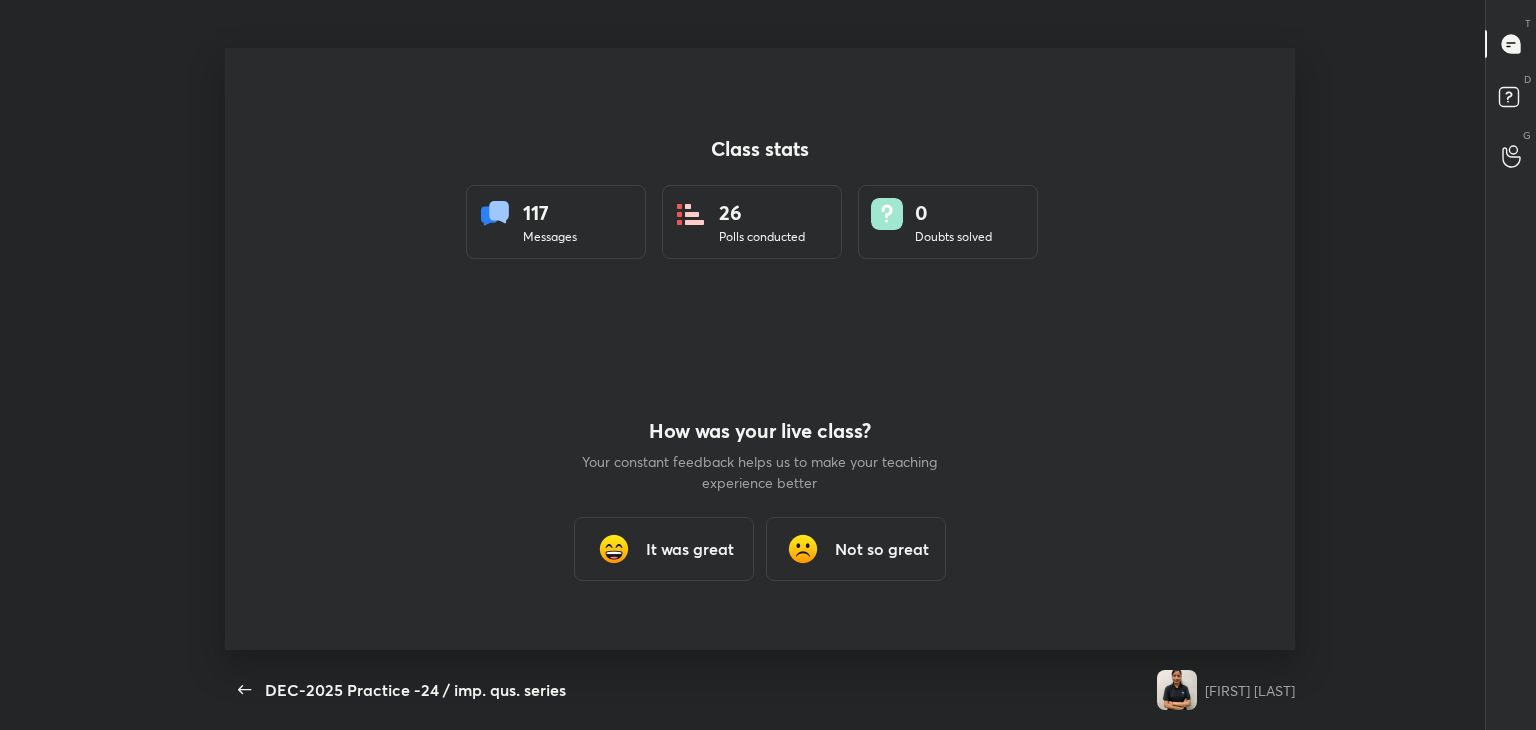scroll, scrollTop: 99397, scrollLeft: 98756, axis: both 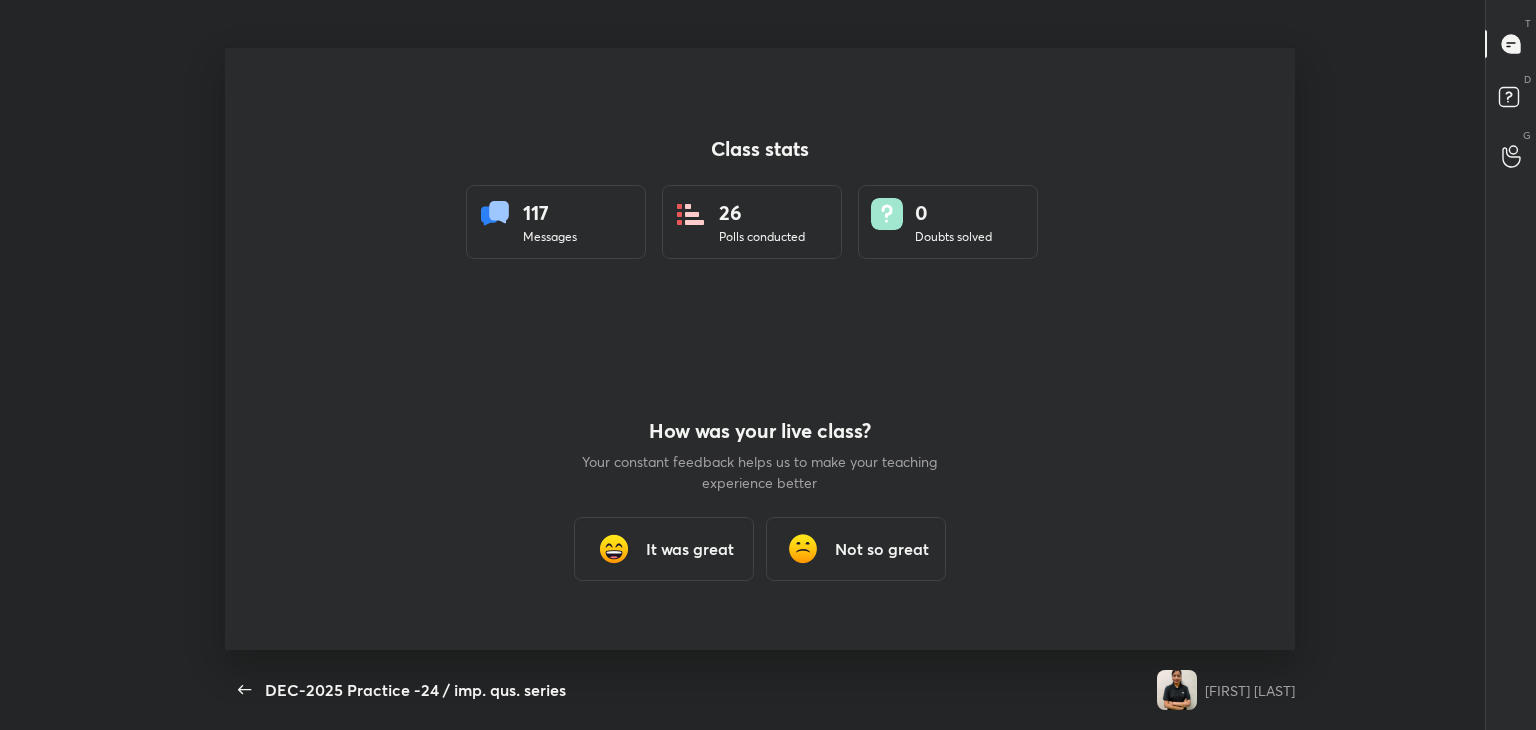 click on "It was great" at bounding box center [690, 549] 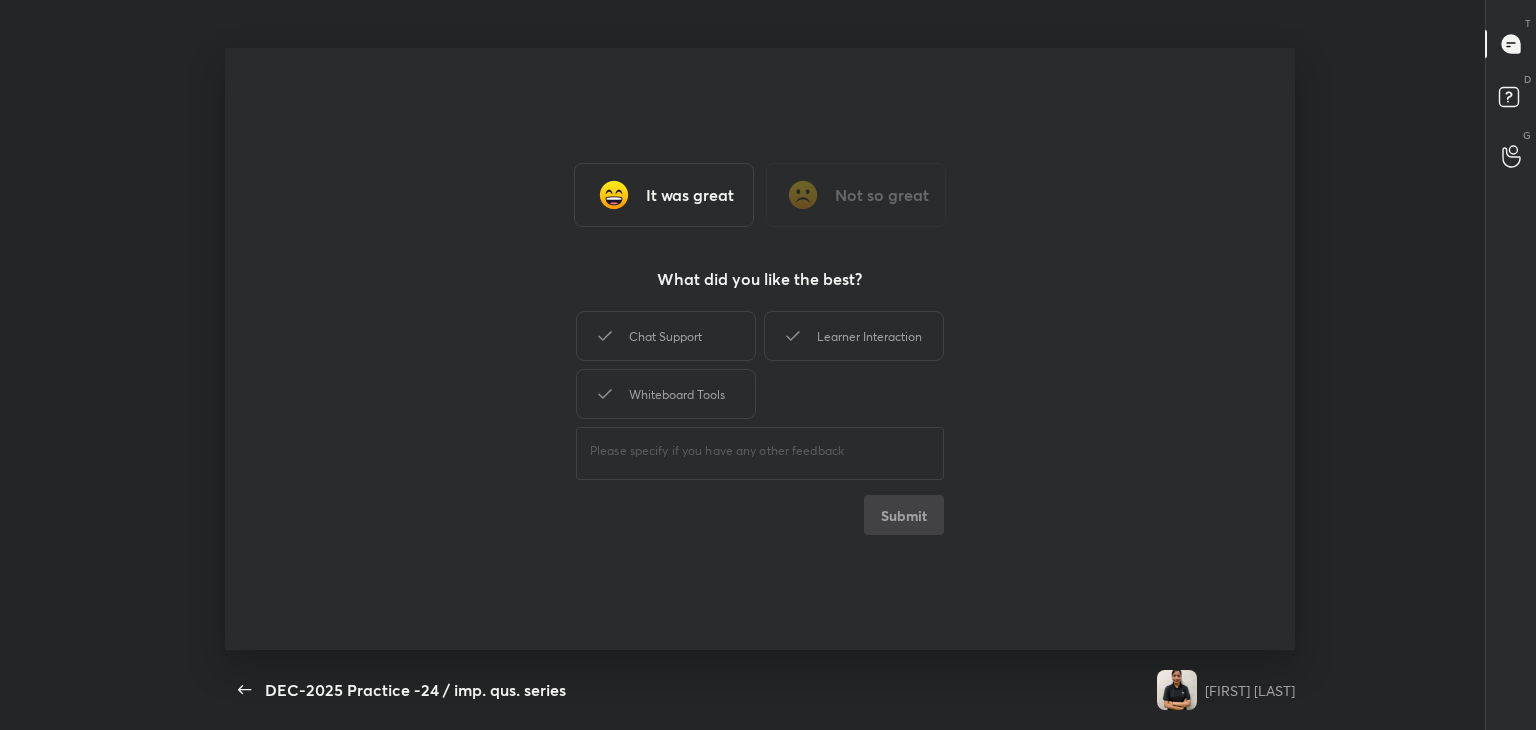 type on "x" 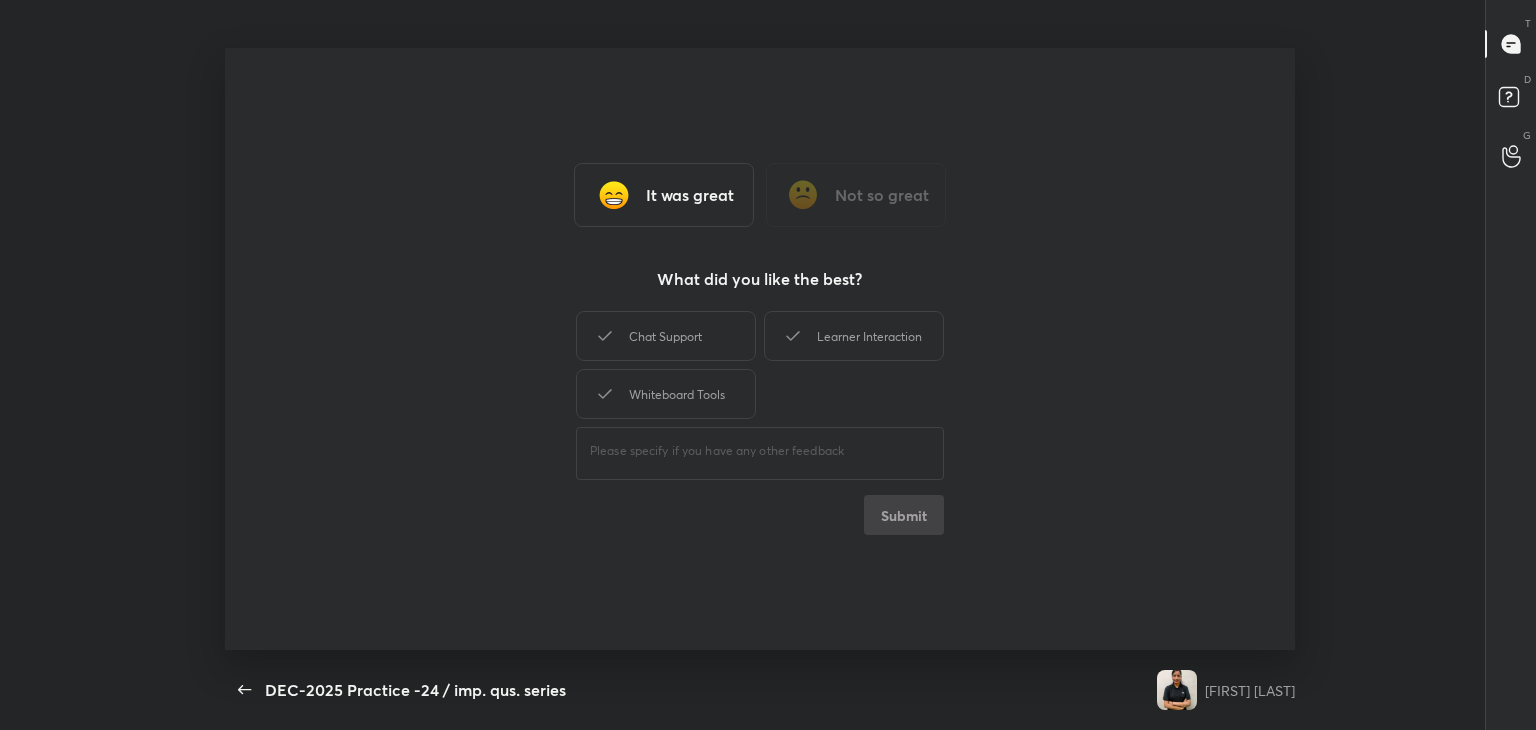 scroll, scrollTop: 6, scrollLeft: 0, axis: vertical 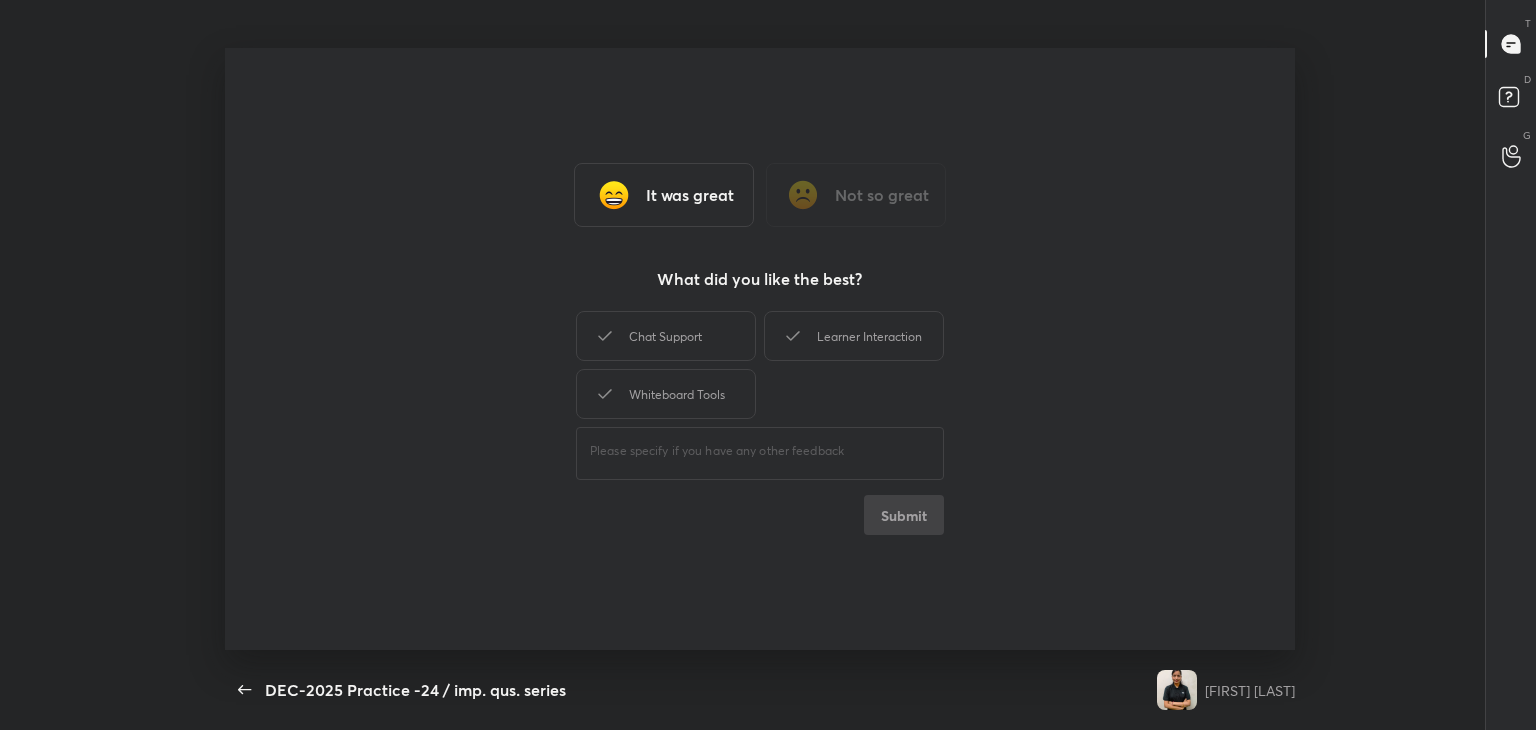 click on "Chat Support Learner Interaction Whiteboard Tools ​ Submit" at bounding box center (760, 421) 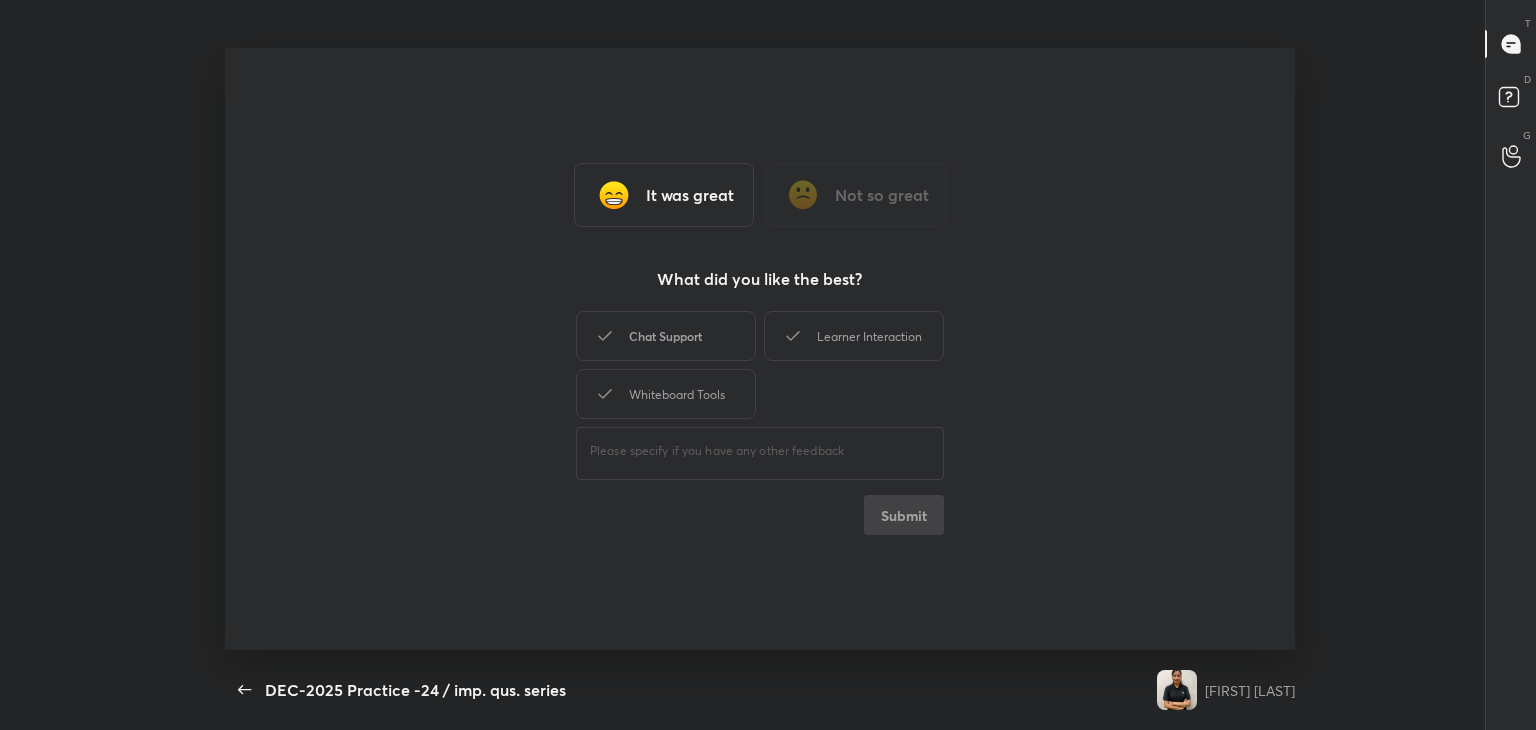 click on "Chat Support" at bounding box center (666, 336) 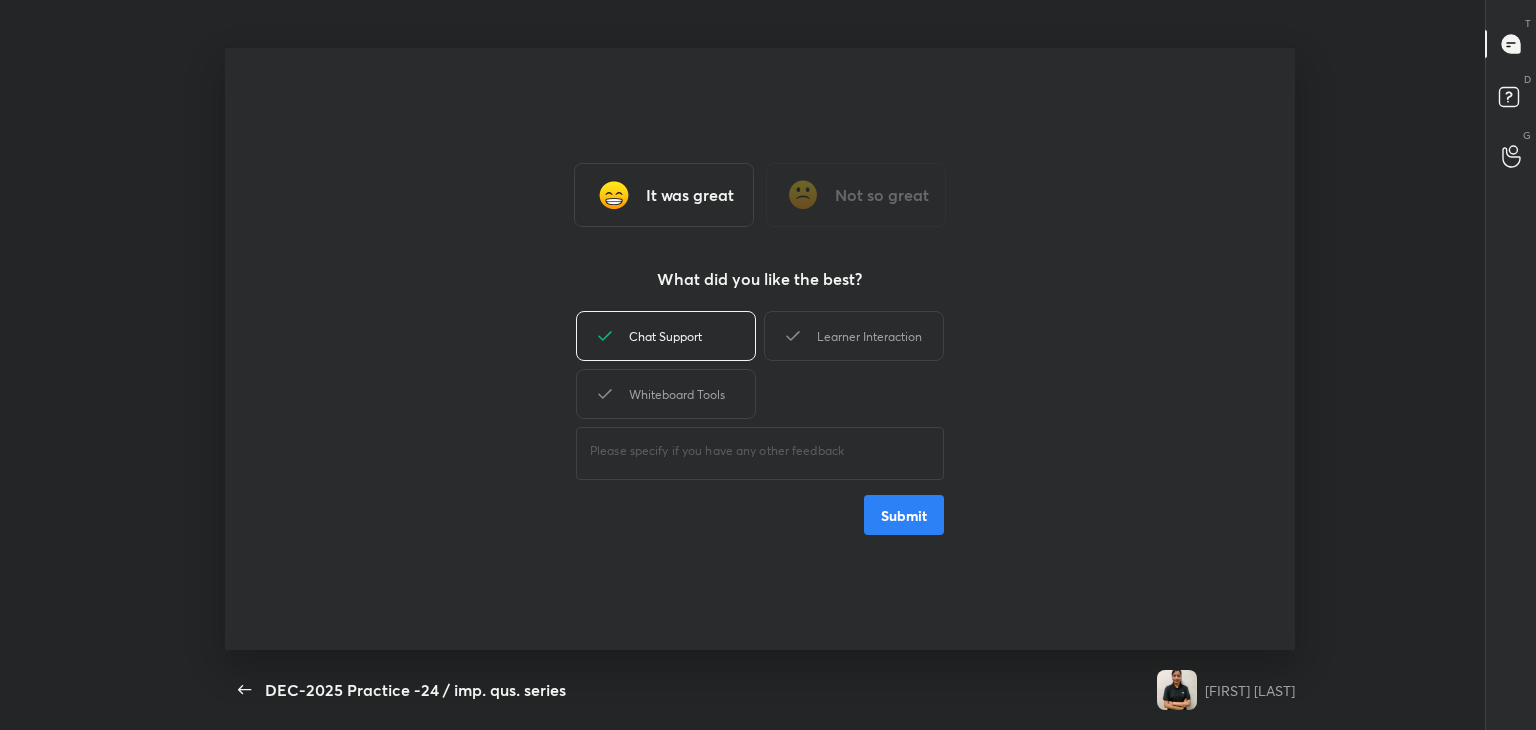 click on "Learner Interaction" at bounding box center (854, 336) 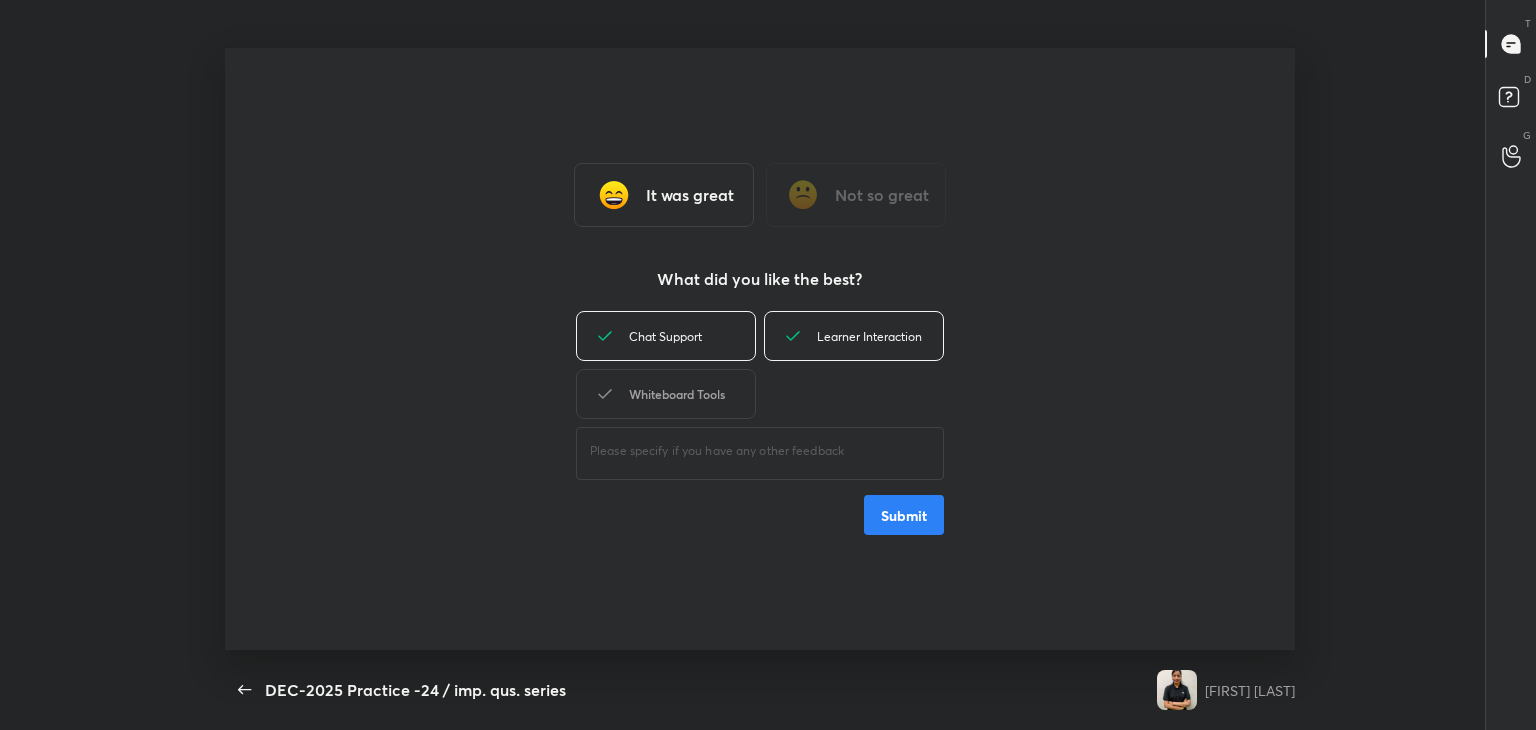 click on "Whiteboard Tools" at bounding box center [666, 394] 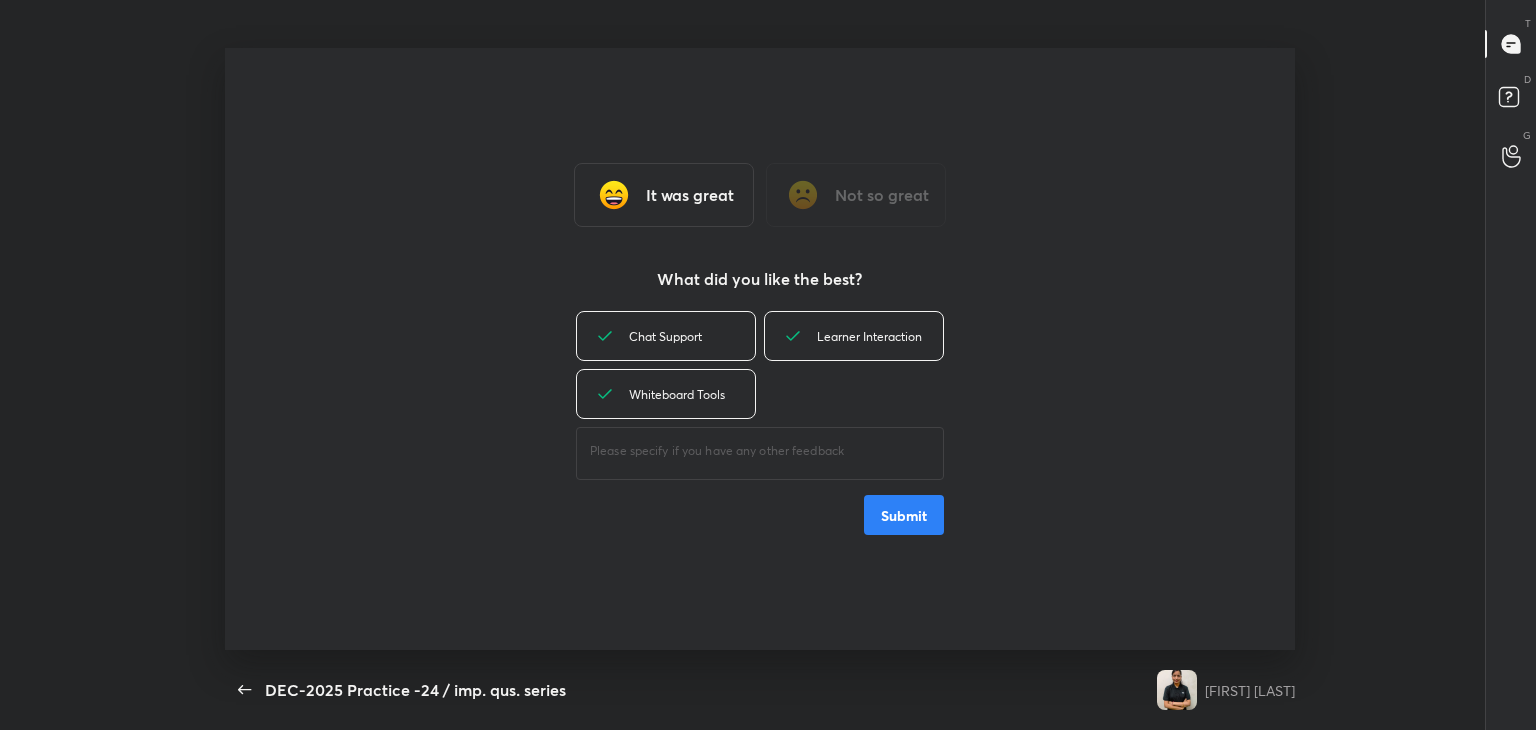 click on "Submit" at bounding box center (904, 515) 